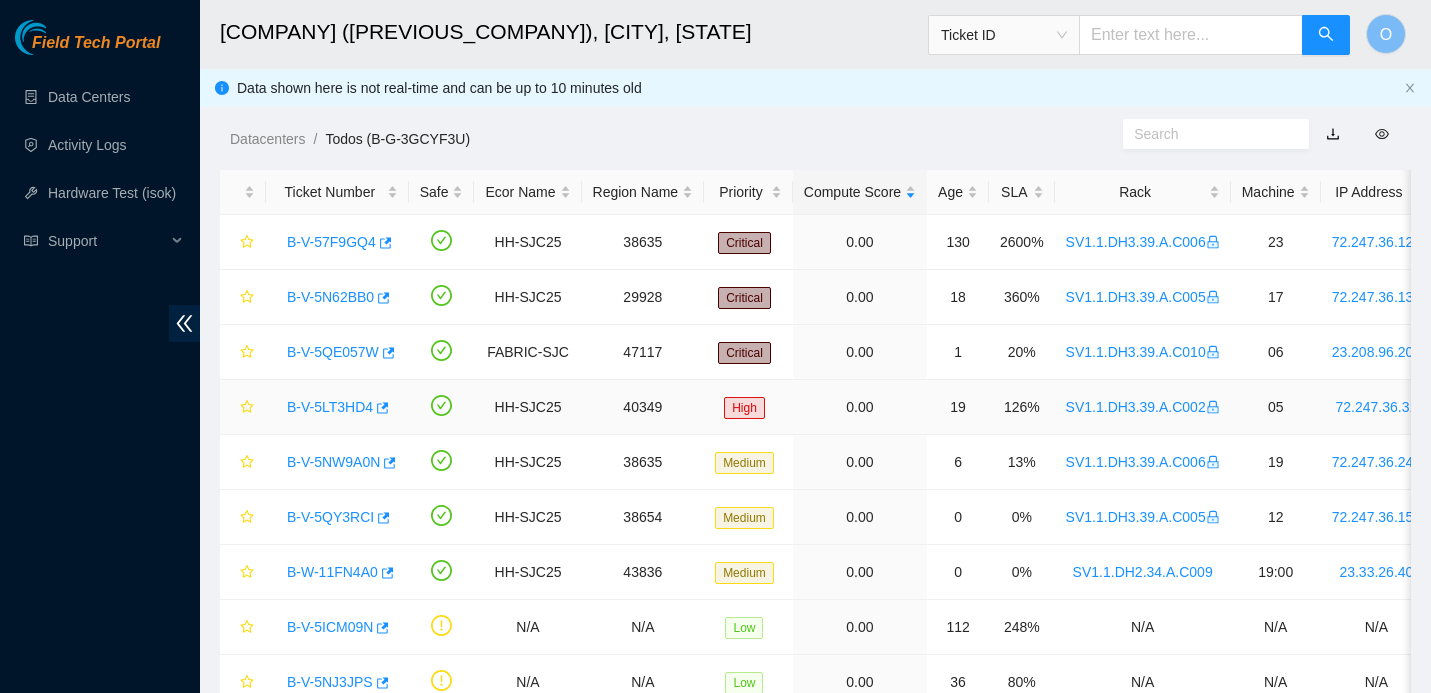 scroll, scrollTop: 299, scrollLeft: 0, axis: vertical 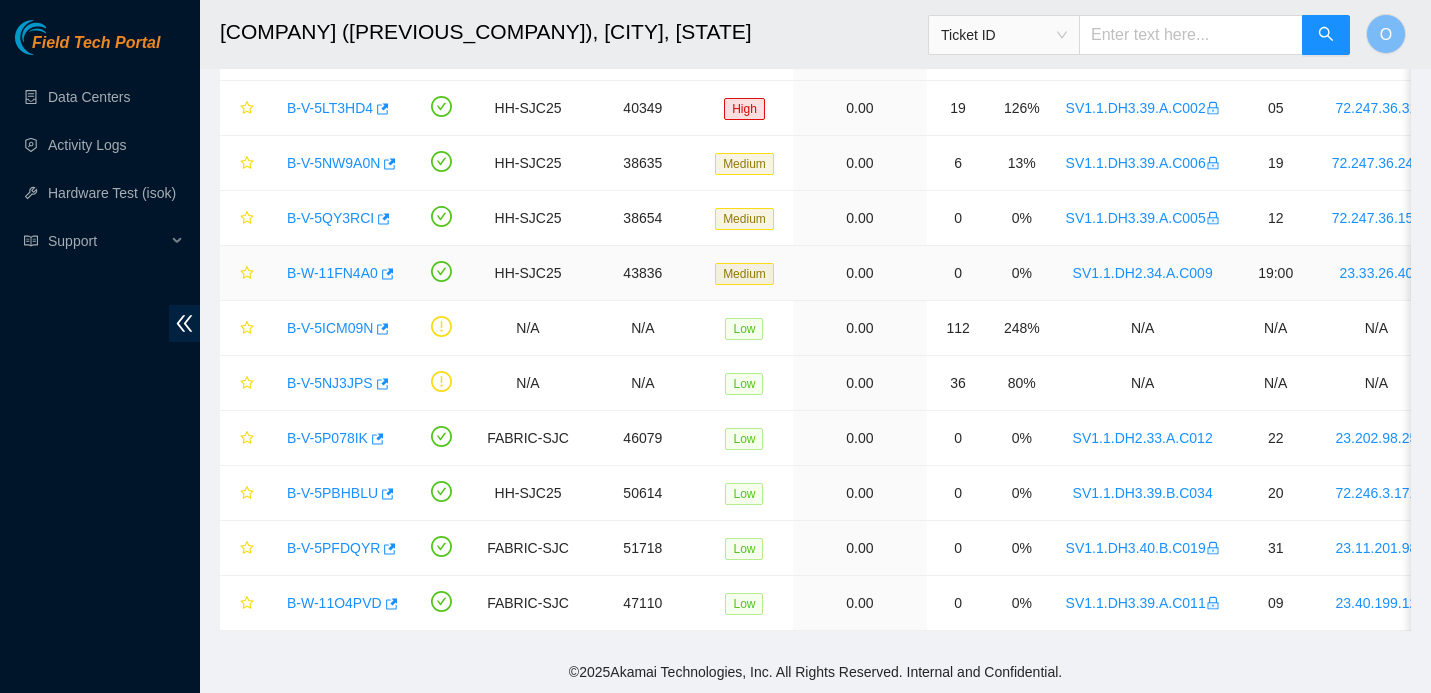 click on "B-W-11FN4A0" at bounding box center [332, 273] 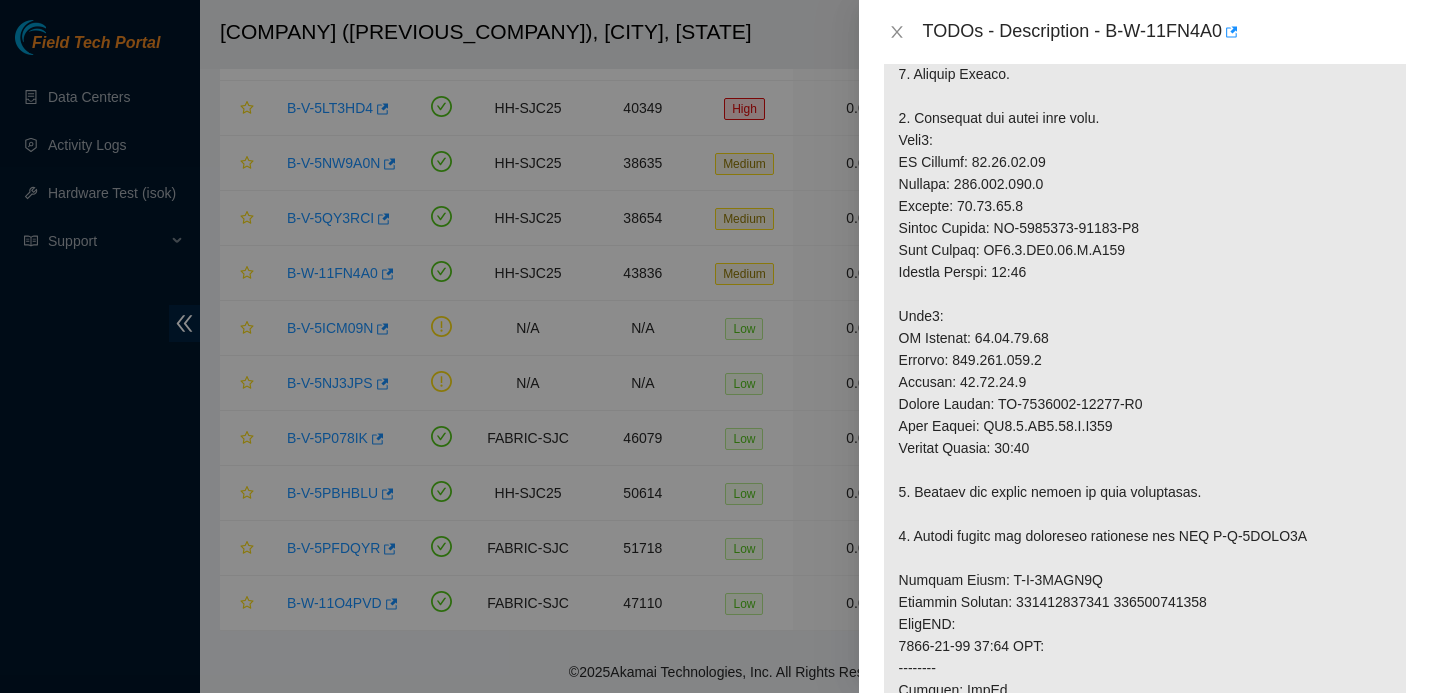 scroll, scrollTop: 520, scrollLeft: 0, axis: vertical 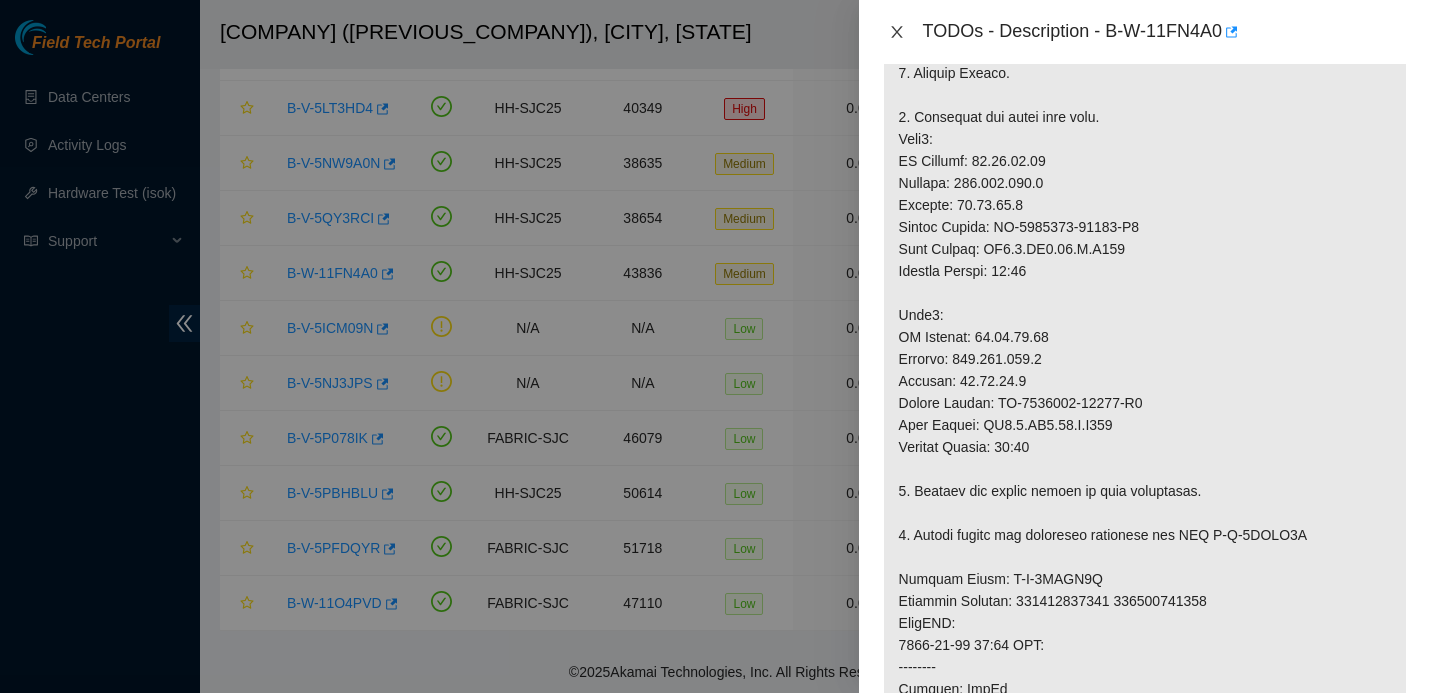 click 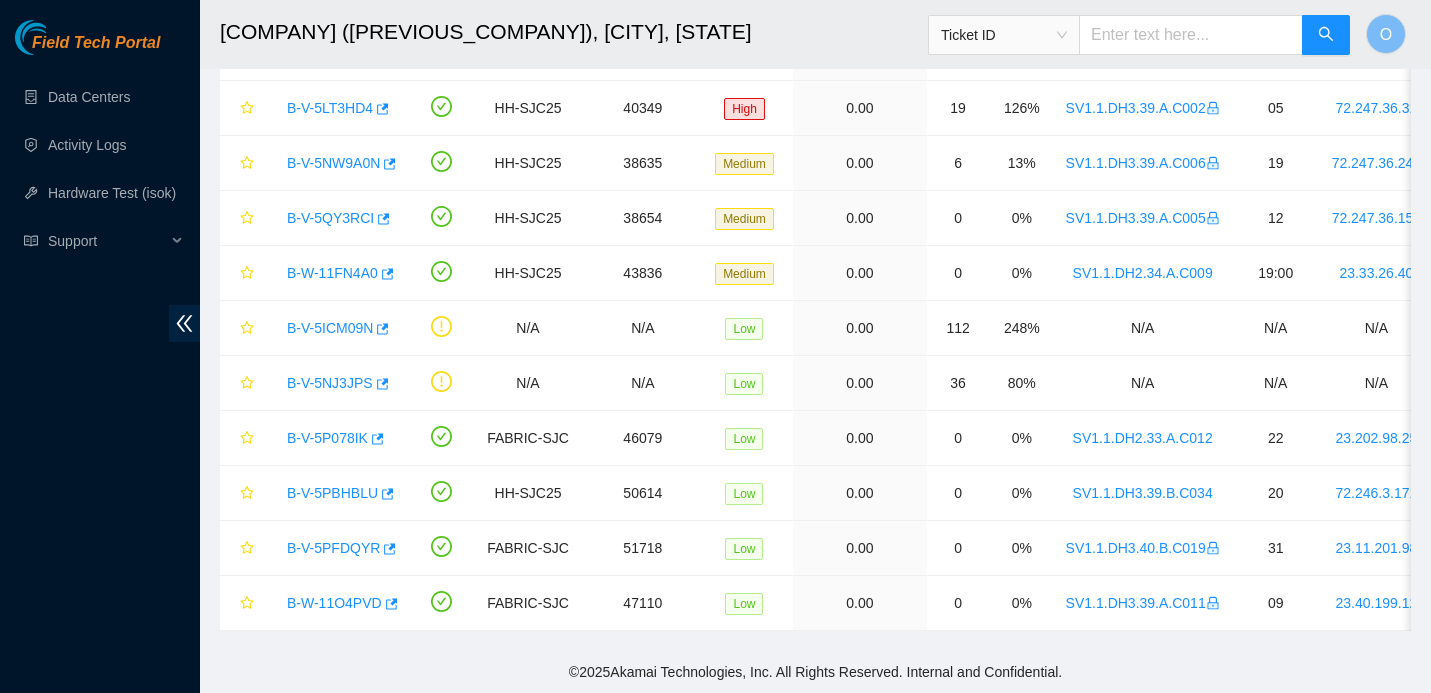 scroll, scrollTop: 586, scrollLeft: 0, axis: vertical 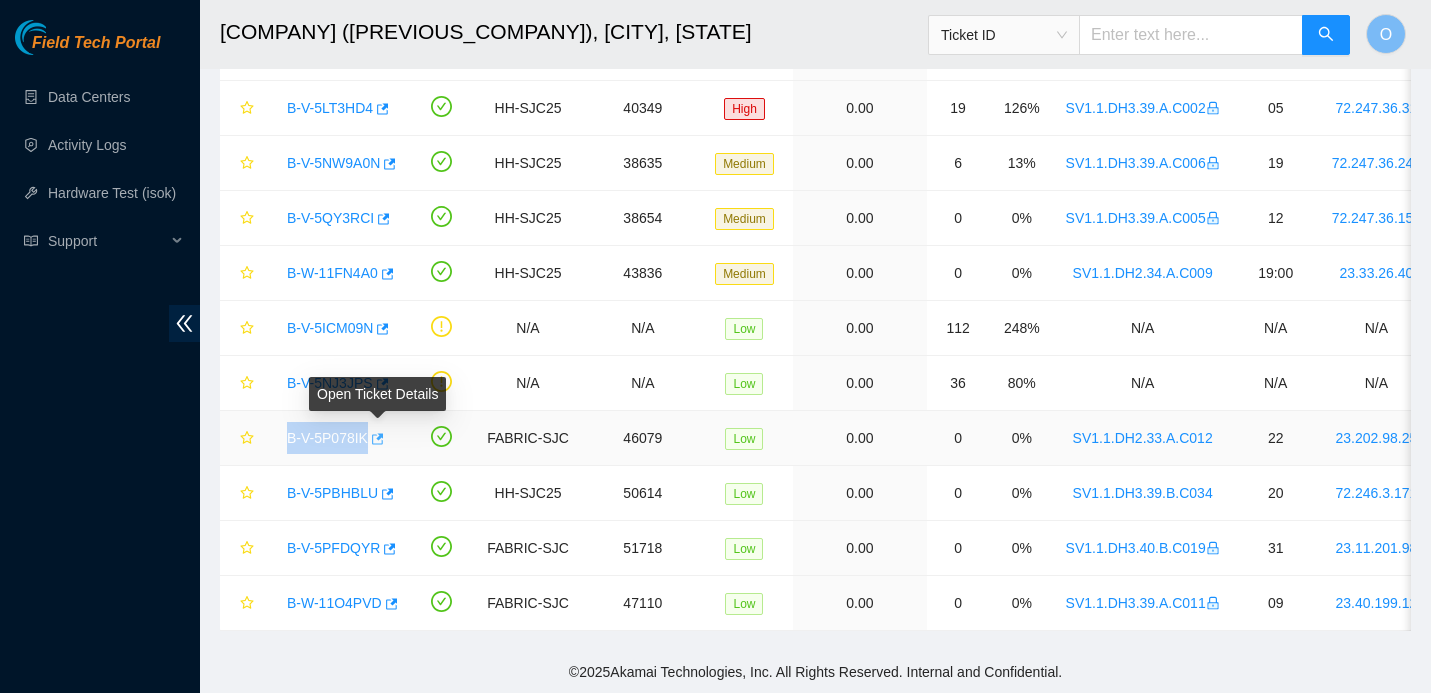 drag, startPoint x: 277, startPoint y: 440, endPoint x: 377, endPoint y: 442, distance: 100.02 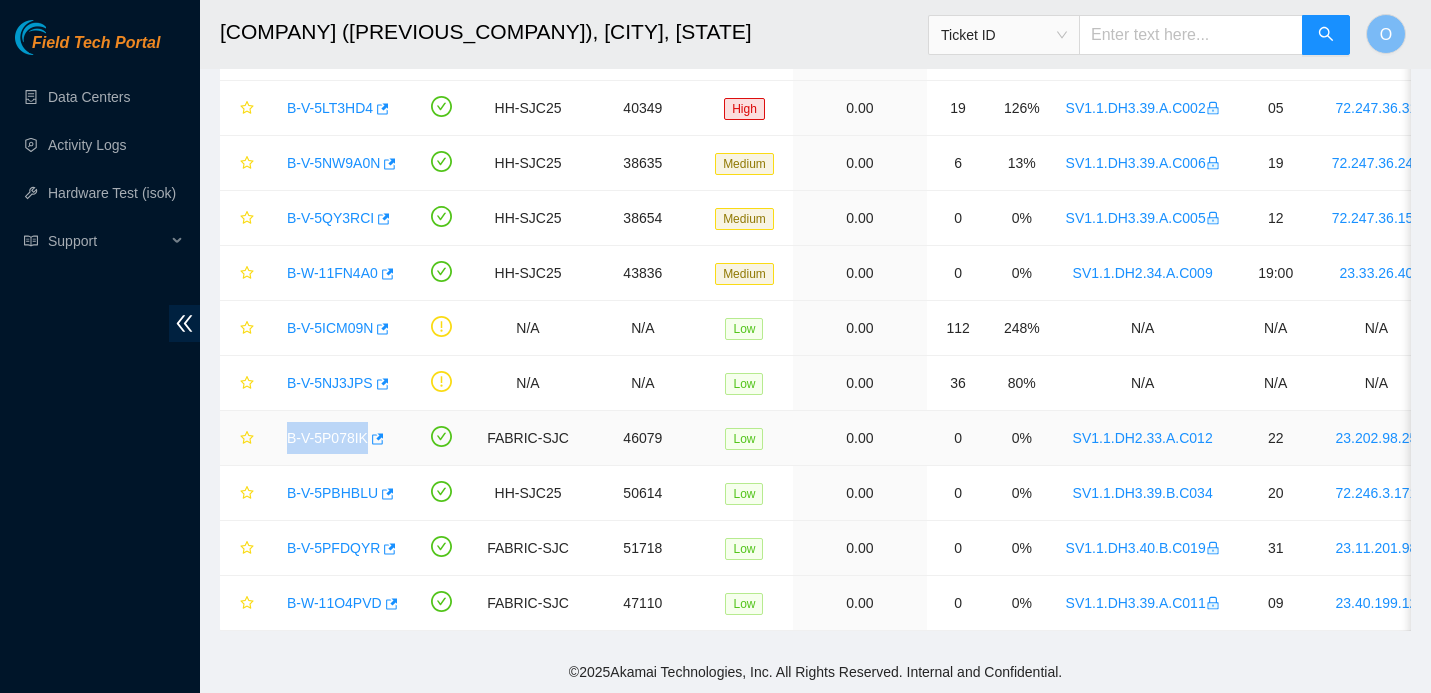 click on "B-V-5P078IK" at bounding box center [327, 438] 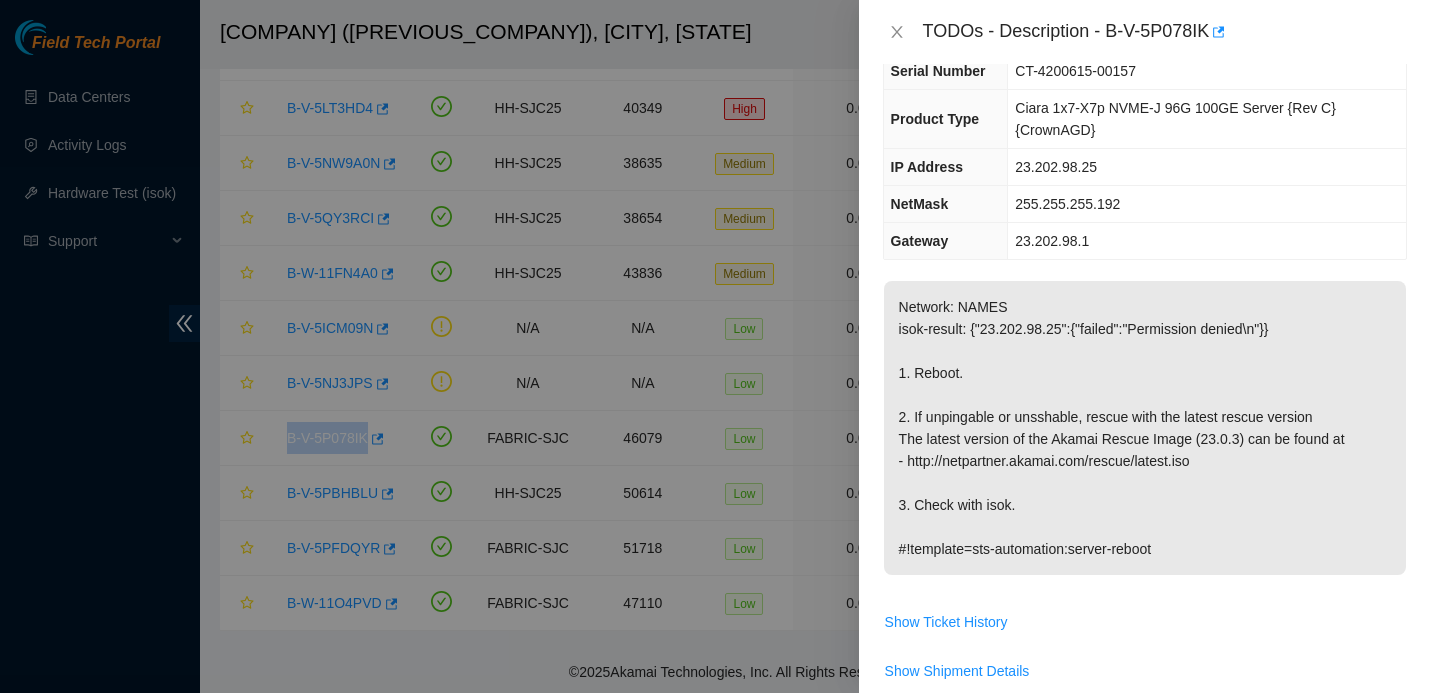 scroll, scrollTop: 128, scrollLeft: 0, axis: vertical 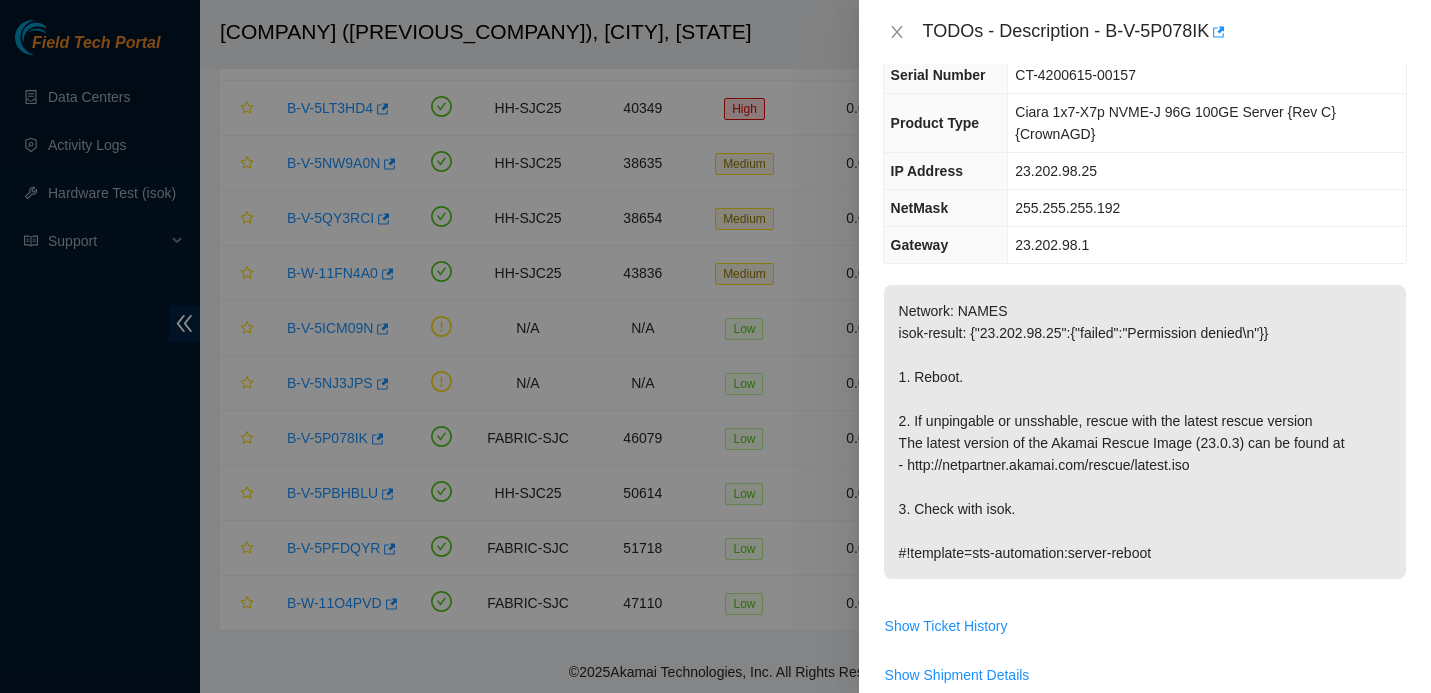 click on "NetMask" at bounding box center (946, 208) 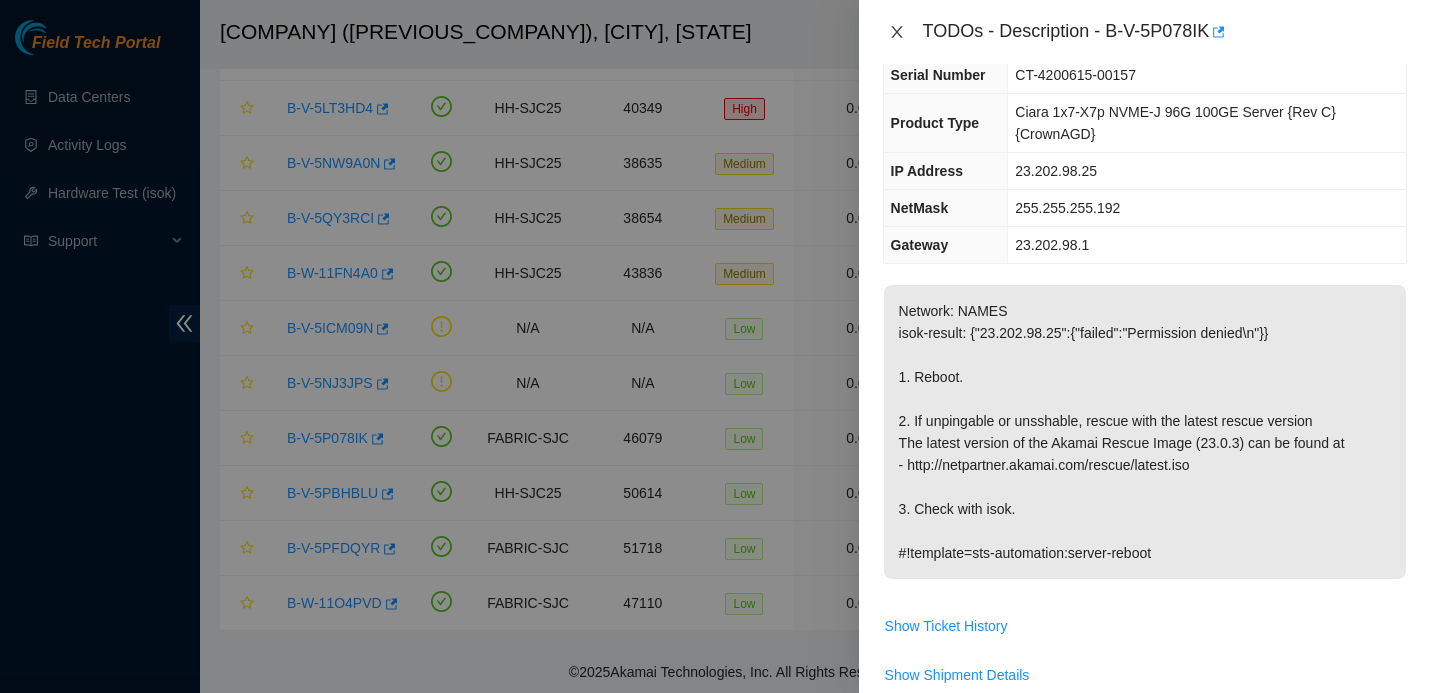 click 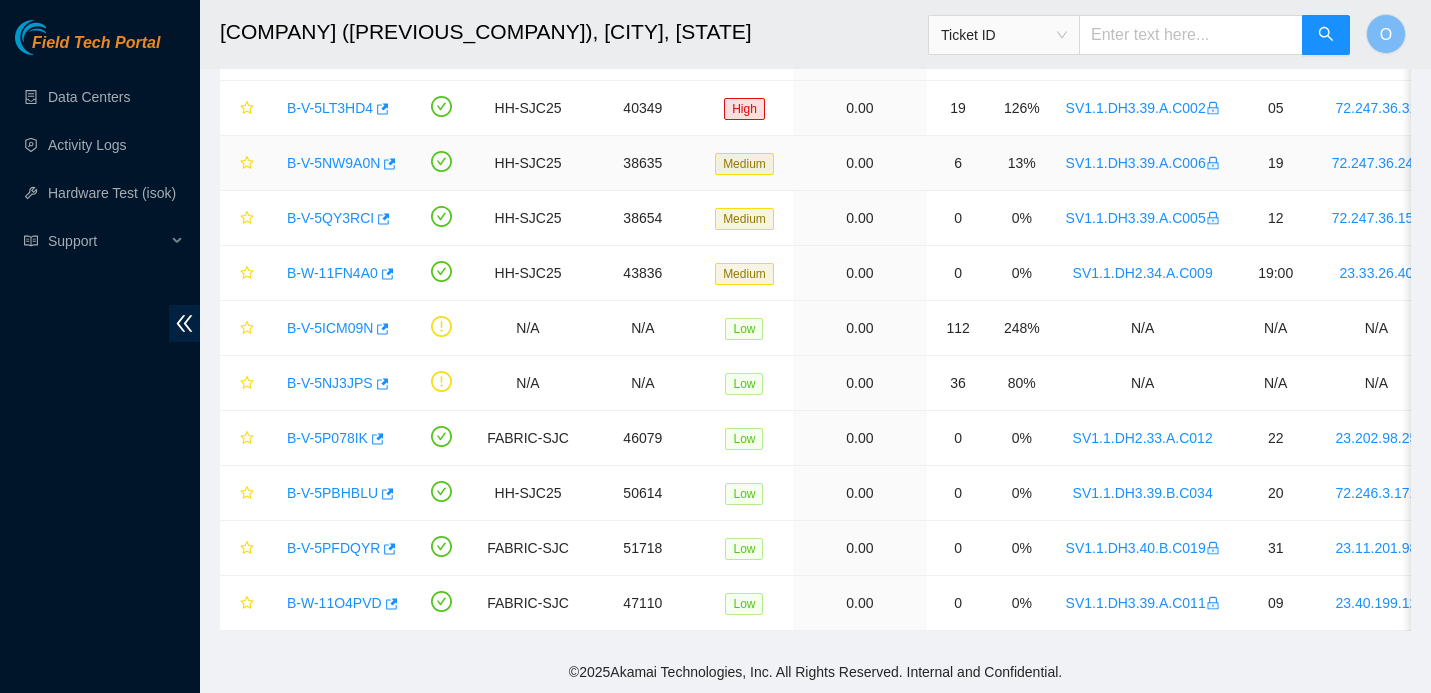 scroll, scrollTop: 150, scrollLeft: 0, axis: vertical 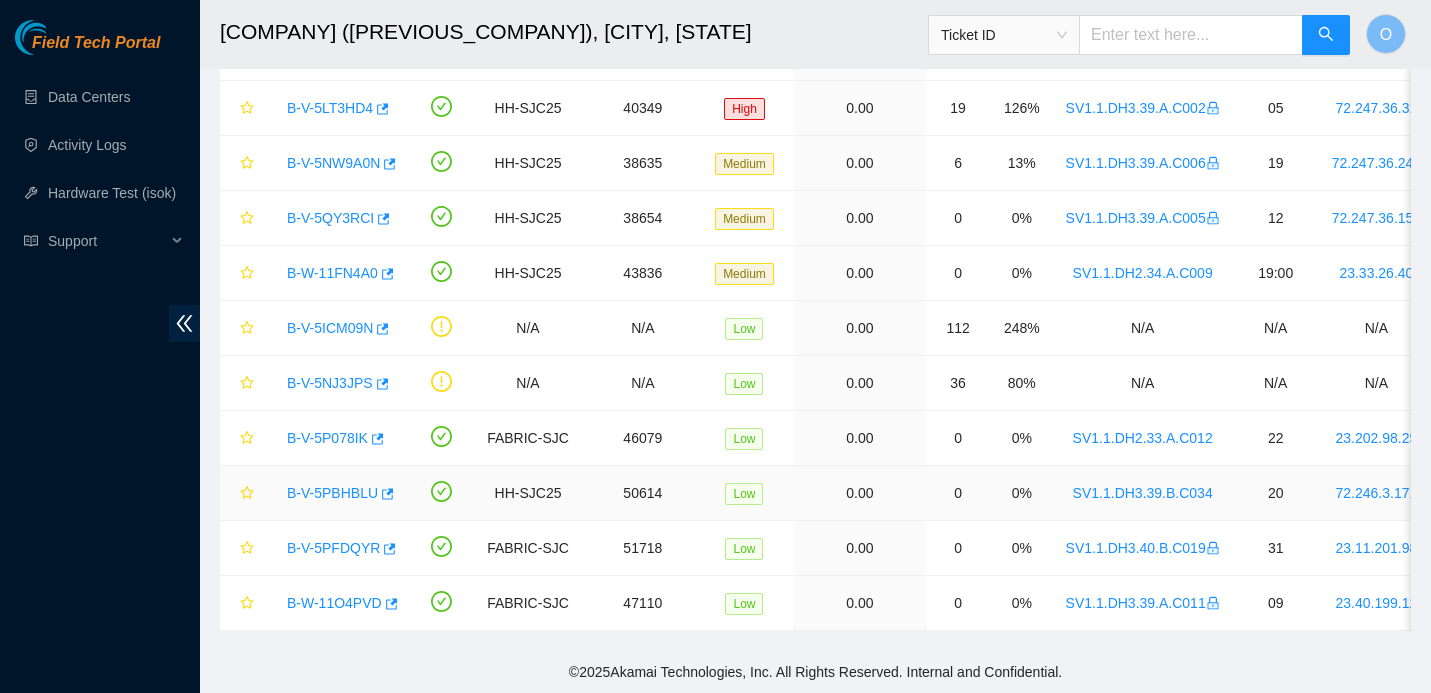 click on "B-V-5PBHBLU" at bounding box center [332, 493] 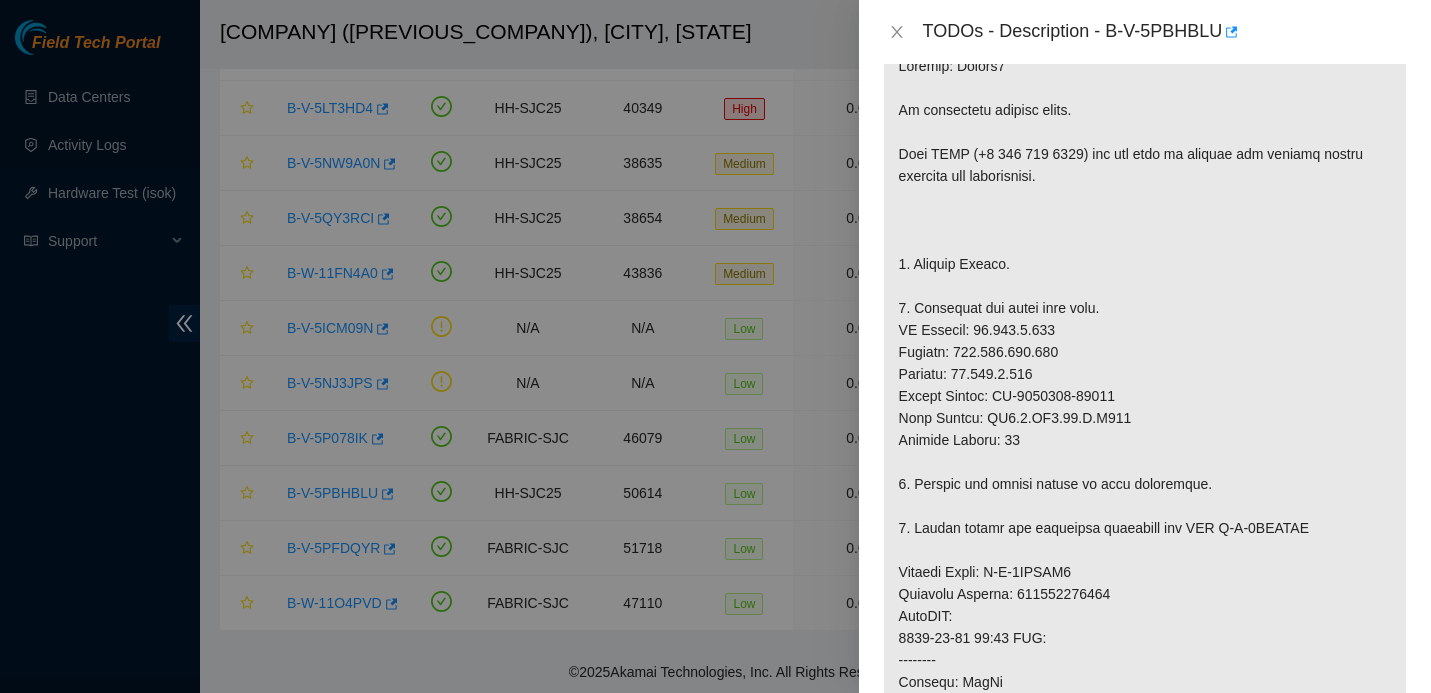 scroll, scrollTop: 379, scrollLeft: 0, axis: vertical 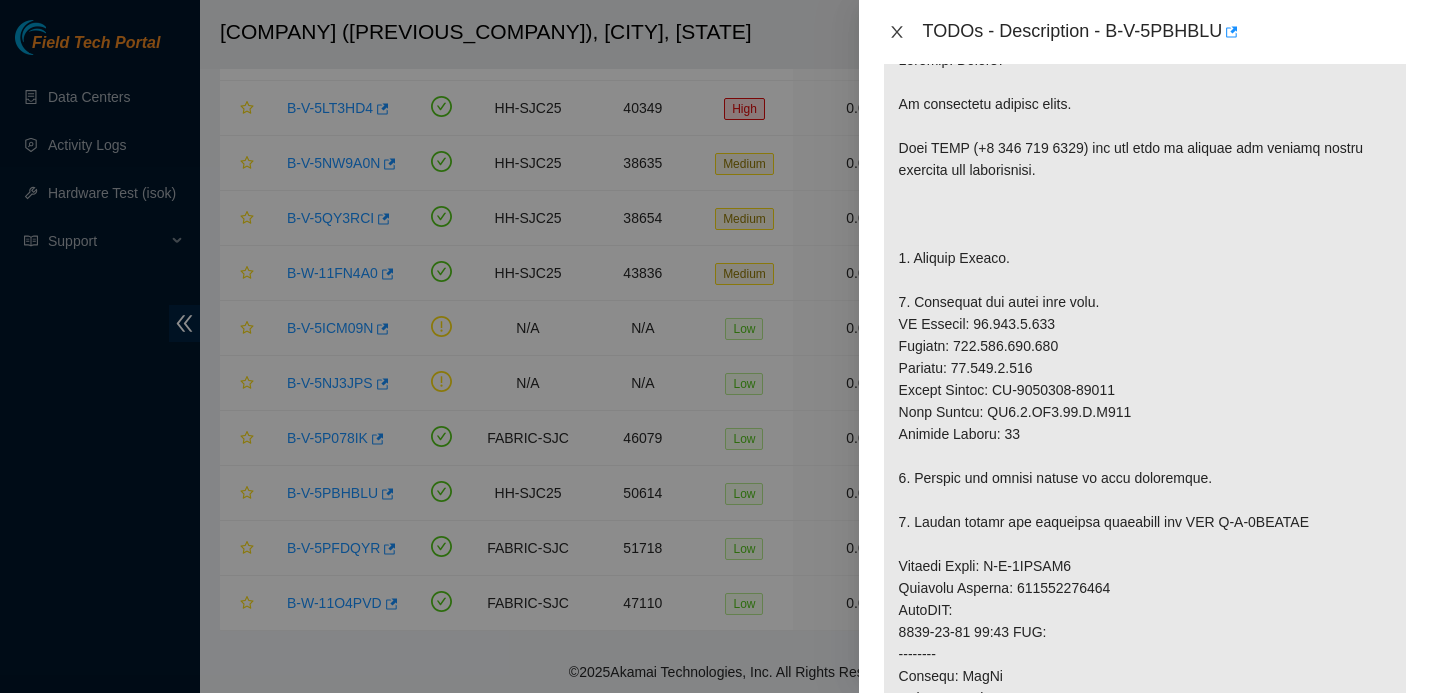 click 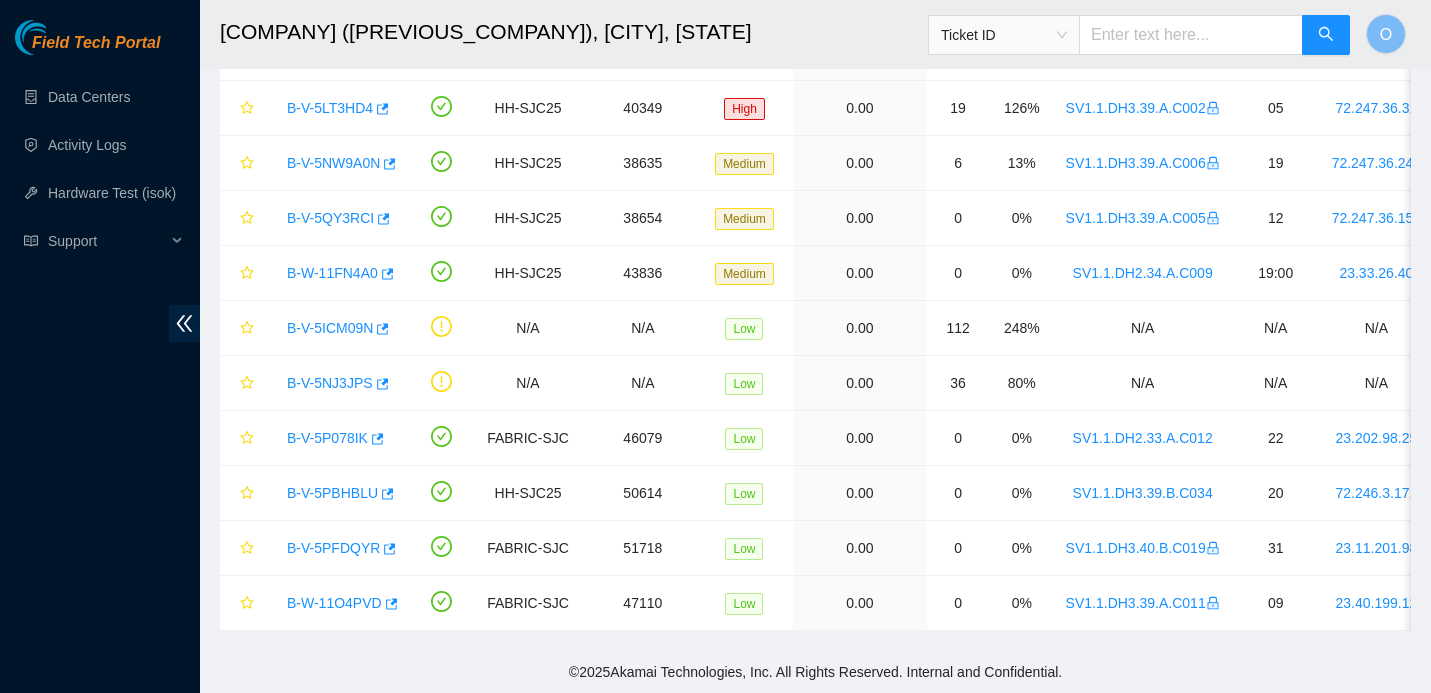 scroll, scrollTop: 401, scrollLeft: 0, axis: vertical 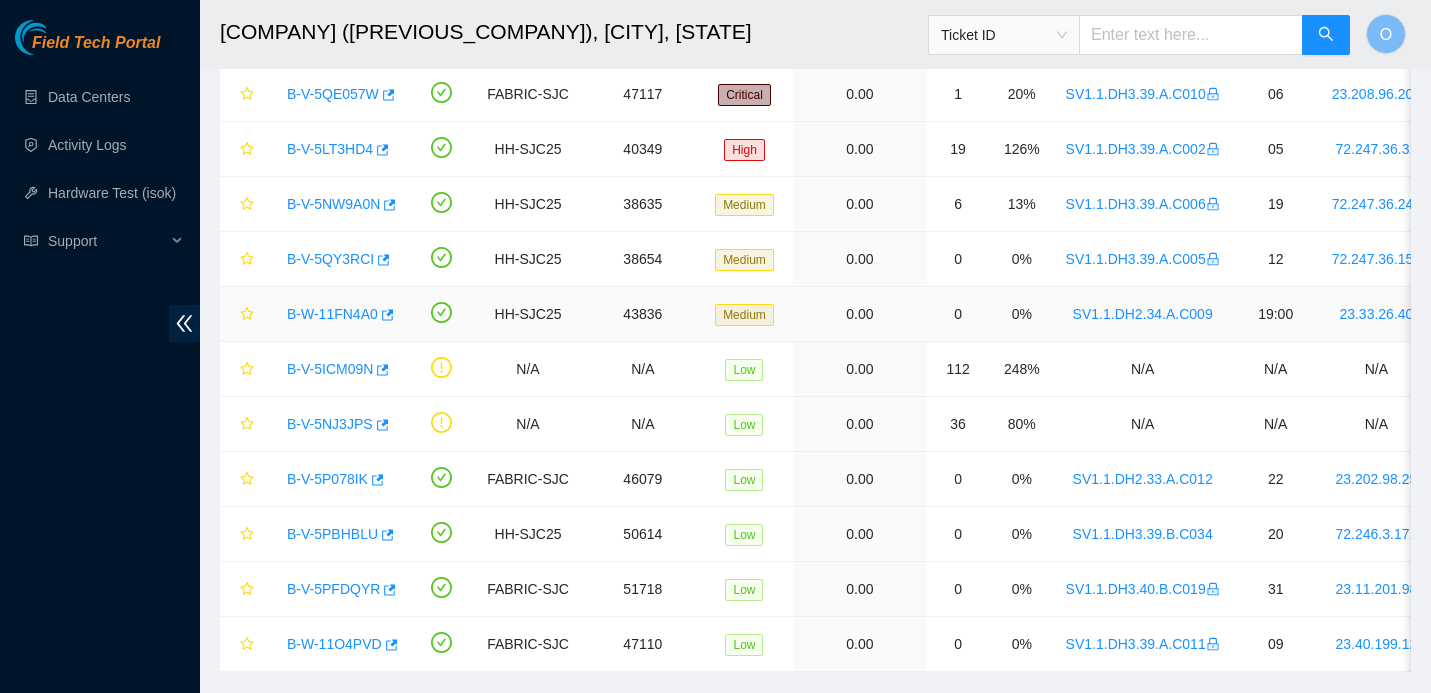 click on "B-W-11FN4A0" at bounding box center (332, 314) 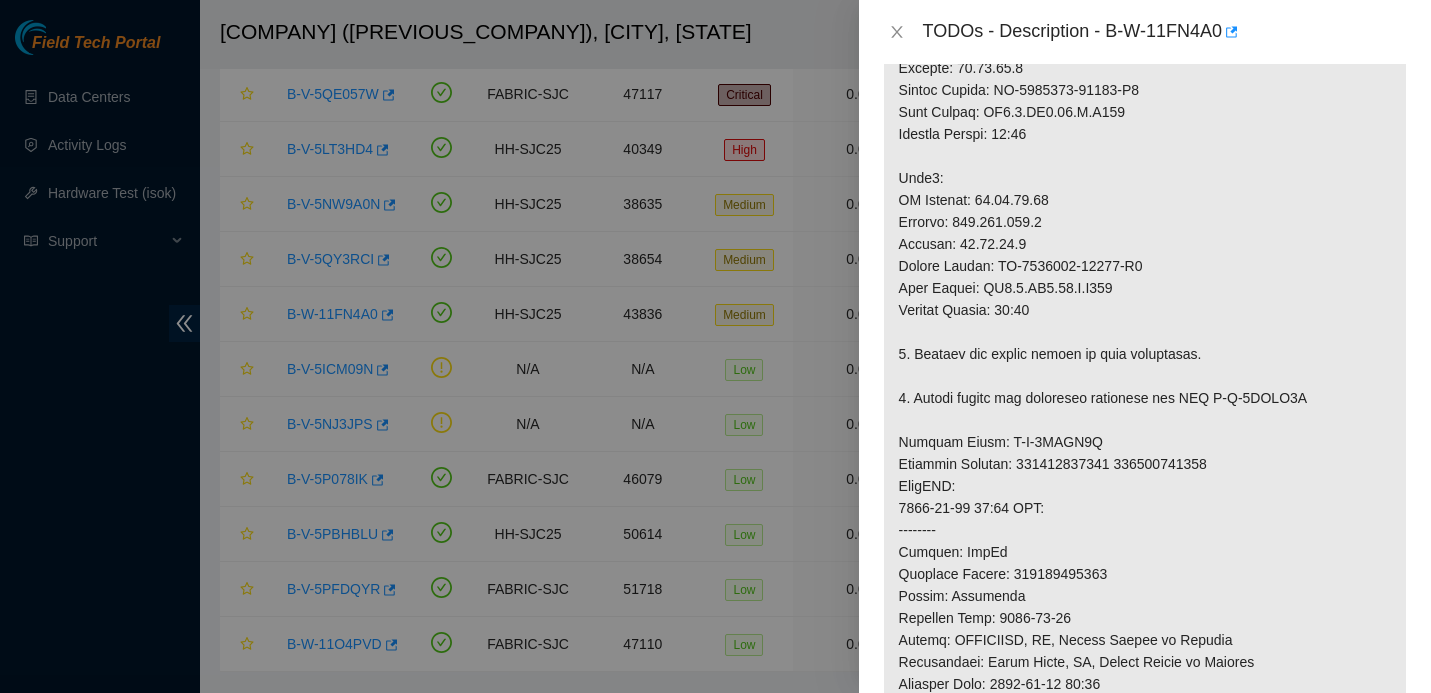 scroll, scrollTop: 665, scrollLeft: 0, axis: vertical 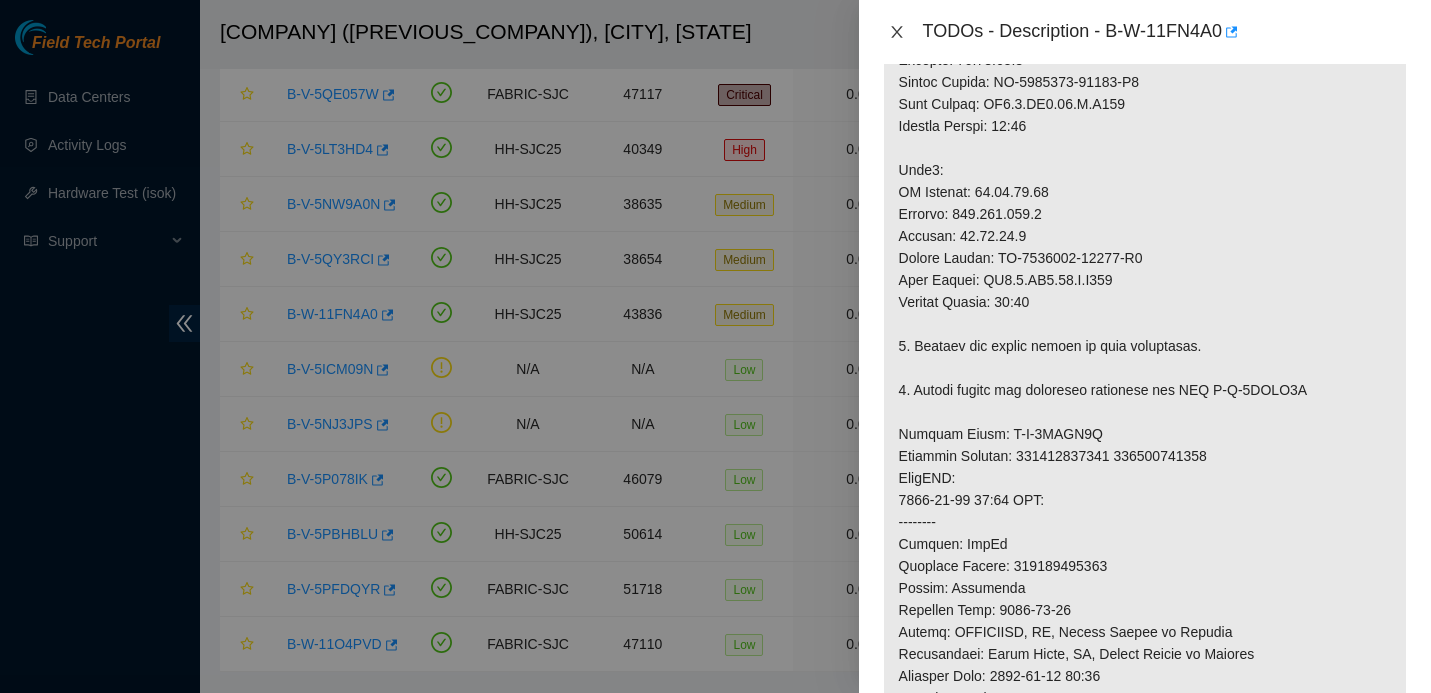 click 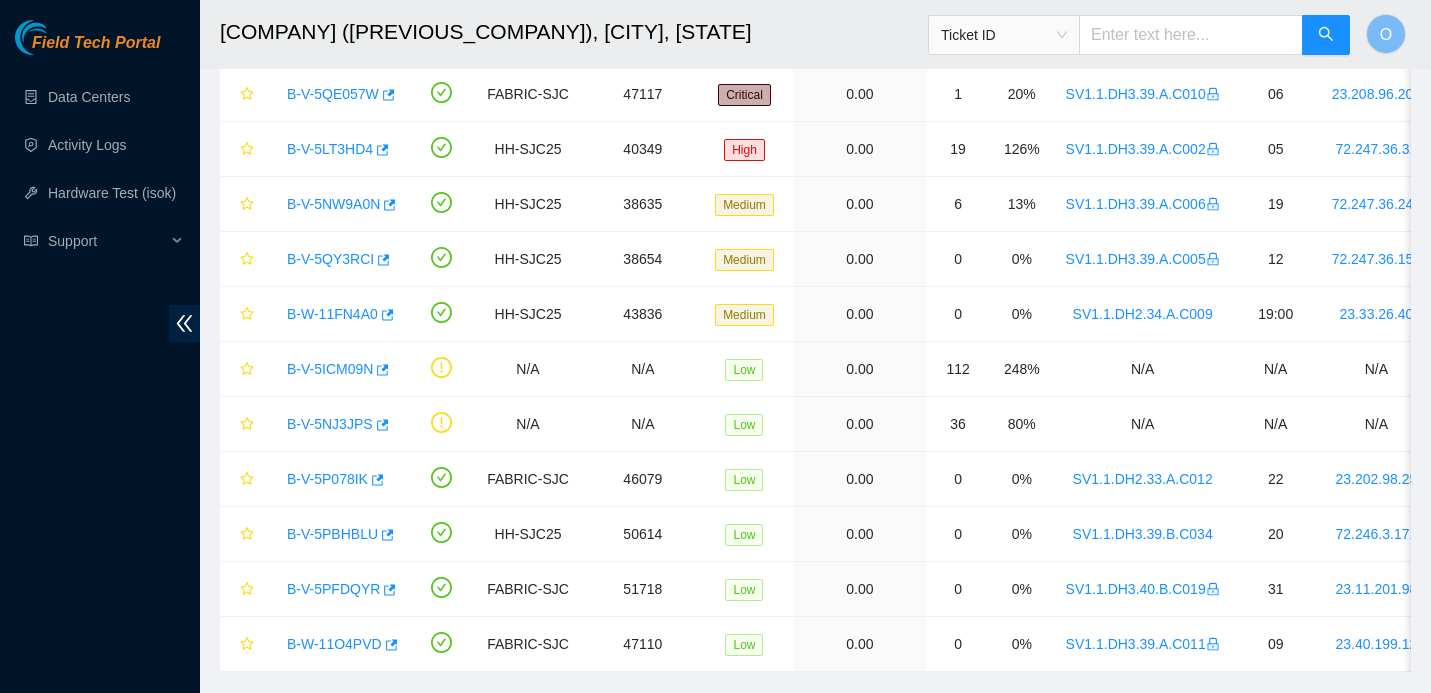 scroll, scrollTop: 597, scrollLeft: 0, axis: vertical 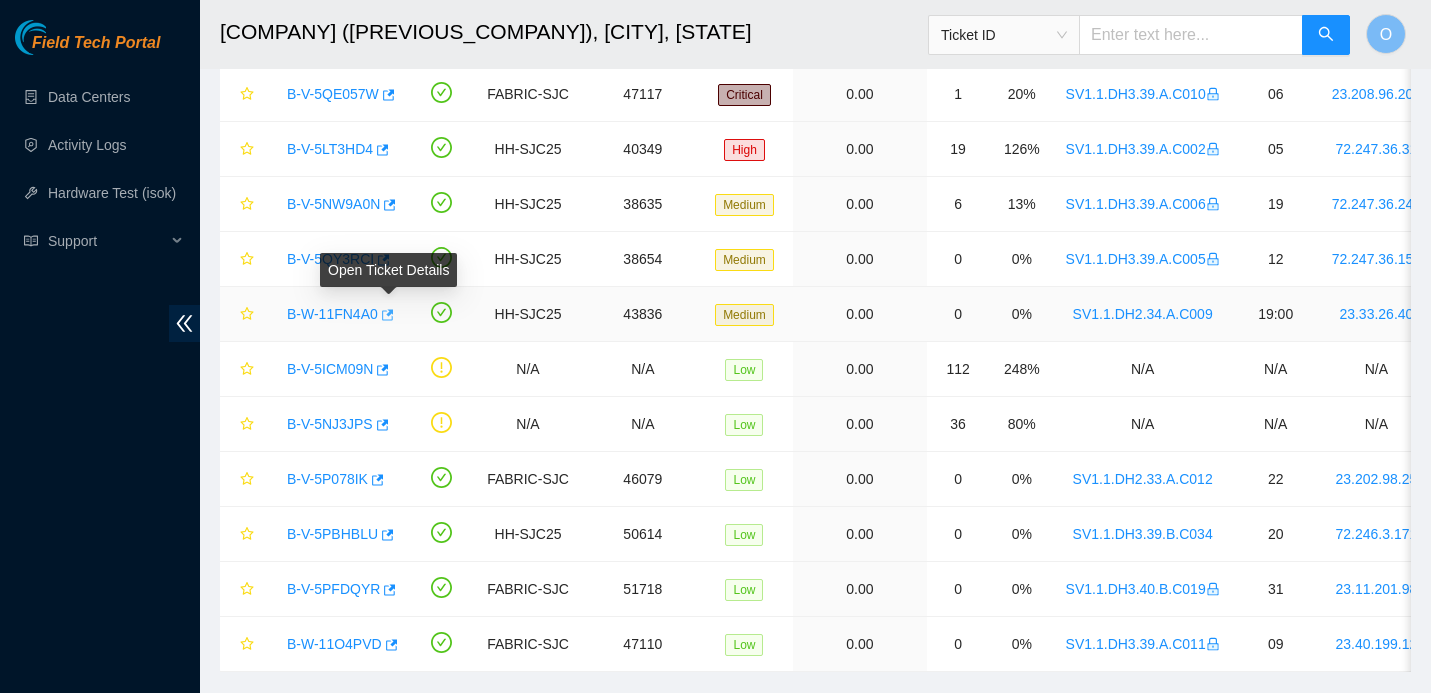 click at bounding box center (386, 316) 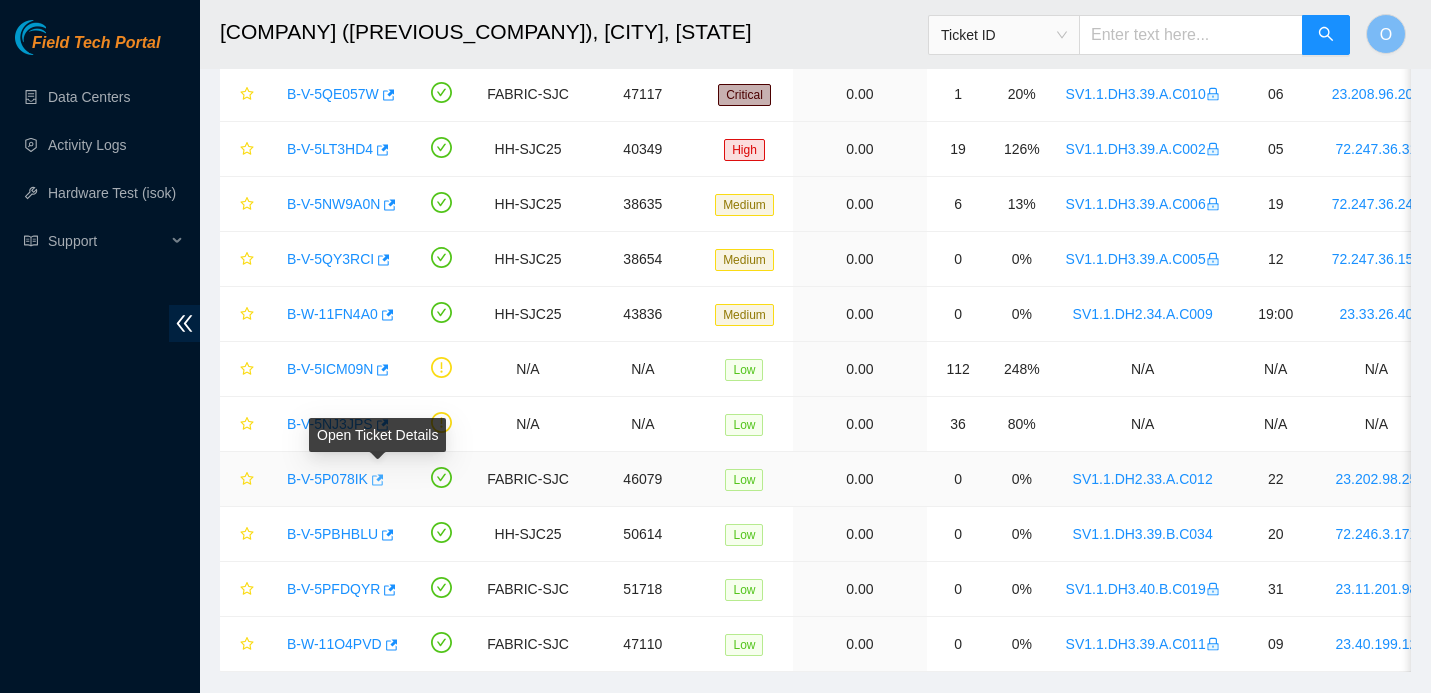 click 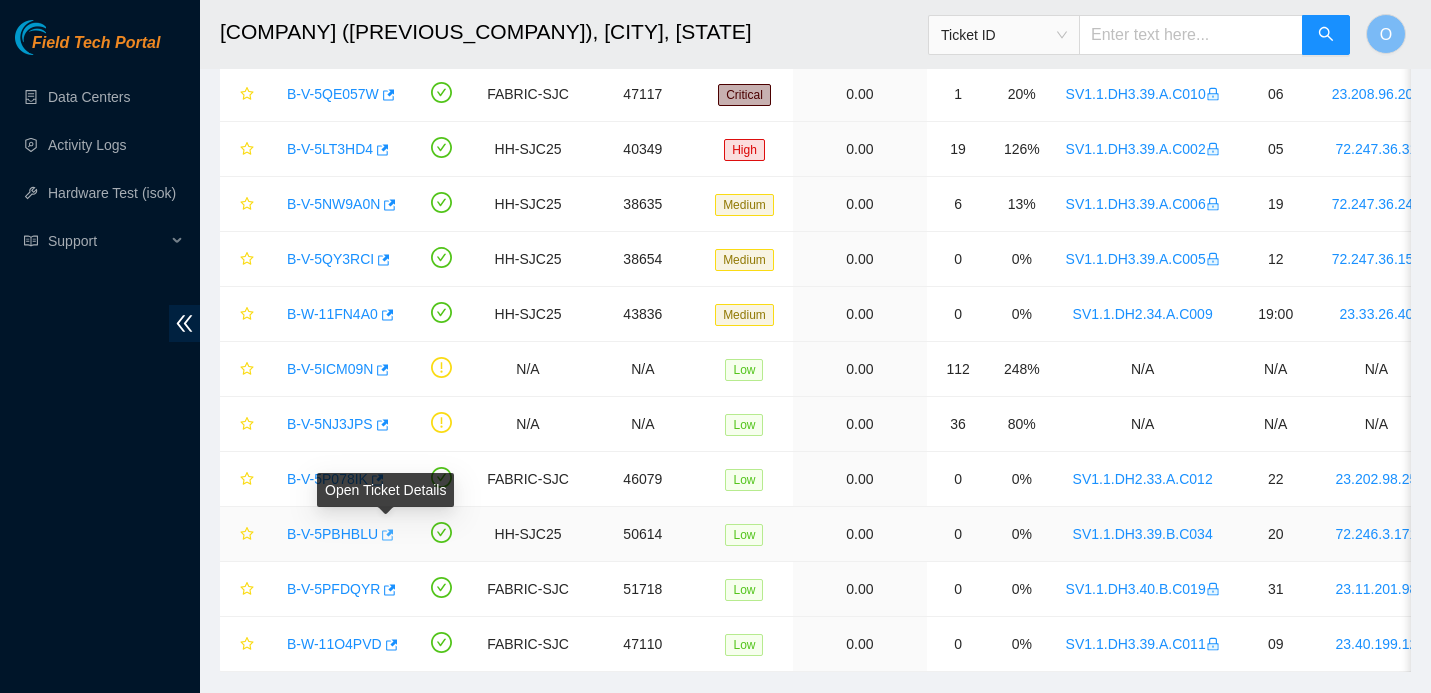 click 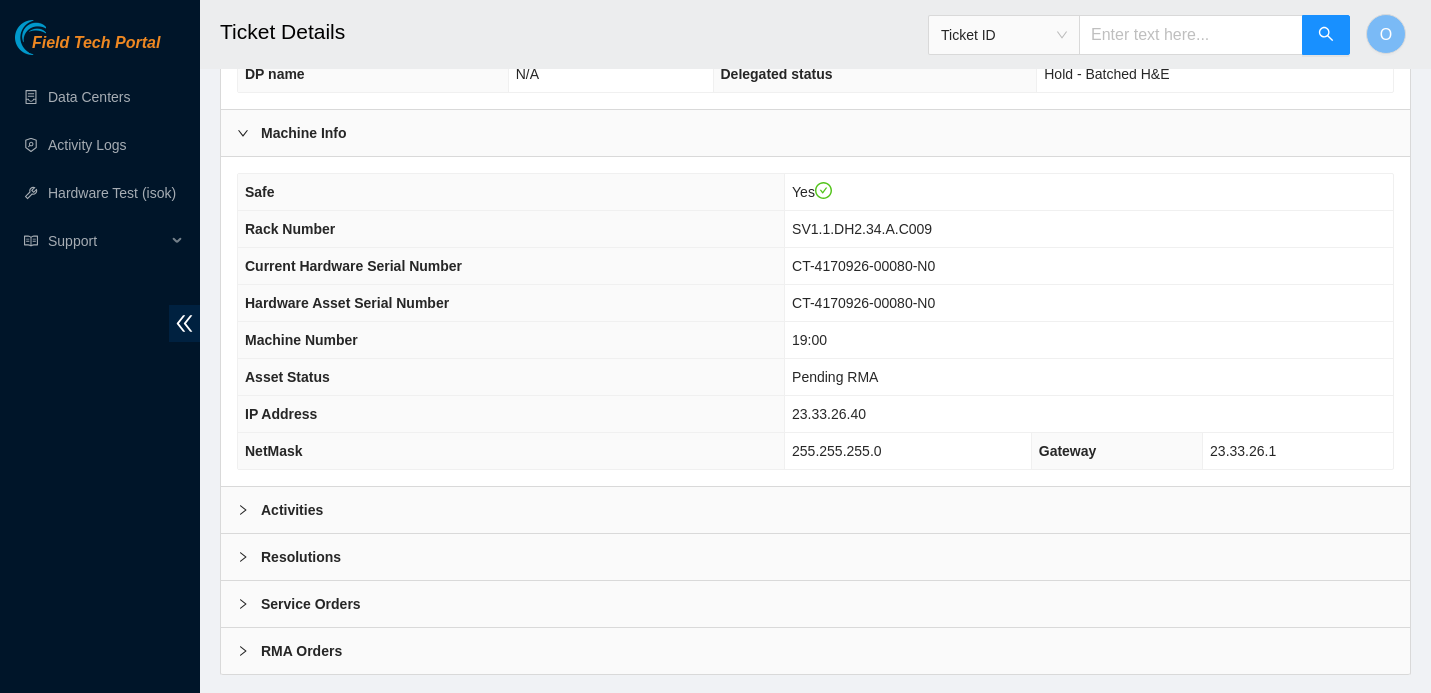 scroll, scrollTop: 642, scrollLeft: 0, axis: vertical 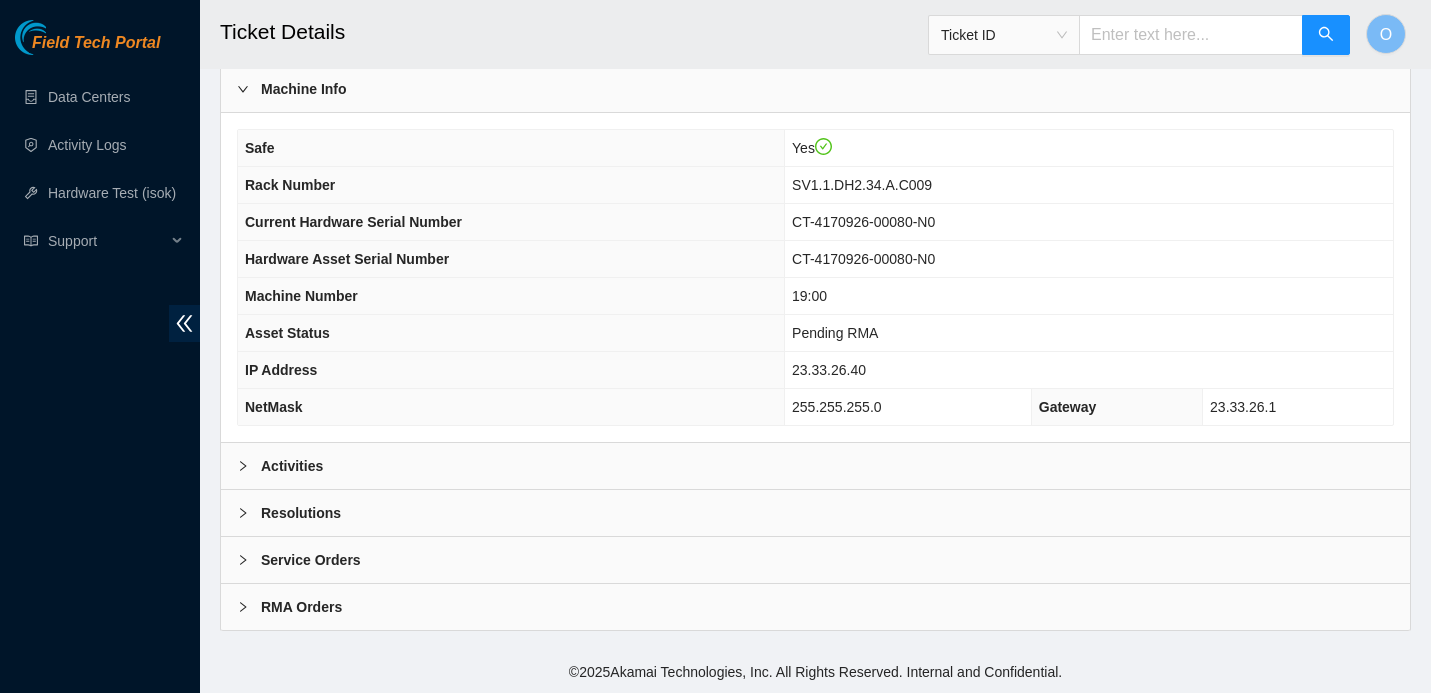 click on "Activities" at bounding box center [292, 466] 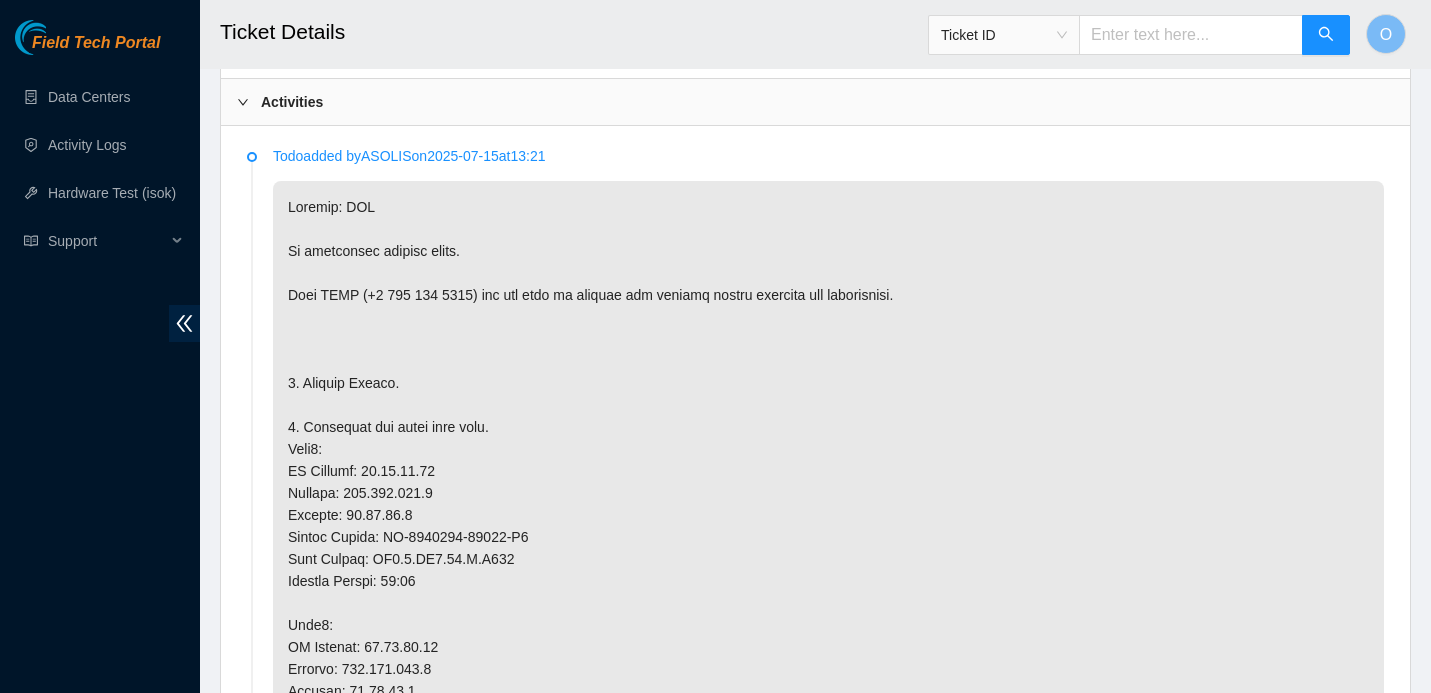 click at bounding box center (828, 834) 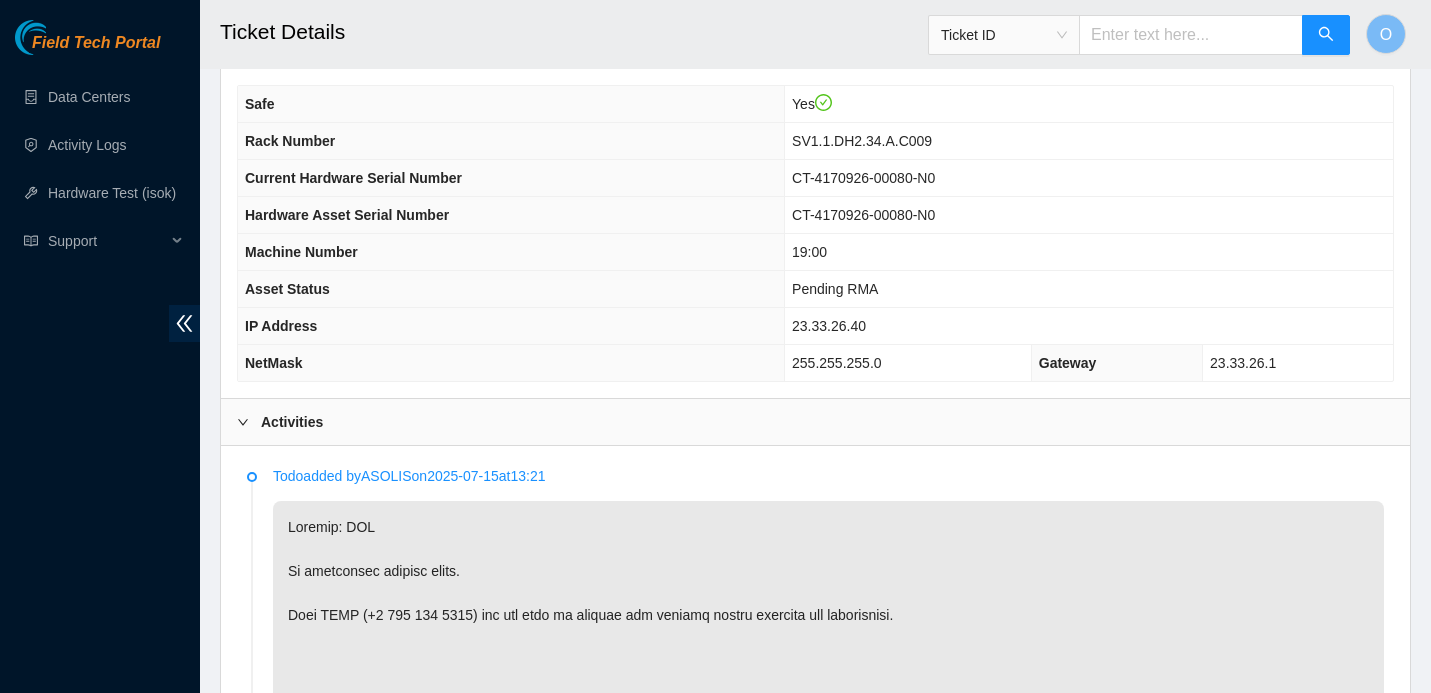 scroll, scrollTop: 641, scrollLeft: 0, axis: vertical 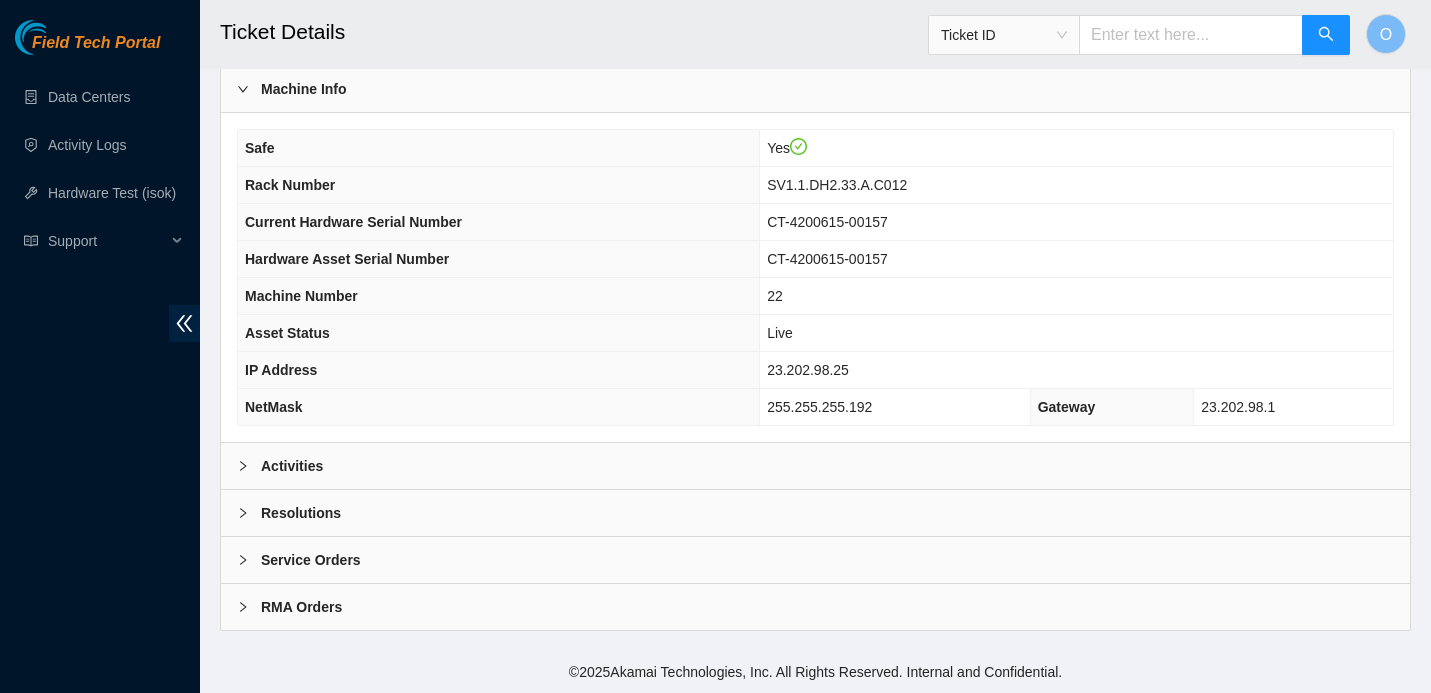 click on "Activities" at bounding box center [292, 466] 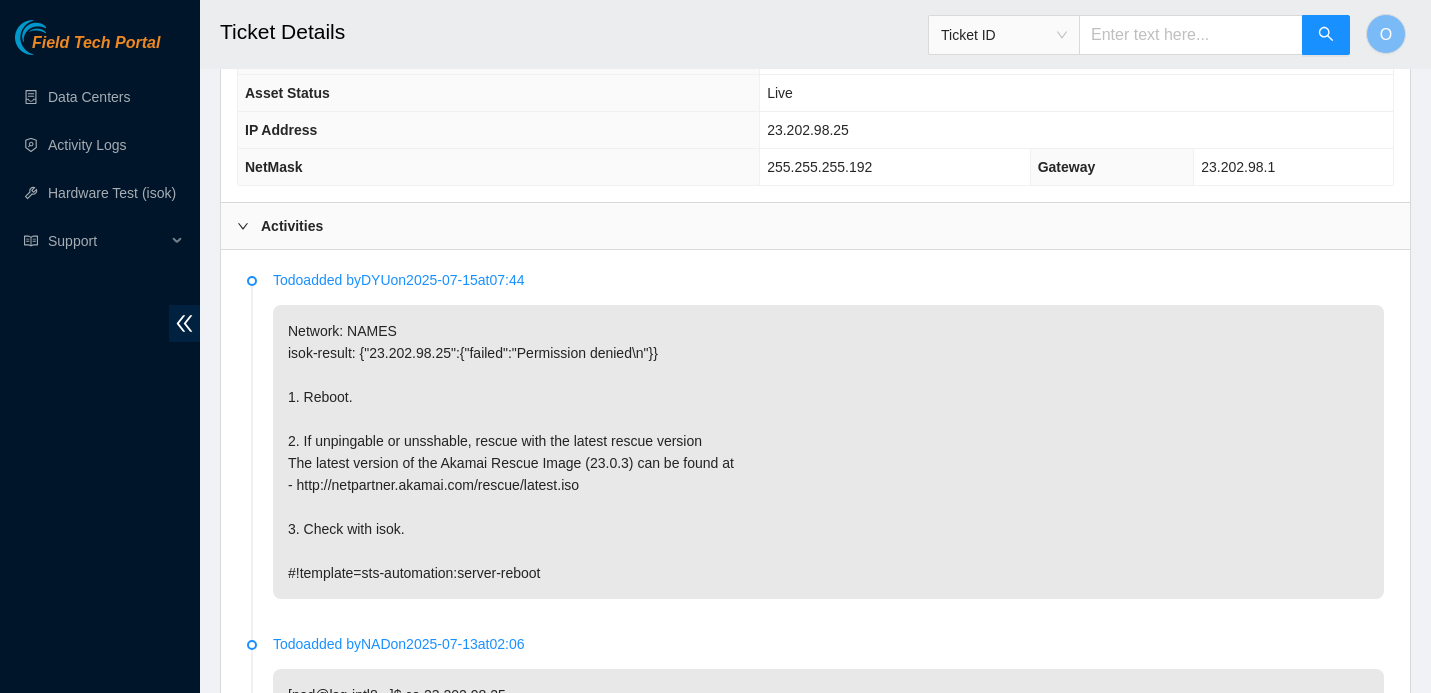 scroll, scrollTop: 844, scrollLeft: 0, axis: vertical 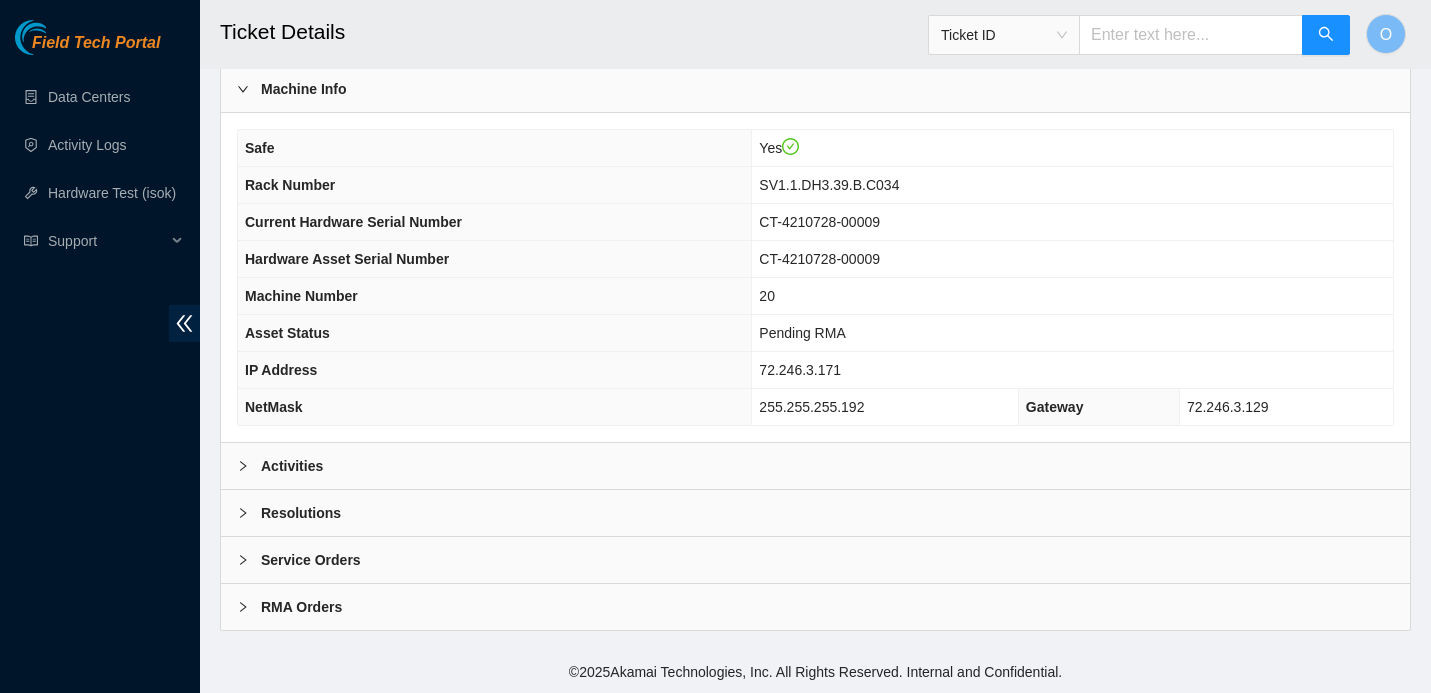 click on "Activities" at bounding box center (292, 466) 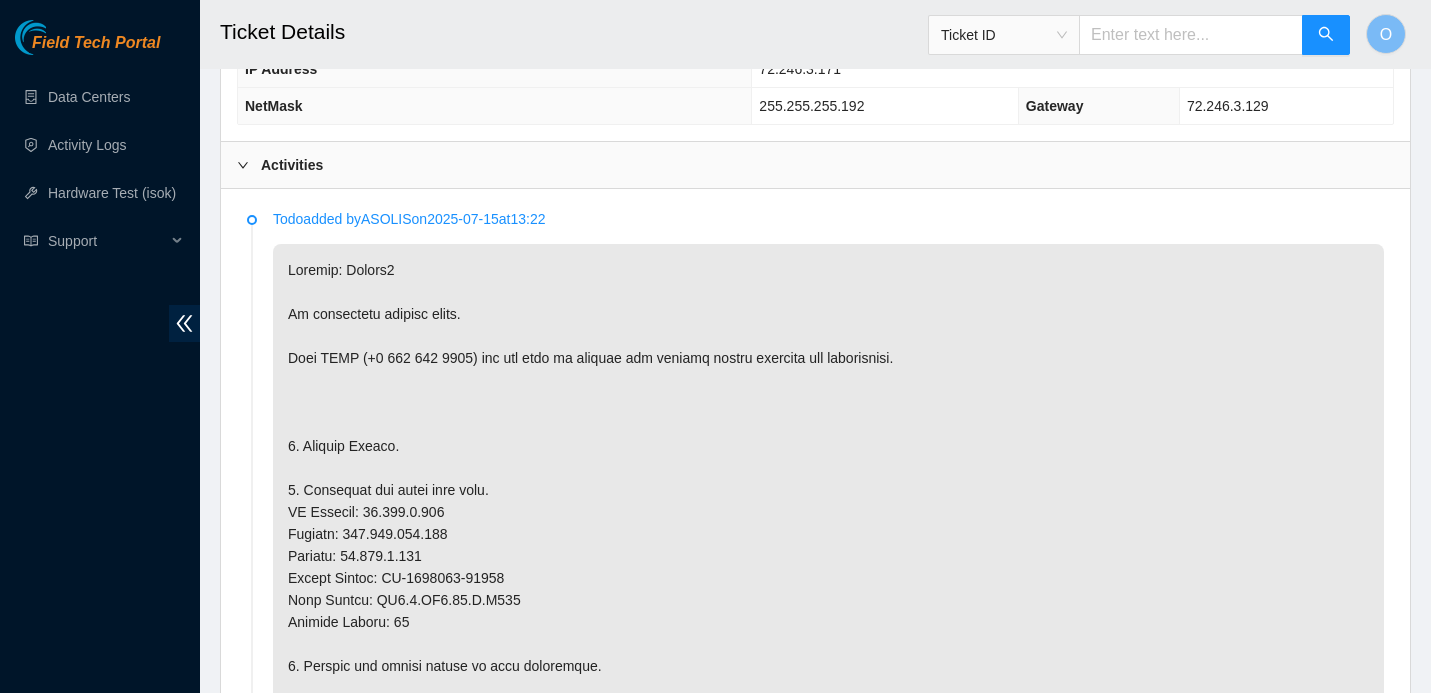 scroll, scrollTop: 900, scrollLeft: 0, axis: vertical 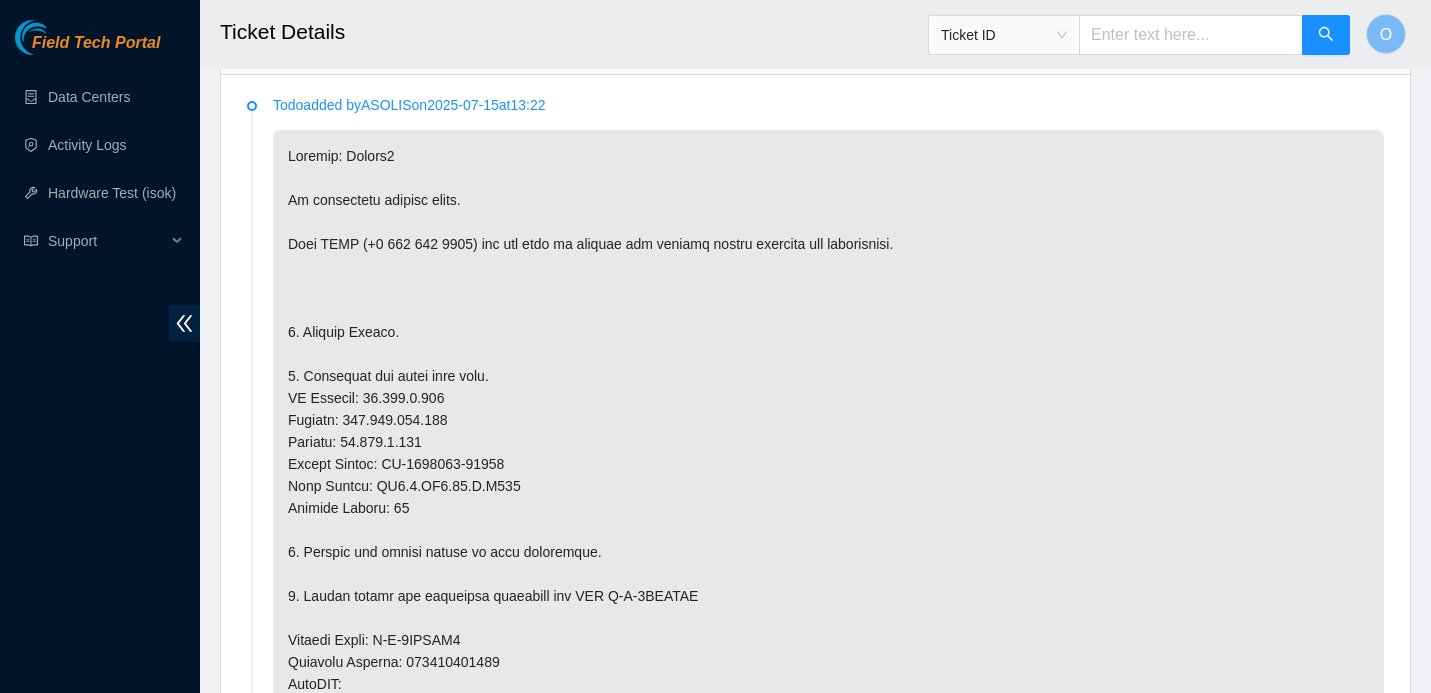 click at bounding box center [828, 673] 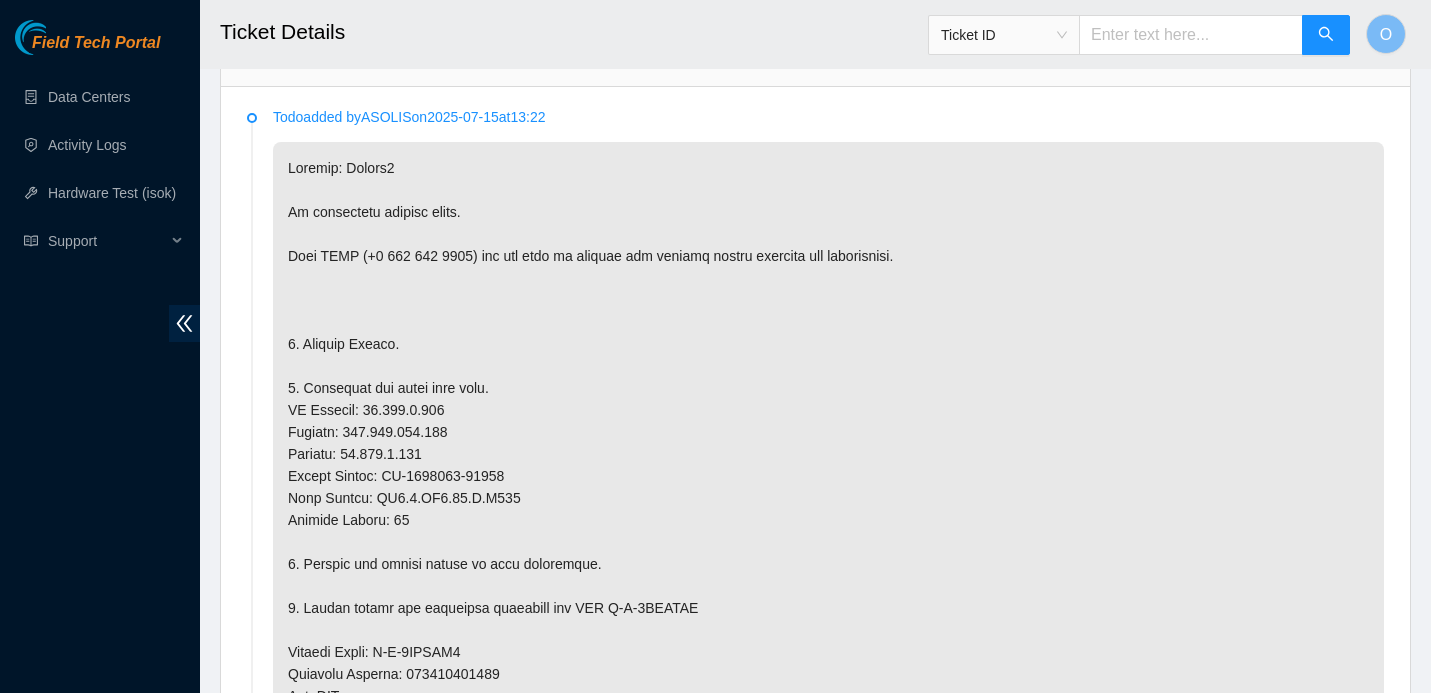 scroll, scrollTop: 984, scrollLeft: 0, axis: vertical 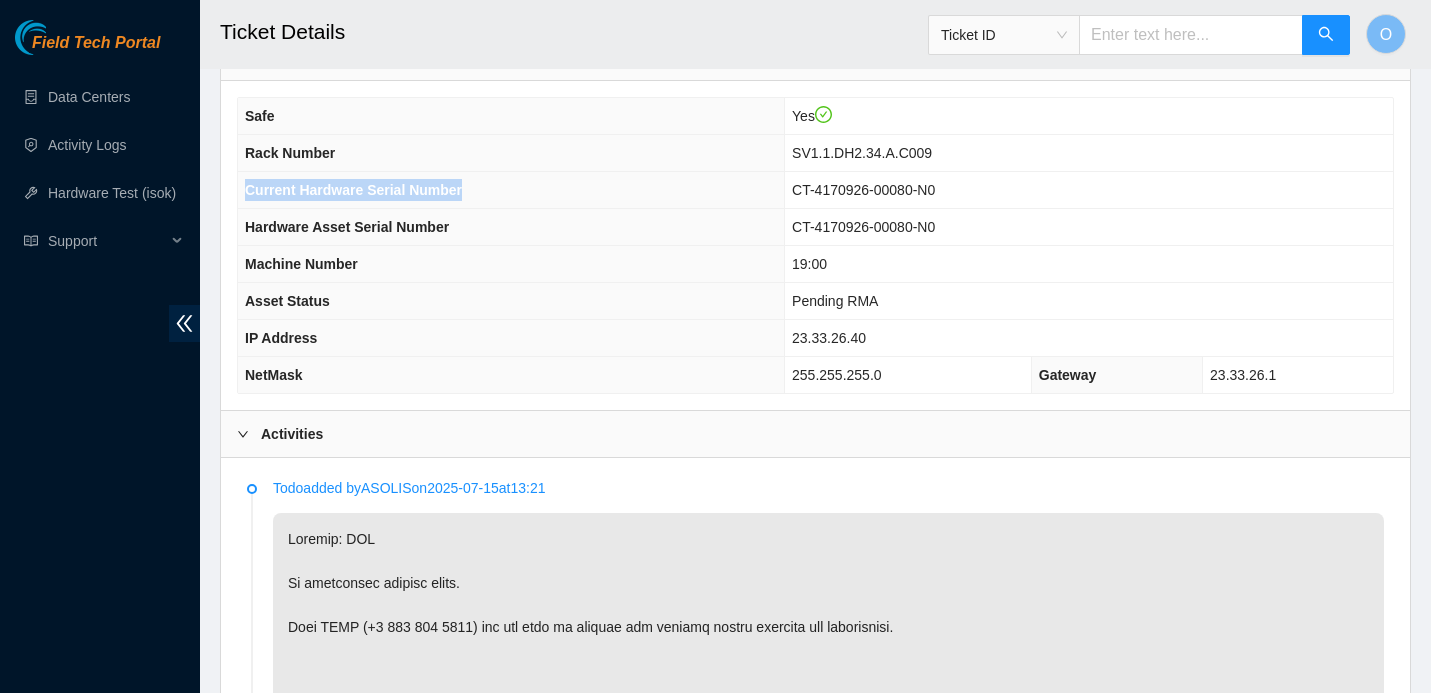 drag, startPoint x: 388, startPoint y: 219, endPoint x: 344, endPoint y: 261, distance: 60.827625 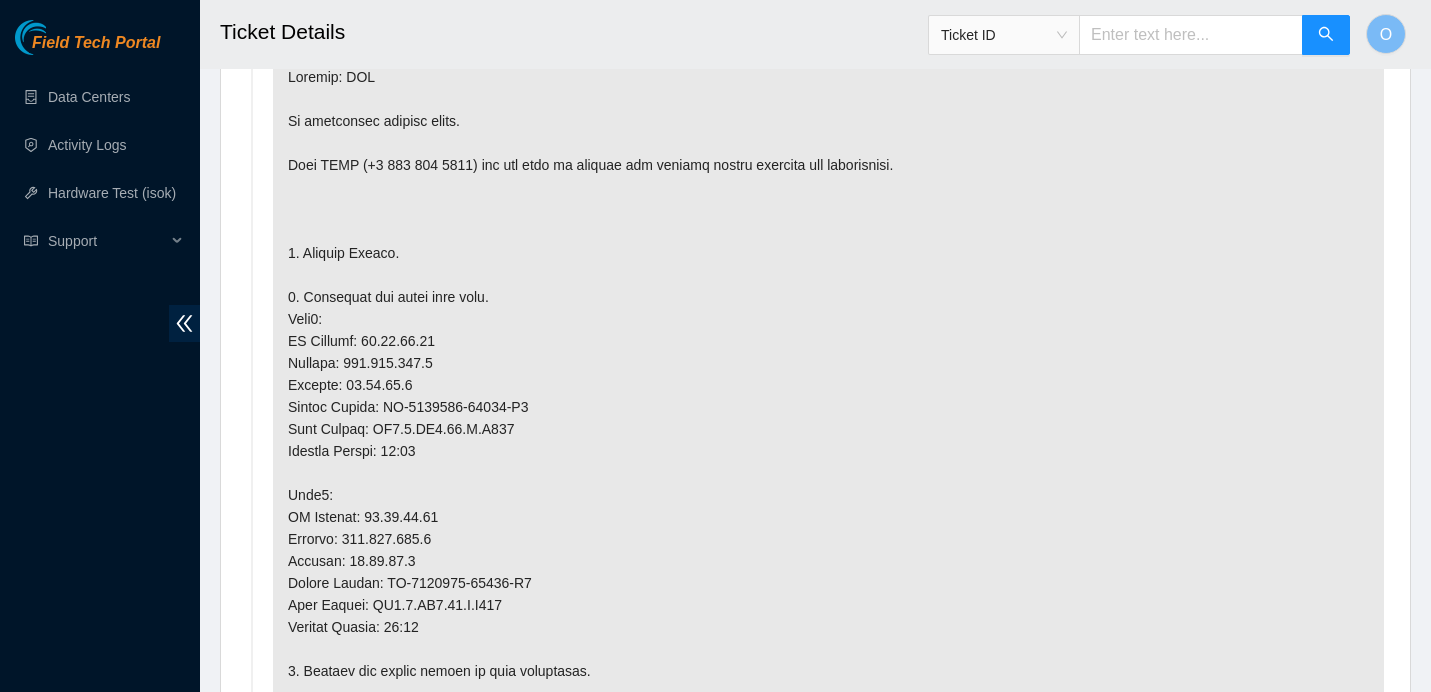 scroll, scrollTop: 1093, scrollLeft: 0, axis: vertical 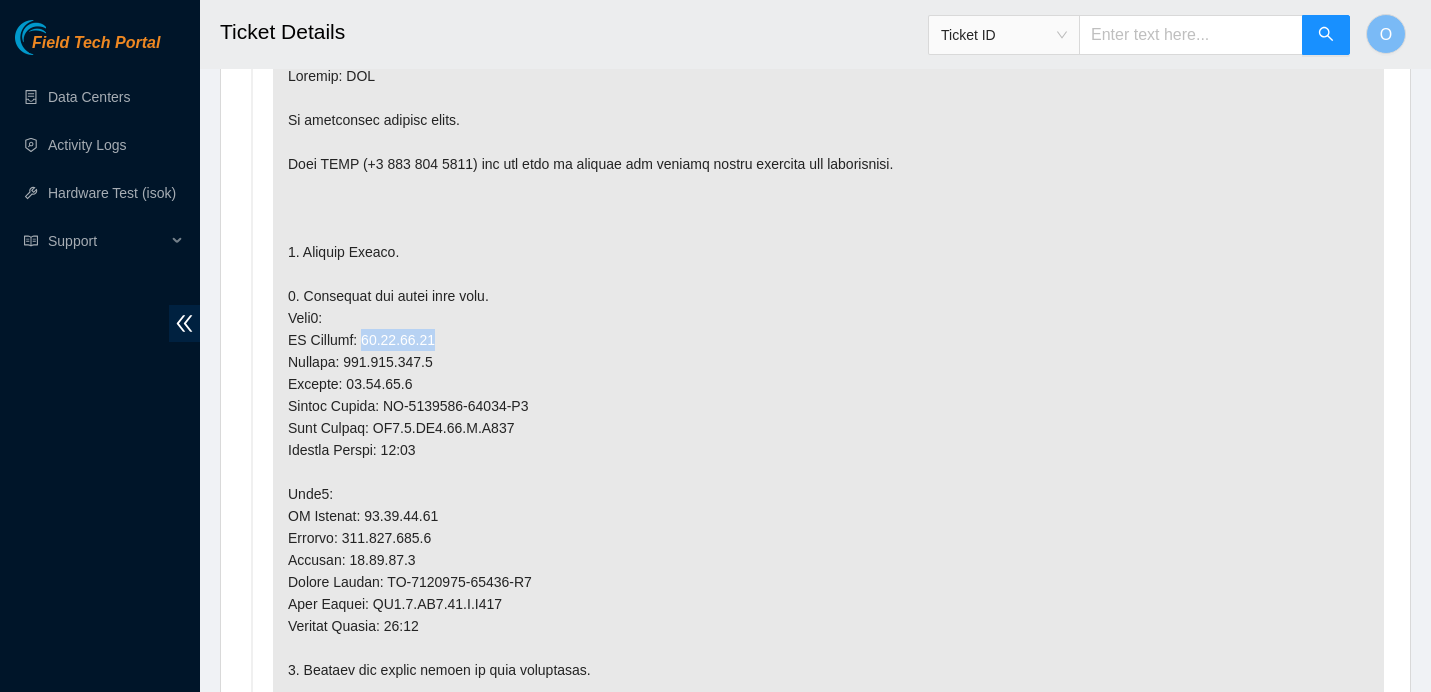 drag, startPoint x: 367, startPoint y: 384, endPoint x: 455, endPoint y: 385, distance: 88.005684 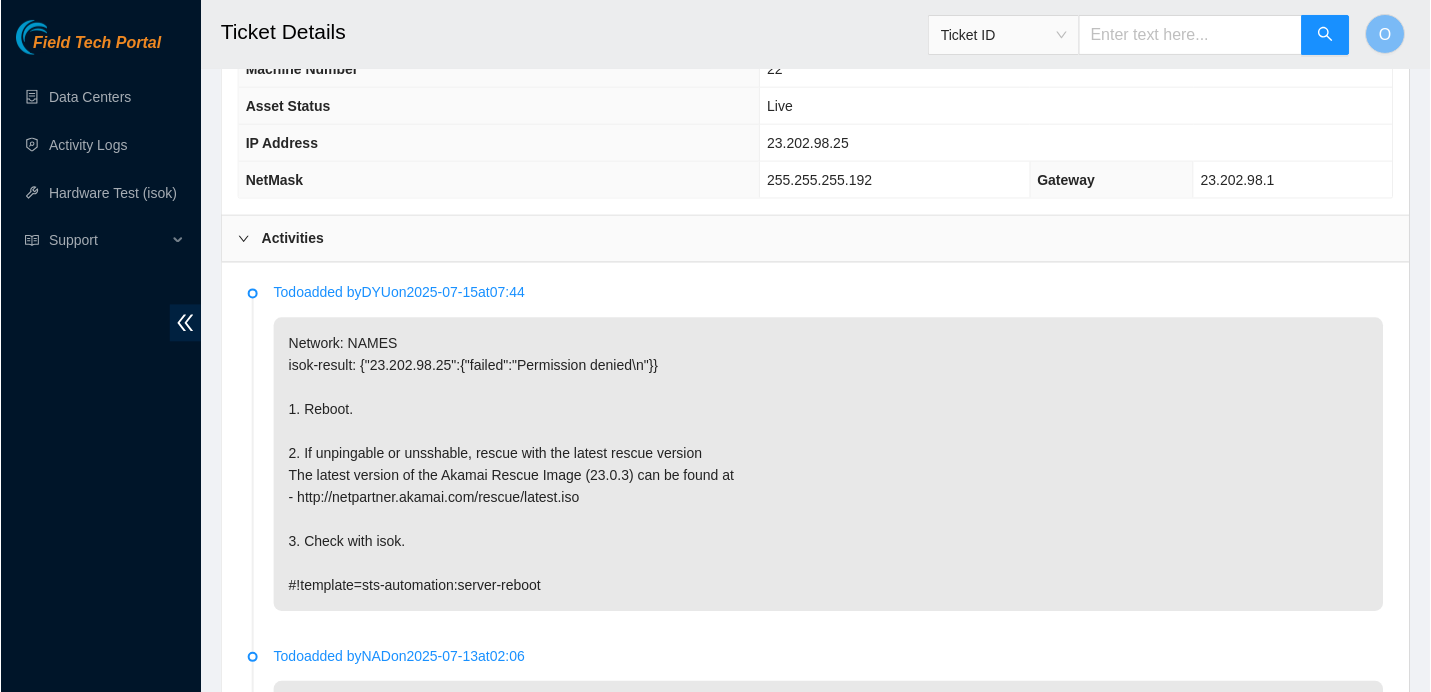 scroll, scrollTop: 835, scrollLeft: 0, axis: vertical 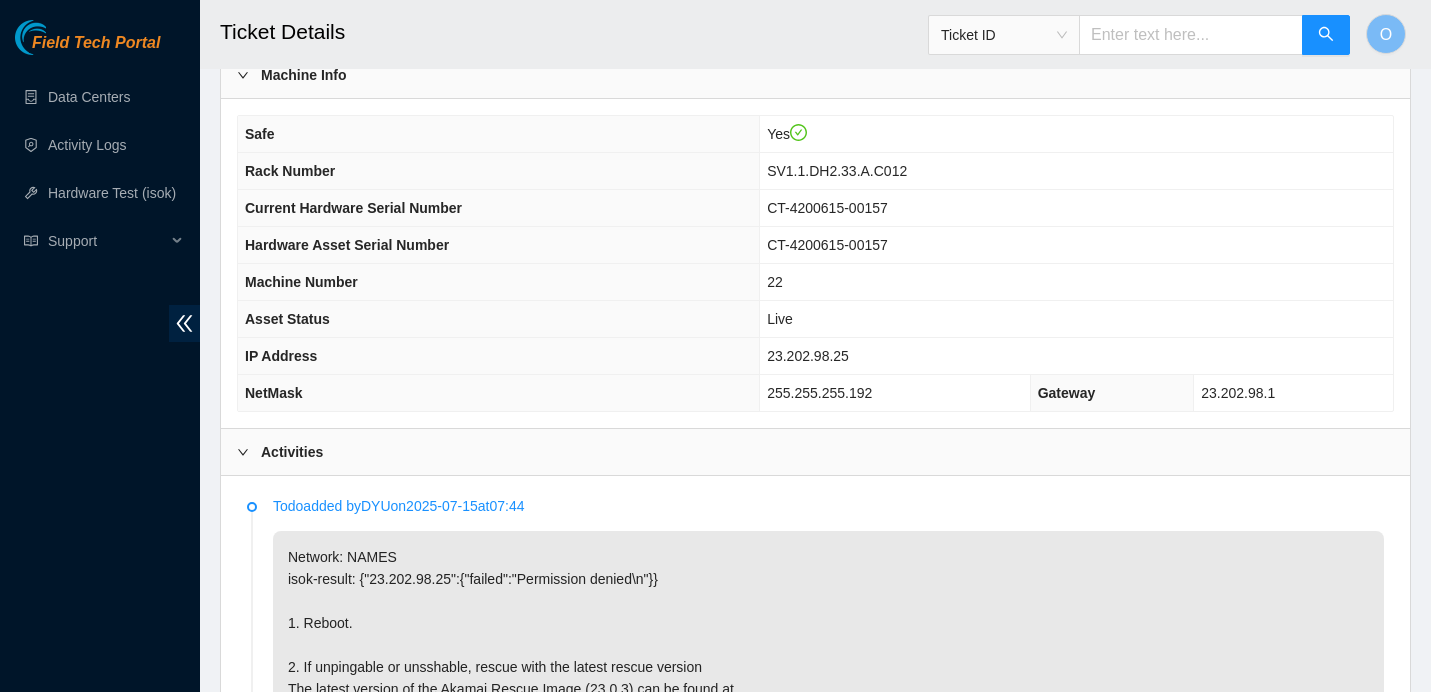 click on "23.202.98.25" at bounding box center [808, 356] 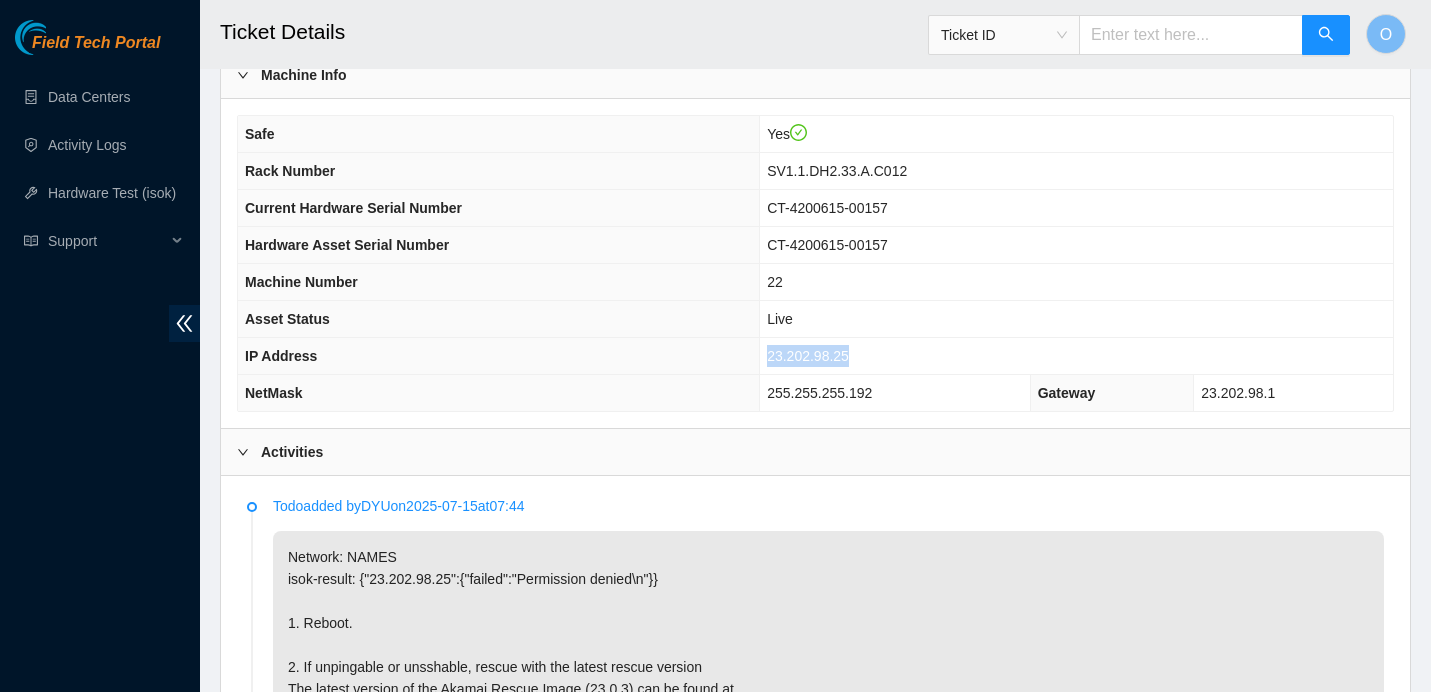 click on "23.202.98.25" at bounding box center (808, 356) 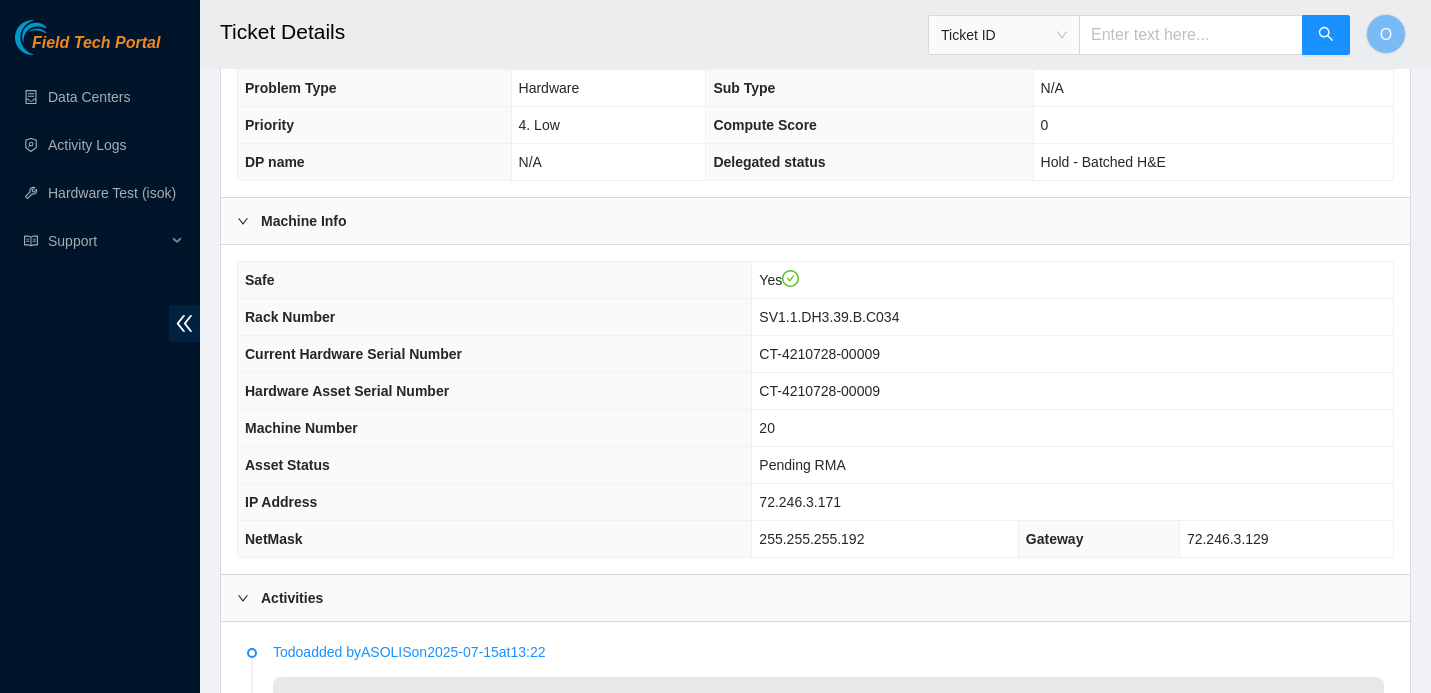 scroll, scrollTop: 616, scrollLeft: 0, axis: vertical 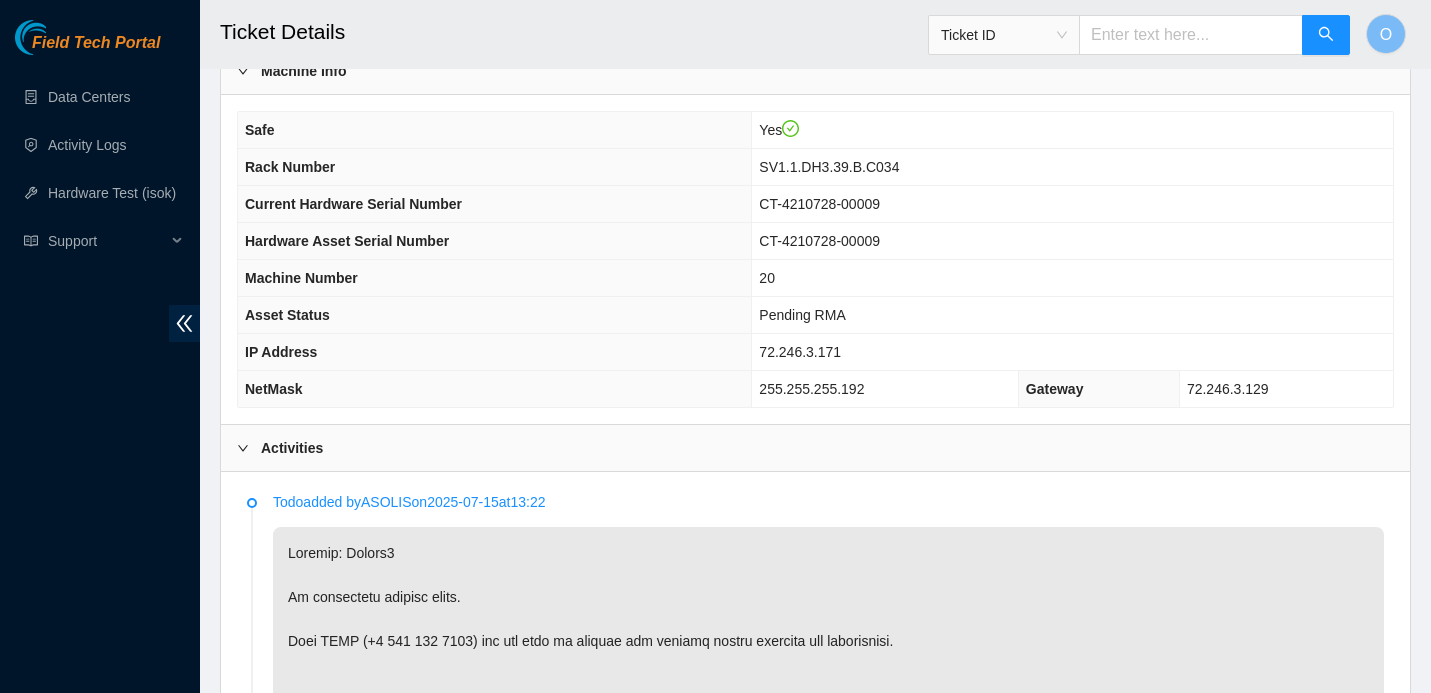 click on "72.246.3.171" at bounding box center (800, 352) 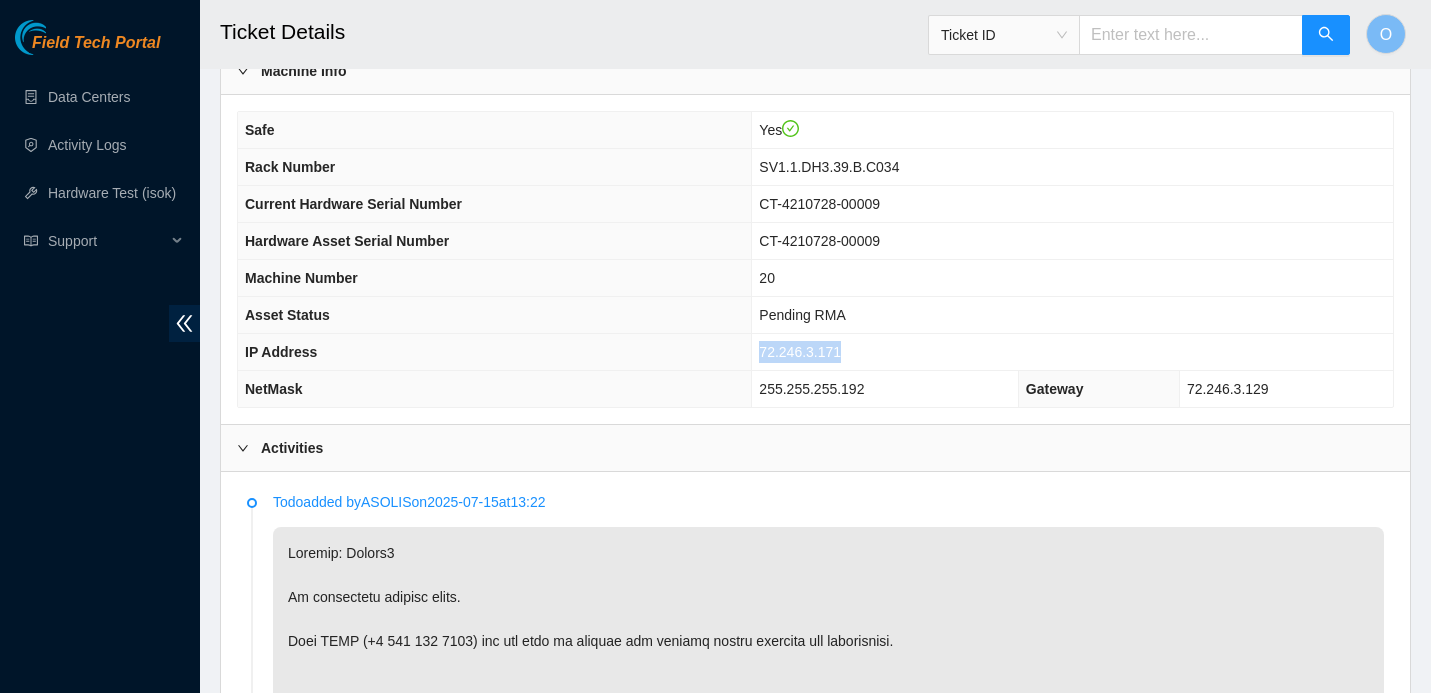 click on "72.246.3.171" at bounding box center (800, 352) 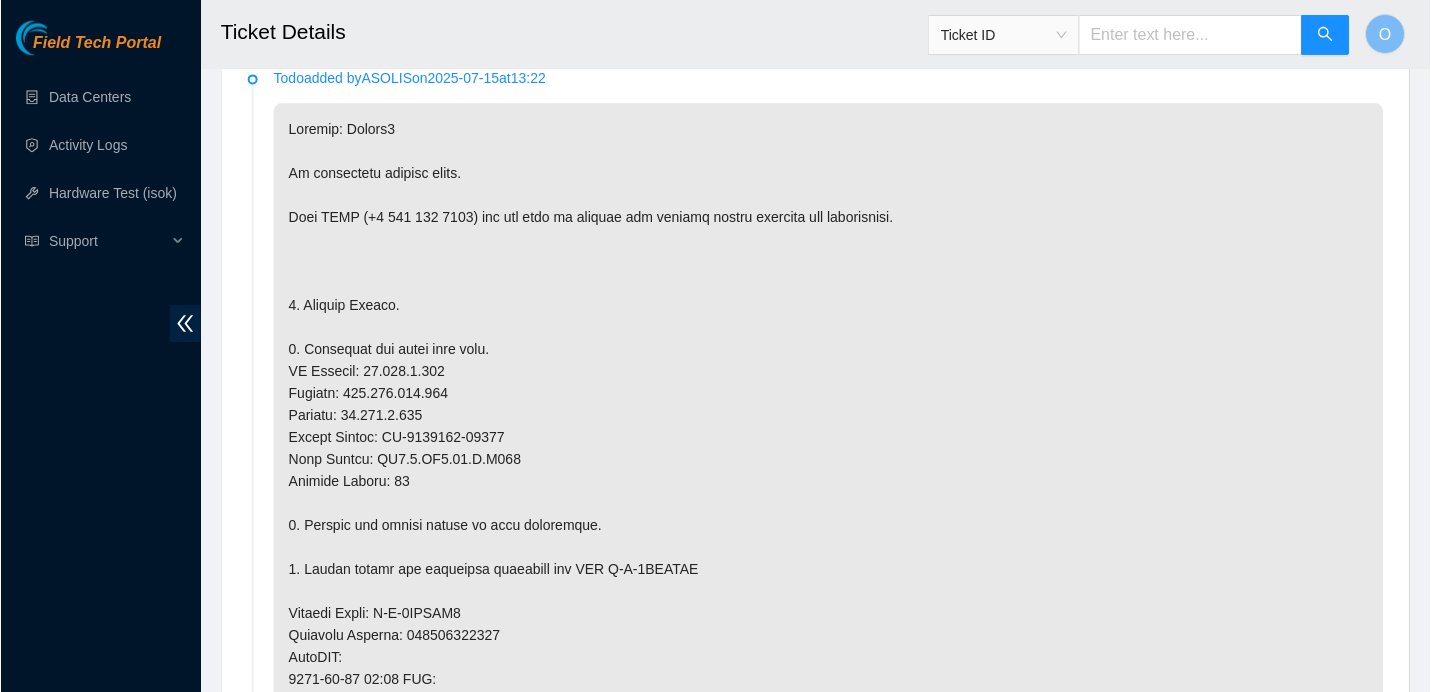 scroll, scrollTop: 1101, scrollLeft: 0, axis: vertical 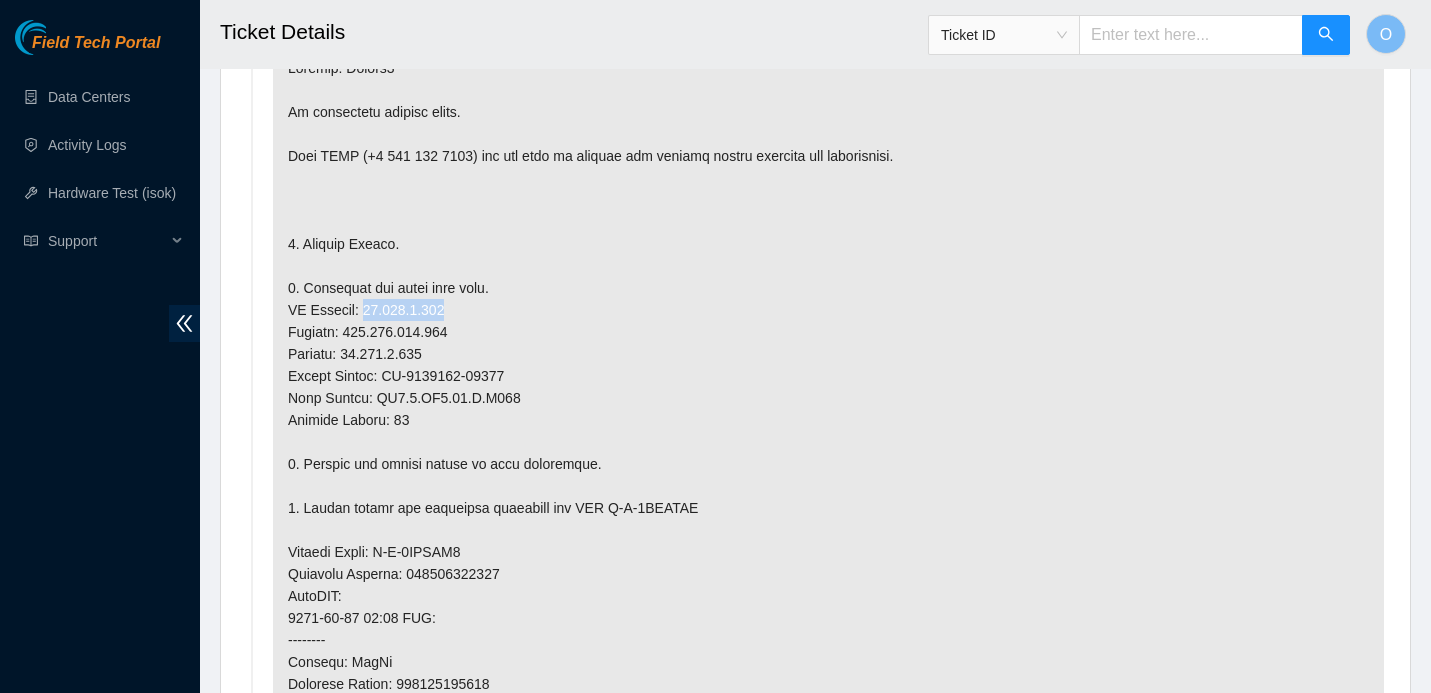 drag, startPoint x: 367, startPoint y: 350, endPoint x: 469, endPoint y: 350, distance: 102 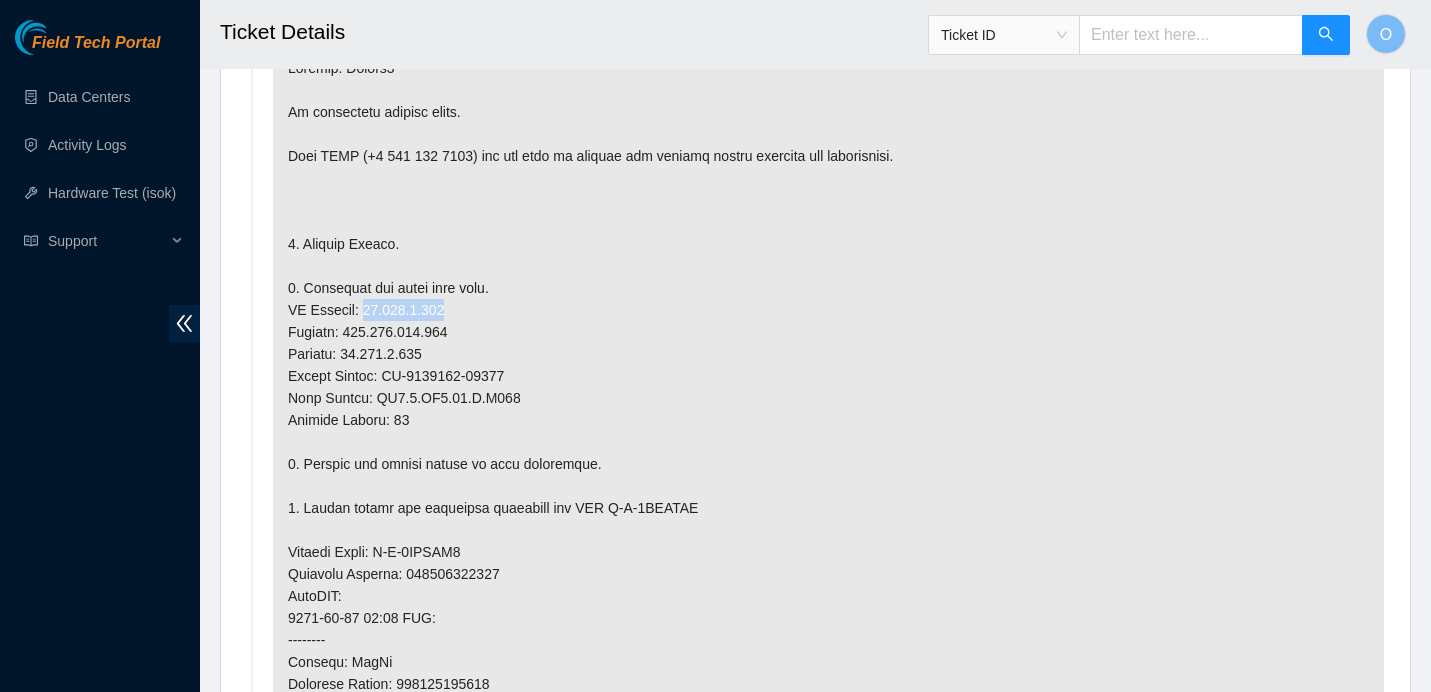 copy on "72.246.3.171" 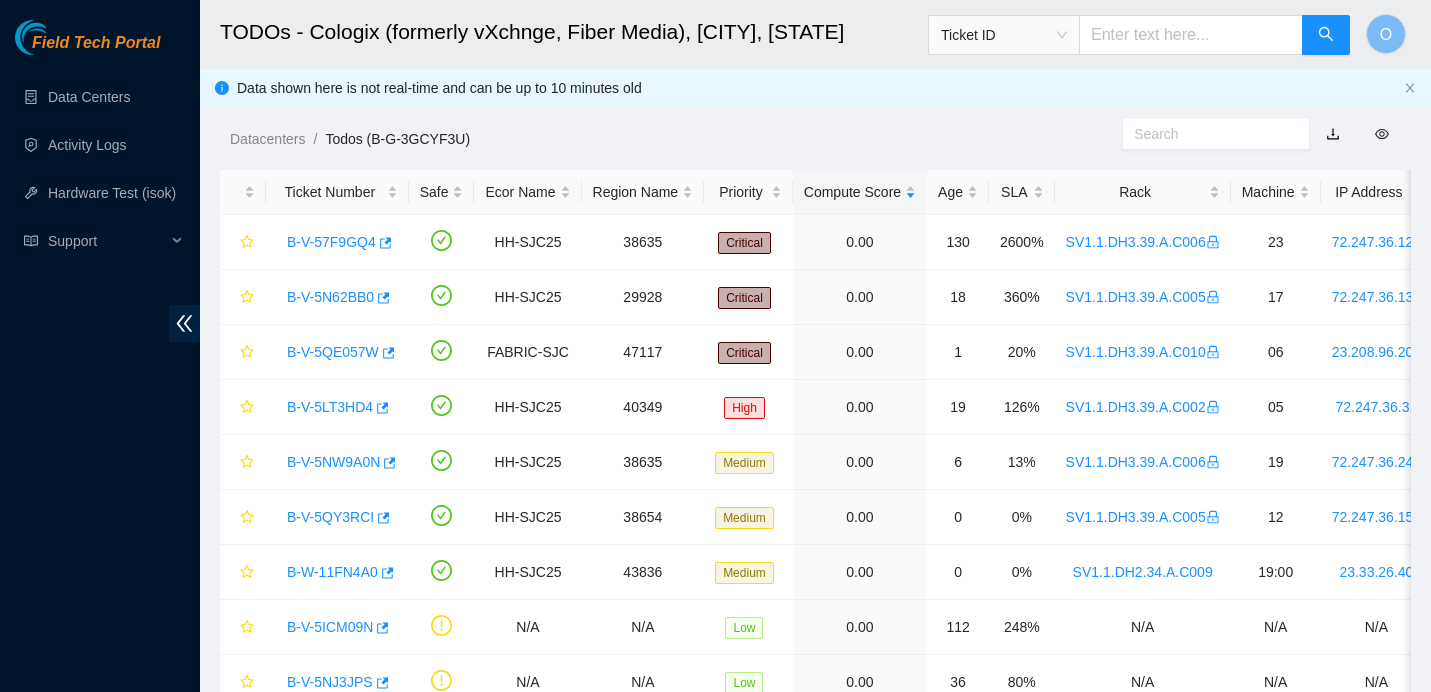 scroll, scrollTop: 258, scrollLeft: 0, axis: vertical 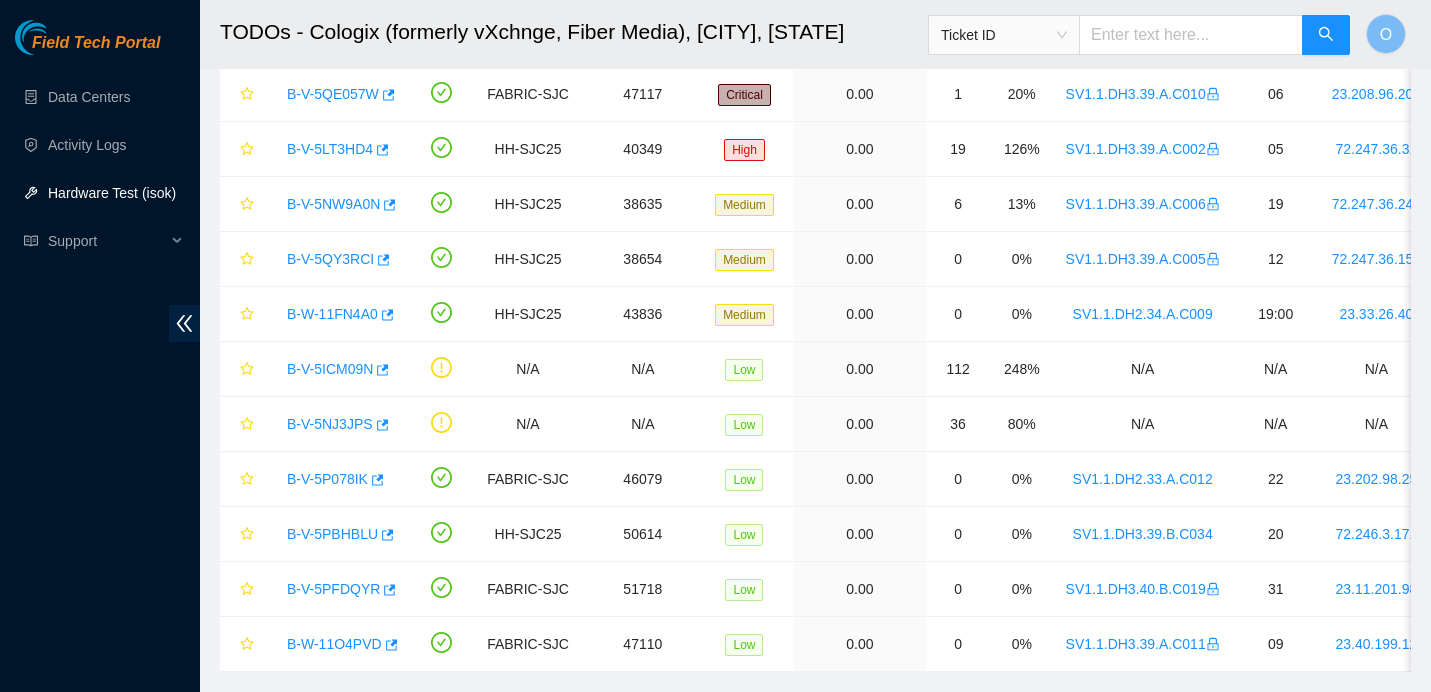 click on "Hardware Test (isok)" at bounding box center (112, 193) 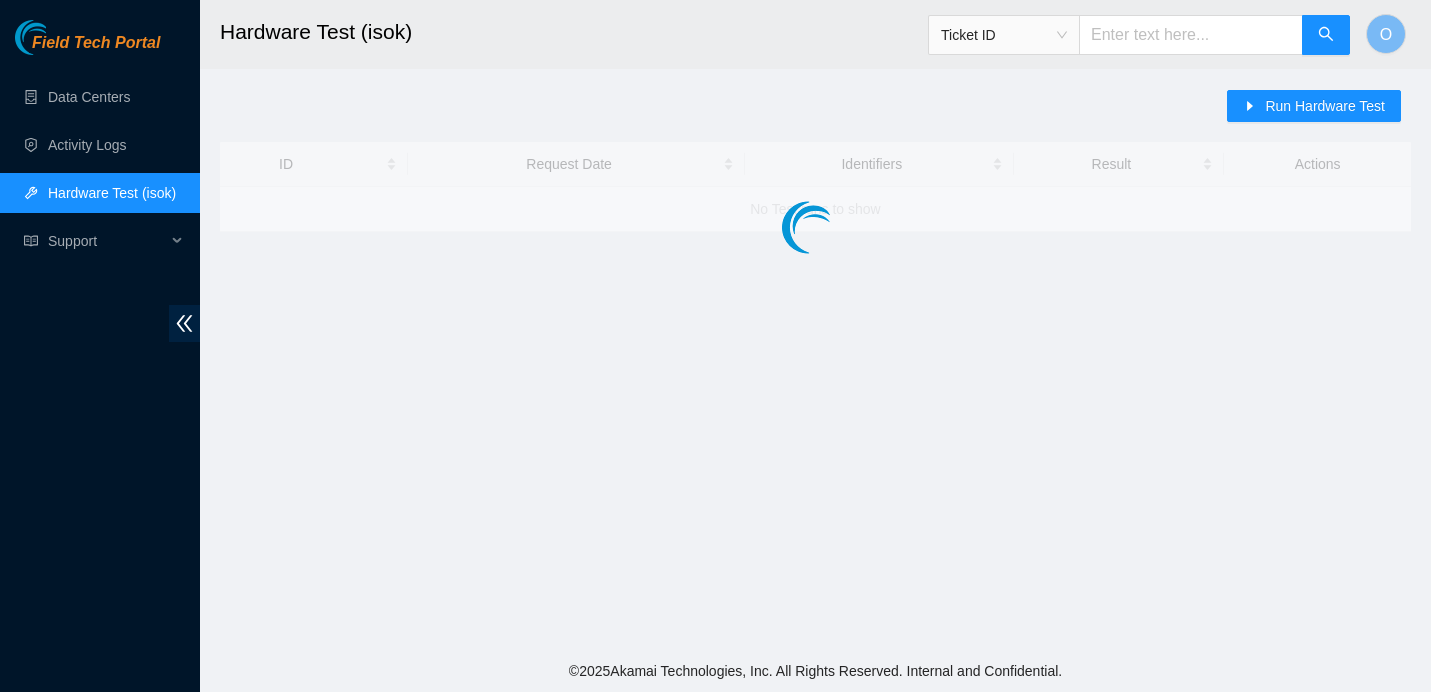 scroll, scrollTop: 0, scrollLeft: 0, axis: both 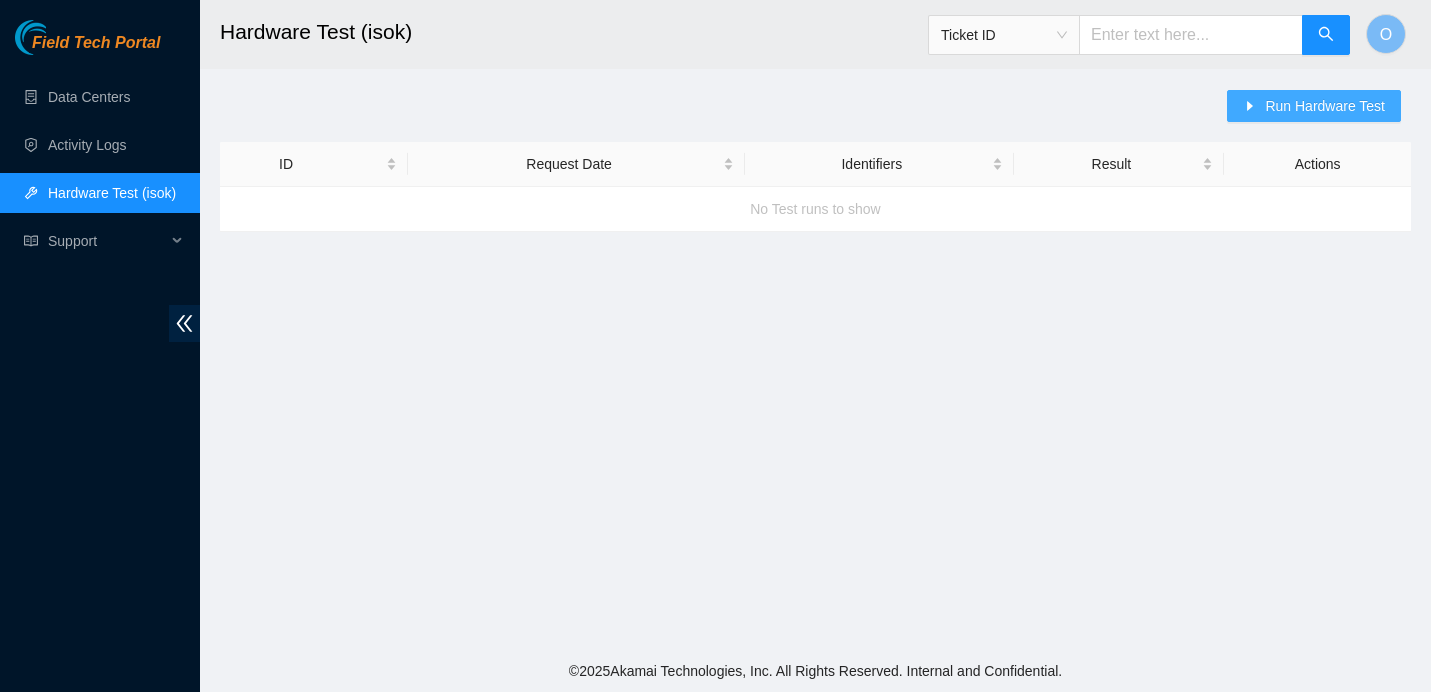 click on "Run Hardware Test" at bounding box center (1314, 106) 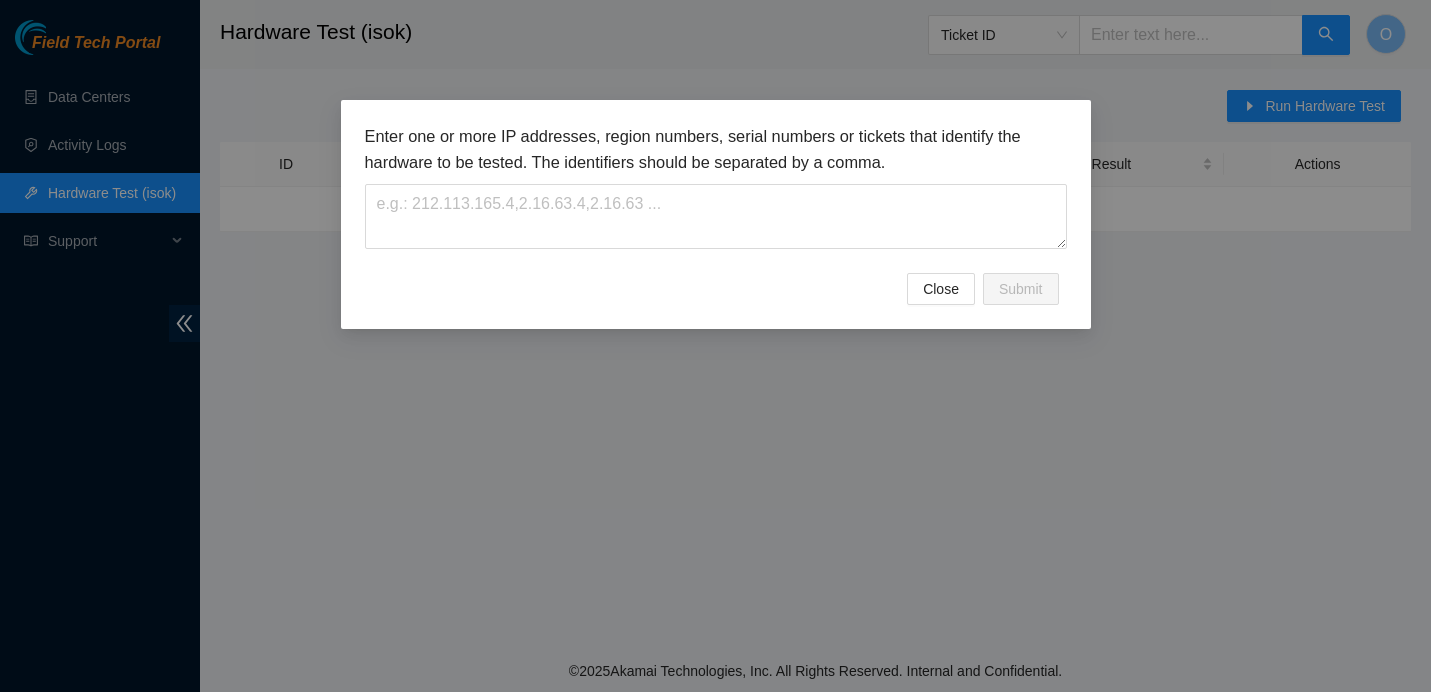 click on "Enter one or more IP addresses, region numbers, serial numbers or tickets that identify the hardware to be tested. The identifiers should be separated by a comma. Close Submit" at bounding box center (715, 346) 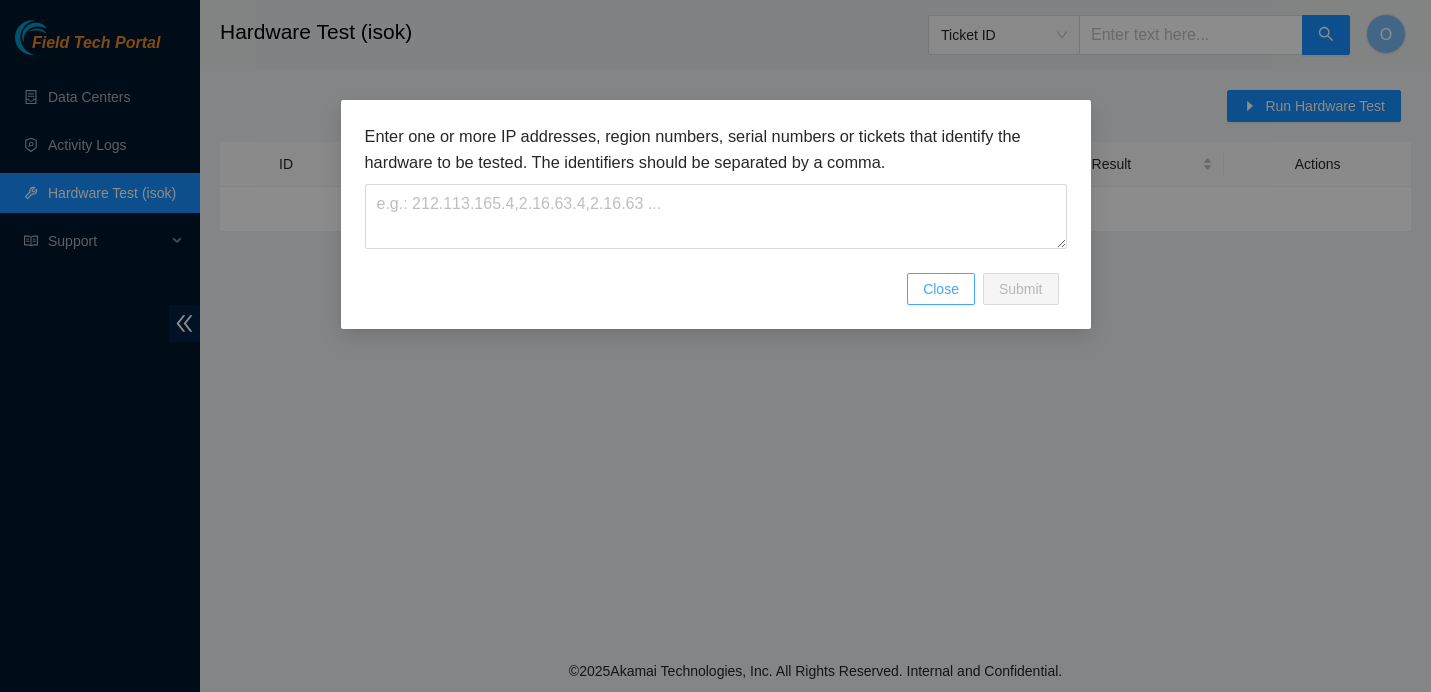 click on "Close" at bounding box center (941, 289) 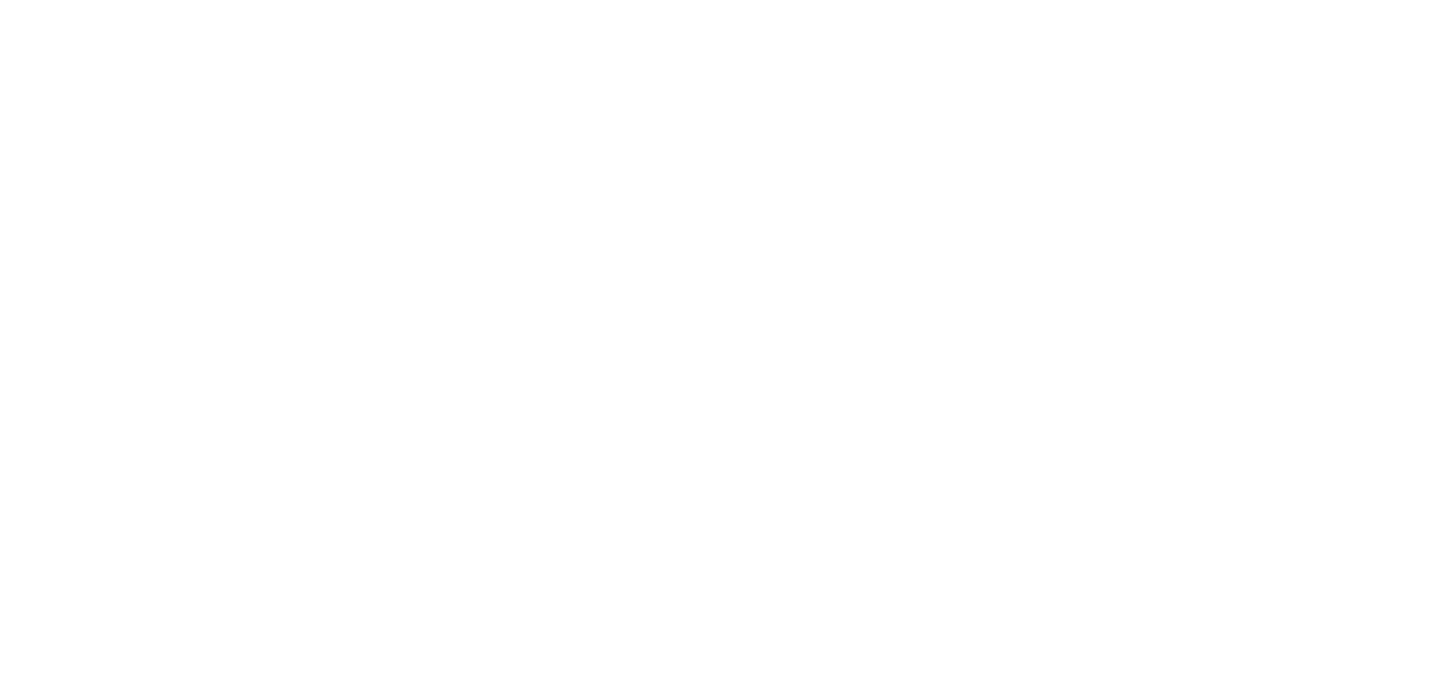 scroll, scrollTop: 0, scrollLeft: 0, axis: both 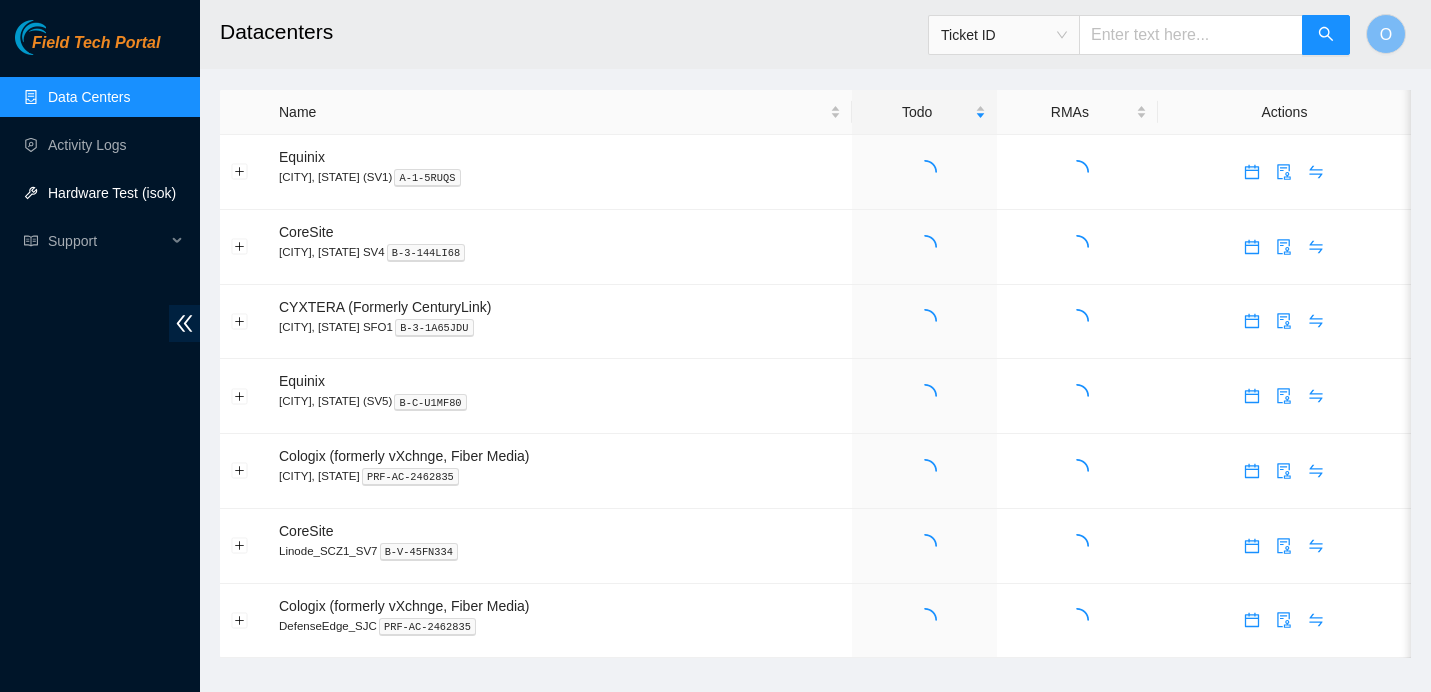 click on "Hardware Test (isok)" at bounding box center (112, 193) 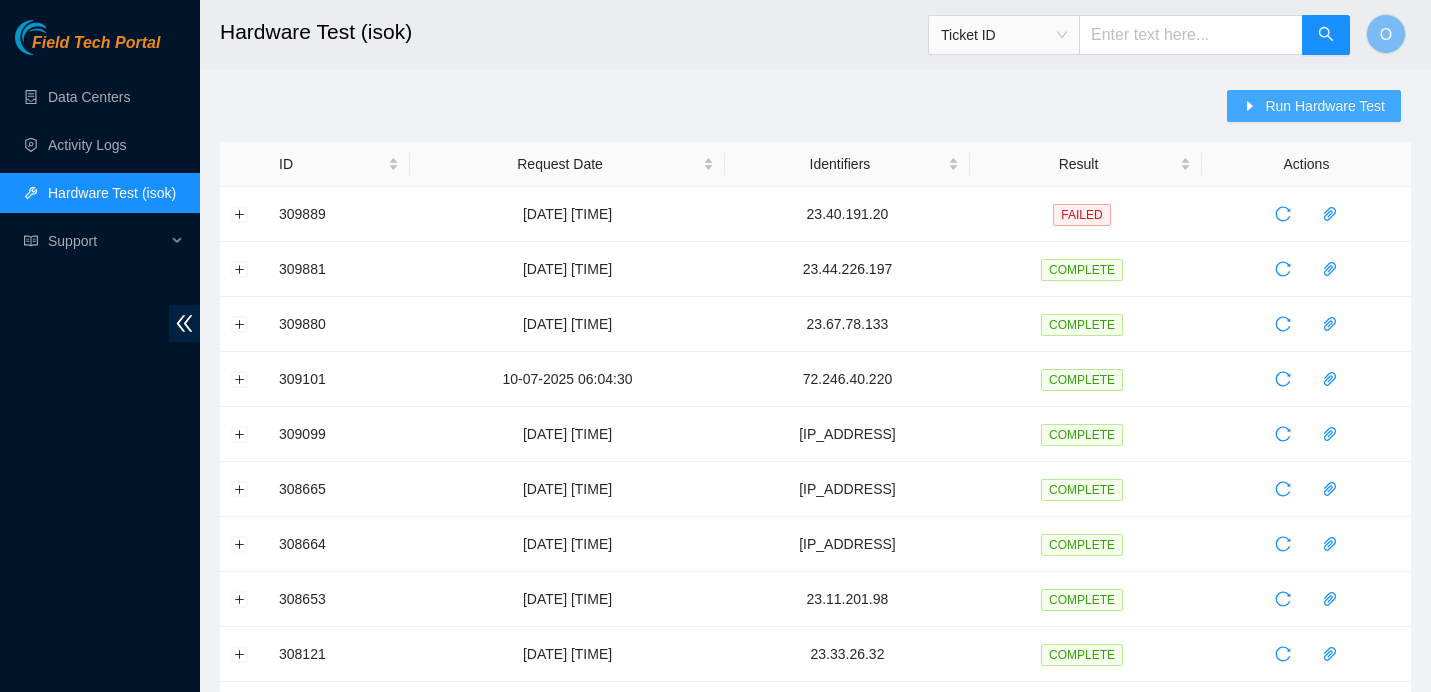 click on "Run Hardware Test" at bounding box center [1314, 106] 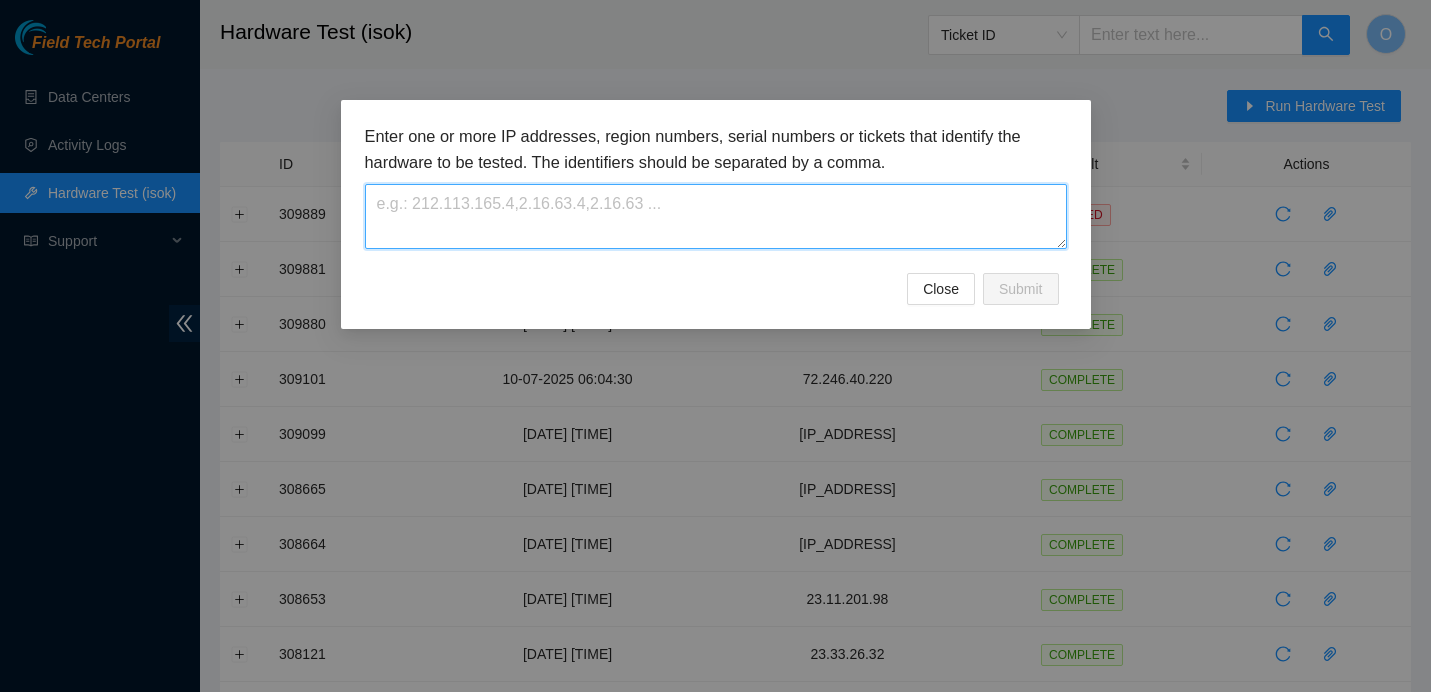 click at bounding box center [716, 216] 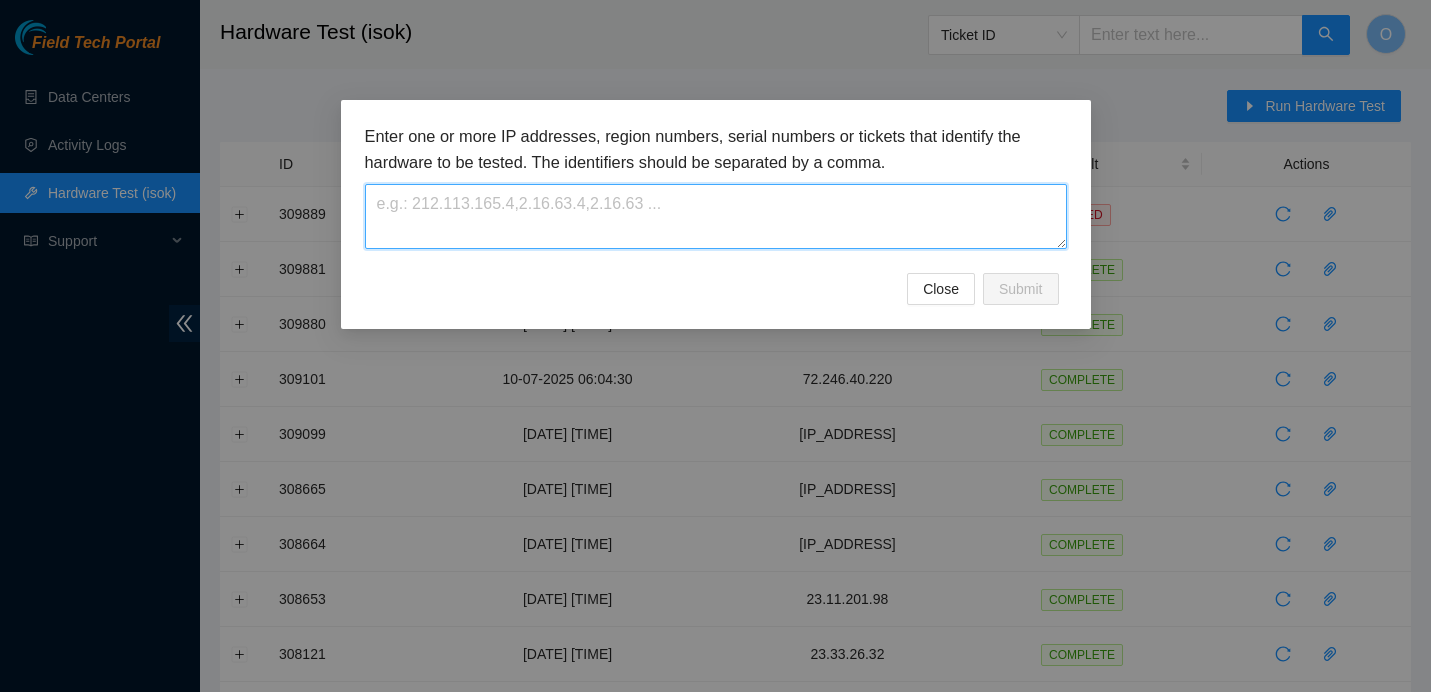 paste on "72.246.3.171" 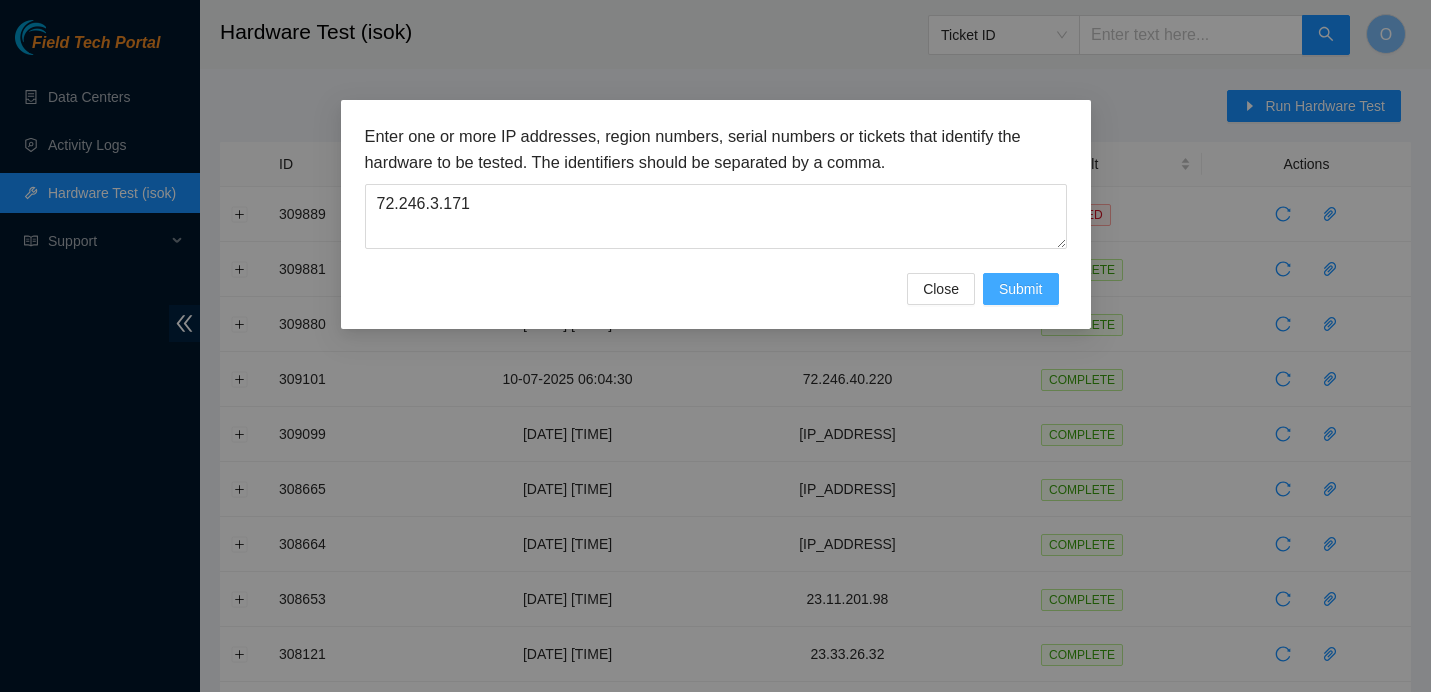 click on "Submit" at bounding box center [1021, 289] 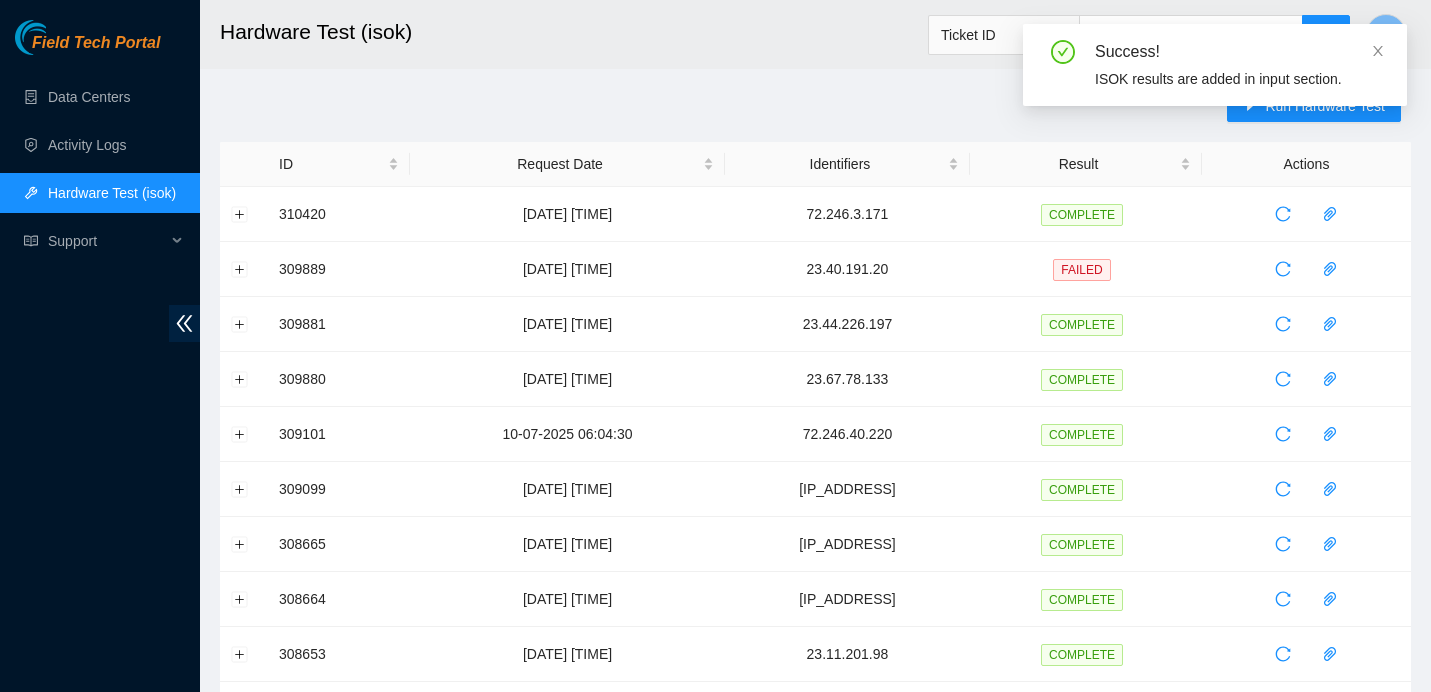 click on "Success! ISOK results are added in input section." at bounding box center [1215, 73] 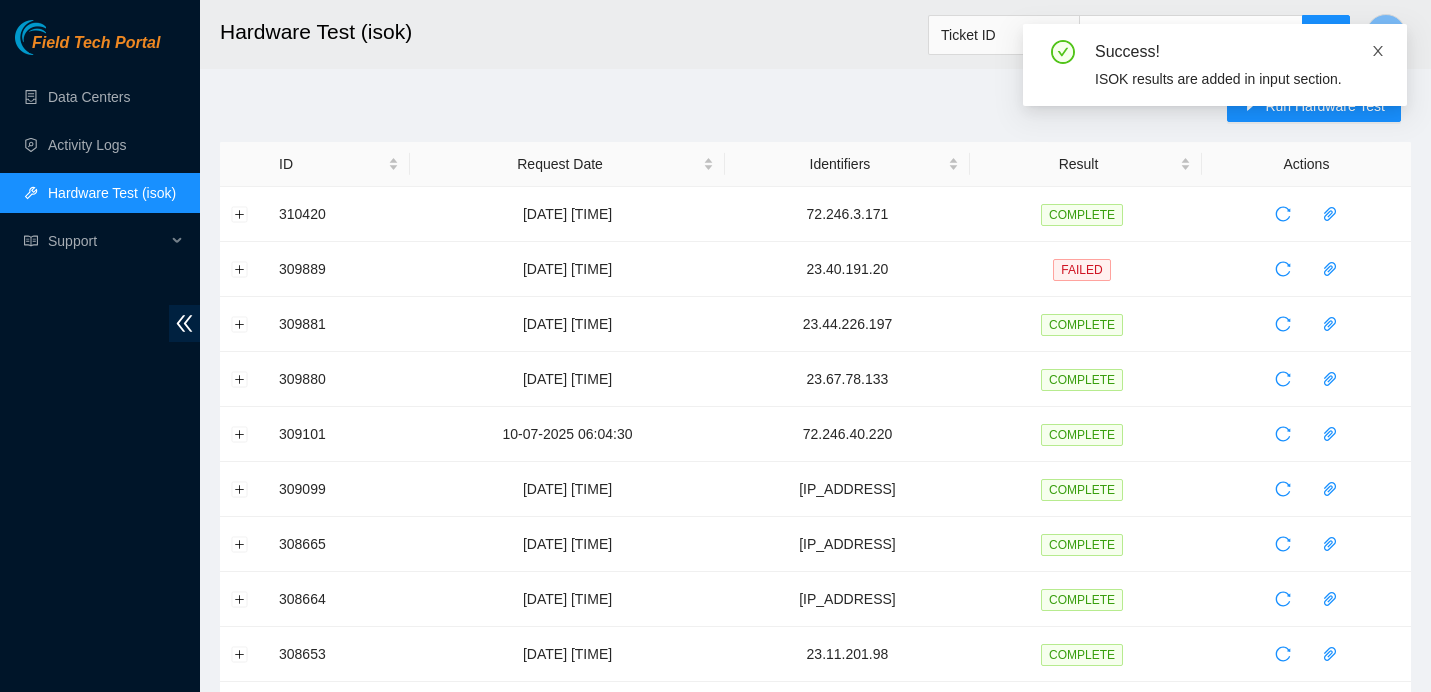 click 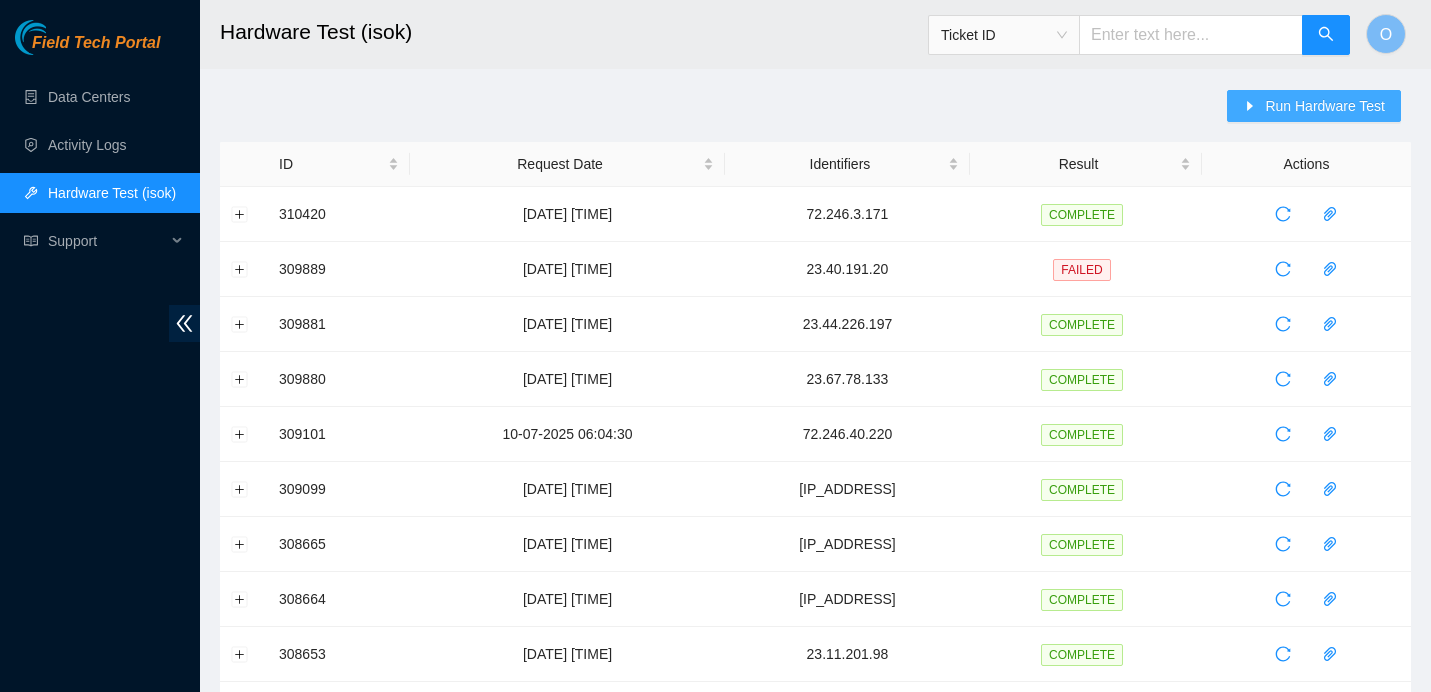 click on "Run Hardware Test" at bounding box center (1325, 106) 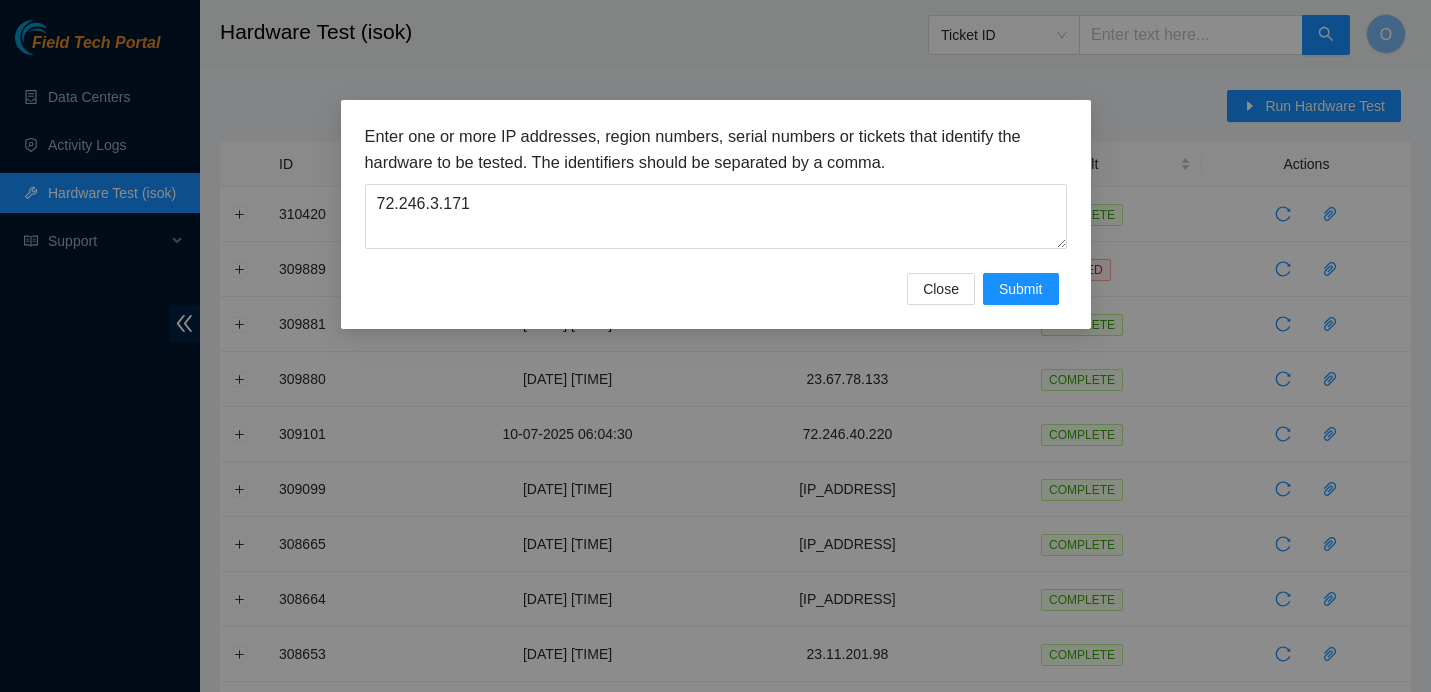 click on "Enter one or more IP addresses, region numbers, serial numbers or tickets that identify the hardware to be tested. The identifiers should be separated by a comma. 72.246.3.171" at bounding box center (716, 186) 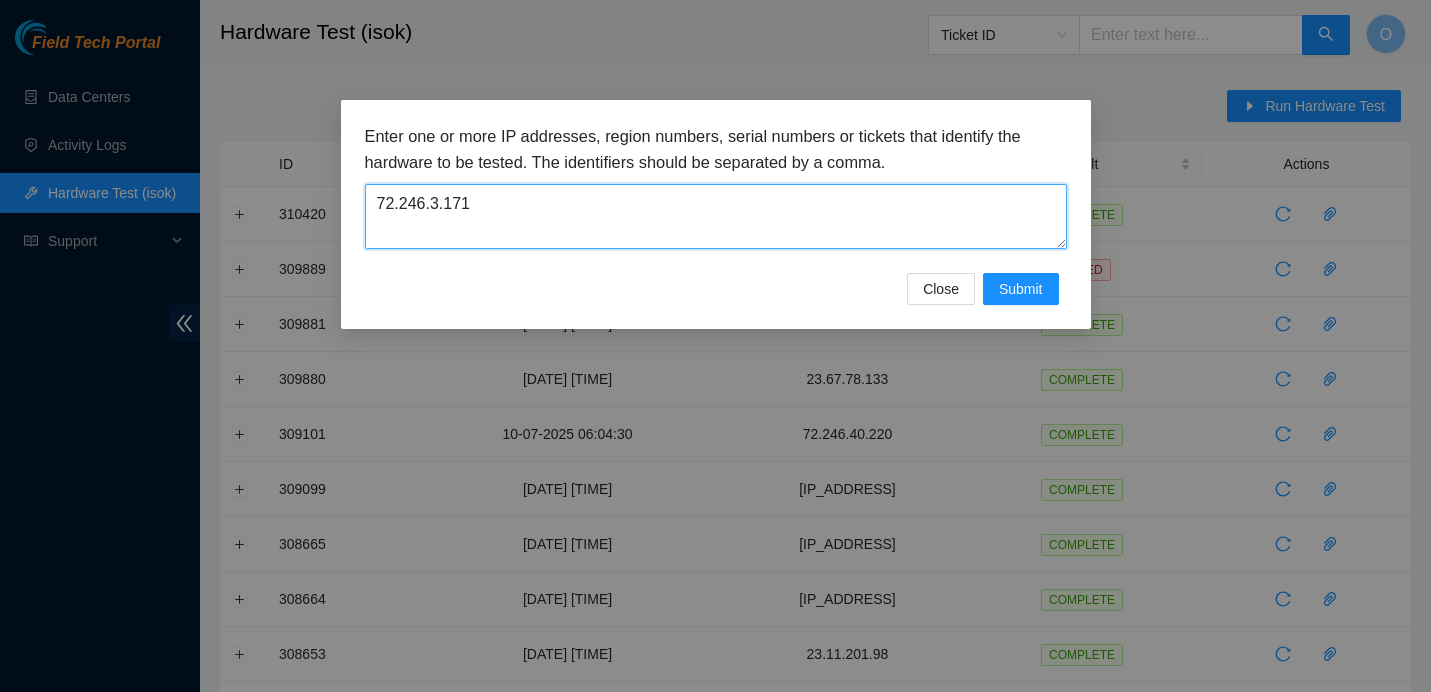 click on "72.246.3.171" at bounding box center (716, 216) 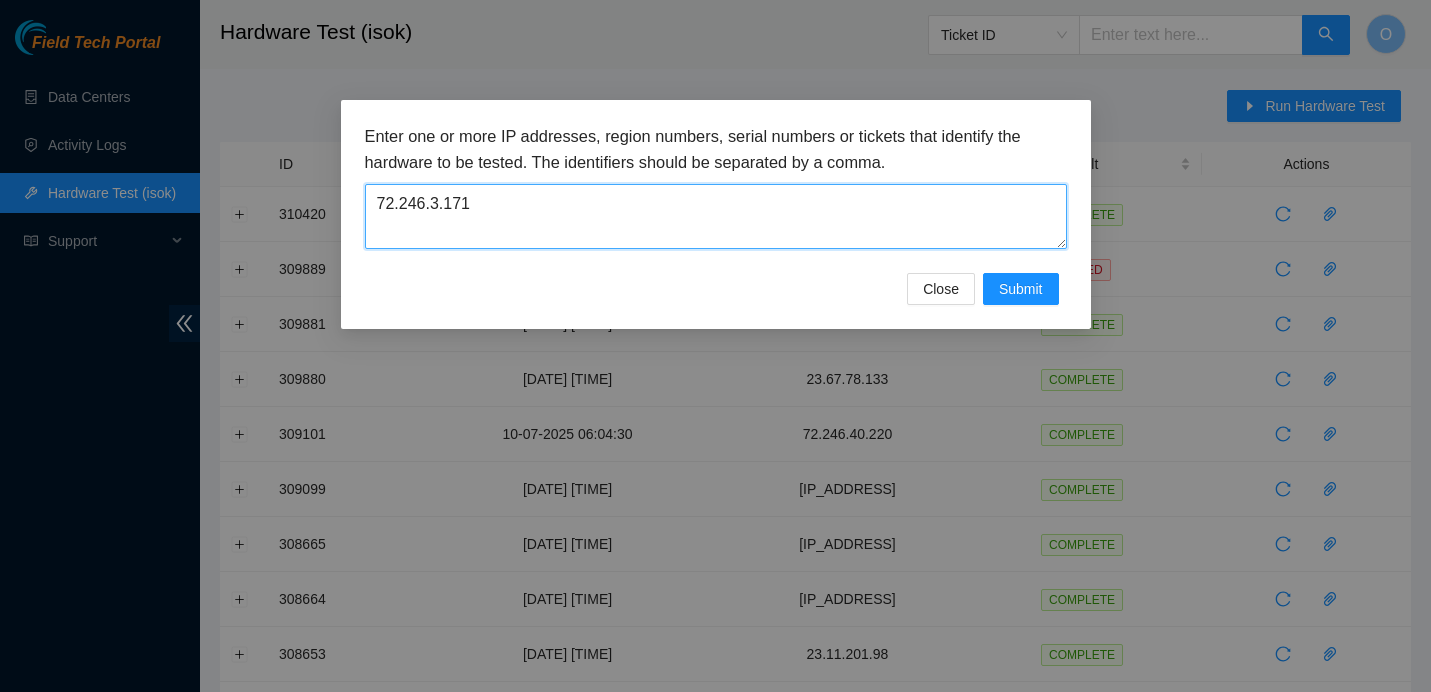 paste on "23.33.26.40" 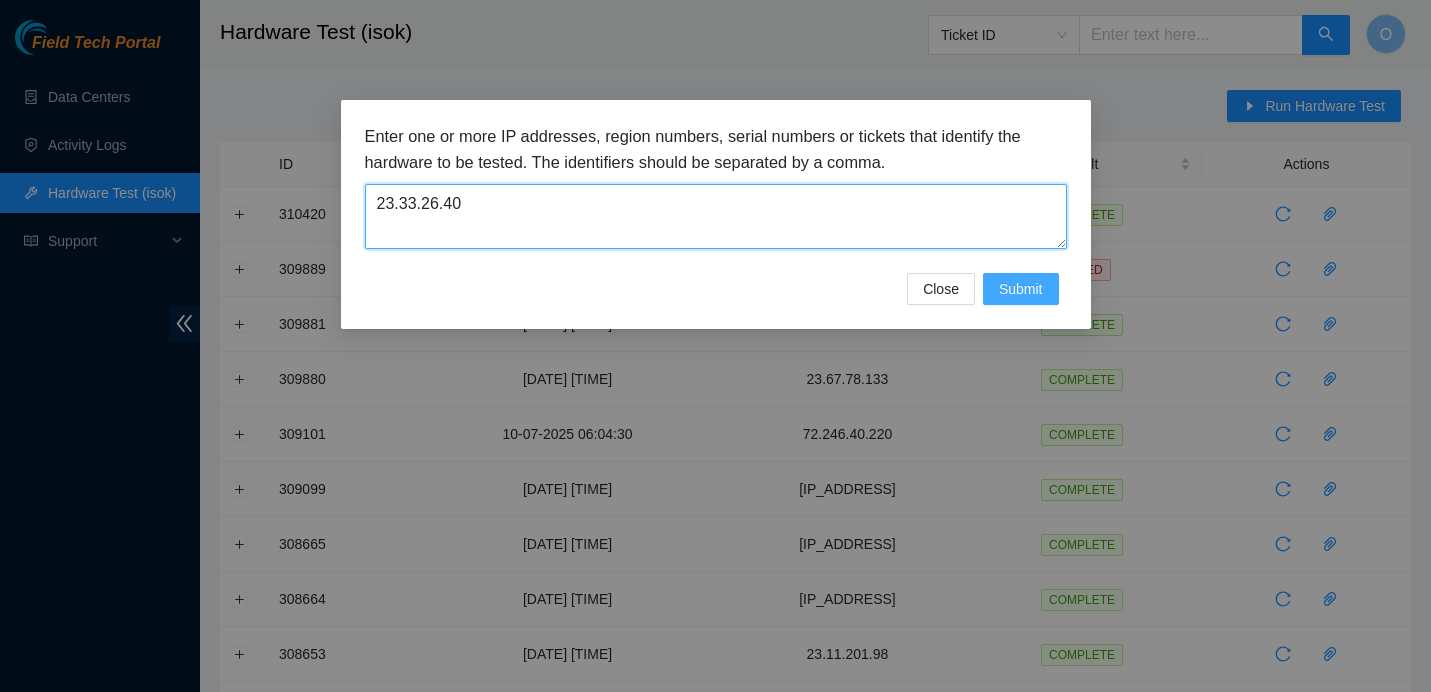 type on "23.33.26.40" 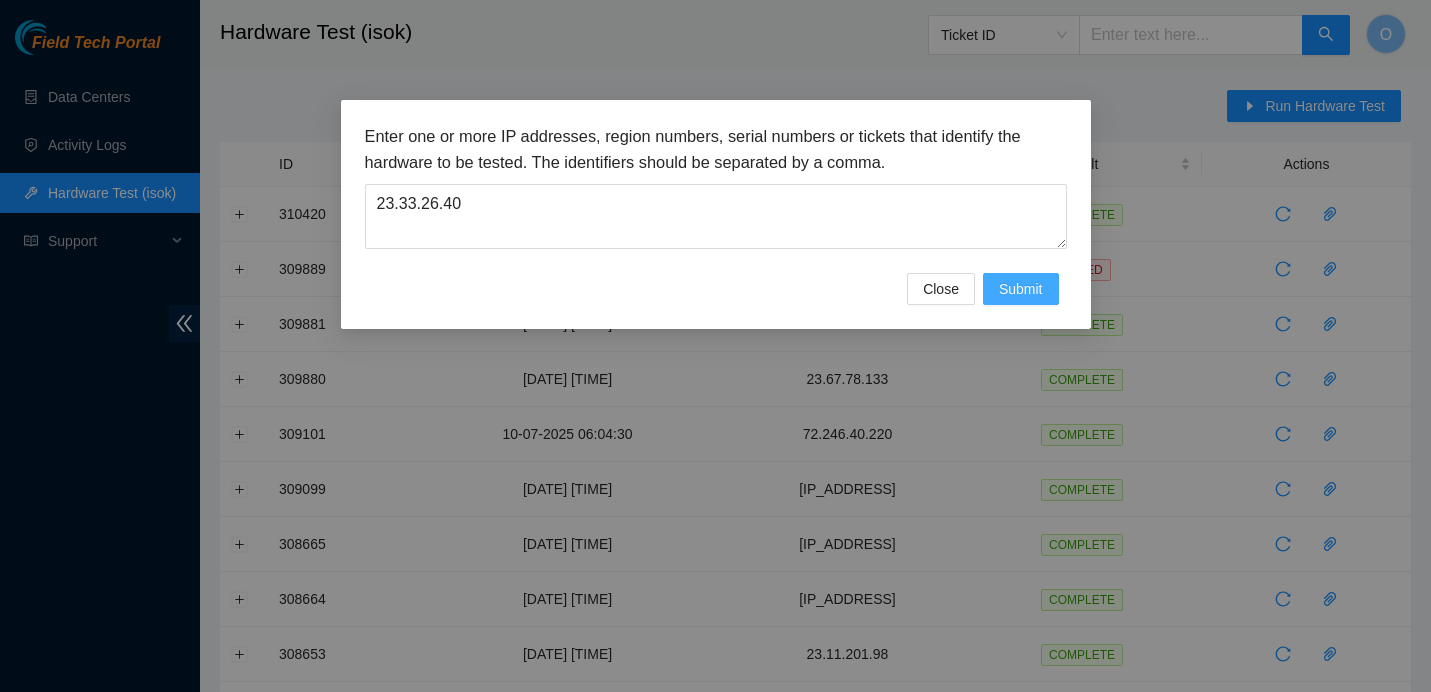 click on "Submit" at bounding box center (1021, 289) 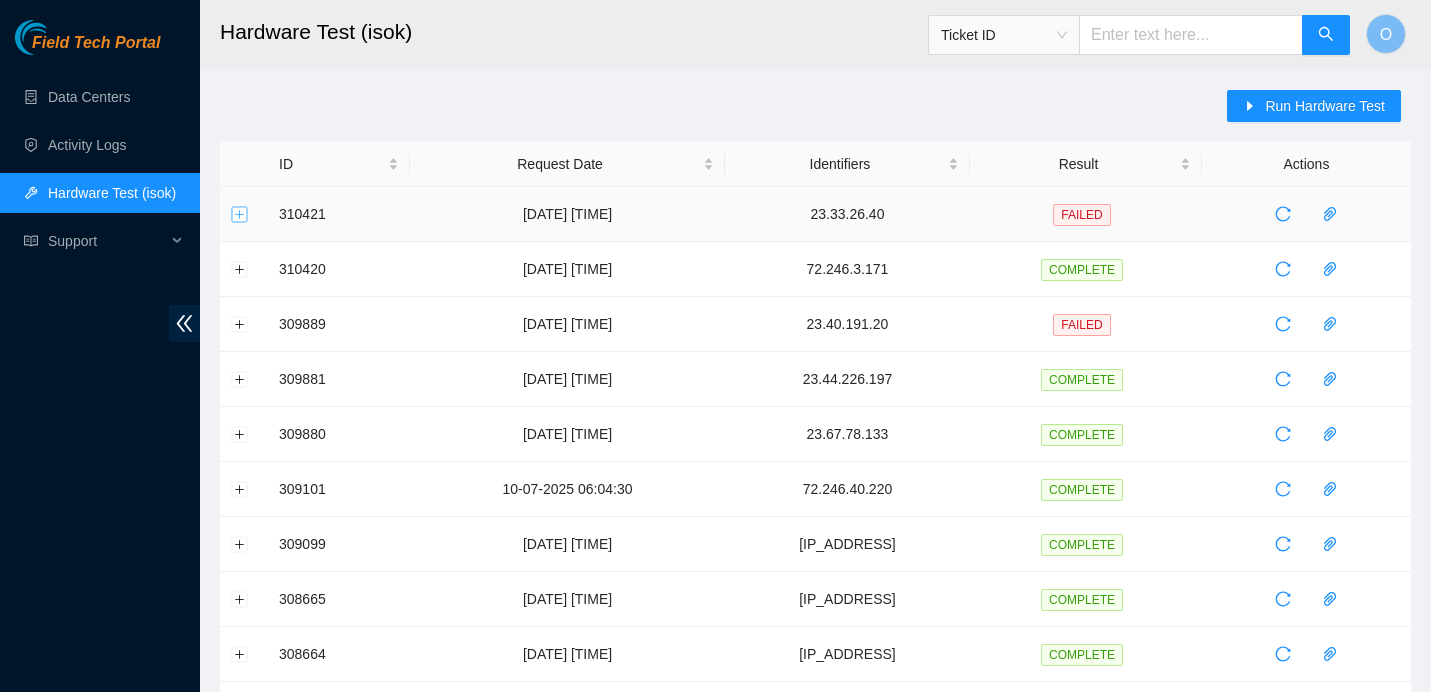 click at bounding box center [240, 214] 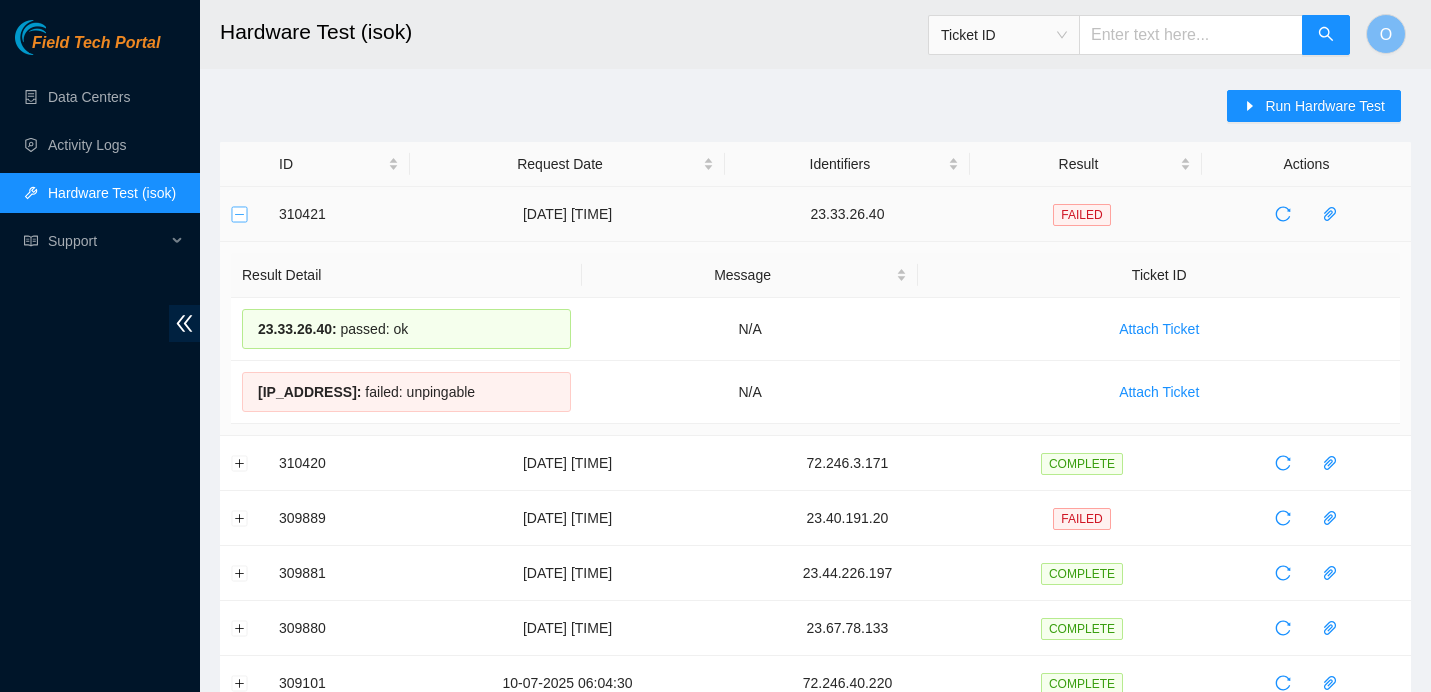 click at bounding box center [240, 214] 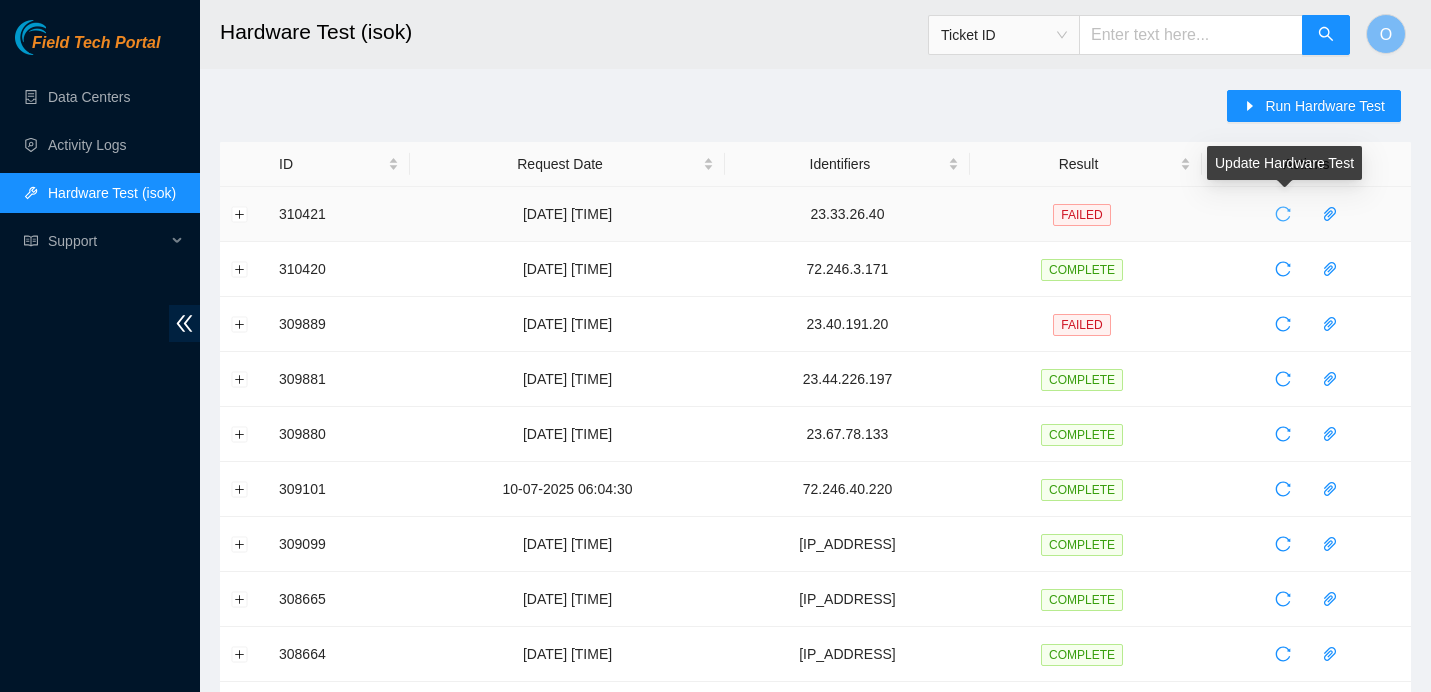 click 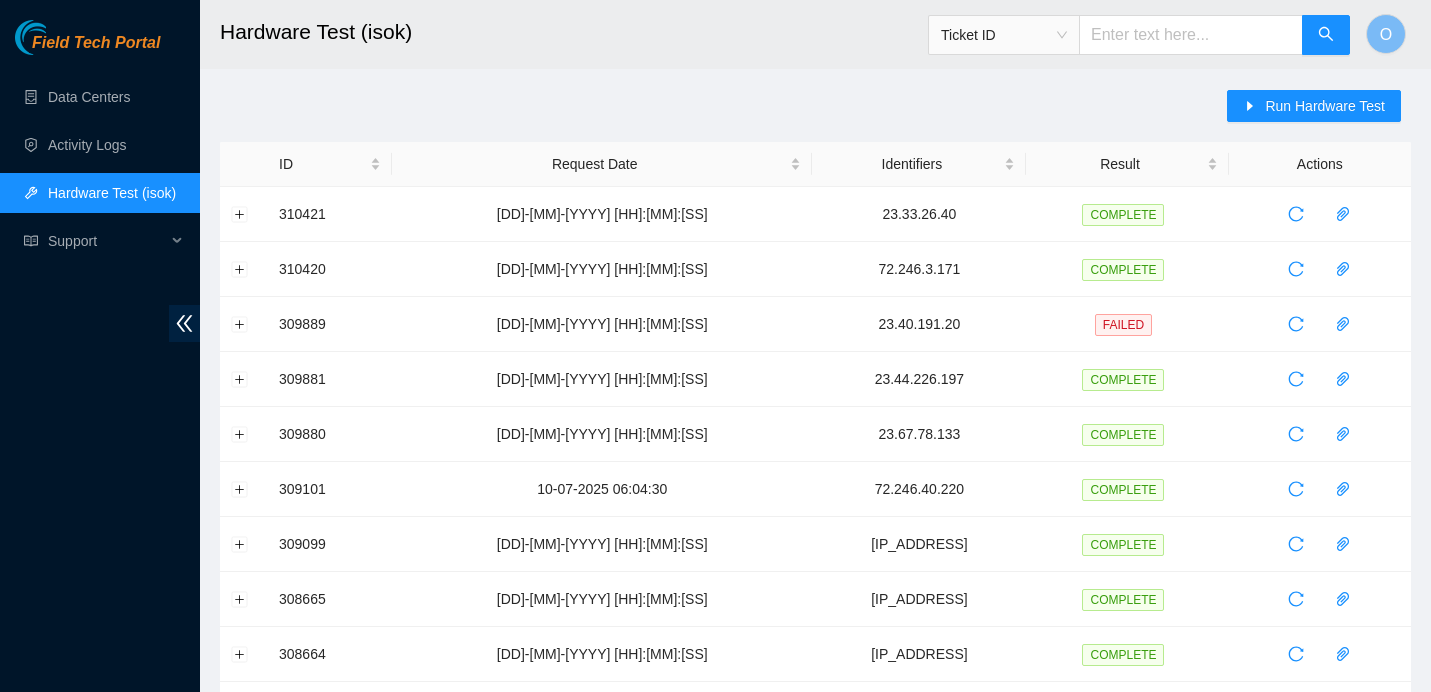 scroll, scrollTop: 0, scrollLeft: 0, axis: both 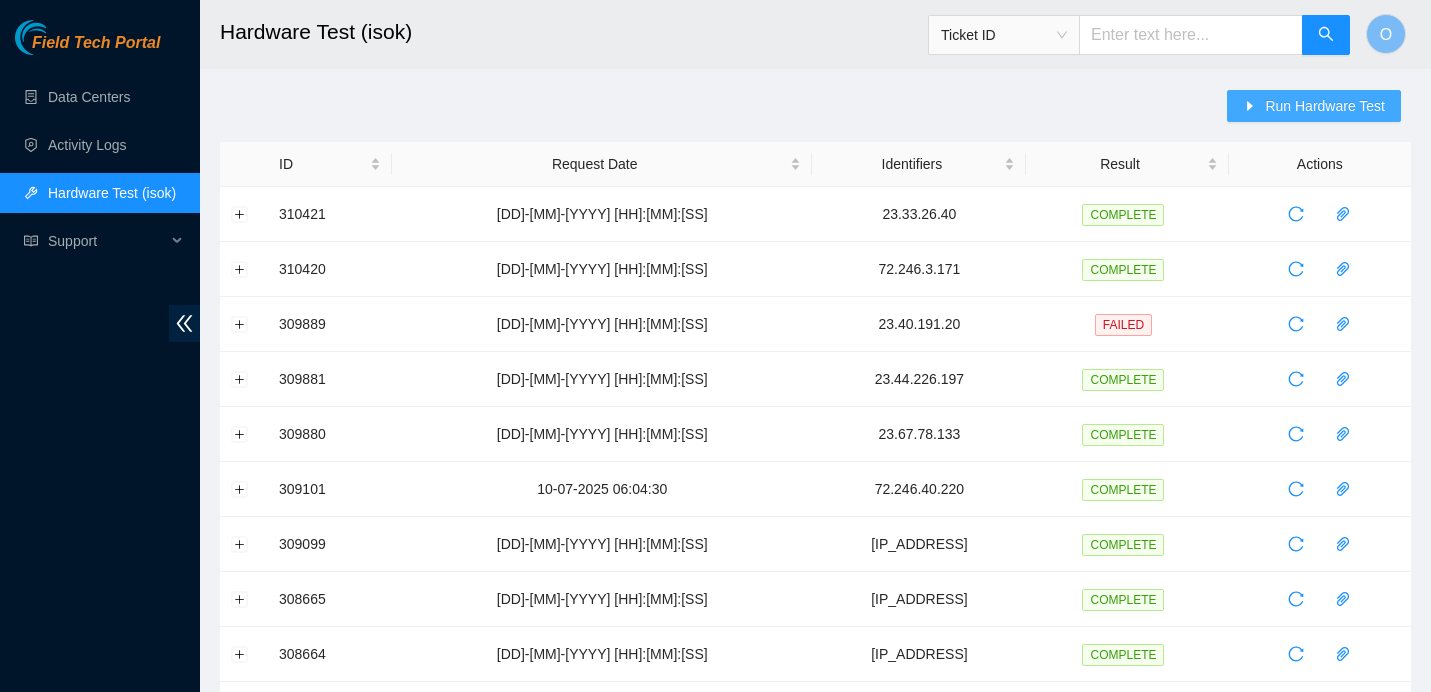 click on "Run Hardware Test" at bounding box center [1314, 106] 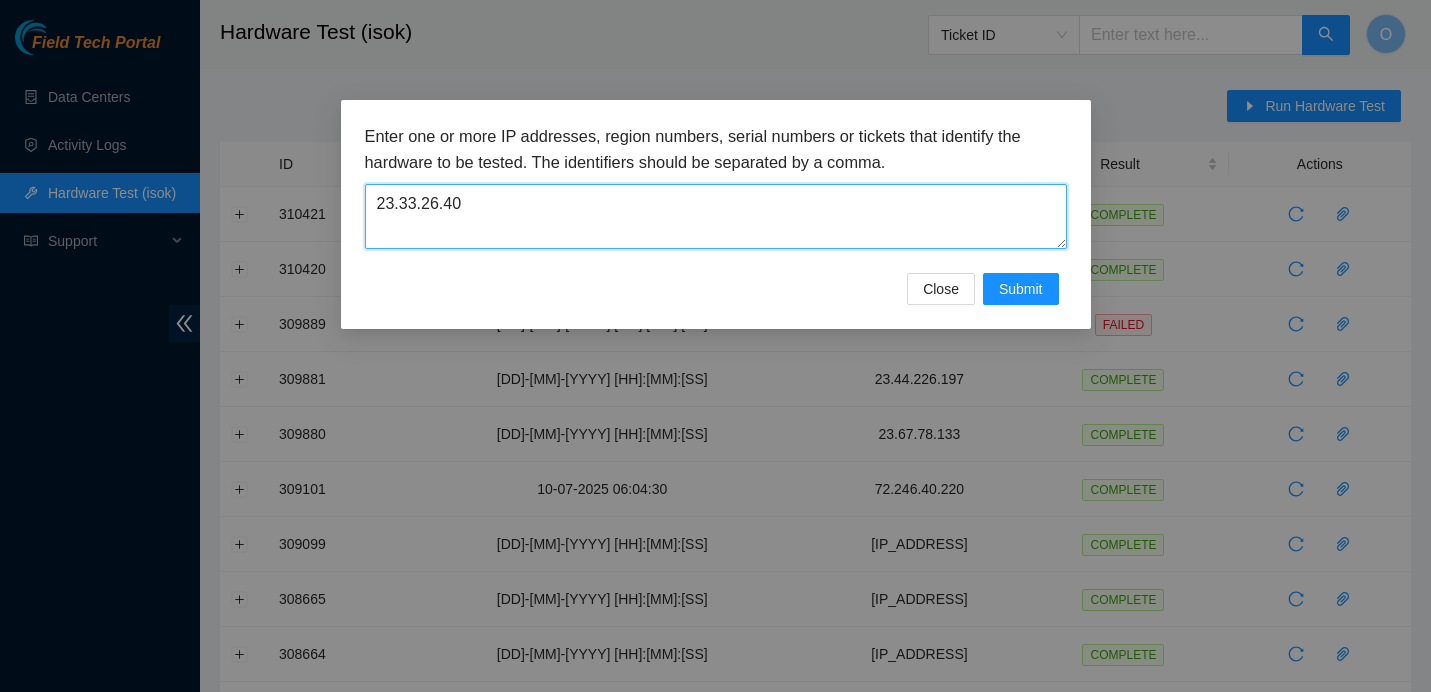 click on "23.33.26.40" at bounding box center [716, 216] 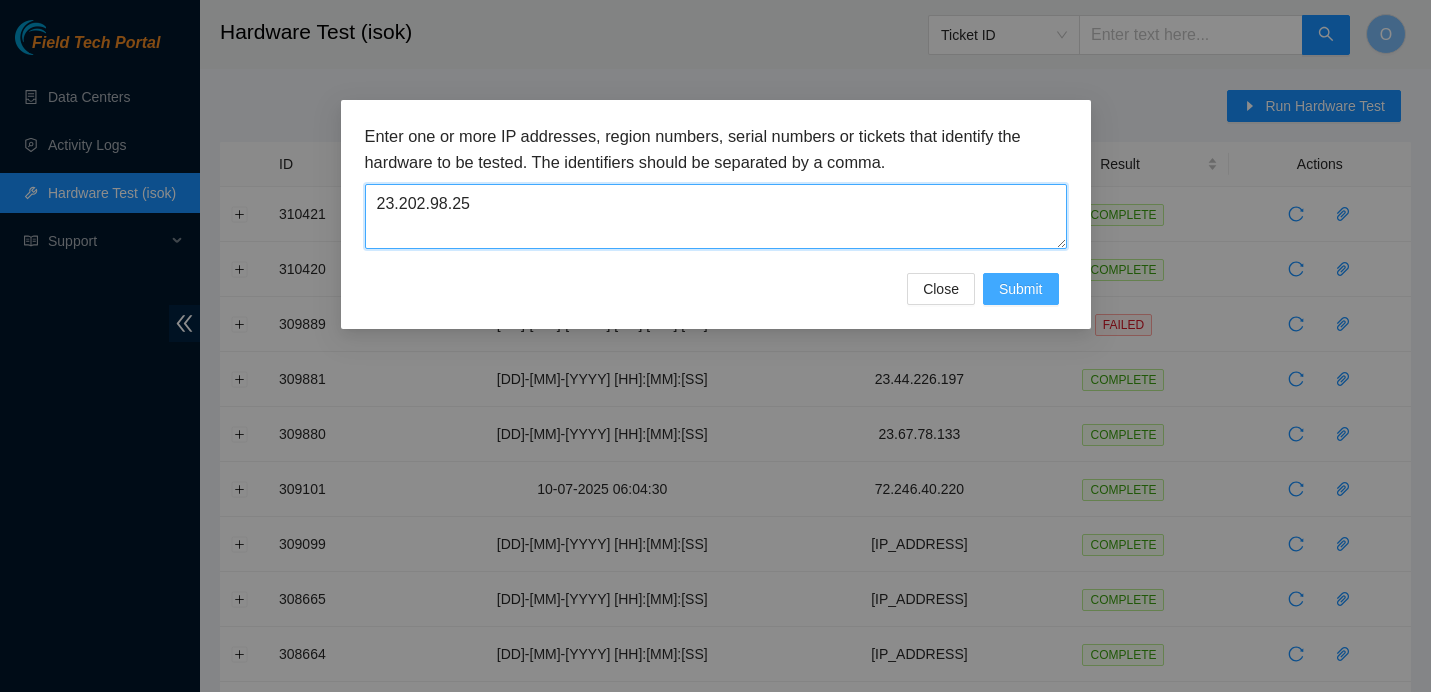 type on "23.202.98.25" 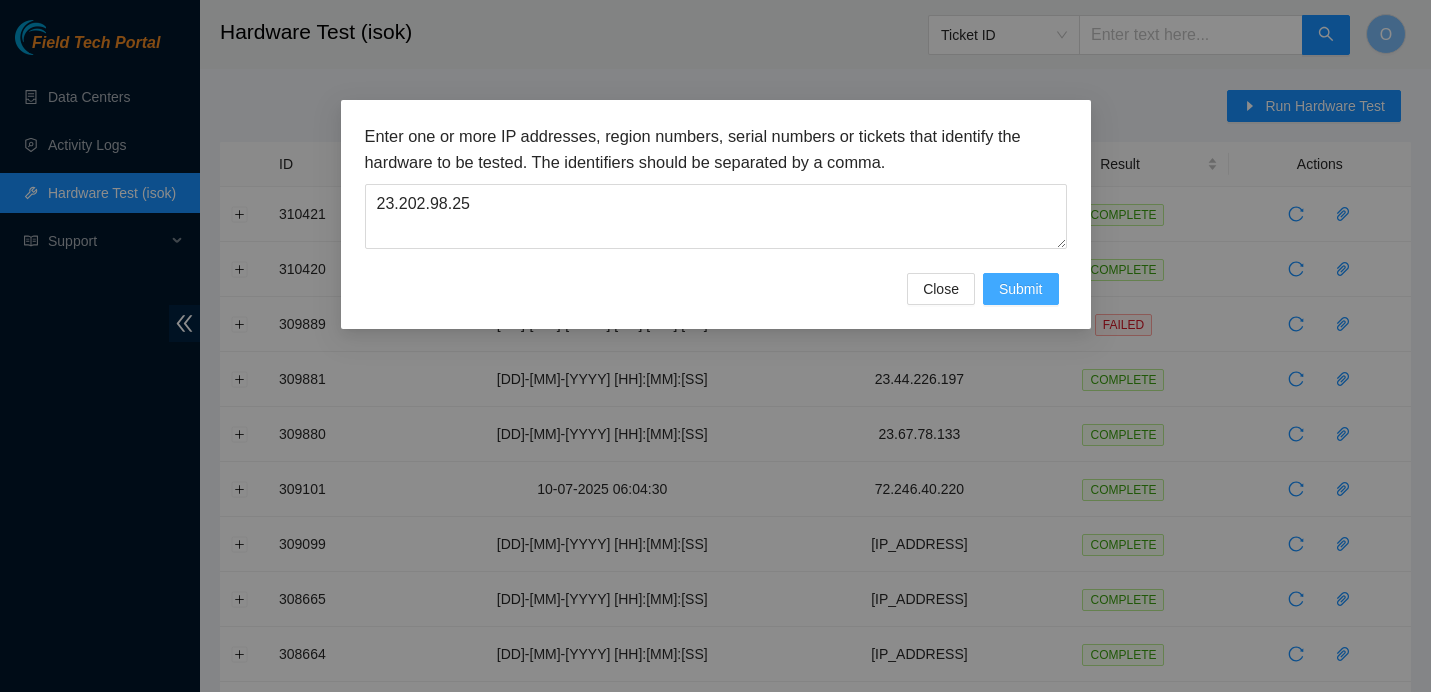 click on "Submit" at bounding box center [1021, 289] 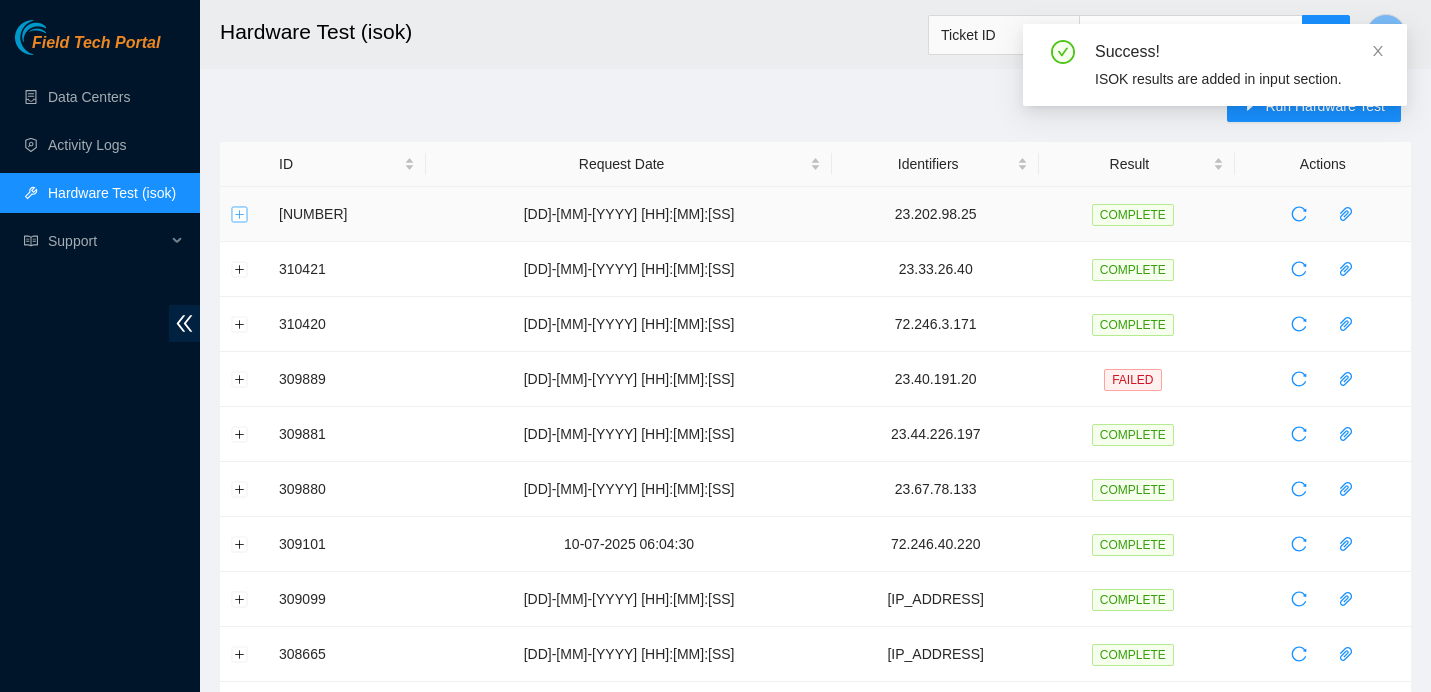 click at bounding box center (240, 214) 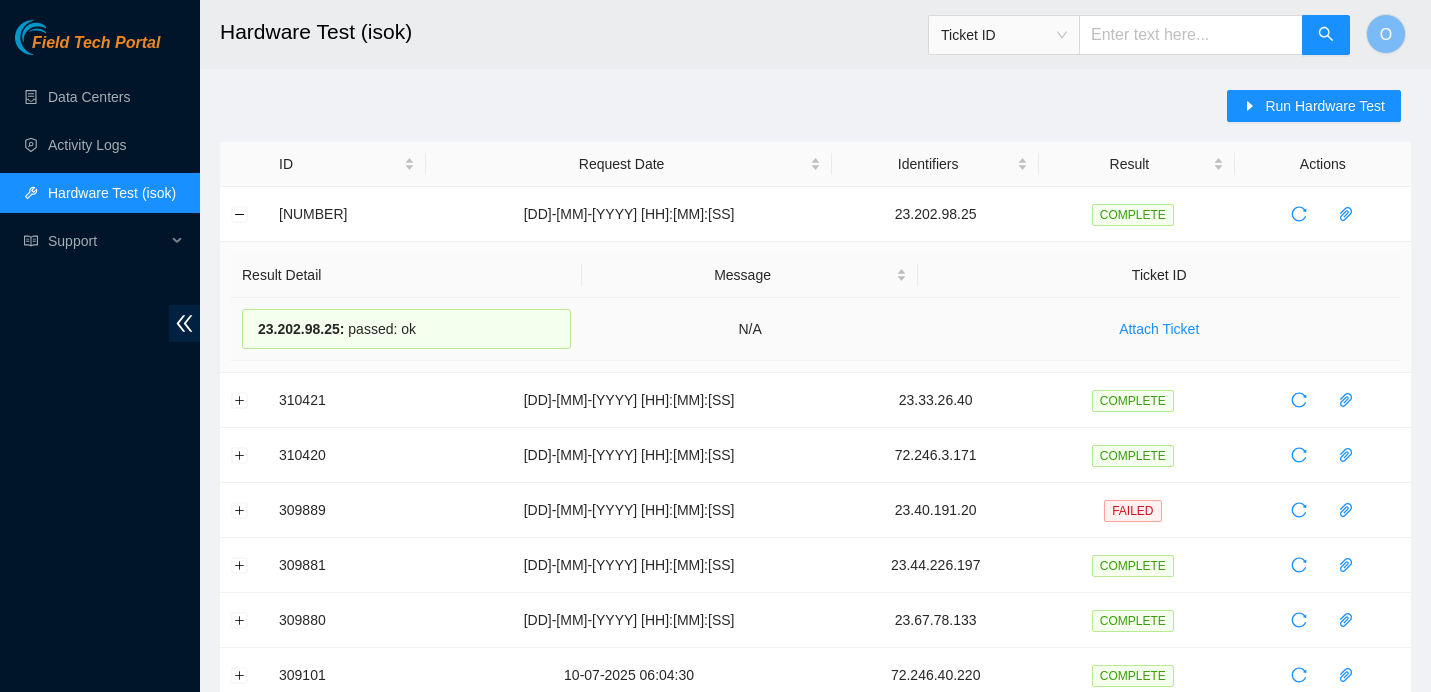 click on "23.202.98.25  :" at bounding box center [301, 329] 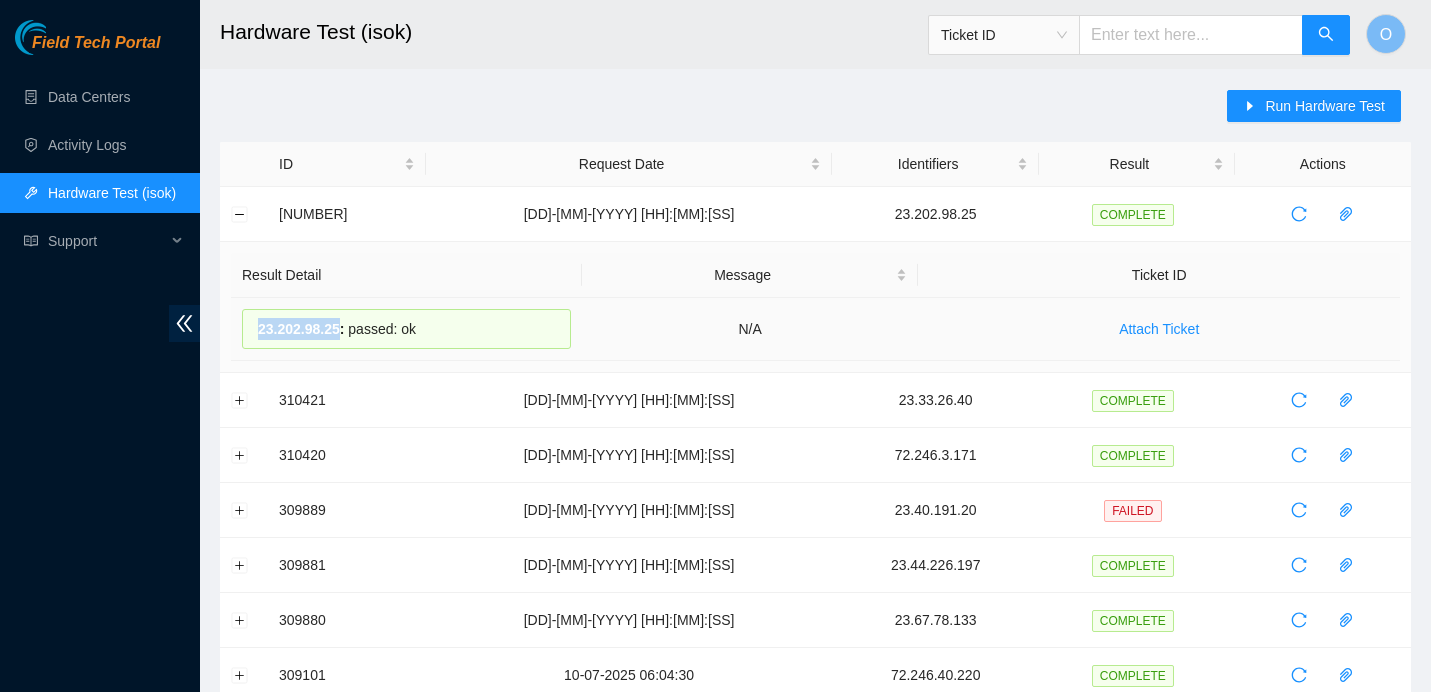 click on "23.202.98.25  :" at bounding box center (301, 329) 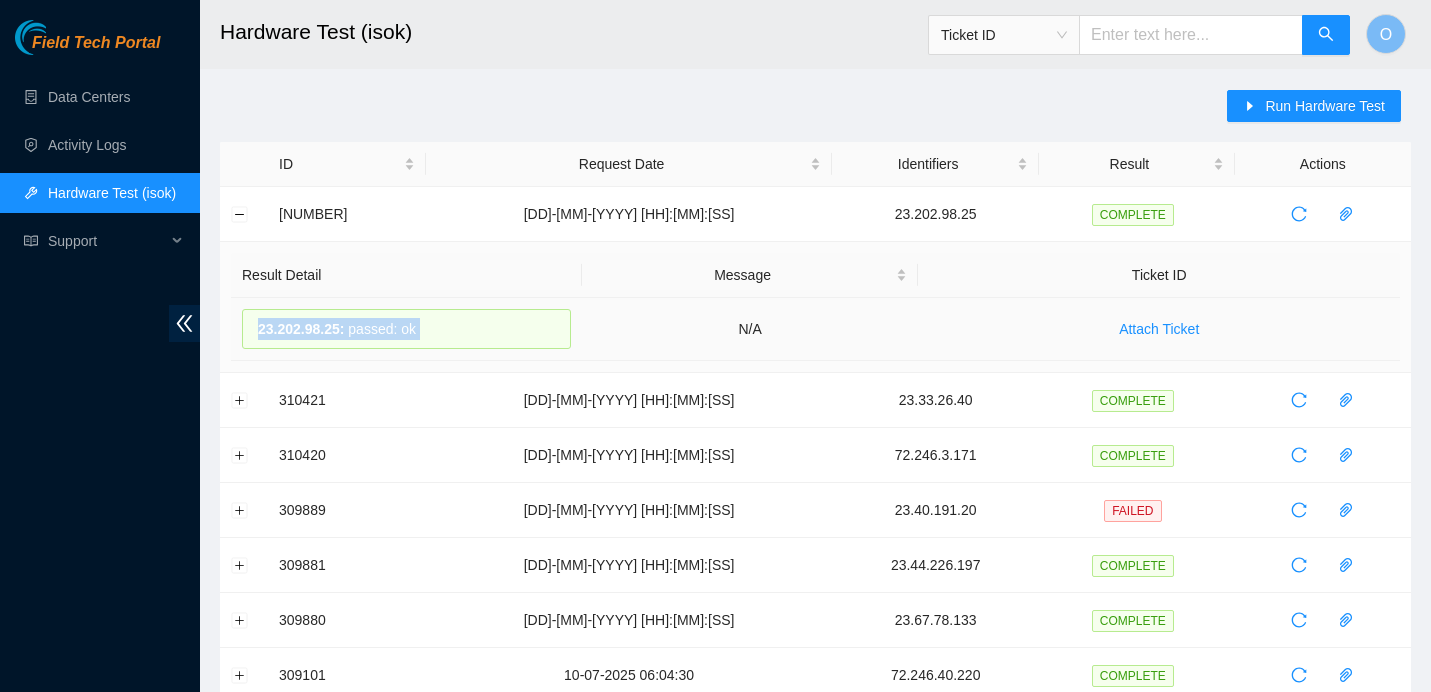 click on "23.202.98.25  :" at bounding box center (301, 329) 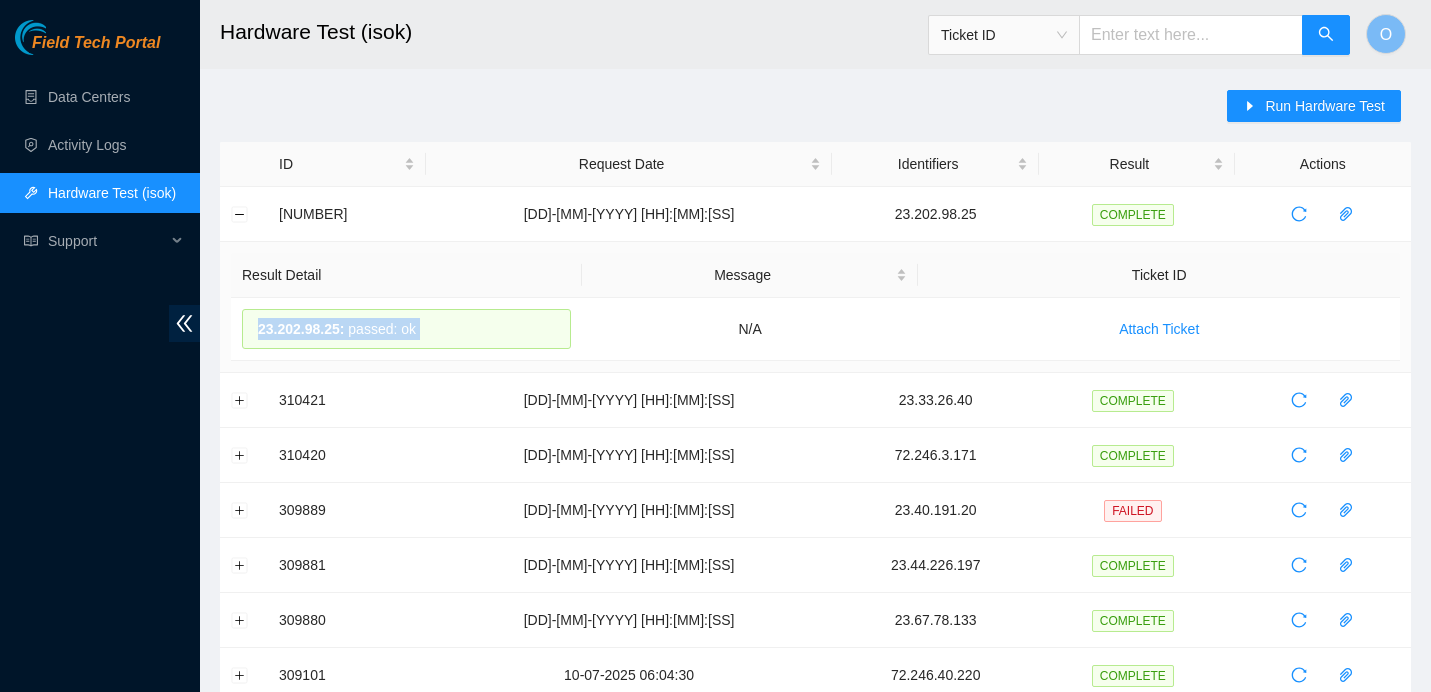 copy on "23.202.98.25  :     passed: ok" 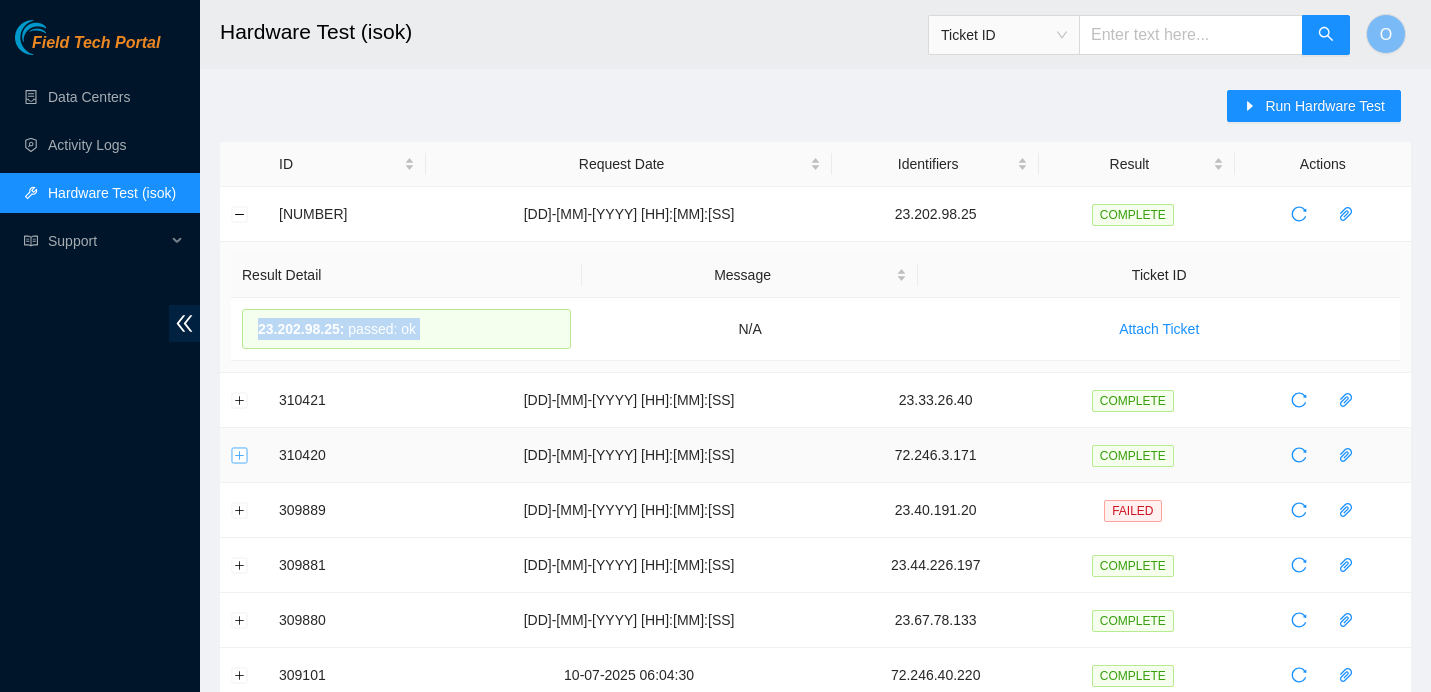 click at bounding box center (240, 455) 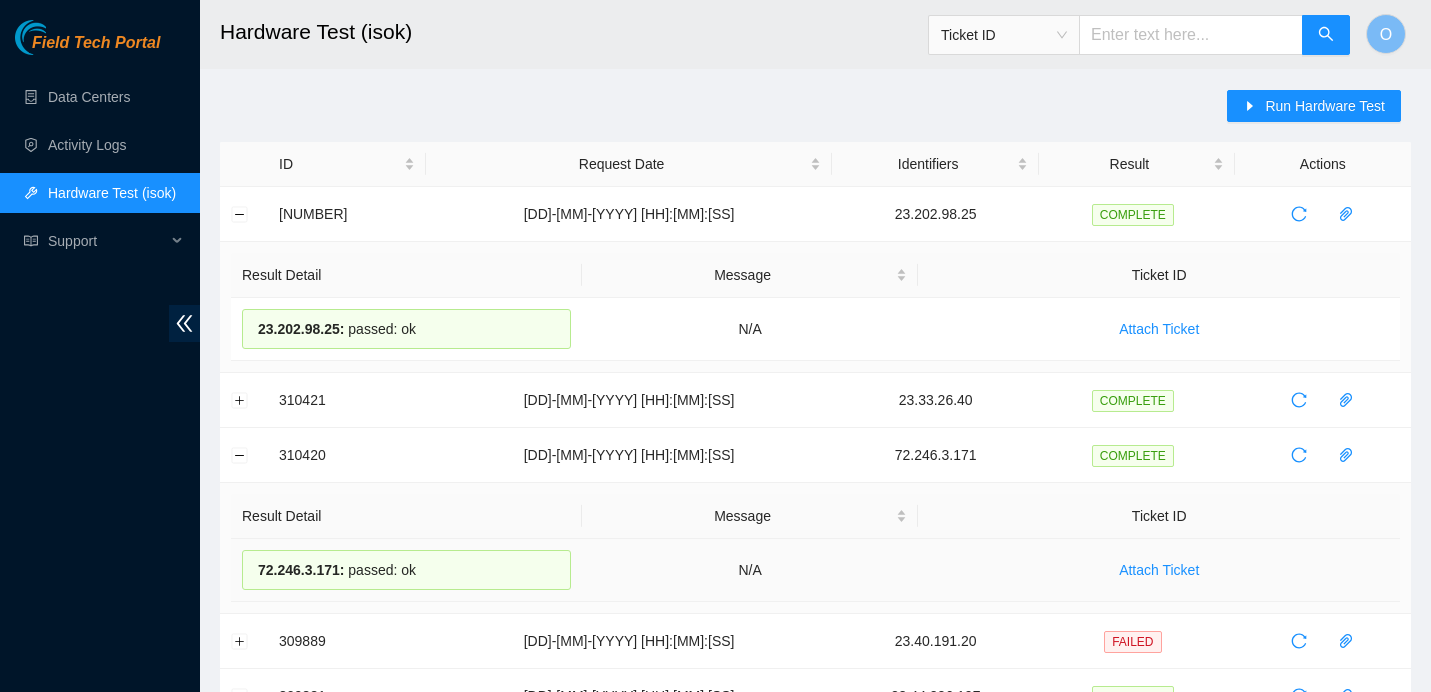 click on "72.246.3.171  :" at bounding box center [301, 570] 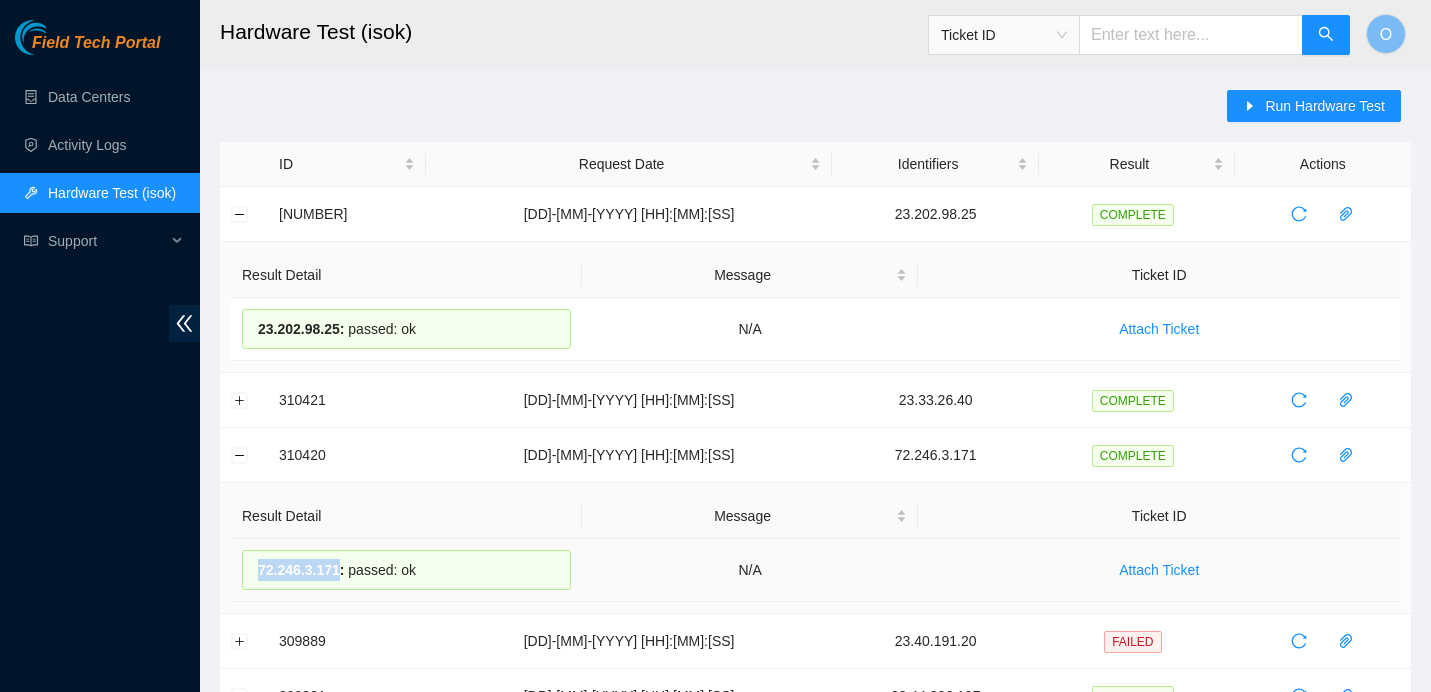 click on "72.246.3.171  :" at bounding box center (301, 570) 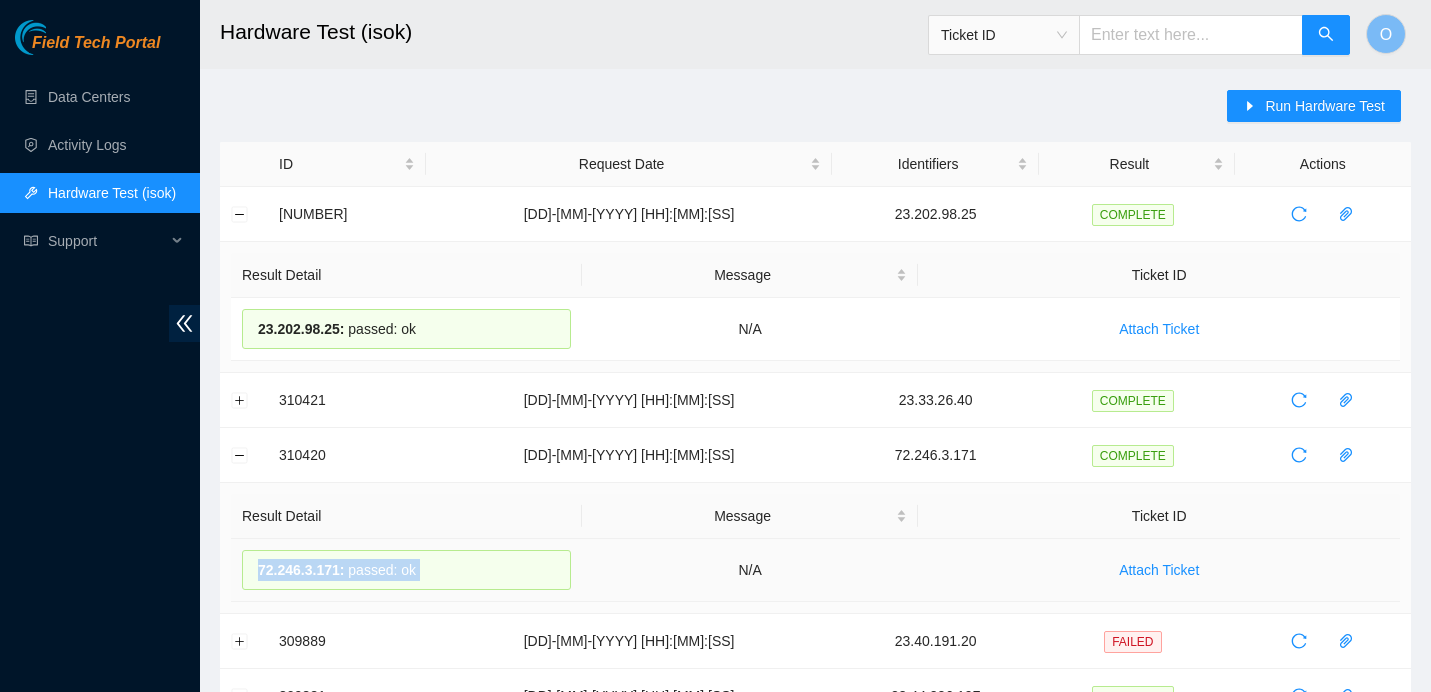 click on "72.246.3.171  :" at bounding box center [301, 570] 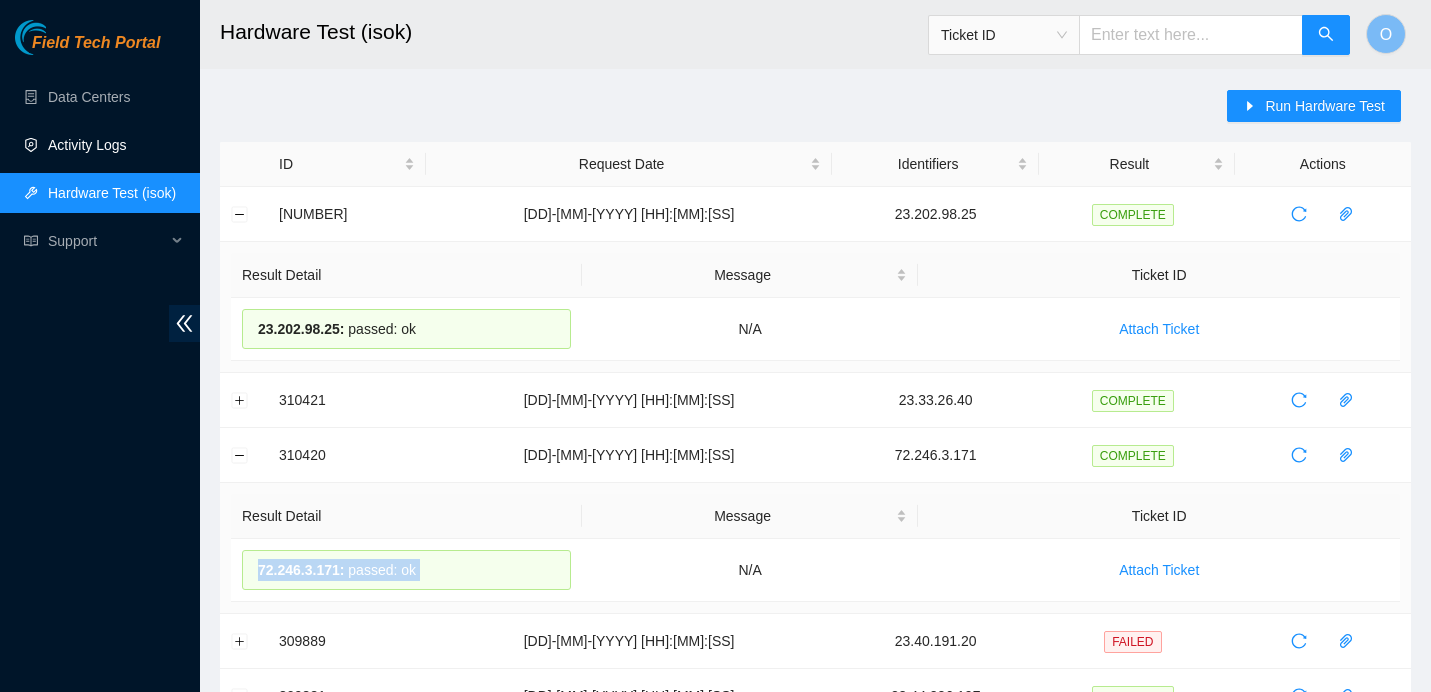 click on "Activity Logs" at bounding box center (87, 145) 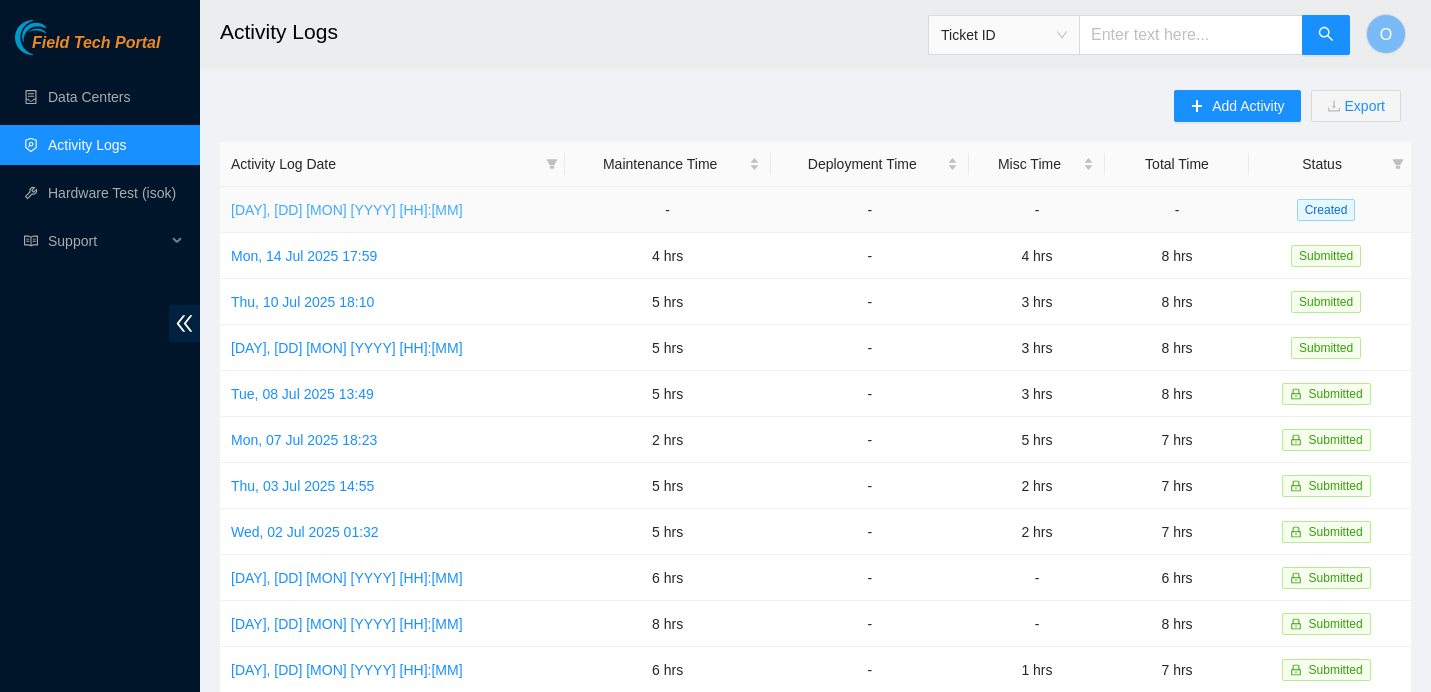 click on "Tue, 15 Jul 2025 18:47" at bounding box center [347, 210] 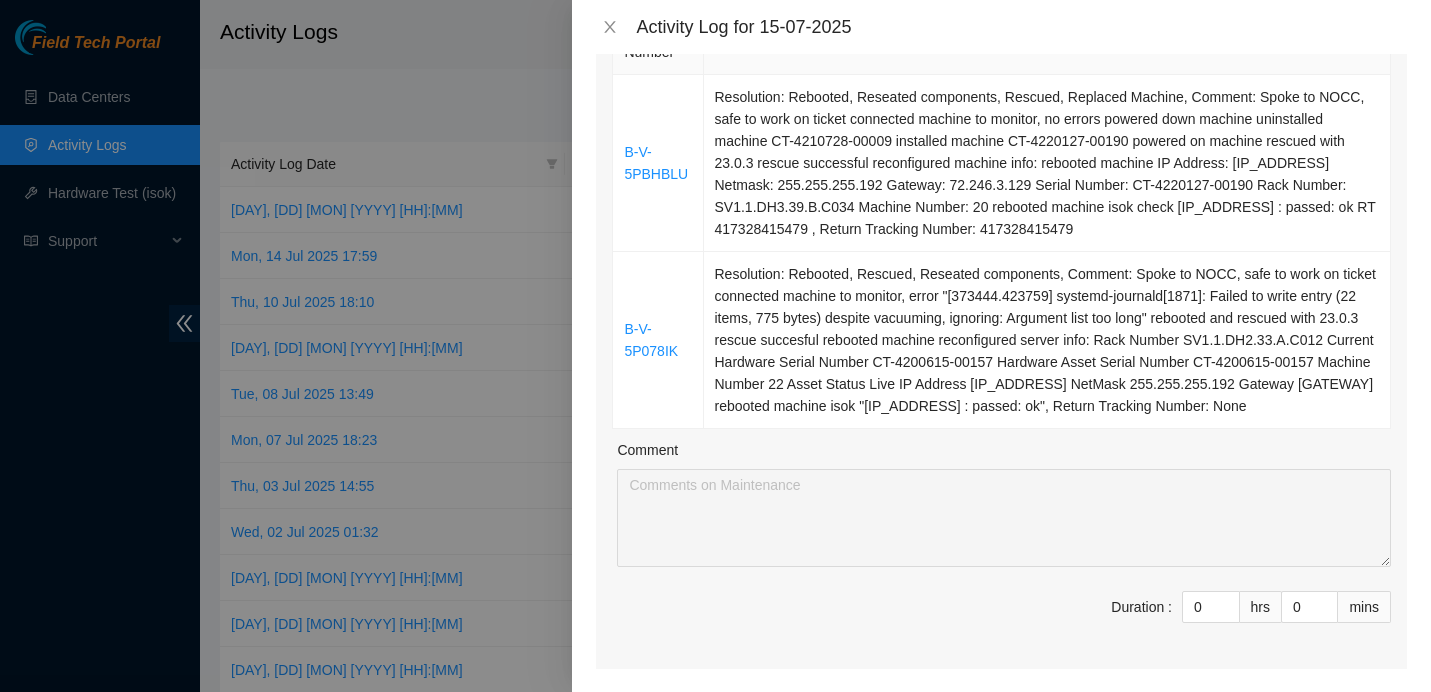 scroll, scrollTop: 270, scrollLeft: 0, axis: vertical 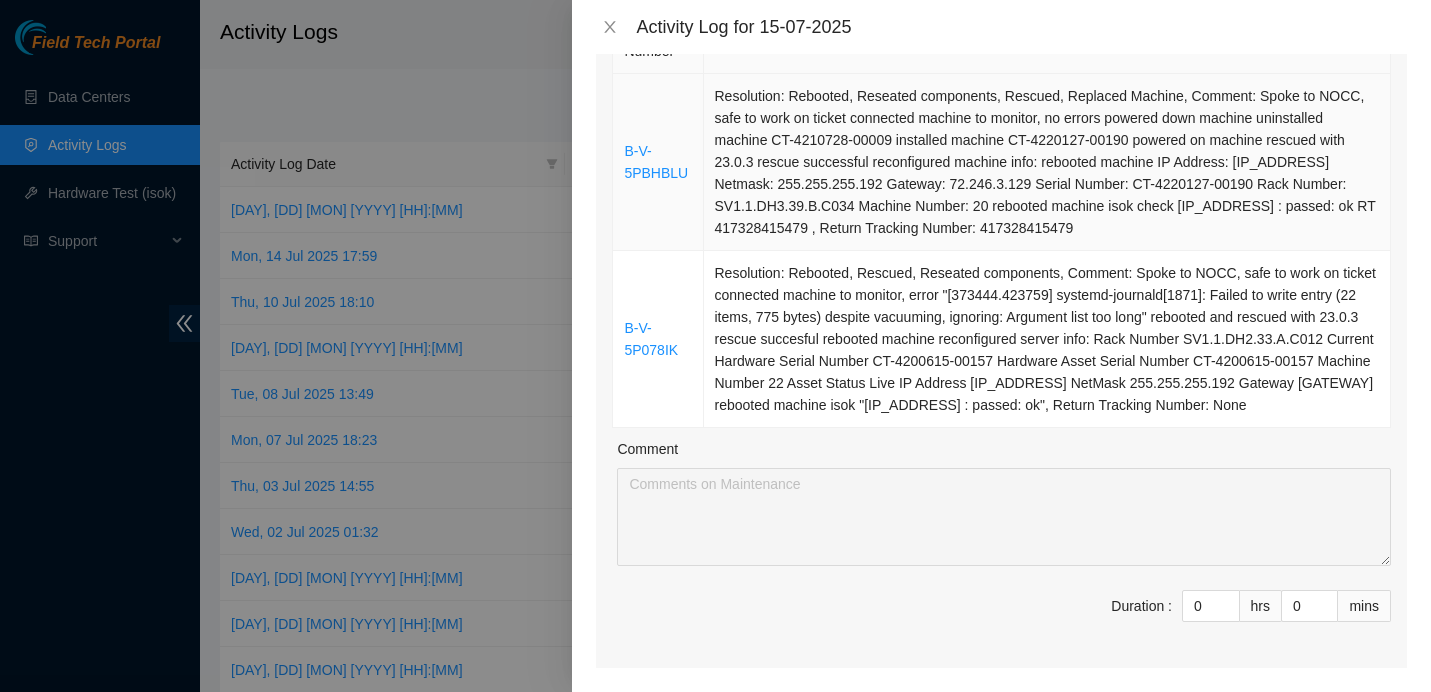 click on "Resolution: Rebooted, Reseated components, Rescued, Replaced Machine, Comment: Spoke to NOCC, safe to work on ticket
connected machine to monitor, no errors
powered down machine
uninstalled machine CT-4210728-00009
installed machine CT-4220127-00190
powered on machine
rescued with 23.0.3
rescue successful
reconfigured machine info:
rebooted machine IP Address: 72.246.3.171
Netmask: 255.255.255.192
Gateway: 72.246.3.129
Serial Number: CT-4220127-00190
Rack Number: SV1.1.DH3.39.B.C034
Machine Number: 20
rebooted machine
isok check 72.246.3.171 :   passed: ok
RT 417328415479
, Return Tracking Number: 417328415479" at bounding box center (1048, 162) 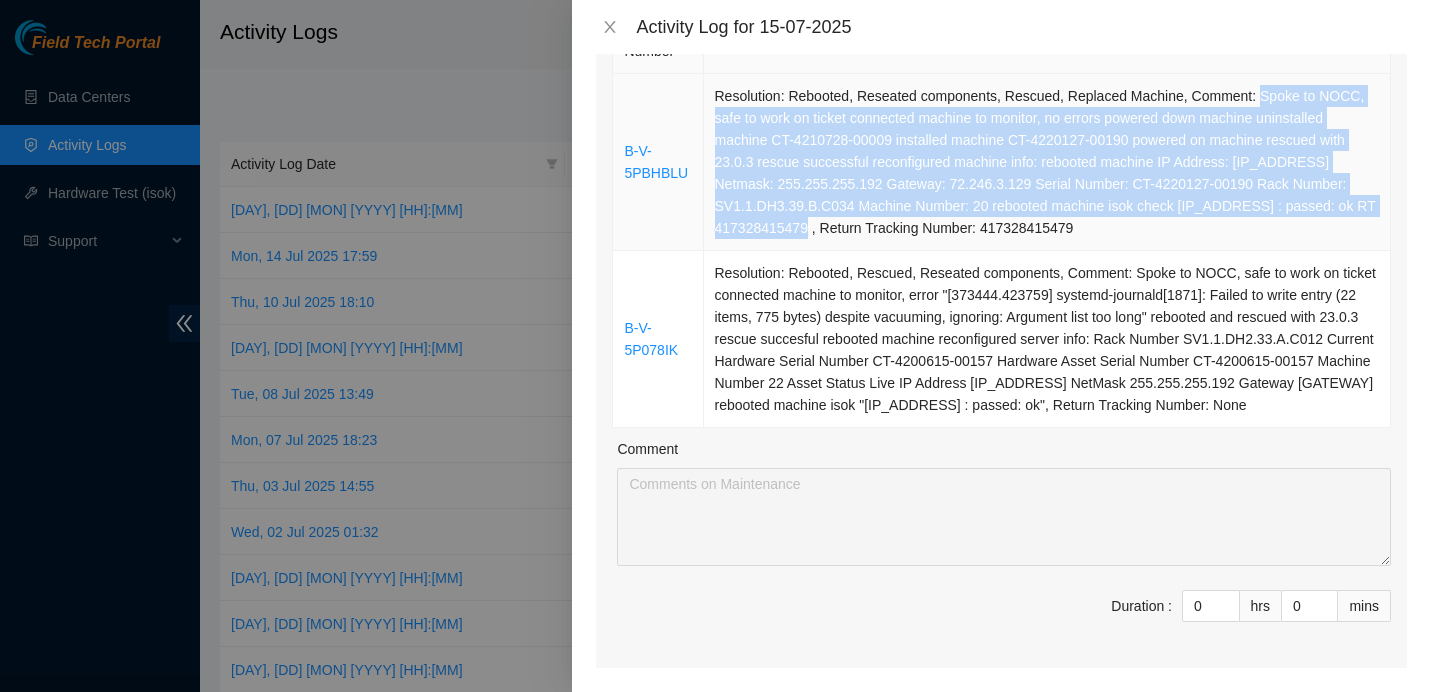 drag, startPoint x: 1276, startPoint y: 96, endPoint x: 909, endPoint y: 236, distance: 392.7964 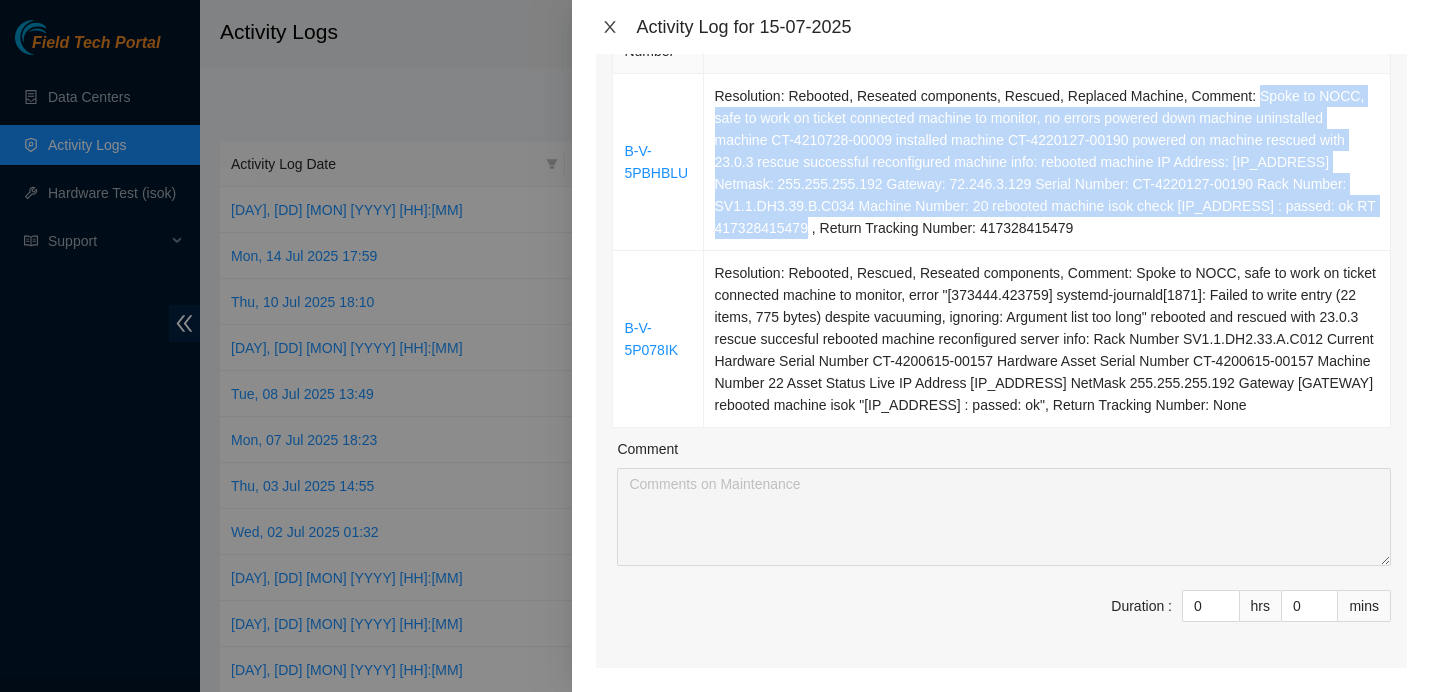 click 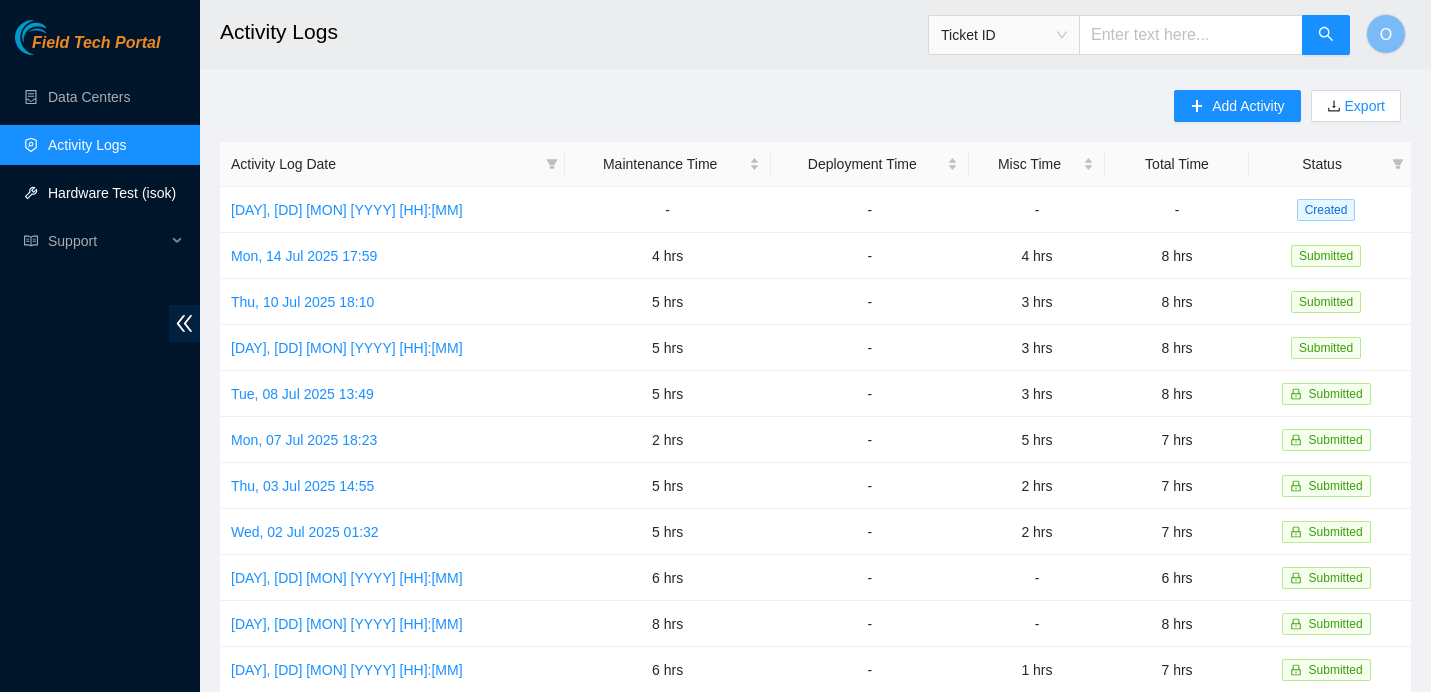 click on "Hardware Test (isok)" at bounding box center [112, 193] 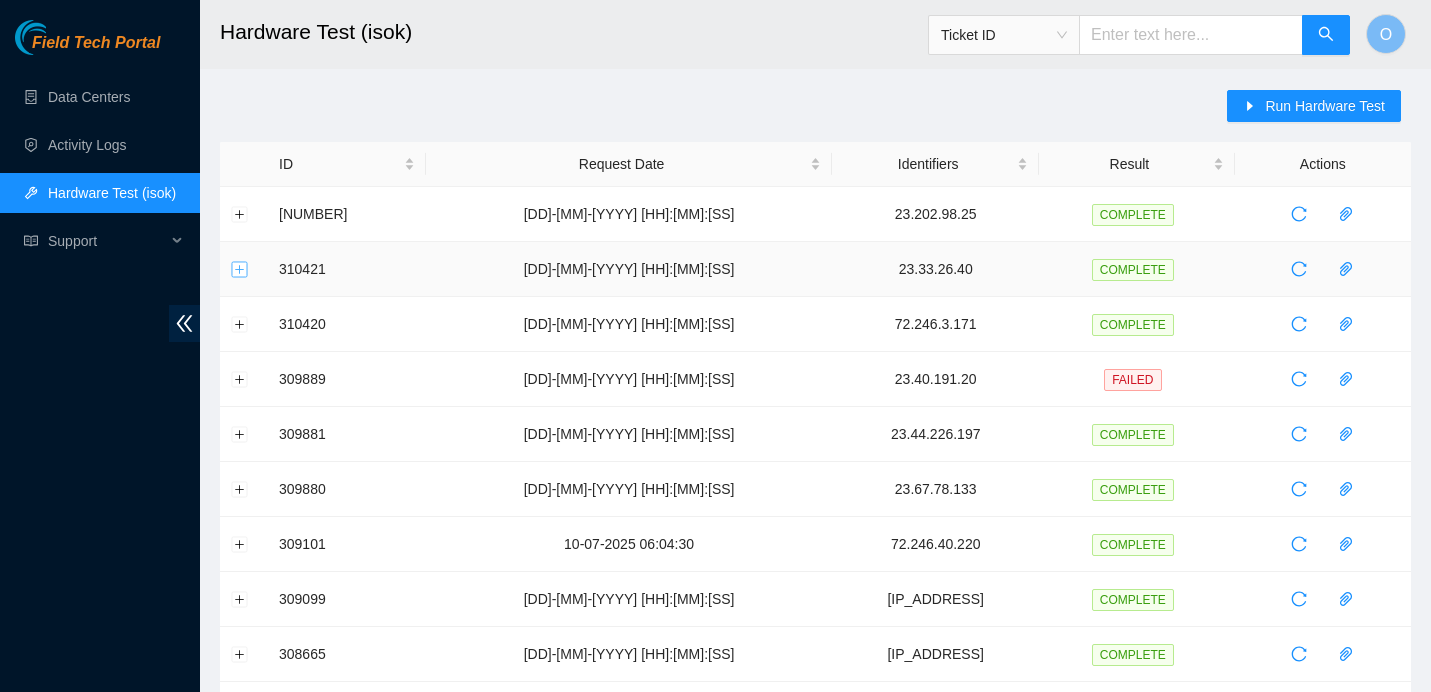 click at bounding box center (240, 269) 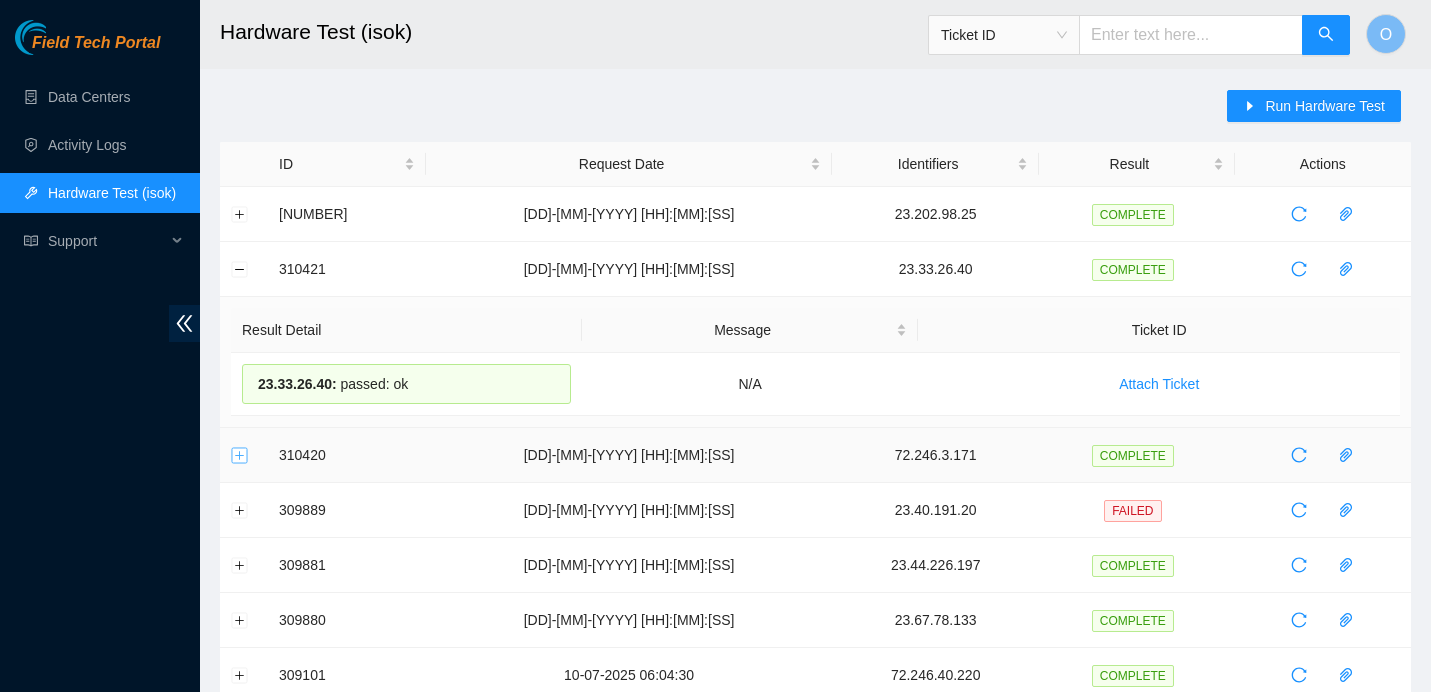 click at bounding box center (240, 455) 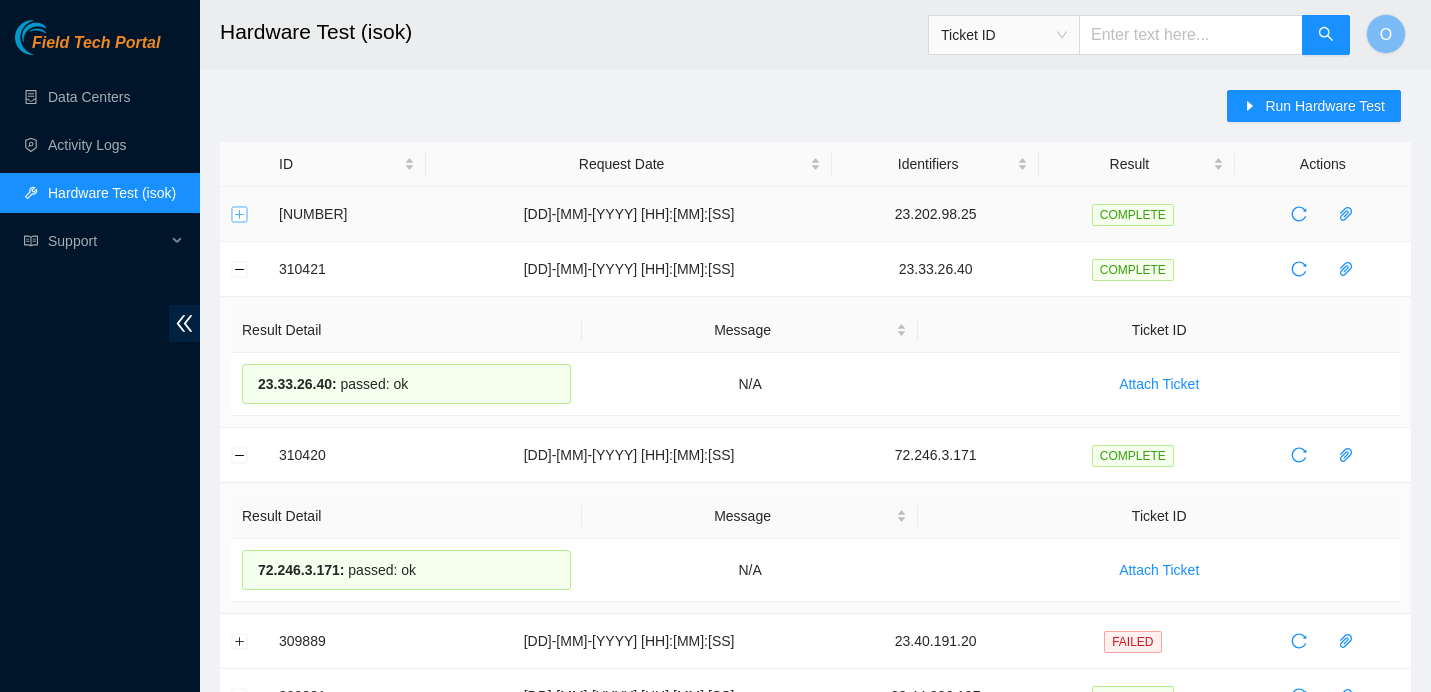 click at bounding box center [240, 214] 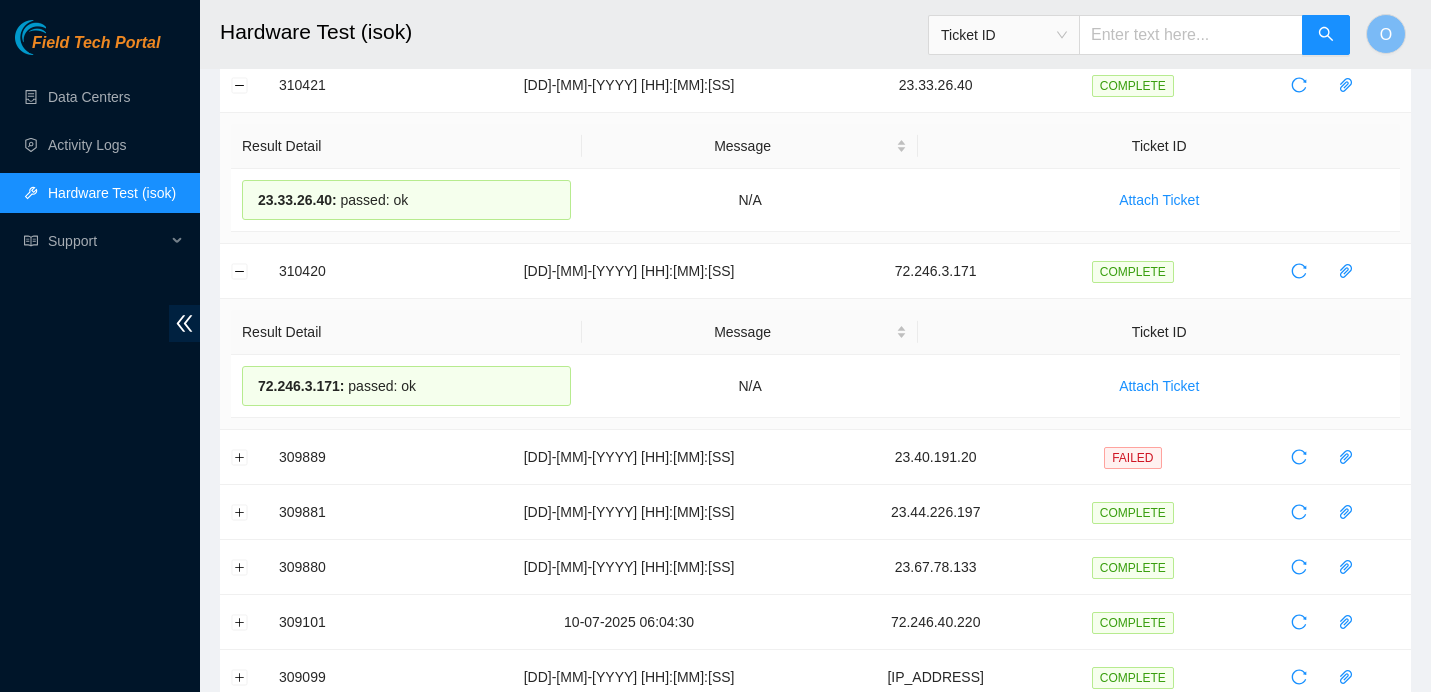 scroll, scrollTop: 326, scrollLeft: 0, axis: vertical 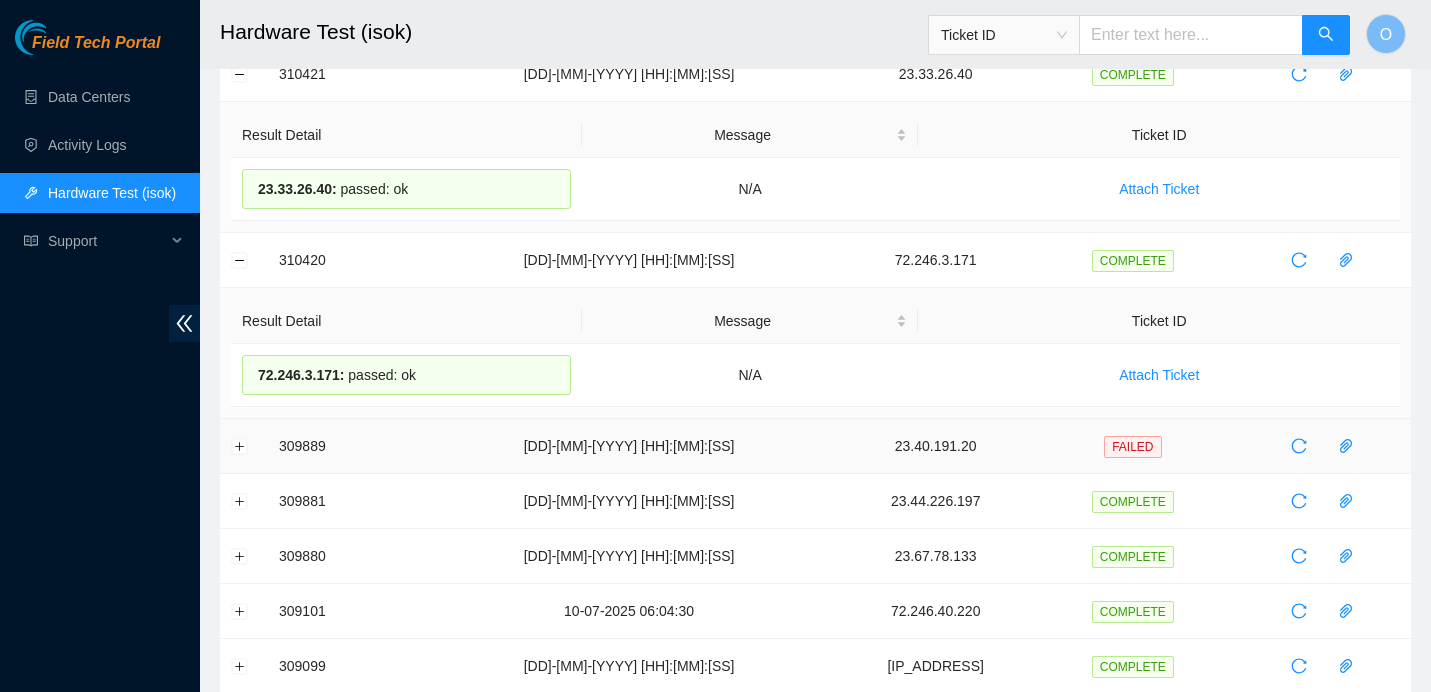 click at bounding box center [244, 446] 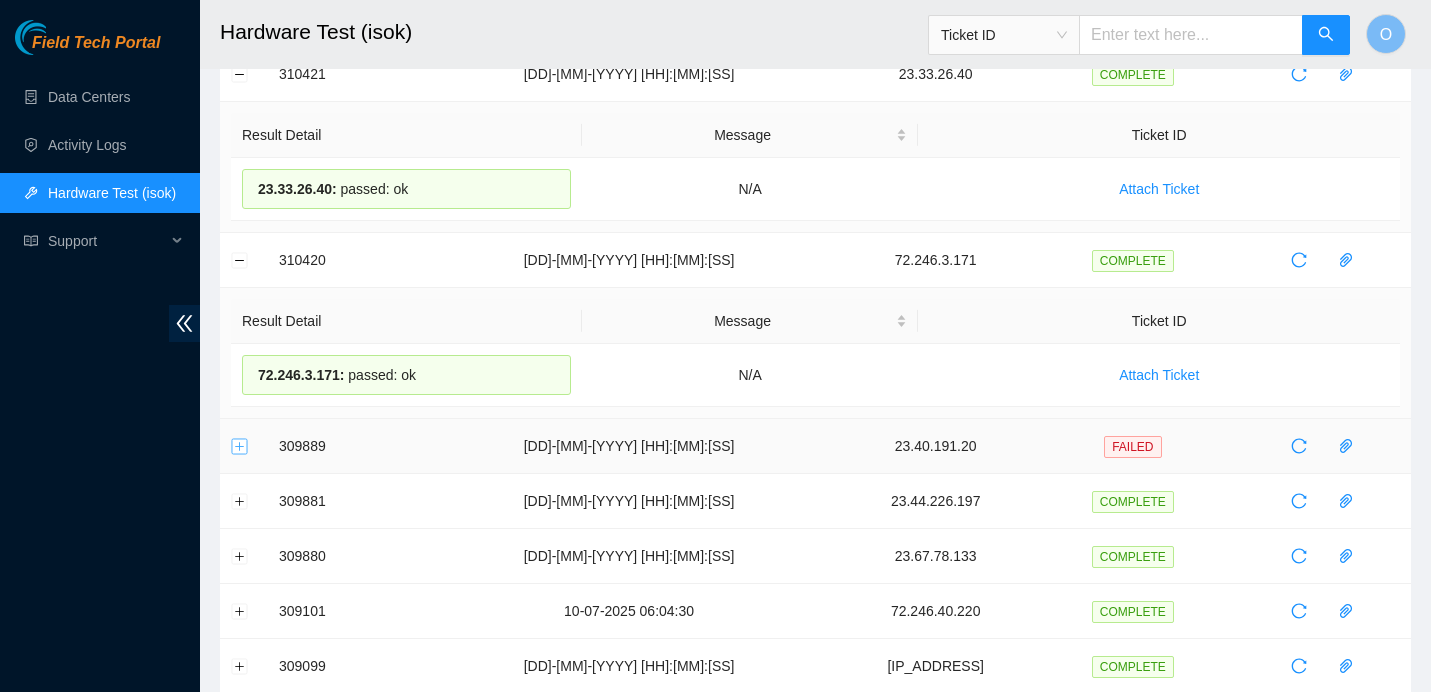click at bounding box center [240, 446] 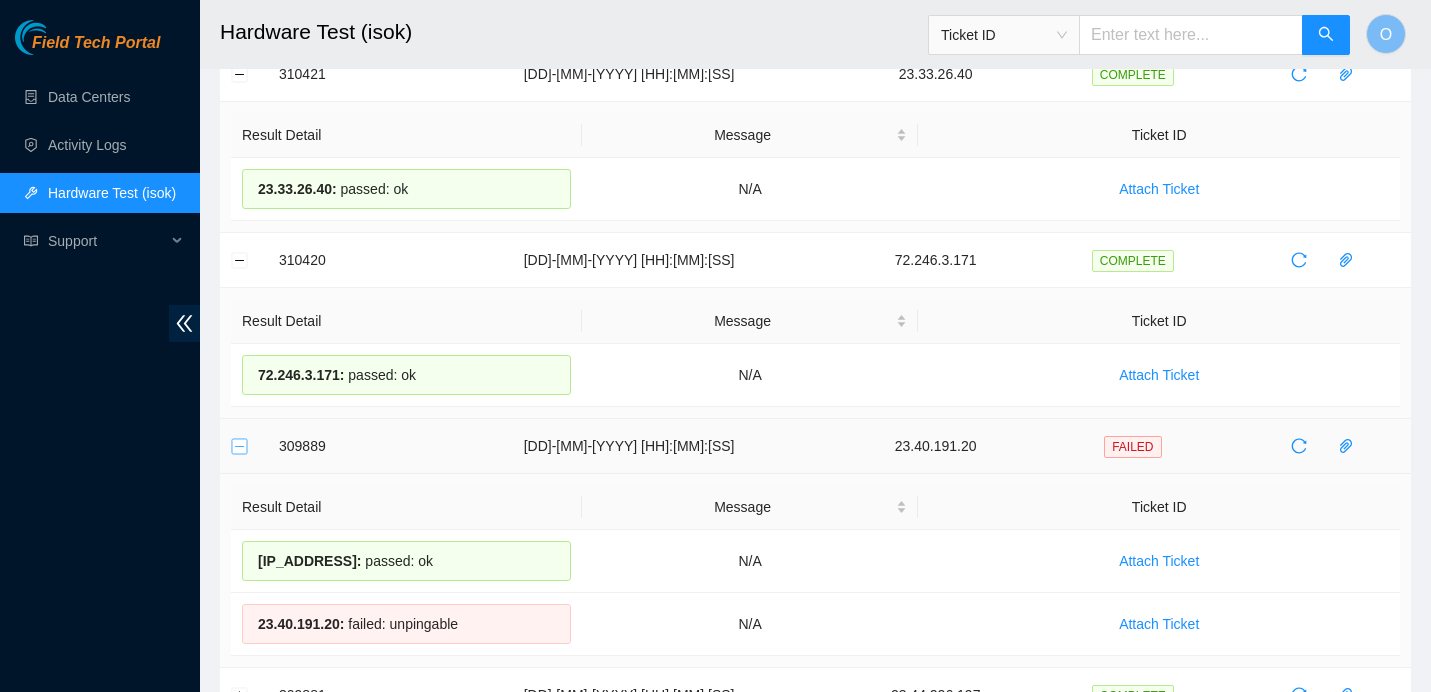 click at bounding box center [240, 446] 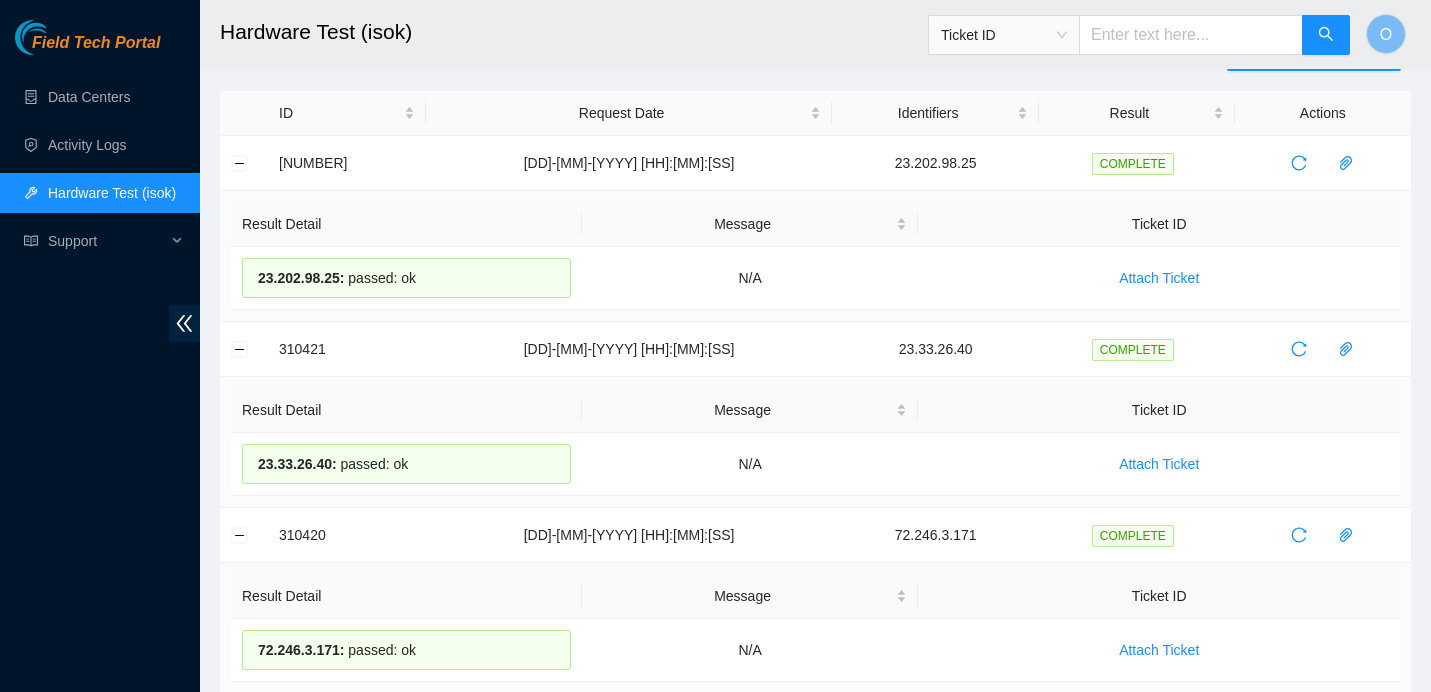 scroll, scrollTop: 52, scrollLeft: 0, axis: vertical 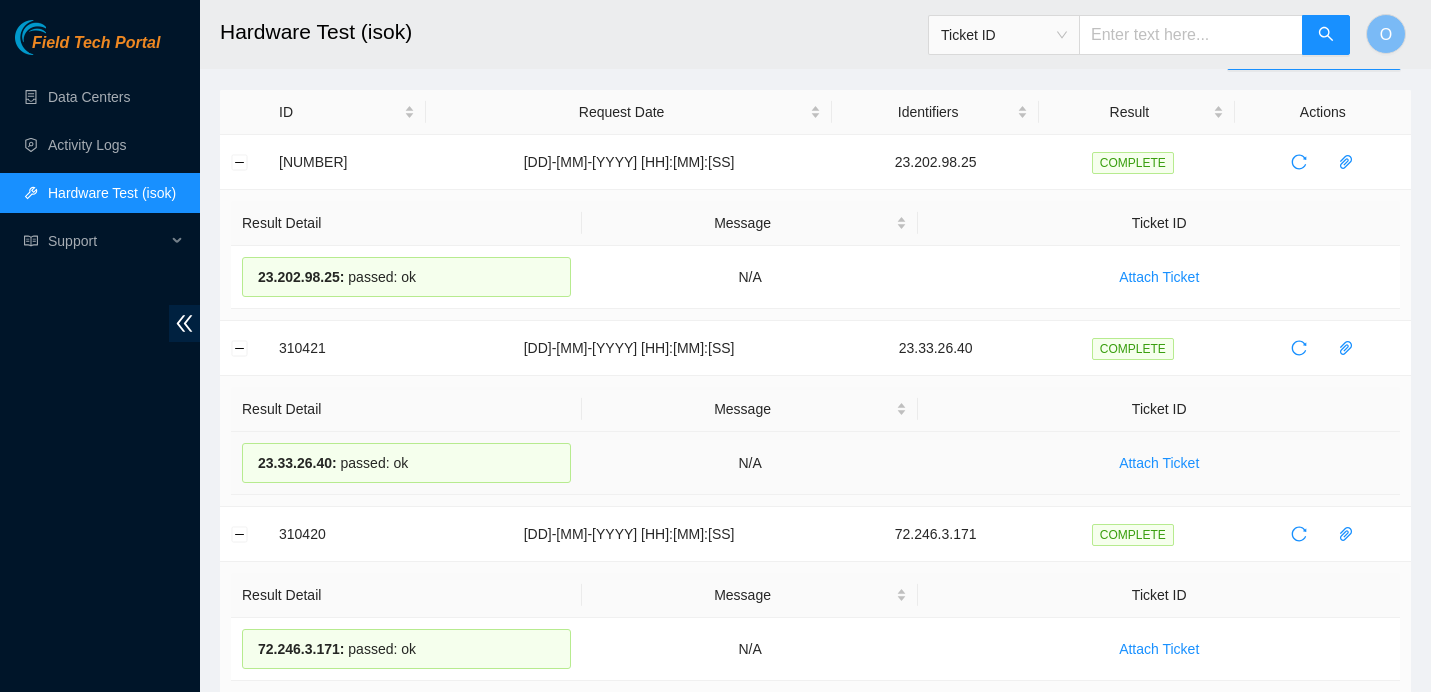 click on "23.33.26.40  :" at bounding box center [297, 463] 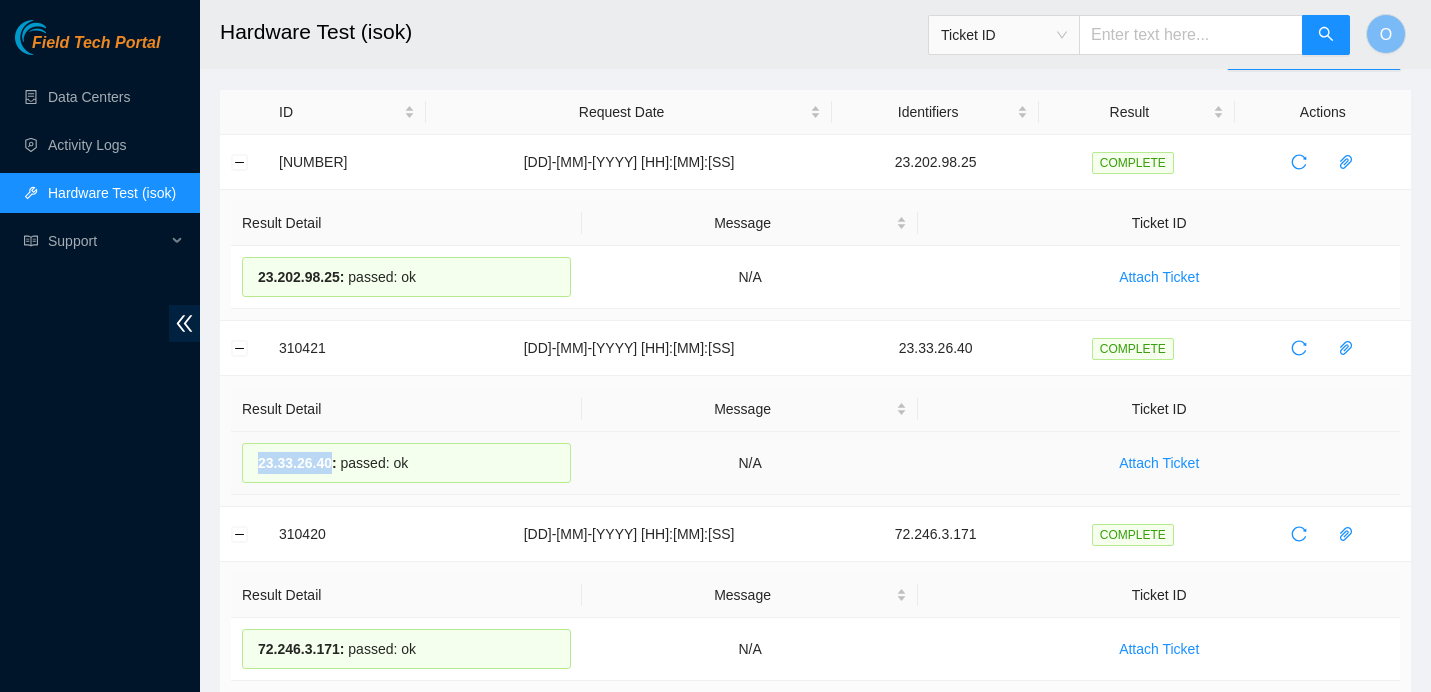 click on "23.33.26.40  :" at bounding box center (297, 463) 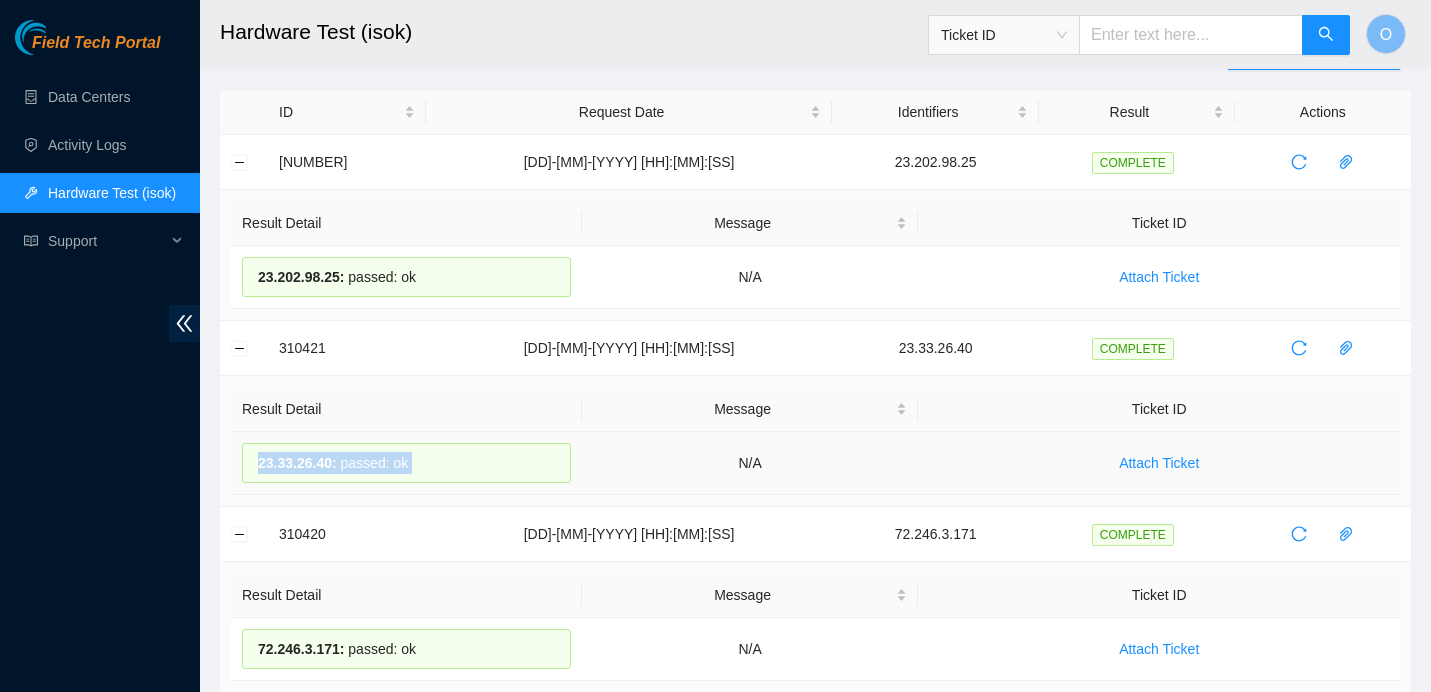 click on "23.33.26.40  :" at bounding box center [297, 463] 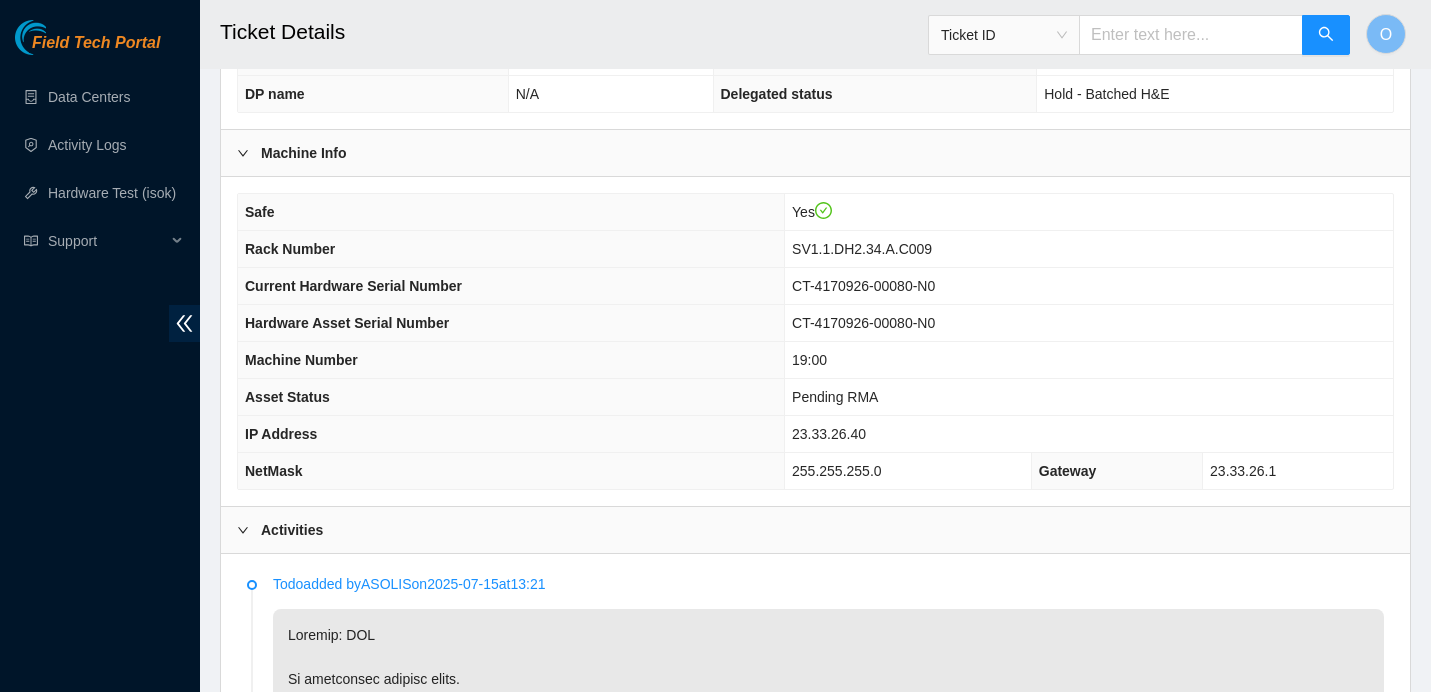 scroll, scrollTop: 523, scrollLeft: 0, axis: vertical 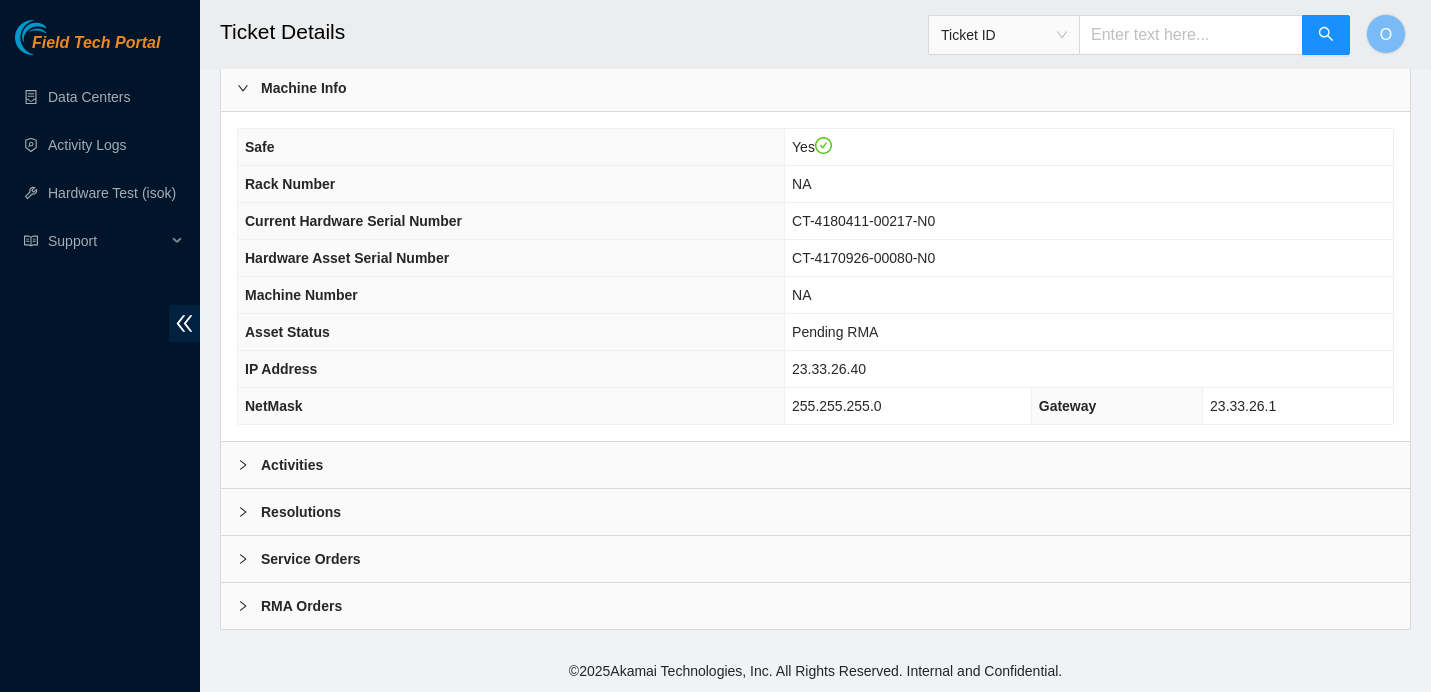 click on "Activities" at bounding box center (815, 465) 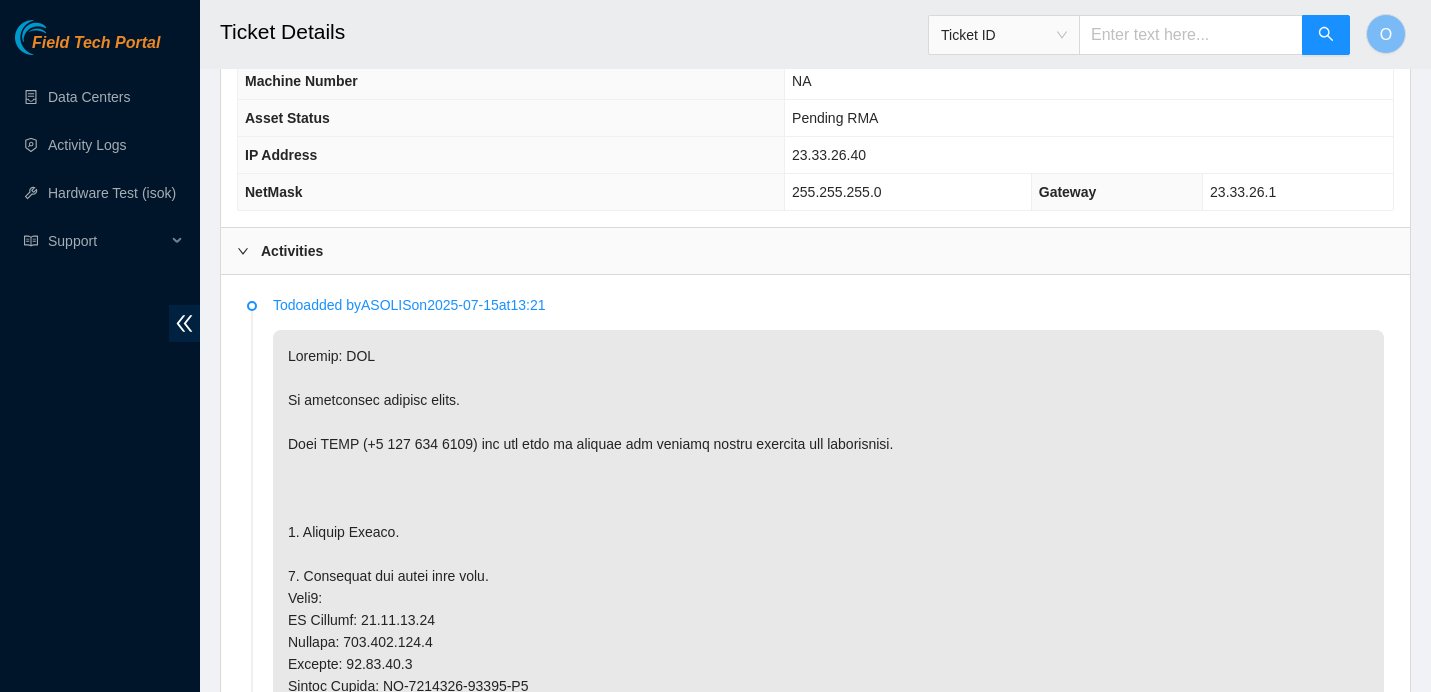 scroll, scrollTop: 799, scrollLeft: 0, axis: vertical 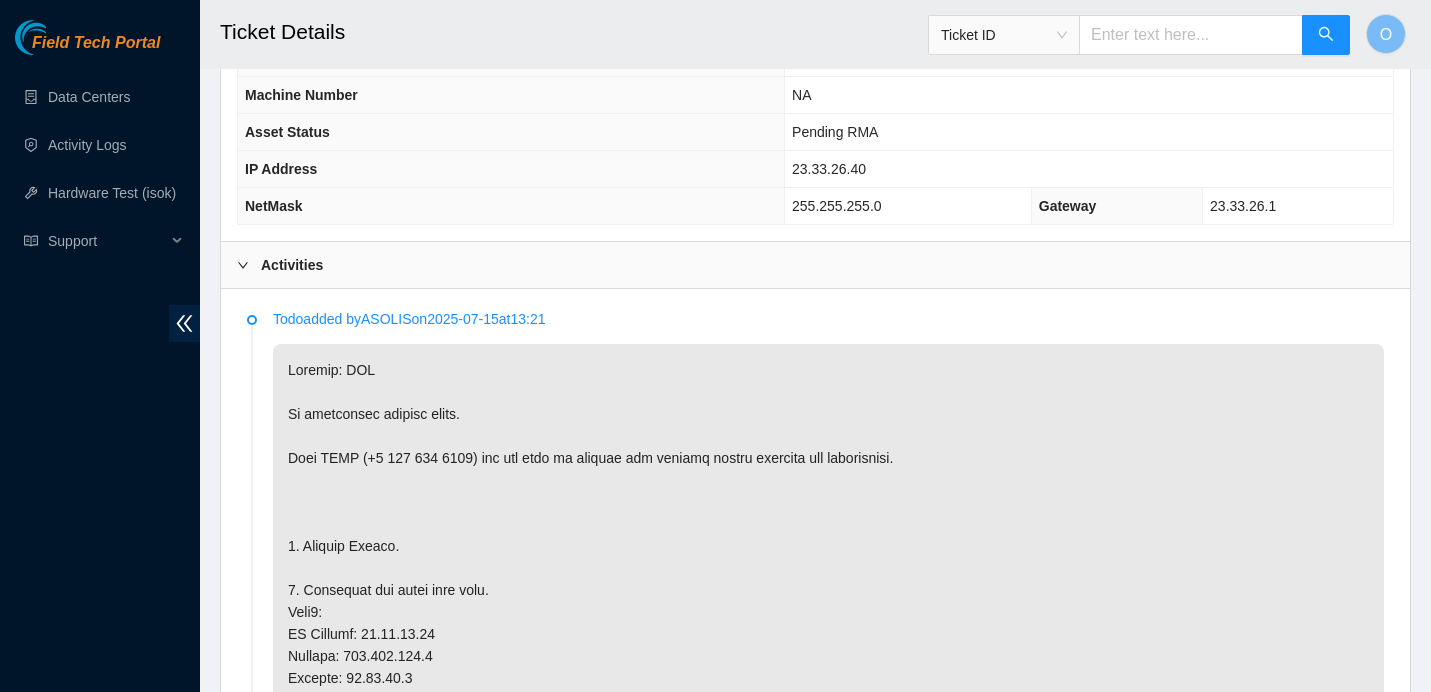 click on "Activities" at bounding box center [815, 265] 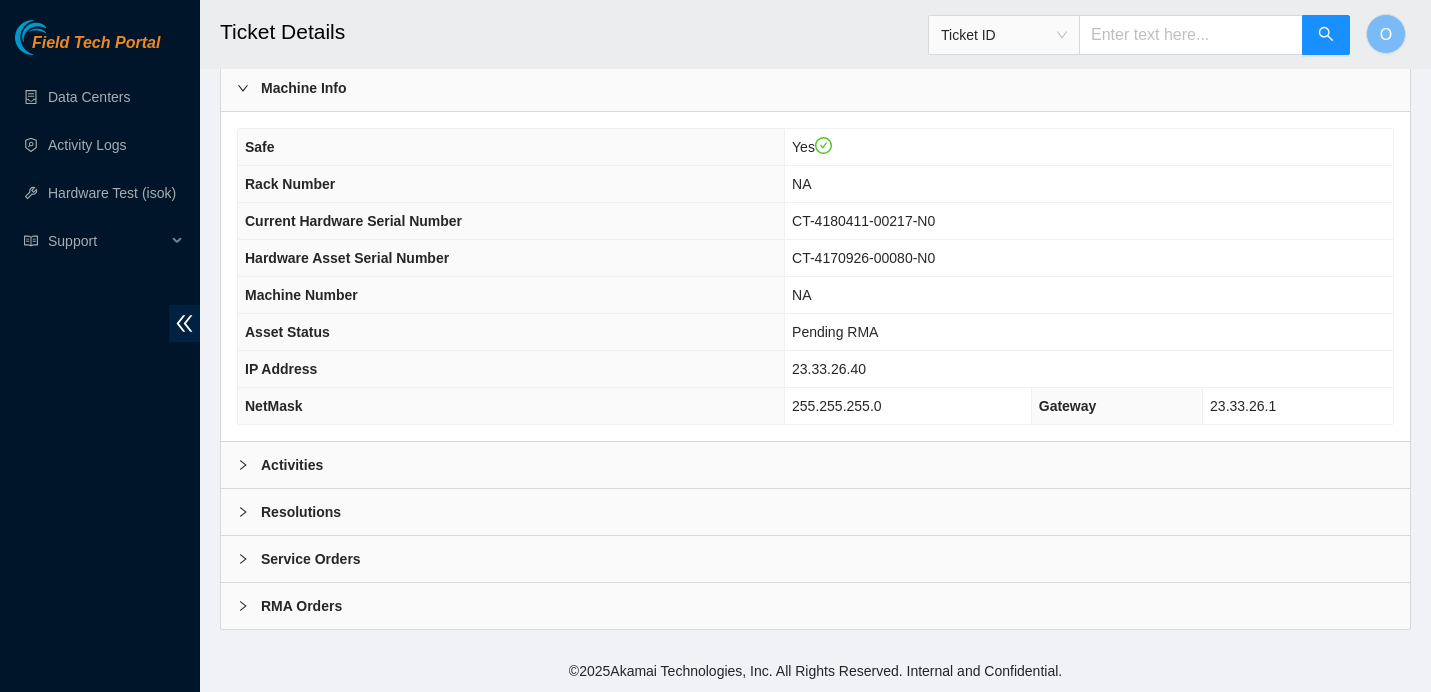 click on "Resolutions" at bounding box center (301, 512) 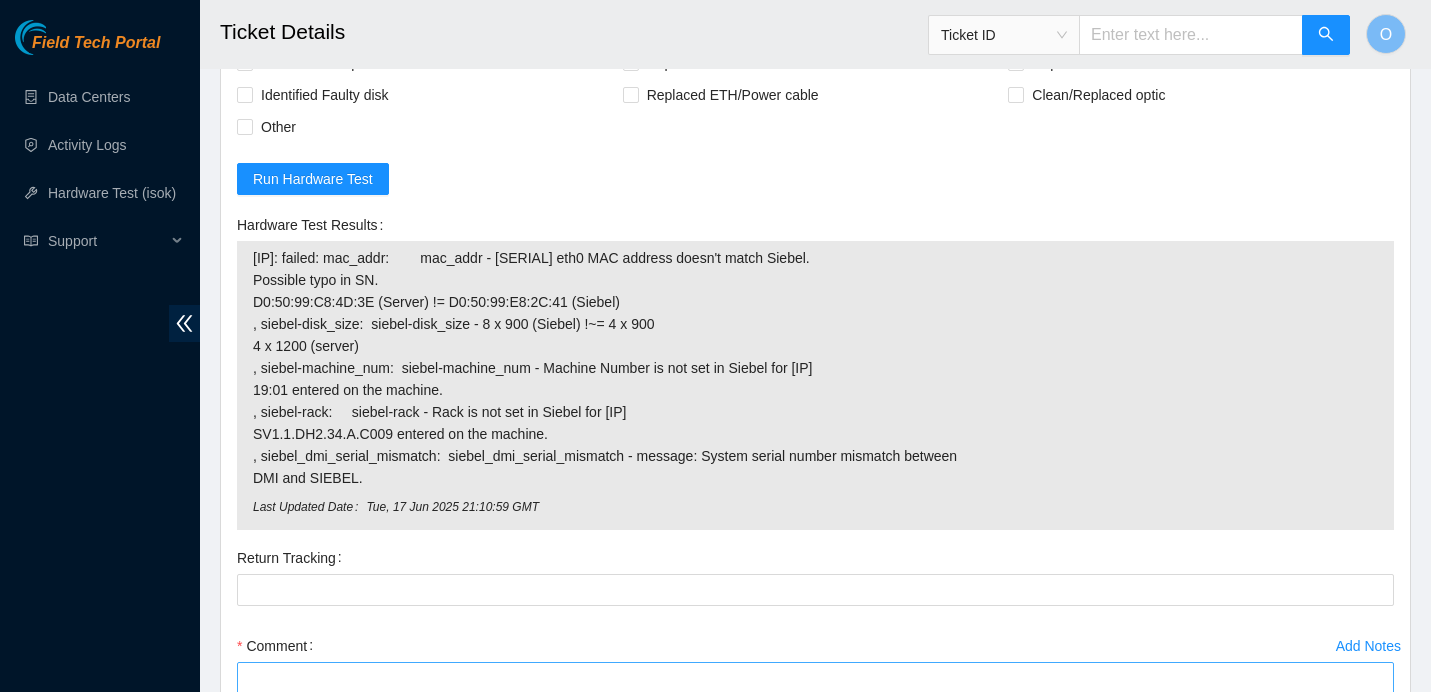 scroll, scrollTop: 1116, scrollLeft: 0, axis: vertical 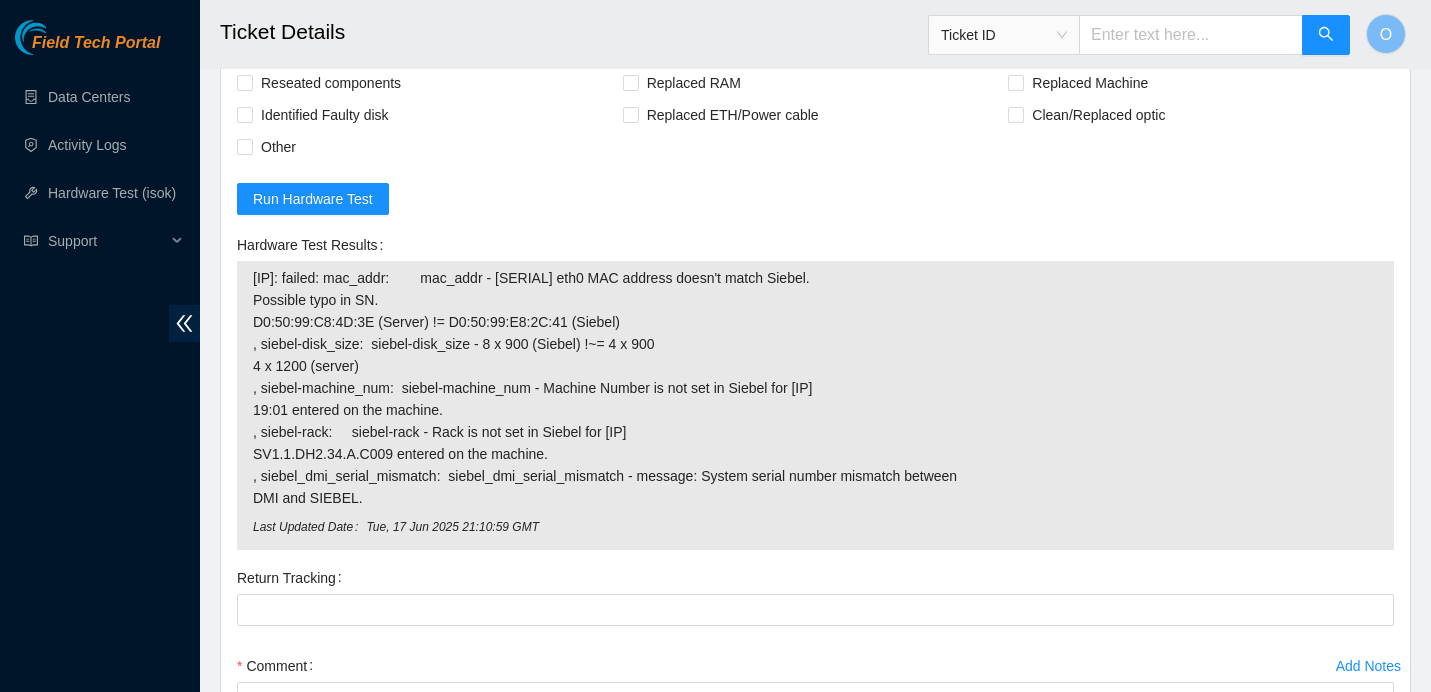 click on "Rebooted" at bounding box center [291, 51] 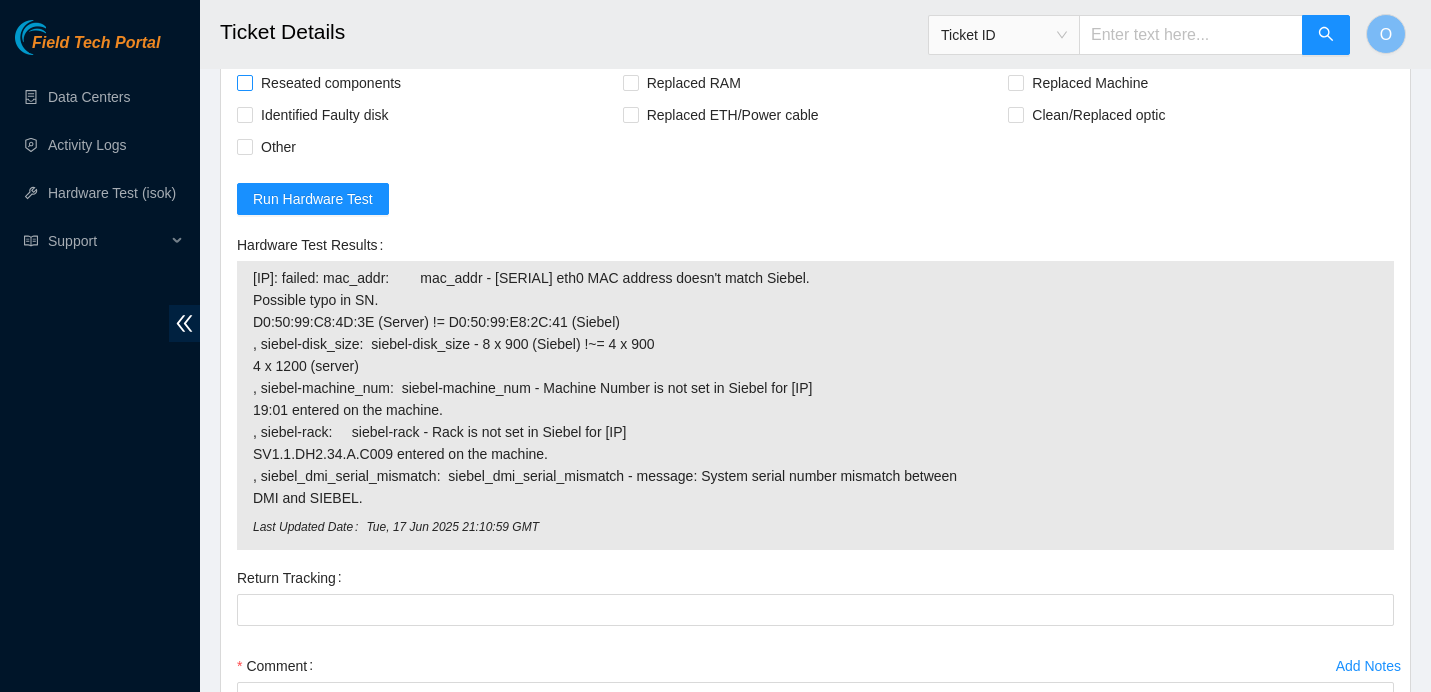click on "Reseated components" at bounding box center [331, 83] 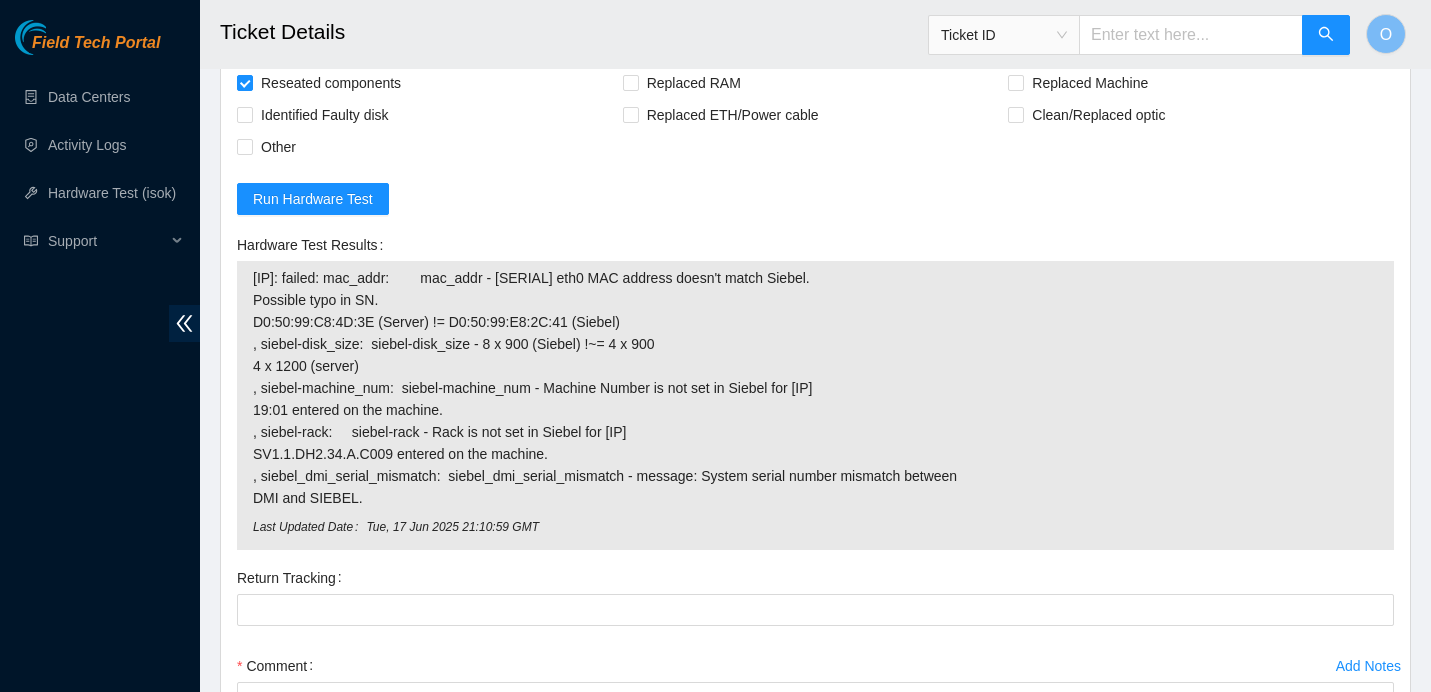 click on "Rescued" at bounding box center [674, 51] 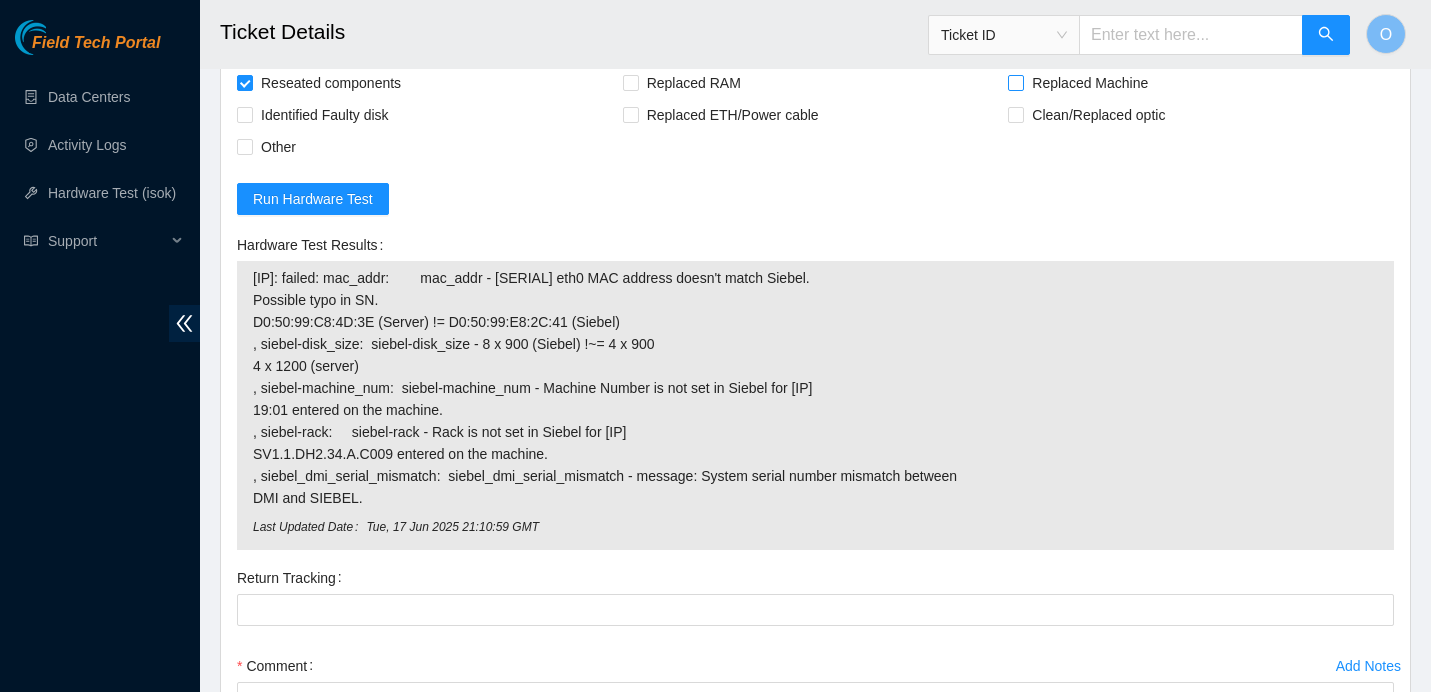 click on "Replaced Machine" at bounding box center (1090, 83) 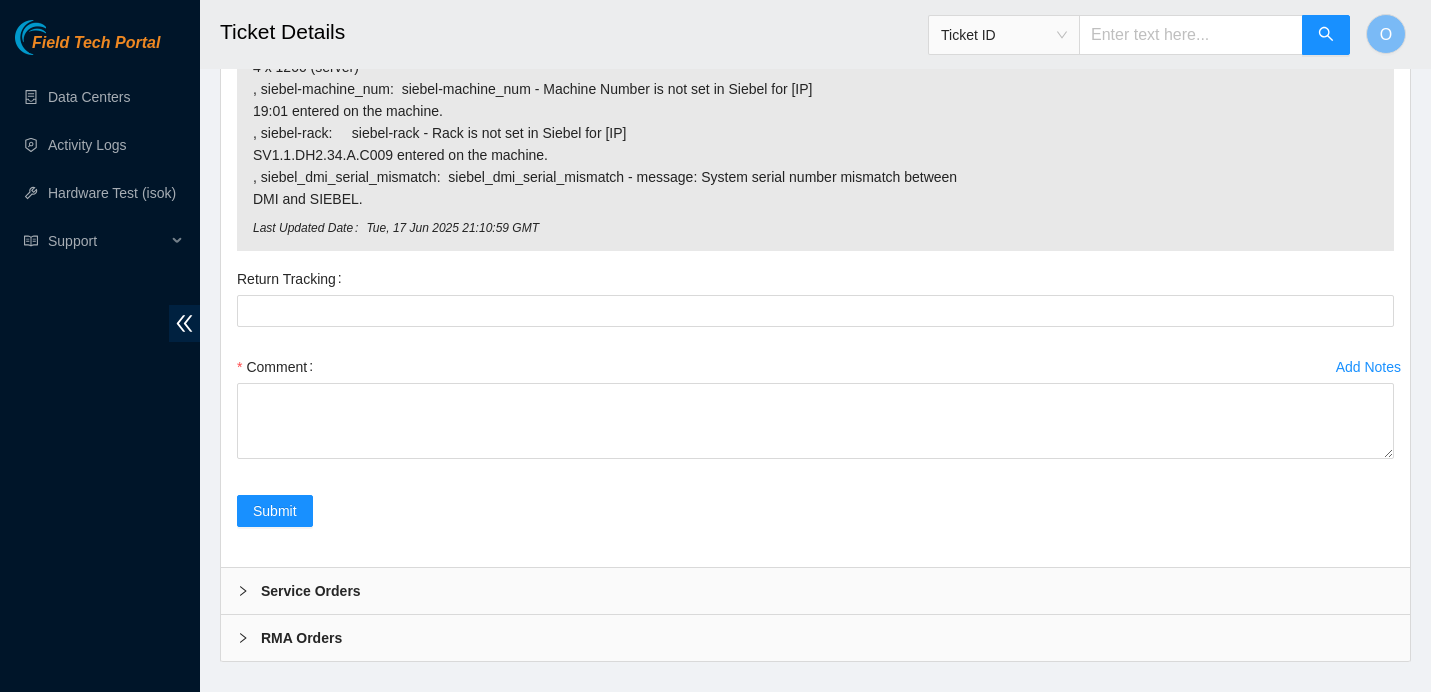 scroll, scrollTop: 1491, scrollLeft: 0, axis: vertical 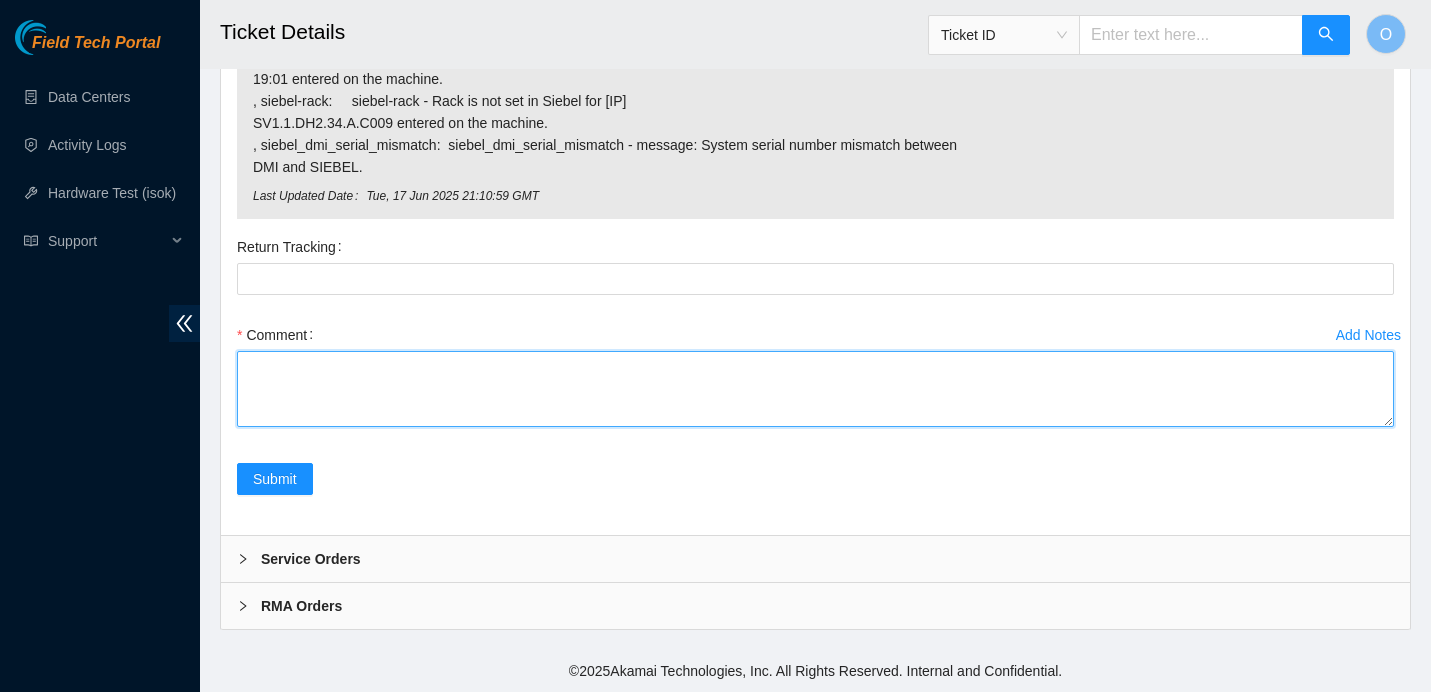 click on "Comment" at bounding box center [815, 389] 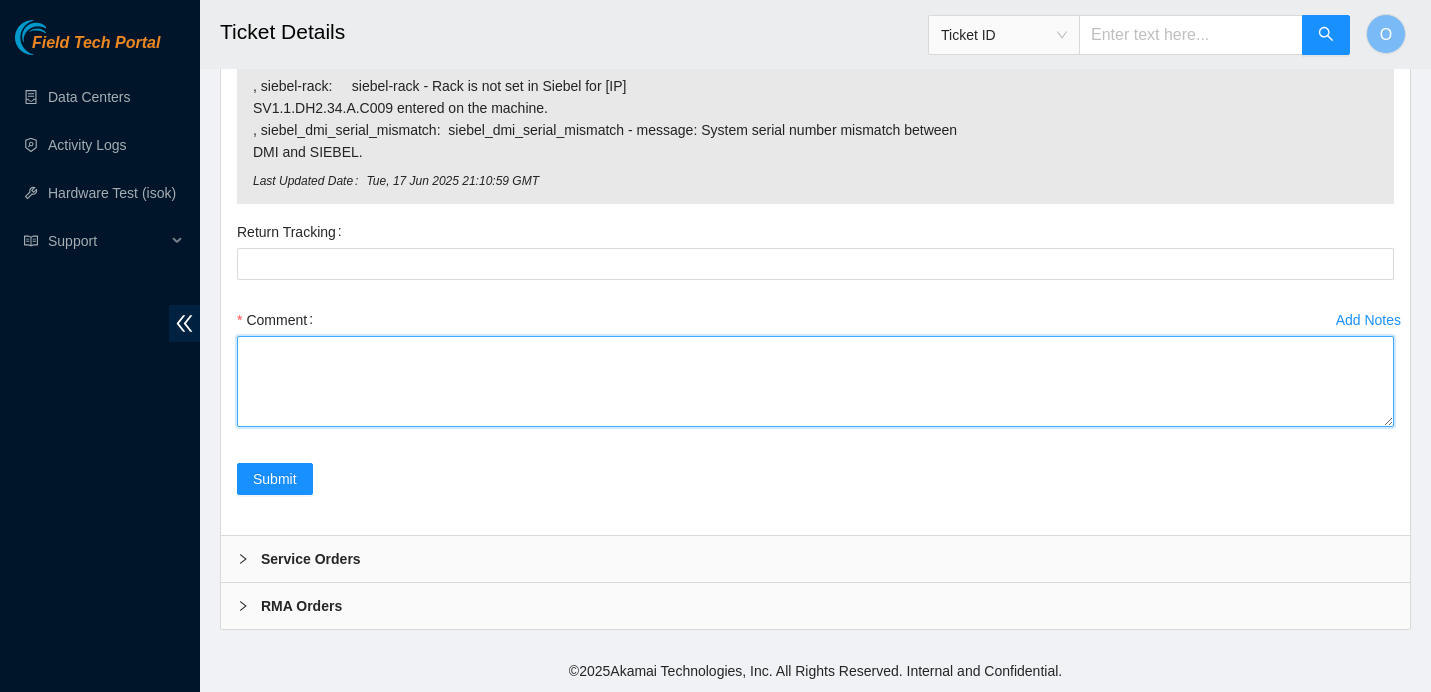 drag, startPoint x: 1387, startPoint y: 424, endPoint x: 1183, endPoint y: 753, distance: 387.11368 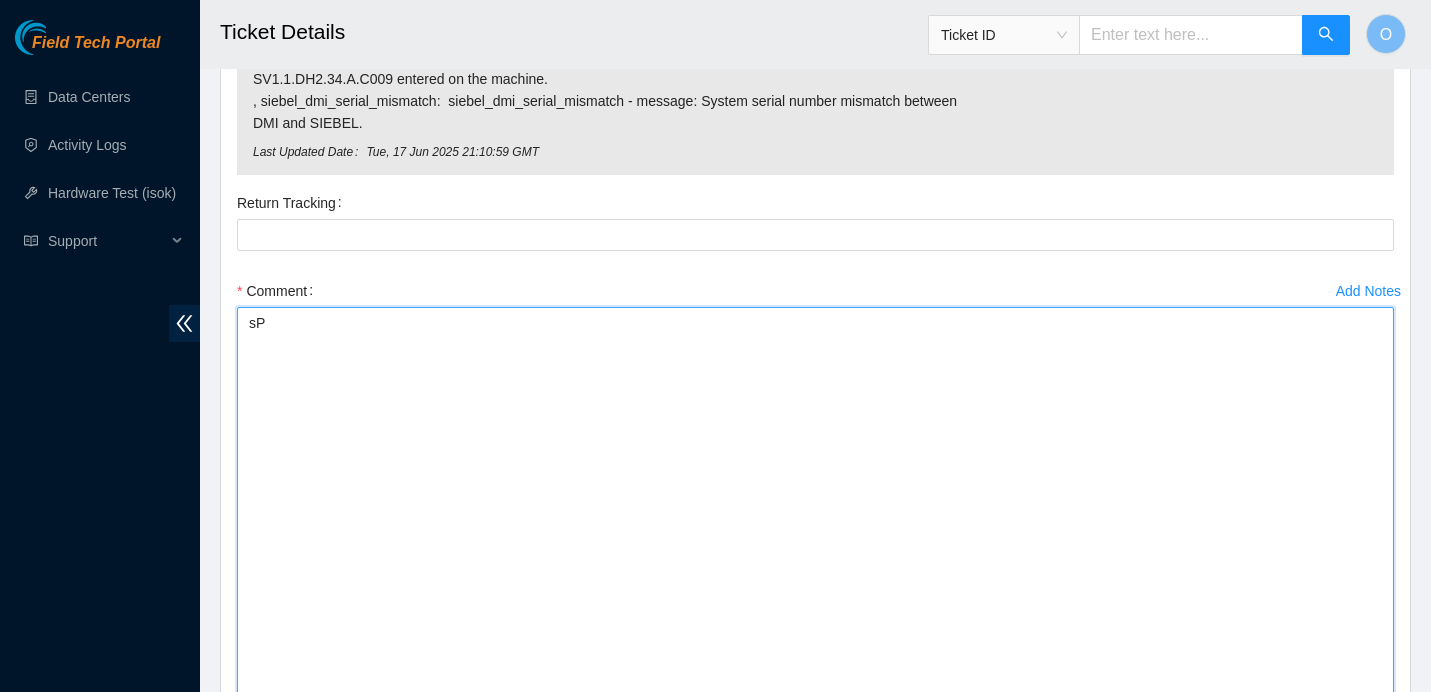 type on "s" 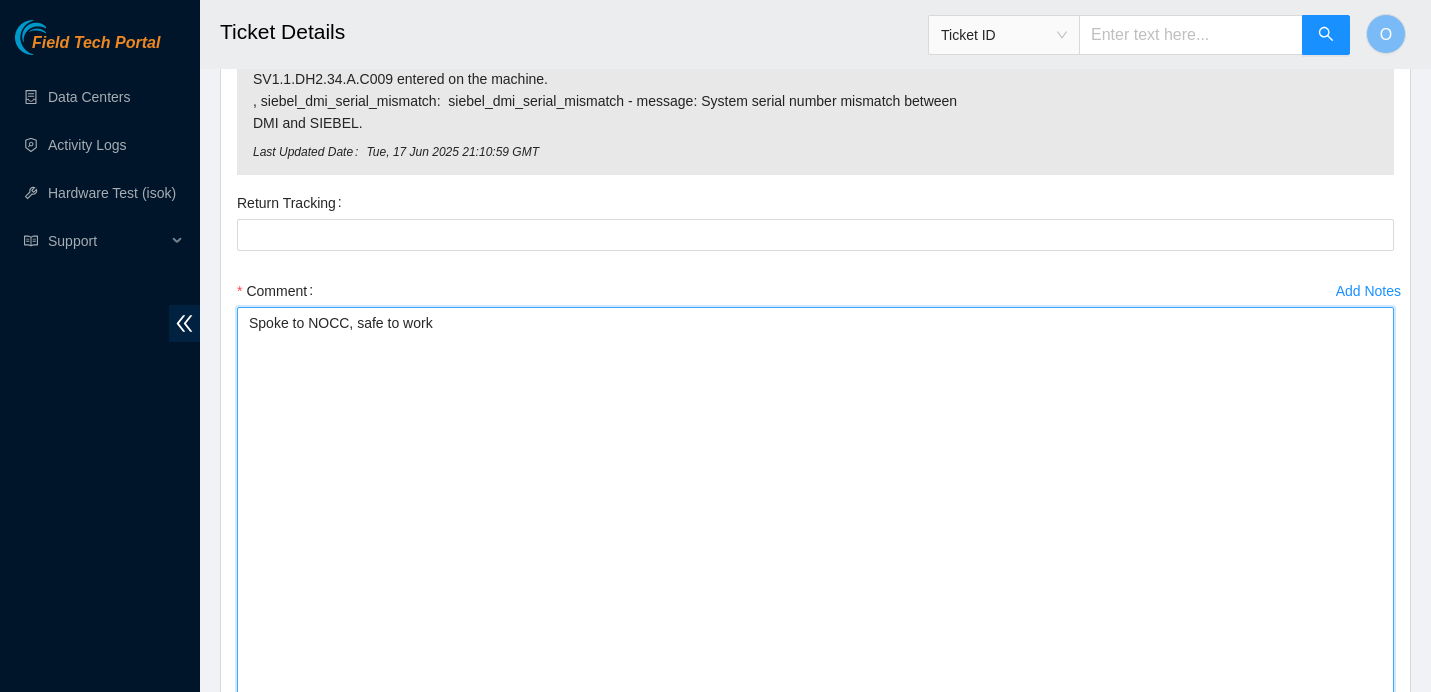 click on "Spoke to NOCC, safe to work" at bounding box center [815, 509] 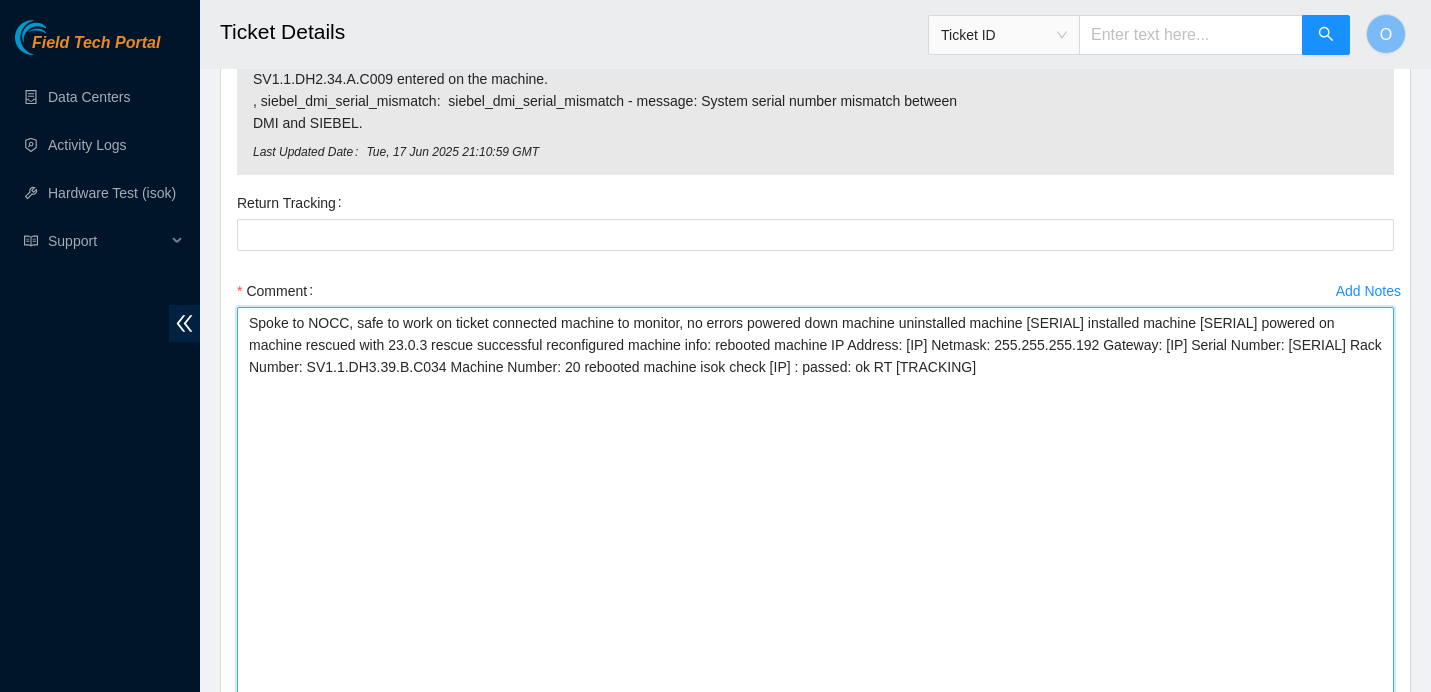 click on "Spoke to NOCC, safe to work on ticket connected machine to monitor, no errors powered down machine uninstalled machine CT-4210728-00009 installed machine CT-4220127-00190 powered on machine rescued with 23.0.3 rescue successful reconfigured machine info: rebooted machine IP Address: 72.246.3.171 Netmask: 255.255.255.192 Gateway: 72.246.3.129 Serial Number: CT-4220127-00190 Rack Number: SV1.1.DH3.39.B.C034 Machine Number: 20 rebooted machine isok check 72.246.3.171 : passed: ok RT 417328415479" at bounding box center (815, 509) 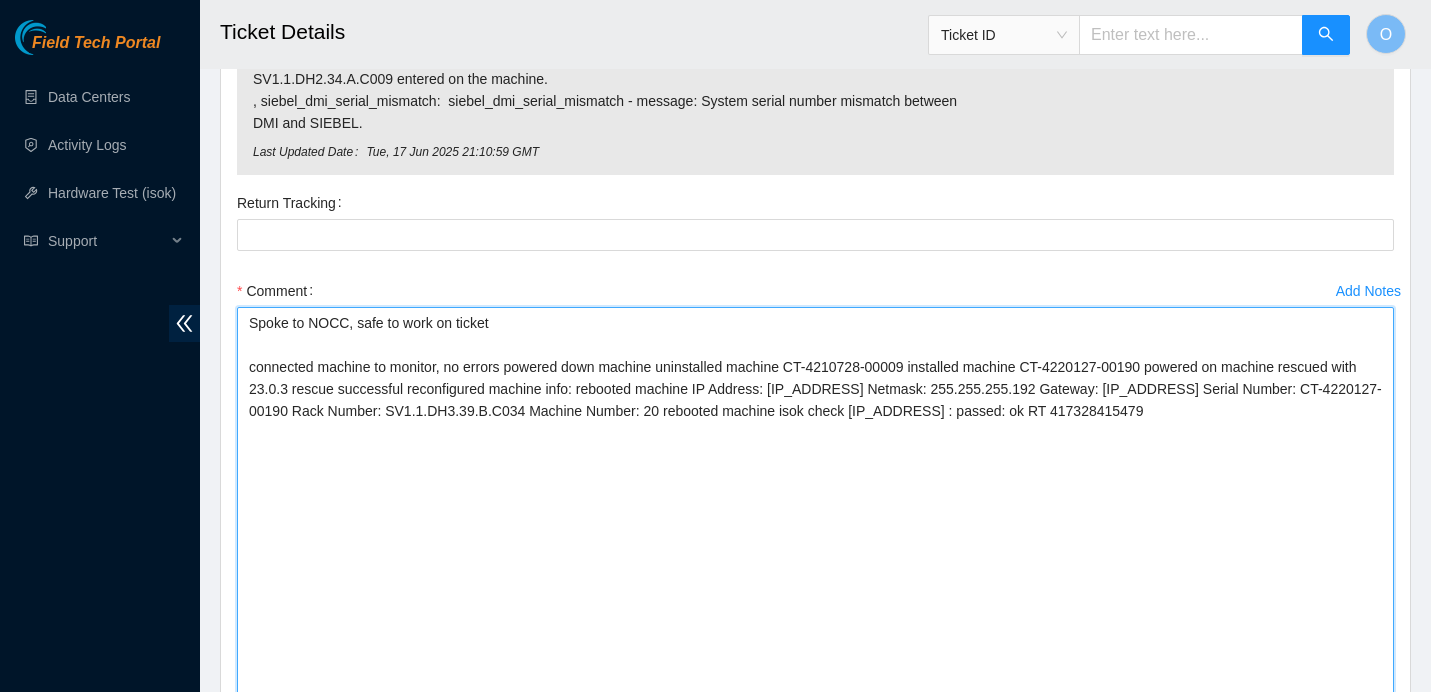 click on "Spoke to NOCC, safe to work on ticket
connected machine to monitor, no errors powered down machine uninstalled machine CT-4210728-00009 installed machine CT-4220127-00190 powered on machine rescued with 23.0.3 rescue successful reconfigured machine info: rebooted machine IP Address: 72.246.3.171 Netmask: 255.255.255.192 Gateway: 72.246.3.129 Serial Number: CT-4220127-00190 Rack Number: SV1.1.DH3.39.B.C034 Machine Number: 20 rebooted machine isok check 72.246.3.171 : passed: ok RT 417328415479" at bounding box center (815, 509) 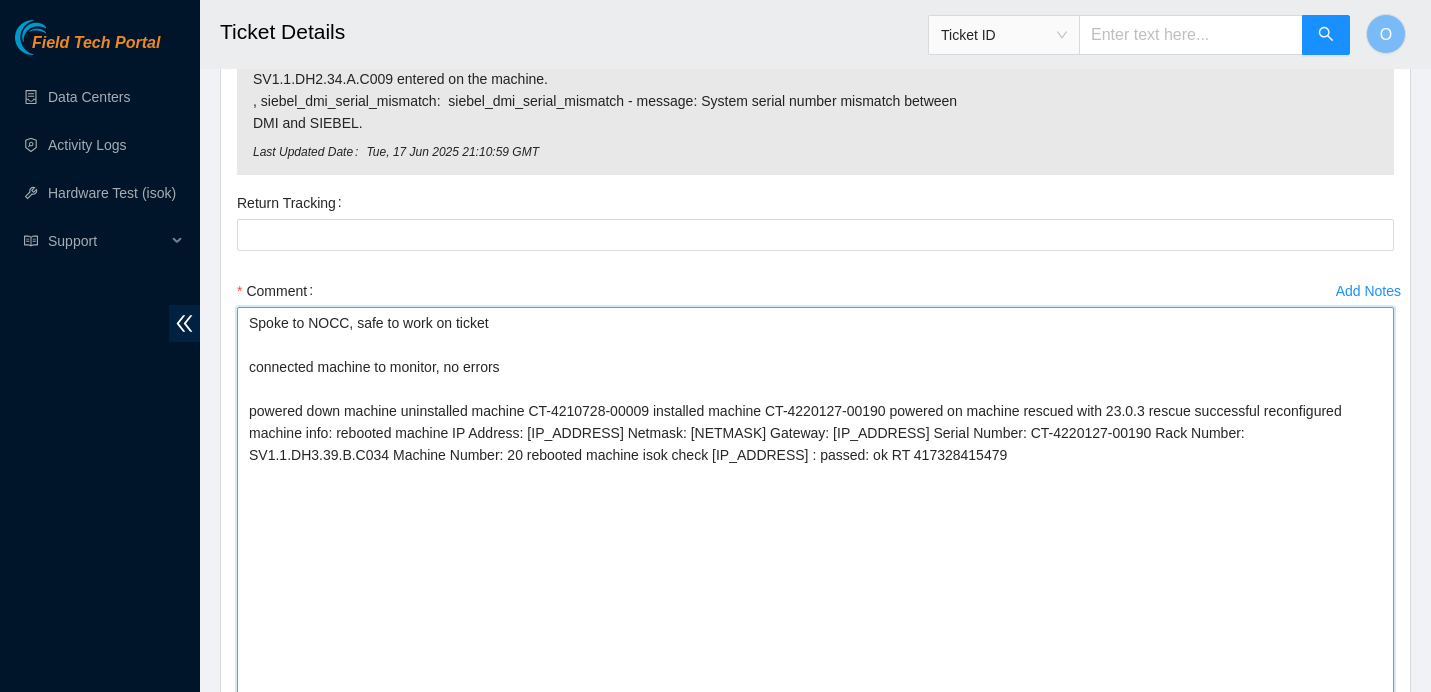 click on "Spoke to NOCC, safe to work on ticket
connected machine to monitor, no errors
powered down machine uninstalled machine CT-4210728-00009 installed machine CT-4220127-00190 powered on machine rescued with 23.0.3 rescue successful reconfigured machine info: rebooted machine IP Address: 72.246.3.171 Netmask: 255.255.255.192 Gateway: 72.246.3.129 Serial Number: CT-4220127-00190 Rack Number: SV1.1.DH3.39.B.C034 Machine Number: 20 rebooted machine isok check 72.246.3.171 : passed: ok RT 417328415479" at bounding box center (815, 509) 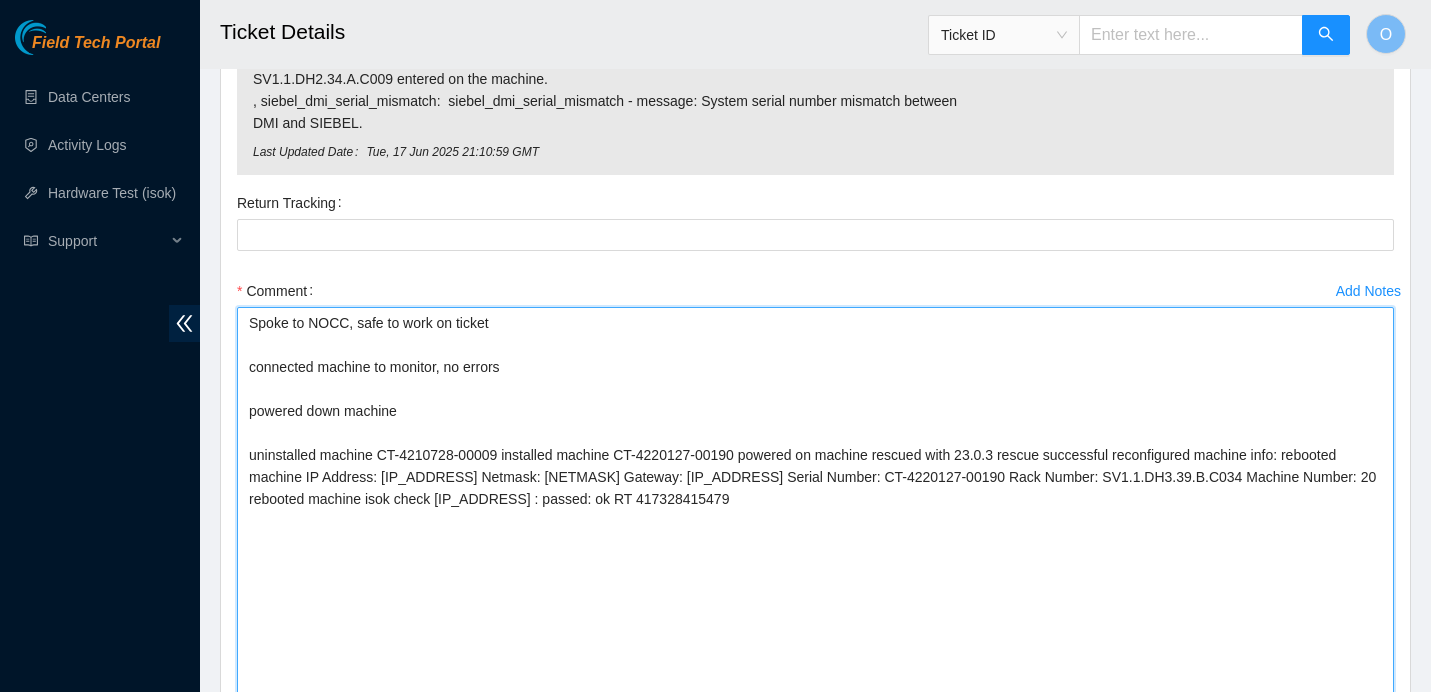 click on "Spoke to NOCC, safe to work on ticket
connected machine to monitor, no errors
powered down machine
uninstalled machine CT-4210728-00009 installed machine CT-4220127-00190 powered on machine rescued with 23.0.3 rescue successful reconfigured machine info: rebooted machine IP Address: 72.246.3.171 Netmask: 255.255.255.192 Gateway: 72.246.3.129 Serial Number: CT-4220127-00190 Rack Number: SV1.1.DH3.39.B.C034 Machine Number: 20 rebooted machine isok check 72.246.3.171 : passed: ok RT 417328415479" at bounding box center [815, 509] 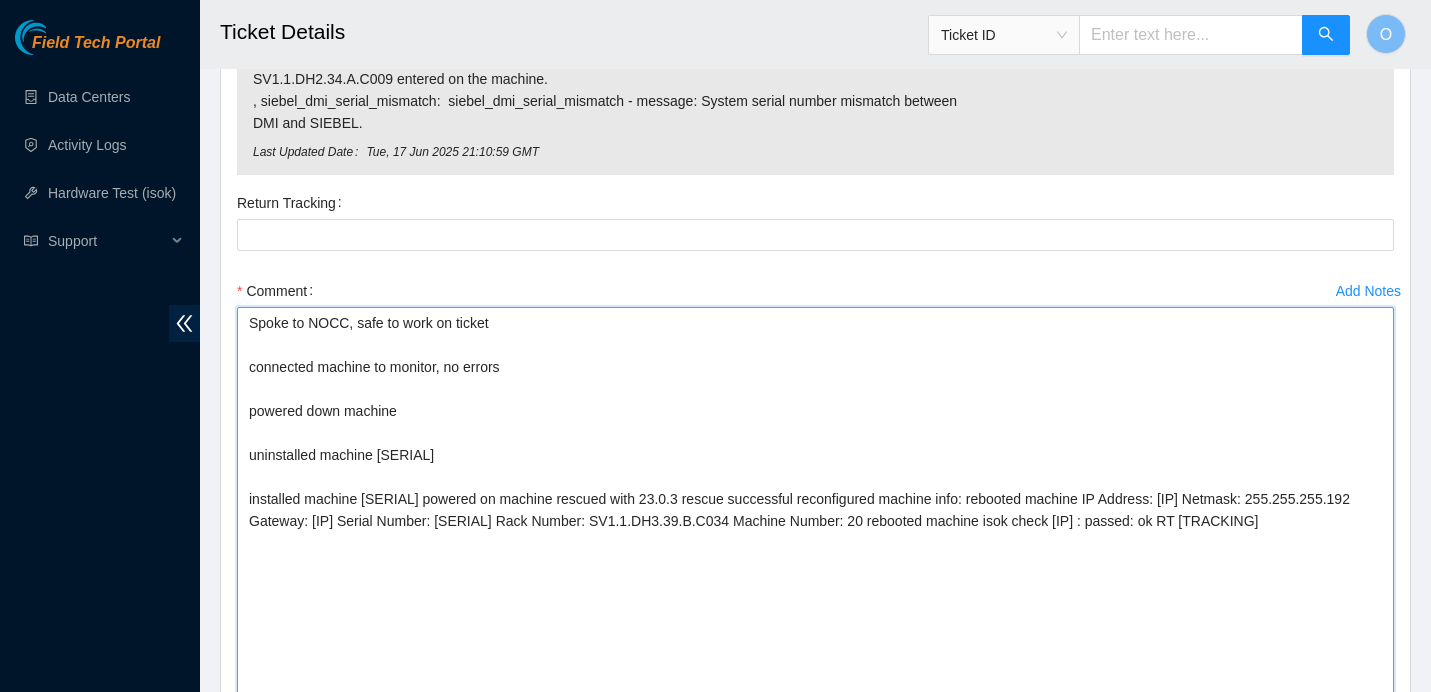 click on "Spoke to NOCC, safe to work on ticket
connected machine to monitor, no errors
powered down machine
uninstalled machine CT-4210728-00009
installed machine CT-4220127-00190 powered on machine rescued with 23.0.3 rescue successful reconfigured machine info: rebooted machine IP Address: 72.246.3.171 Netmask: 255.255.255.192 Gateway: 72.246.3.129 Serial Number: CT-4220127-00190 Rack Number: SV1.1.DH3.39.B.C034 Machine Number: 20 rebooted machine isok check 72.246.3.171 : passed: ok RT 417328415479" at bounding box center [815, 509] 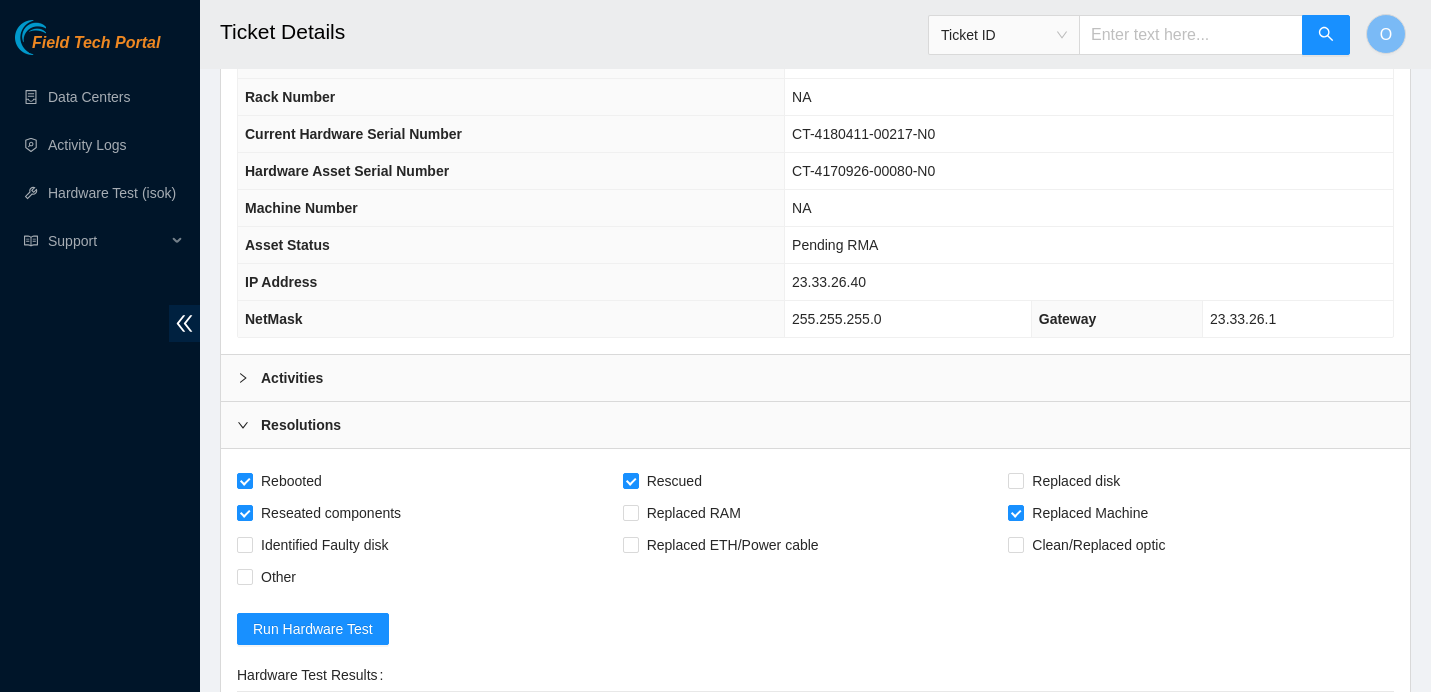 scroll, scrollTop: 709, scrollLeft: 0, axis: vertical 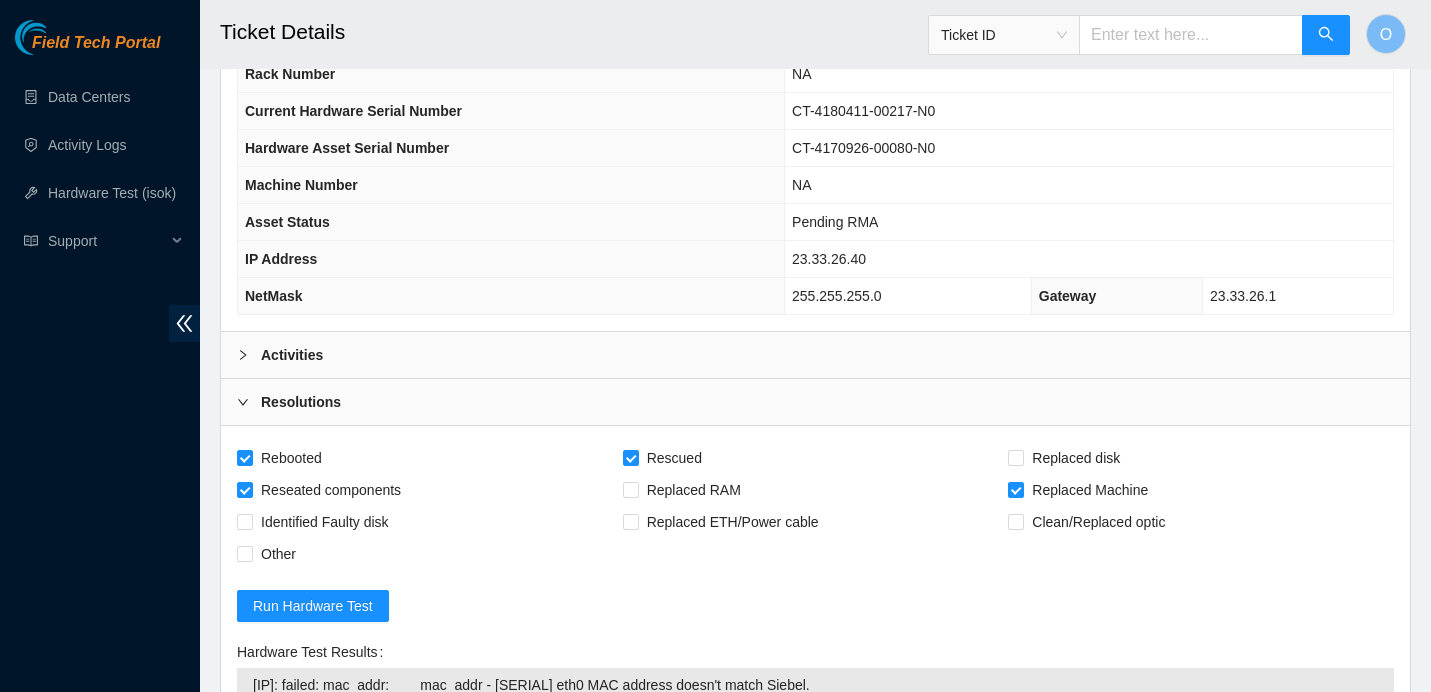 click on "Activities" at bounding box center (815, 355) 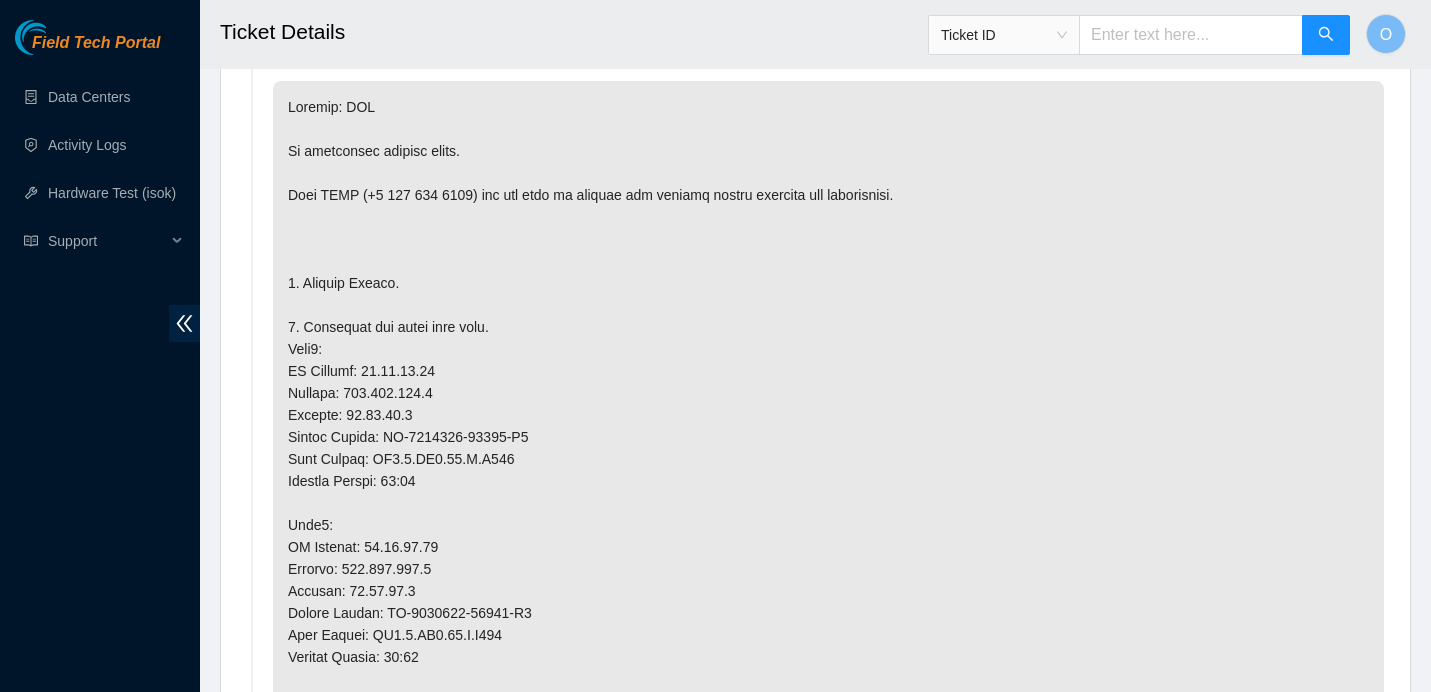 scroll, scrollTop: 1063, scrollLeft: 0, axis: vertical 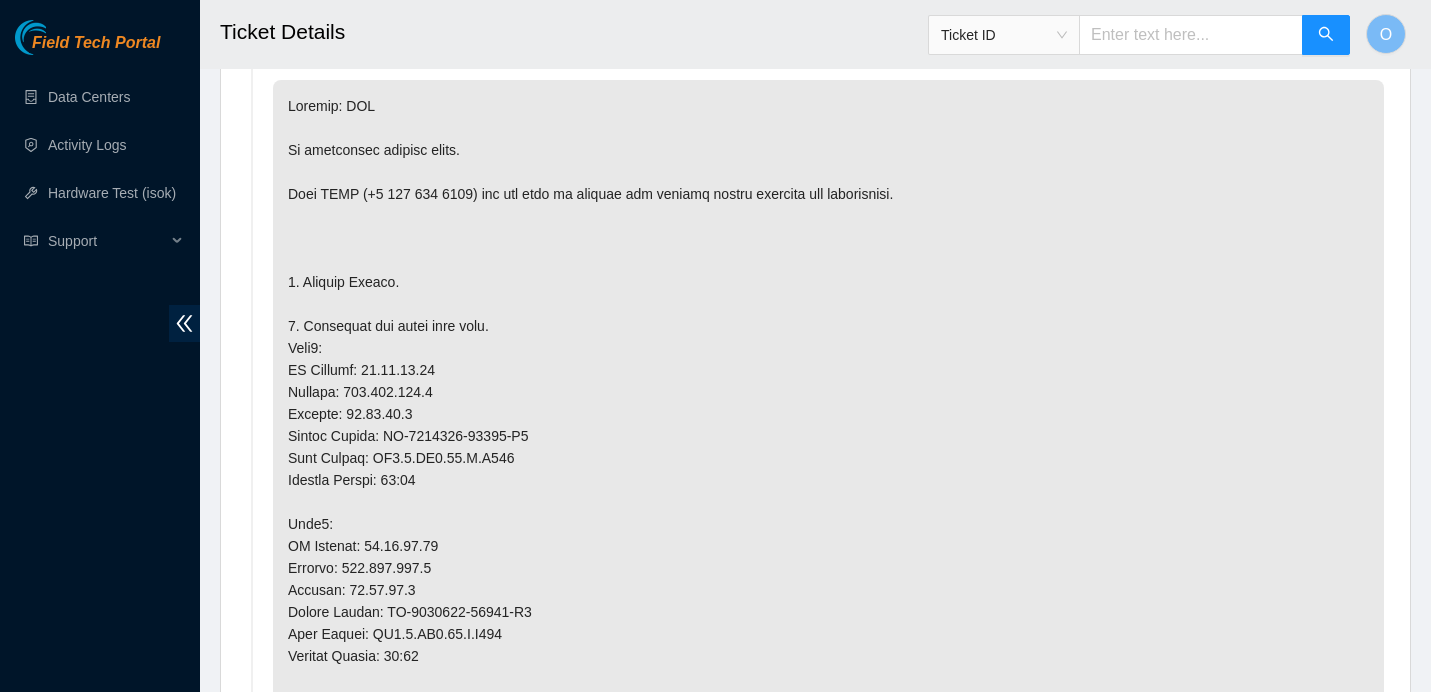 click at bounding box center [828, 733] 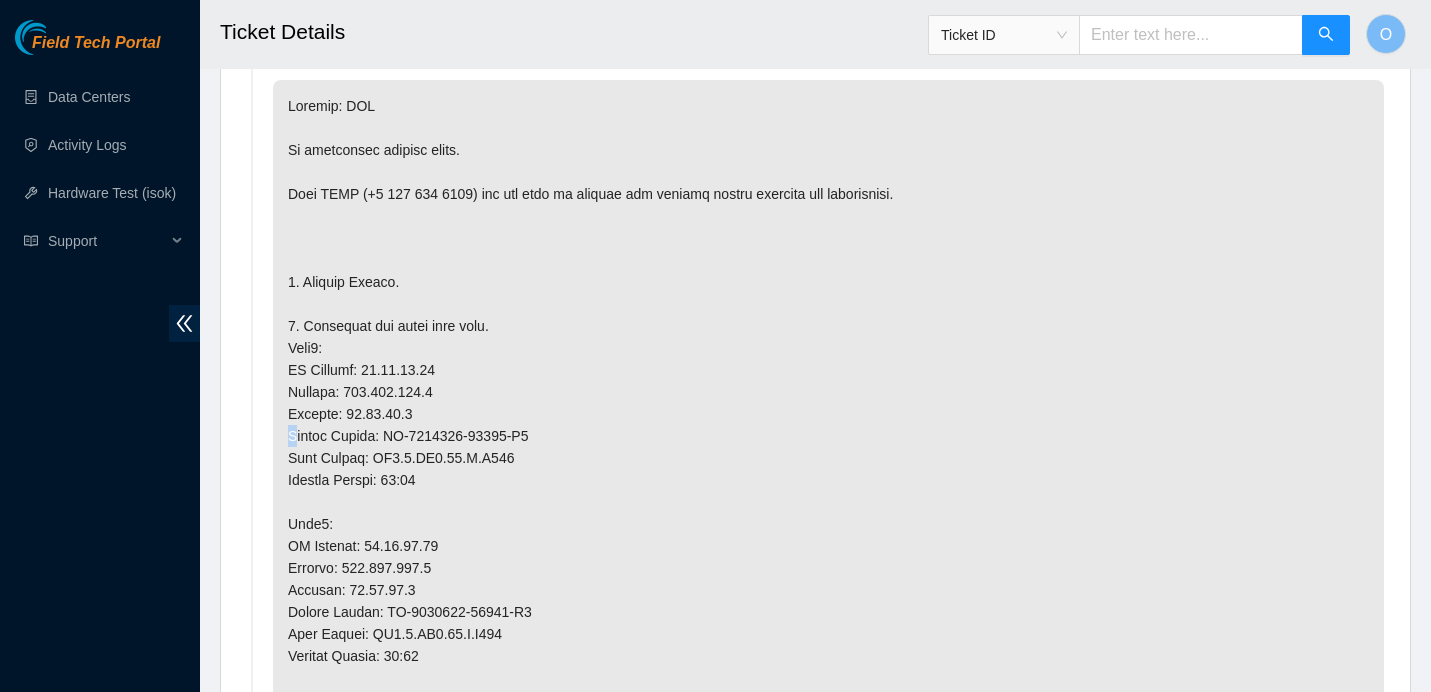 click at bounding box center (828, 733) 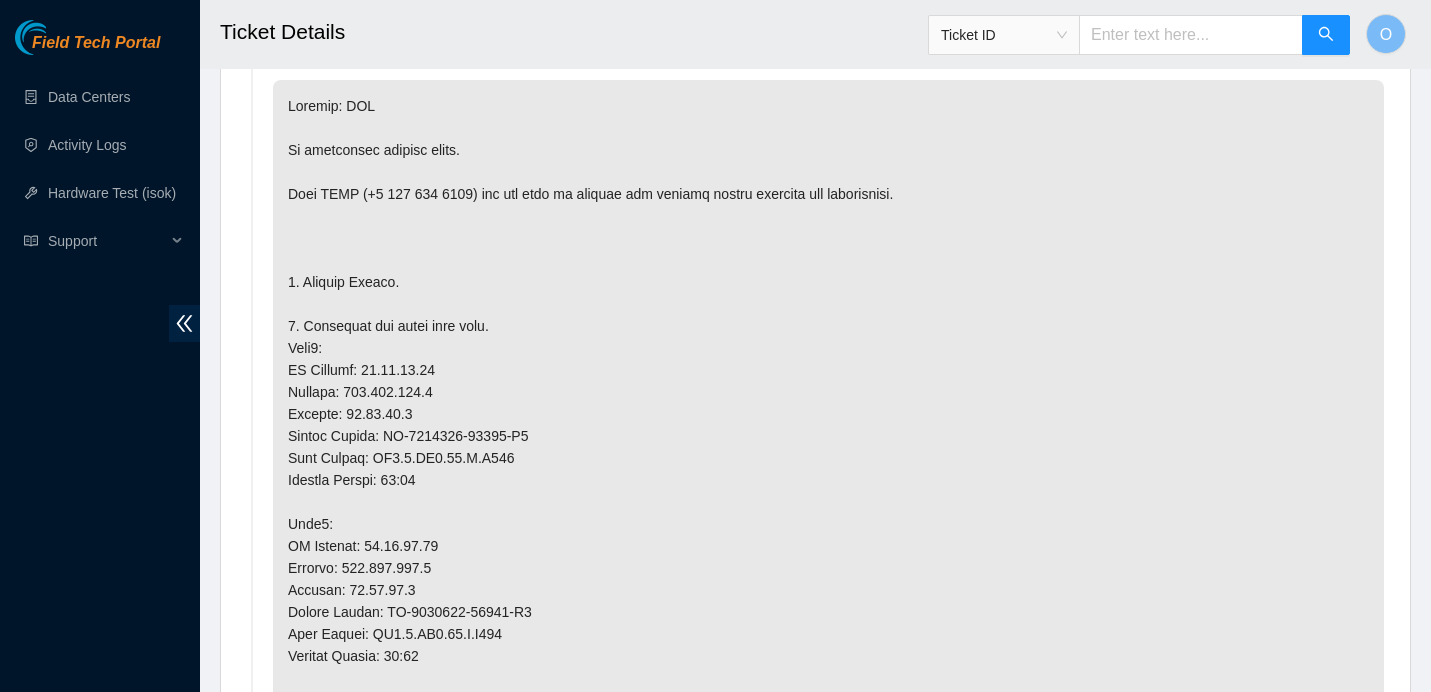 click at bounding box center (828, 733) 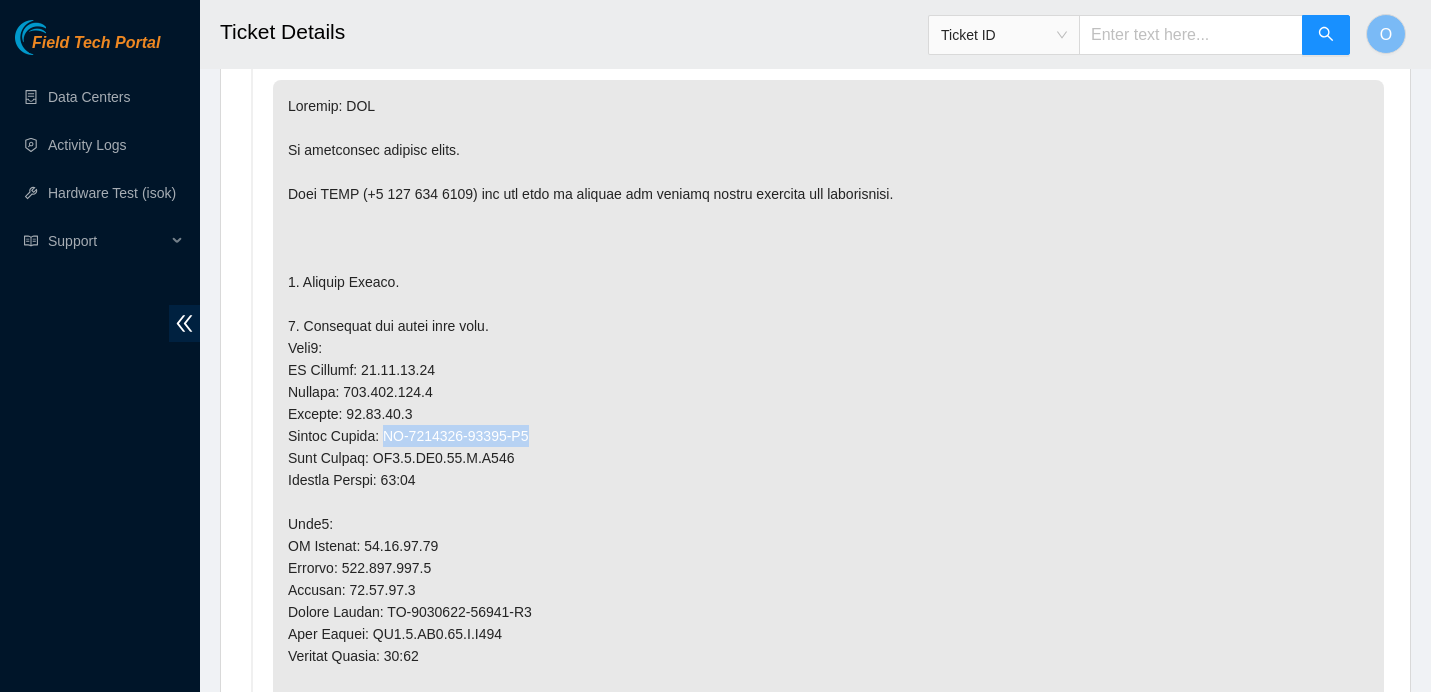 drag, startPoint x: 387, startPoint y: 478, endPoint x: 621, endPoint y: 477, distance: 234.00214 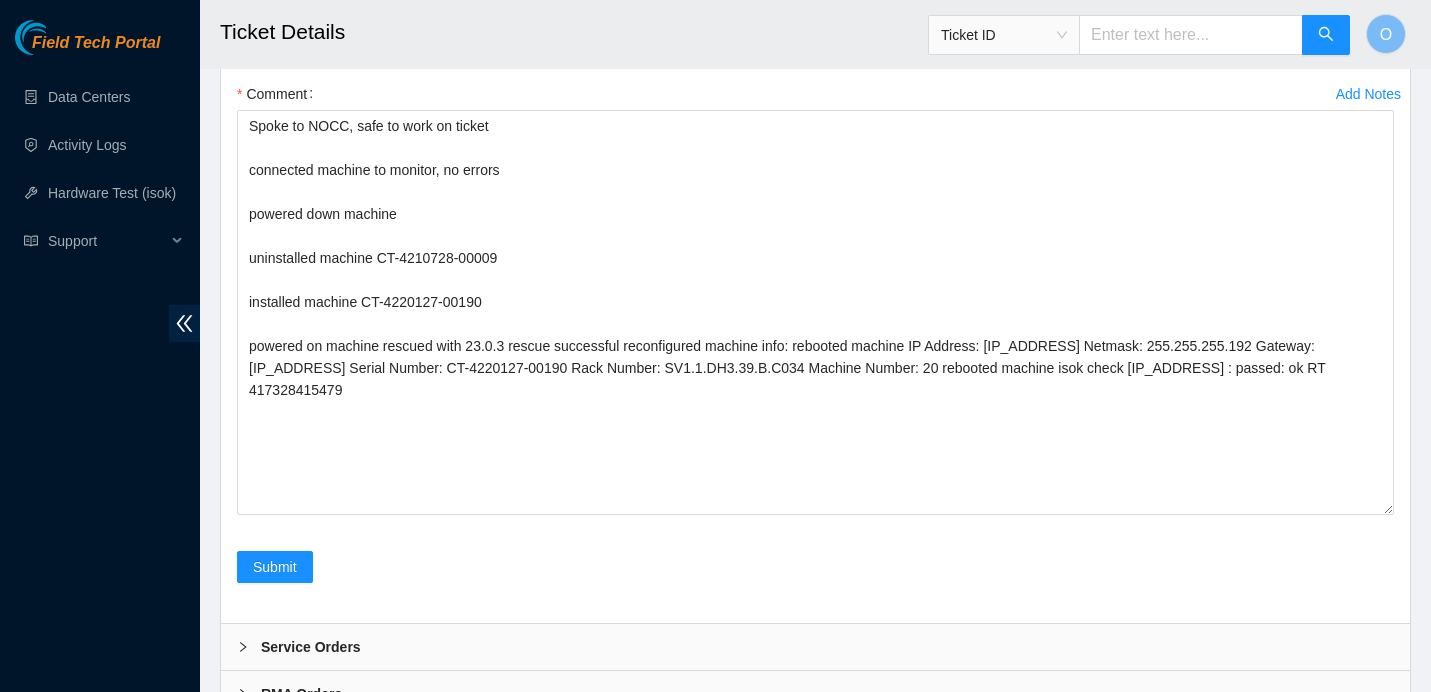 scroll, scrollTop: 9446, scrollLeft: 0, axis: vertical 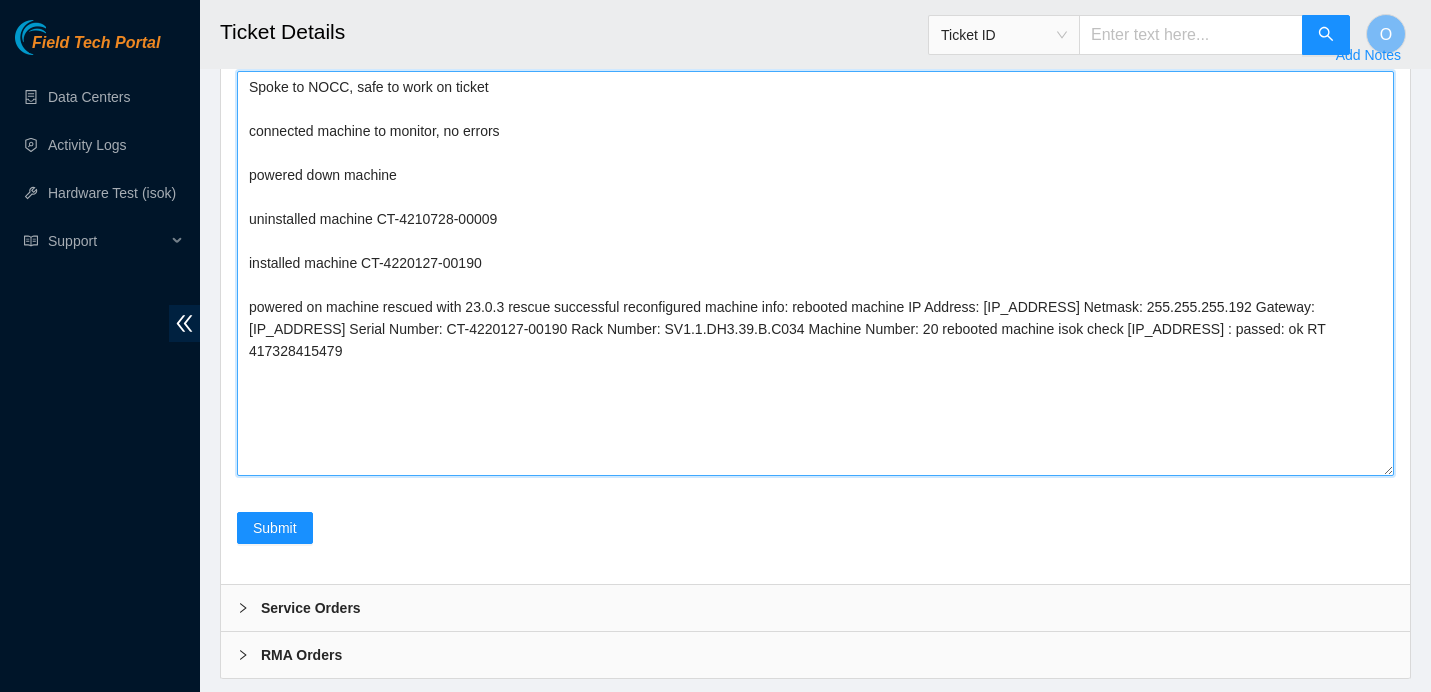 drag, startPoint x: 367, startPoint y: 308, endPoint x: 549, endPoint y: 303, distance: 182.06866 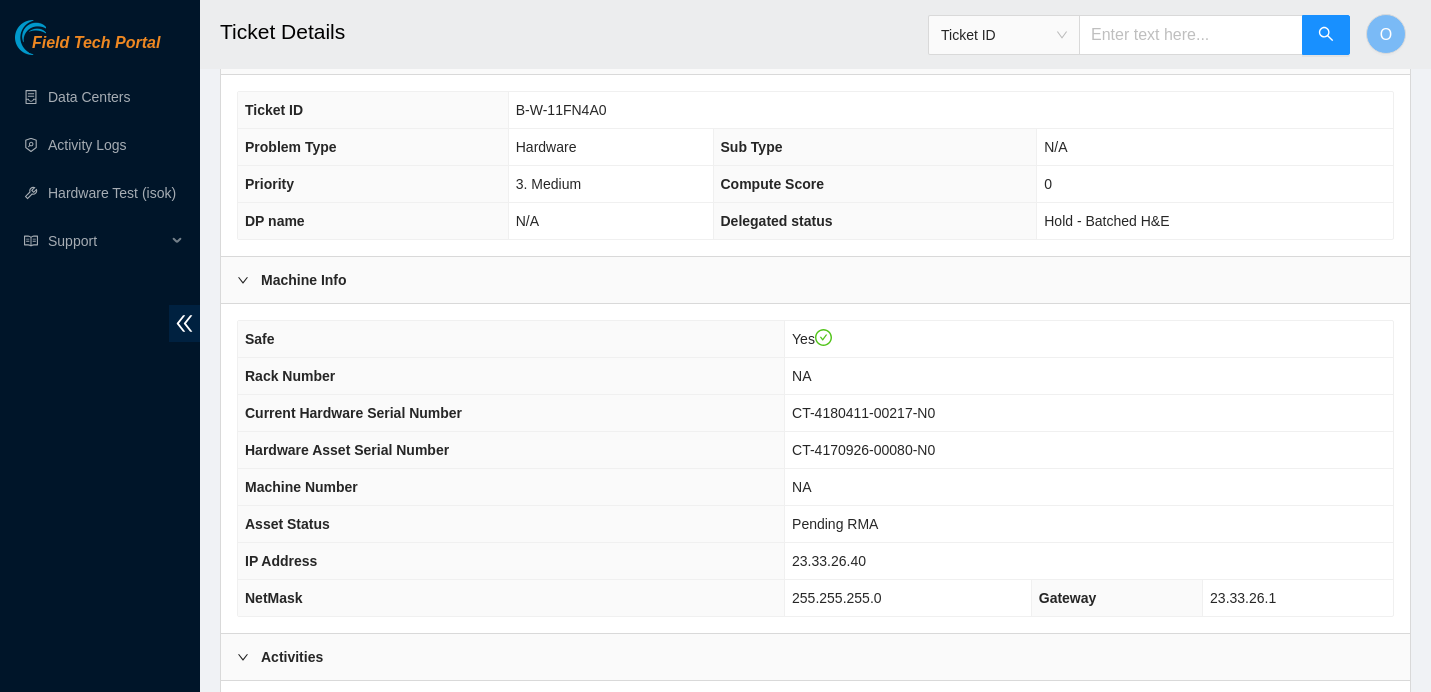 scroll, scrollTop: 519, scrollLeft: 0, axis: vertical 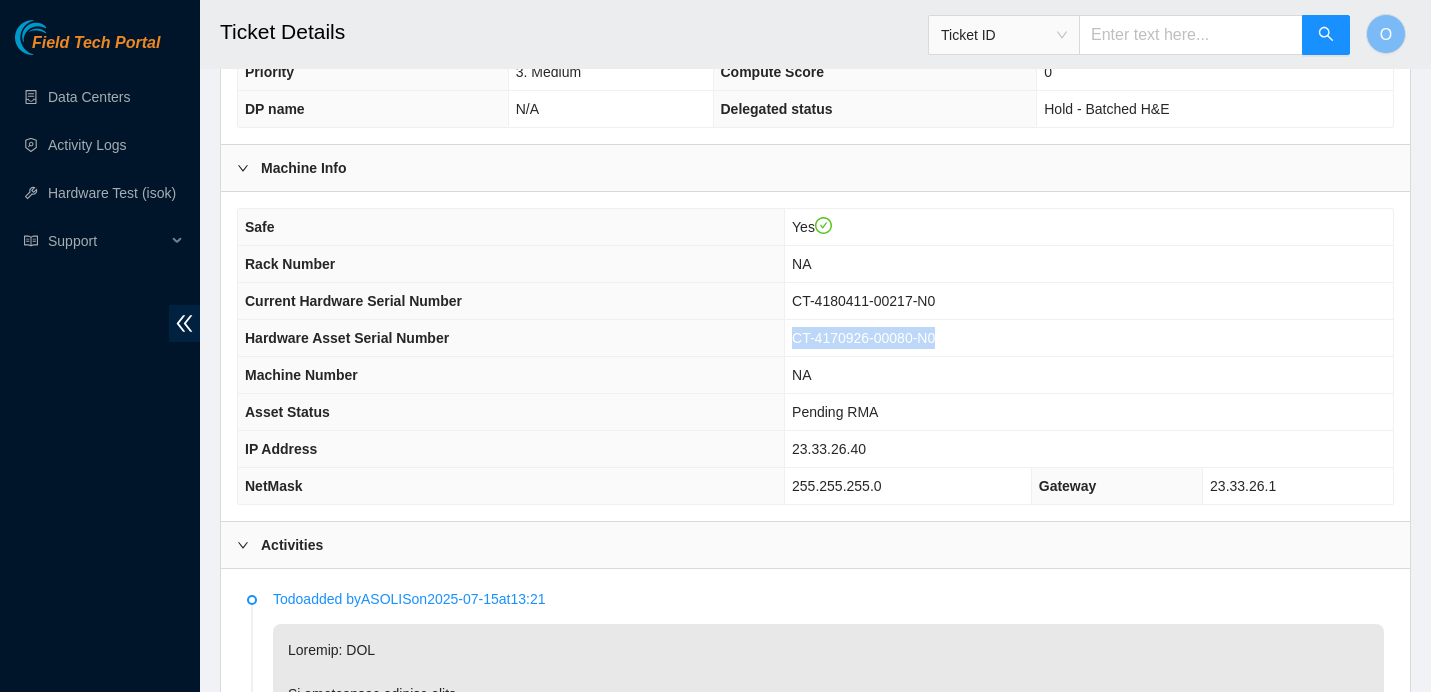 drag, startPoint x: 780, startPoint y: 382, endPoint x: 1028, endPoint y: 382, distance: 248 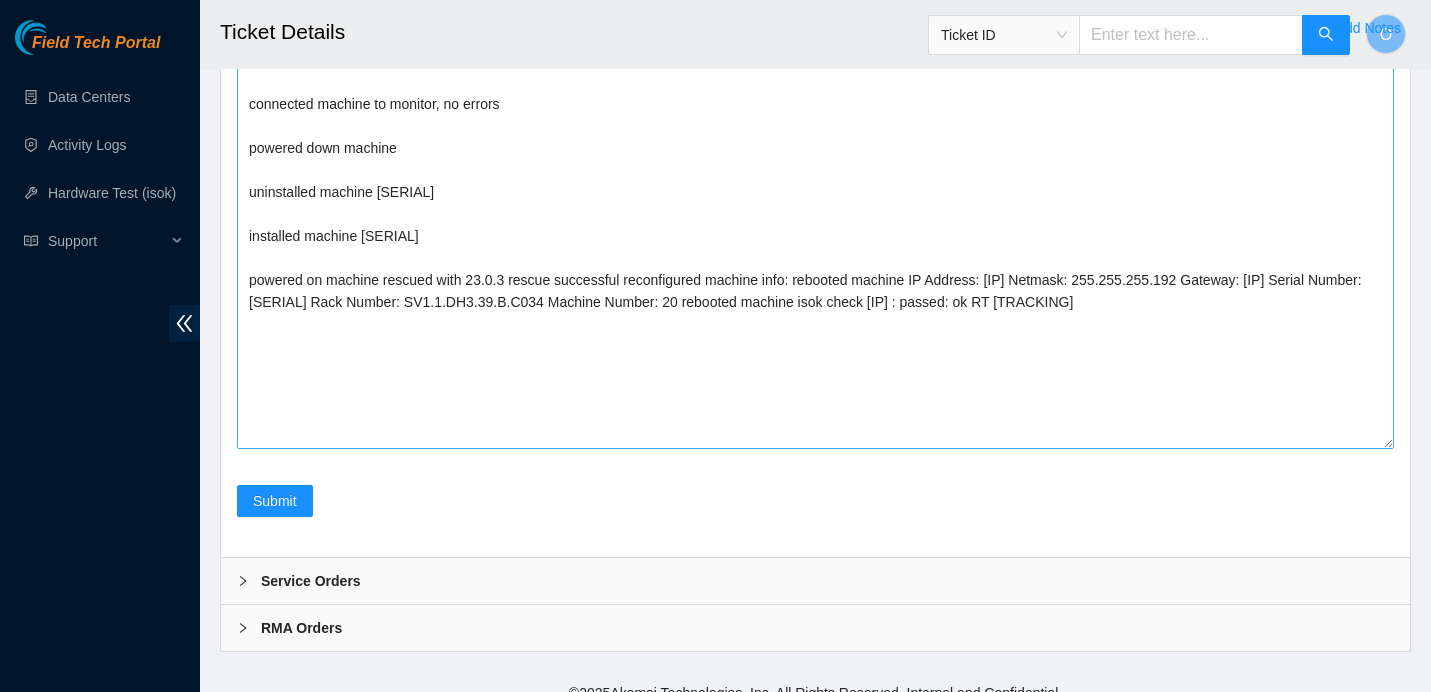 scroll, scrollTop: 9471, scrollLeft: 0, axis: vertical 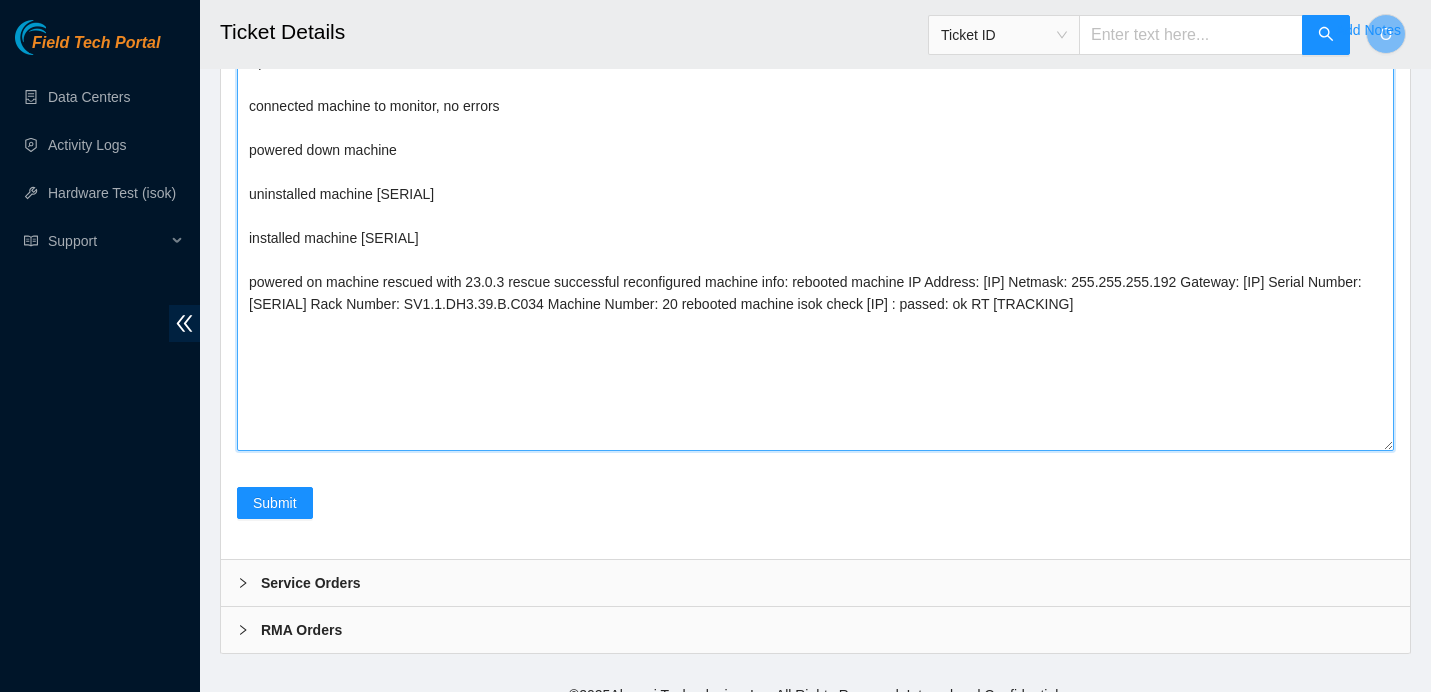 drag, startPoint x: 382, startPoint y: 235, endPoint x: 560, endPoint y: 229, distance: 178.10109 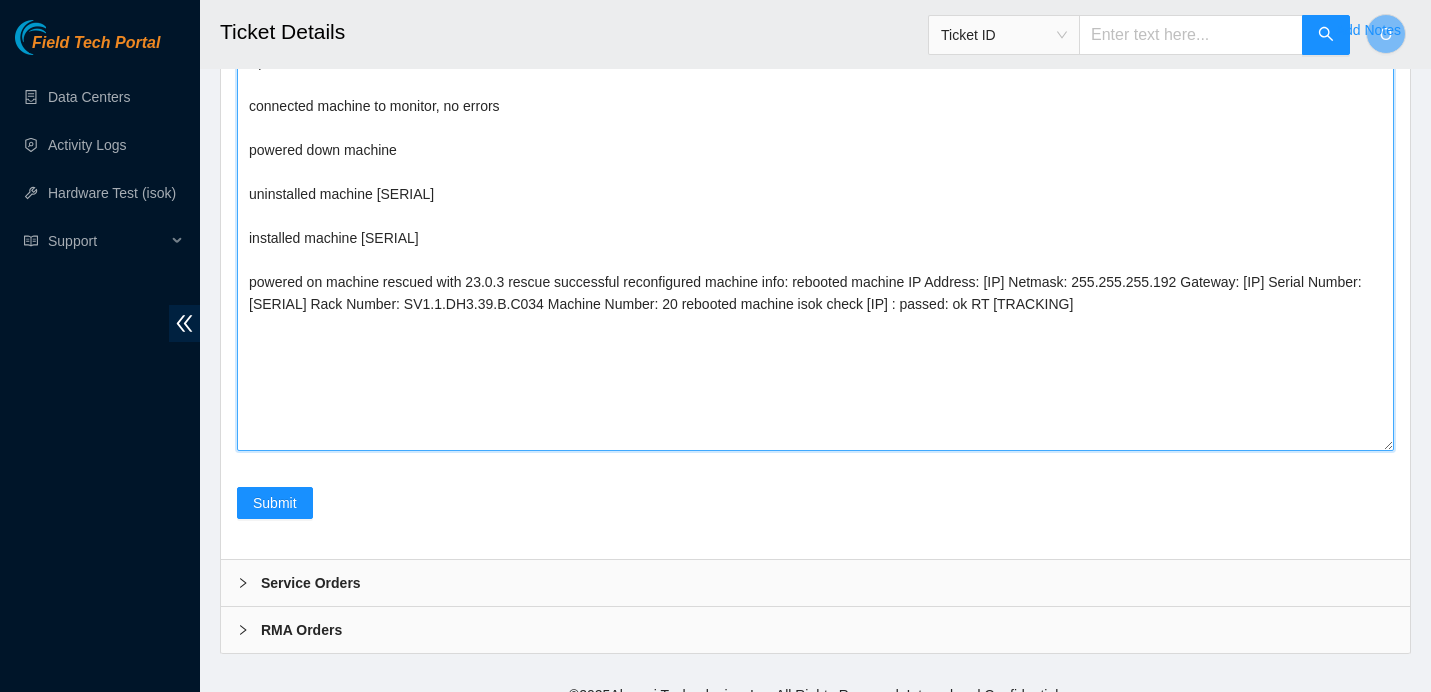 paste on "170926-00080-N0" 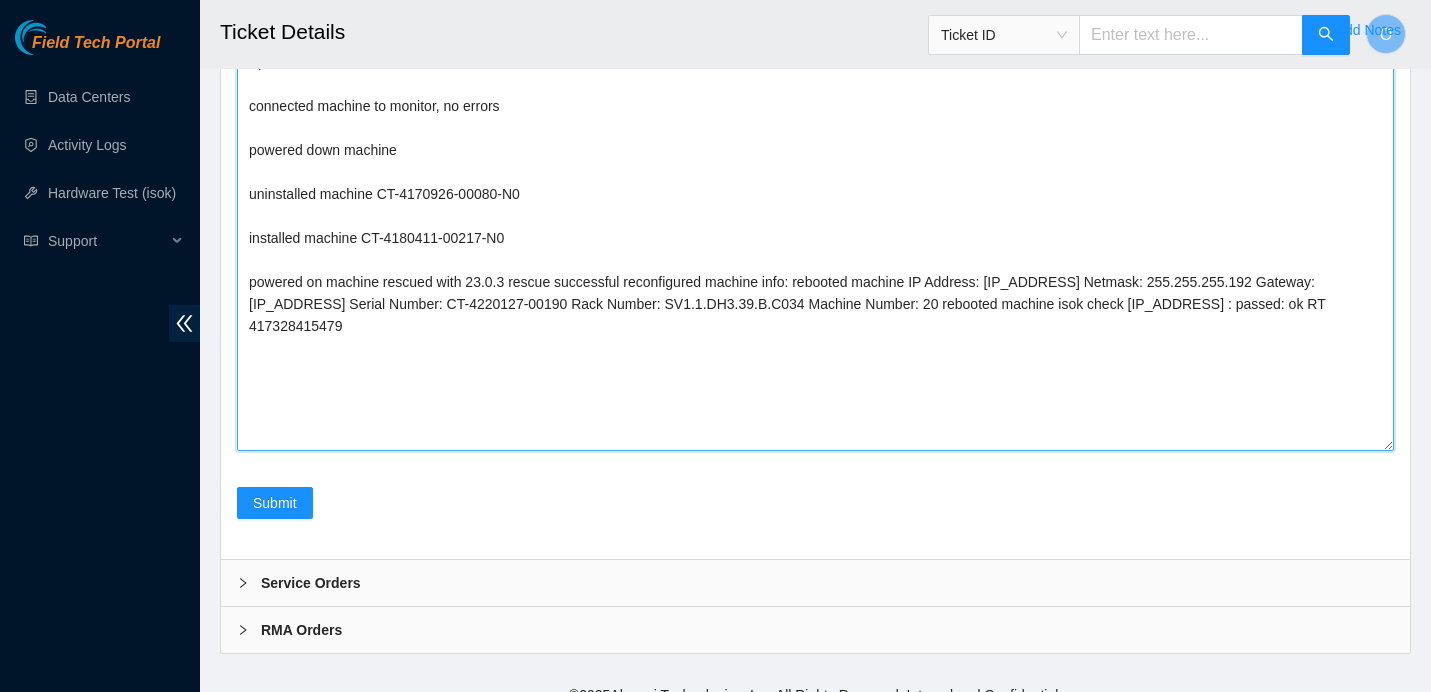 paste on "CT-4170926-00080-N0" 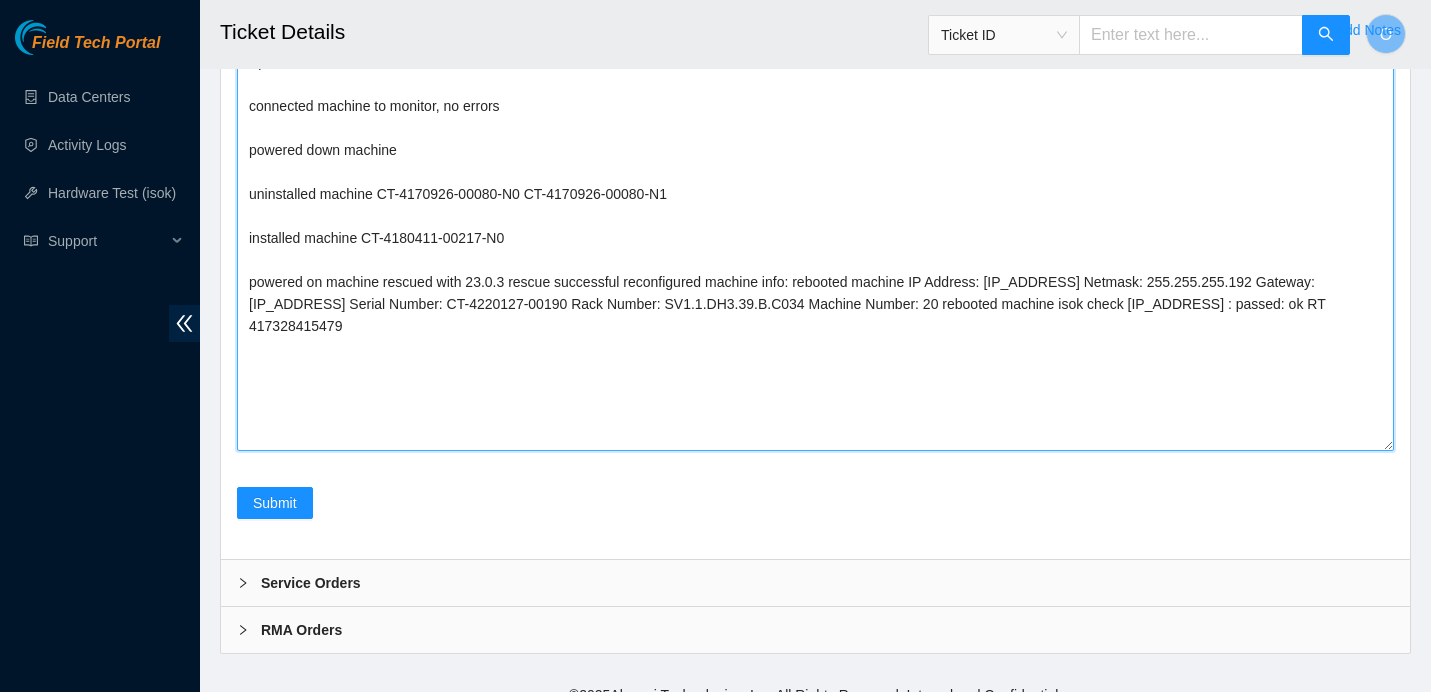 drag, startPoint x: 366, startPoint y: 286, endPoint x: 568, endPoint y: 288, distance: 202.0099 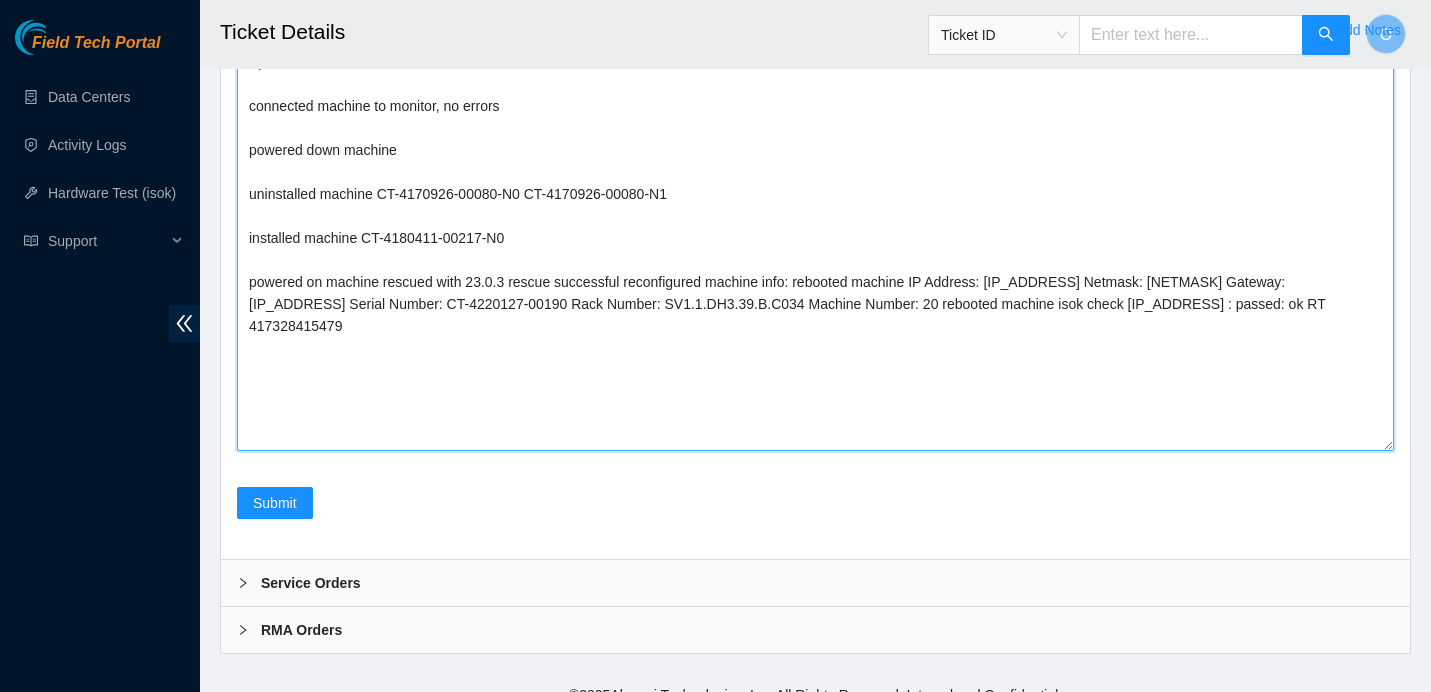 paste on "CT-4180411-00217-N0" 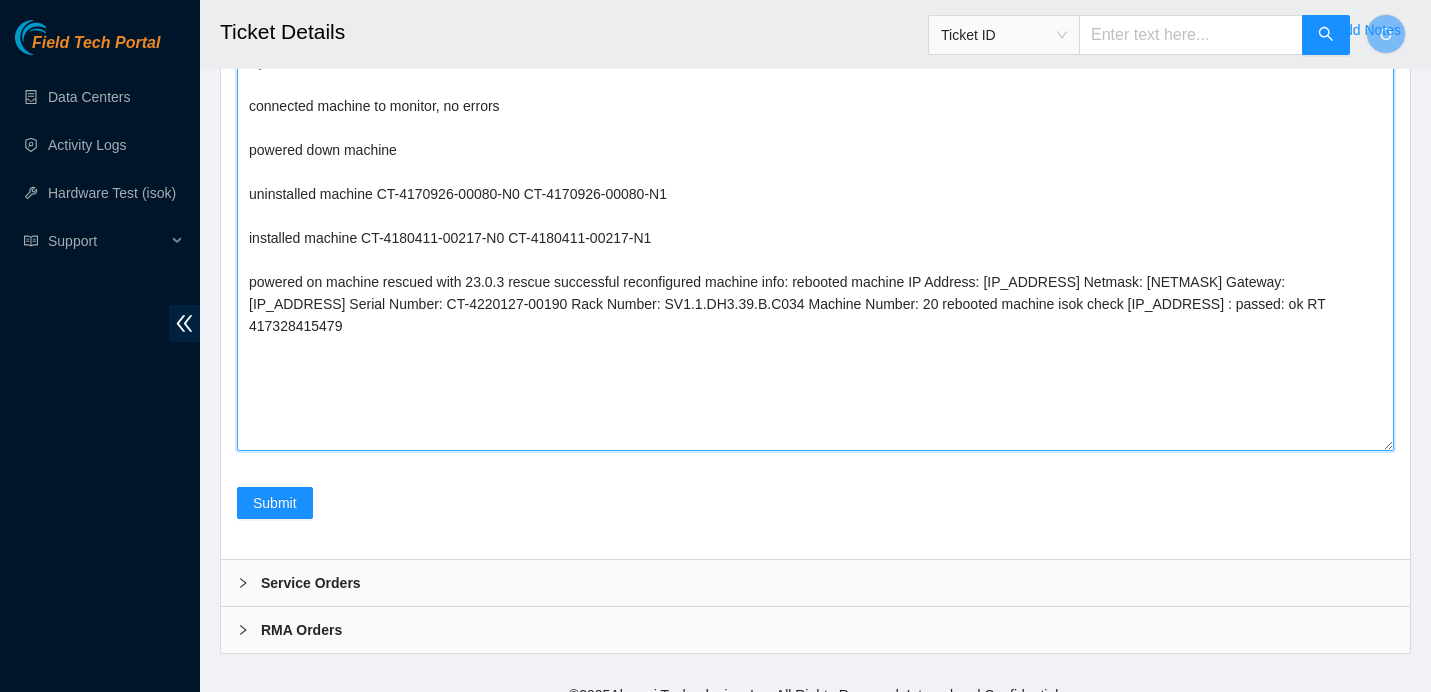 click on "Spoke to NOCC, safe to work on ticket
connected machine to monitor, no errors
powered down machine
uninstalled machine CT-4170926-00080-N0 CT-4170926-00080-N1
installed machine CT-4180411-00217-N0 CT-4180411-00217-N1
powered on machine rescued with 23.0.3 rescue successful reconfigured machine info: rebooted machine IP Address: 72.246.3.171 Netmask: 255.255.255.192 Gateway: 72.246.3.129 Serial Number: CT-4220127-00190 Rack Number: SV1.1.DH3.39.B.C034 Machine Number: 20 rebooted machine isok check 72.246.3.171 : passed: ok RT 417328415479" at bounding box center [815, 248] 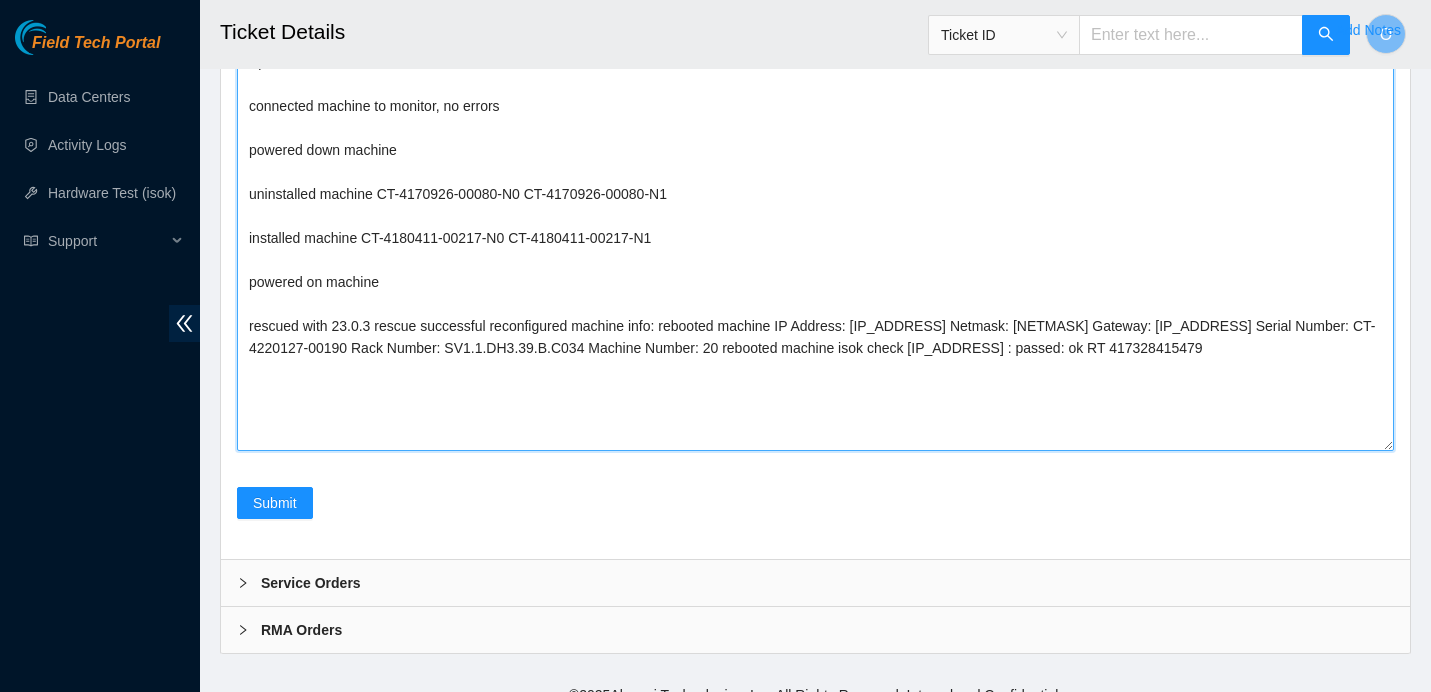 click on "Spoke to NOCC, safe to work on ticket
connected machine to monitor, no errors
powered down machine
uninstalled machine CT-4170926-00080-N0 CT-4170926-00080-N1
installed machine CT-4180411-00217-N0 CT-4180411-00217-N1
powered on machine
rescued with 23.0.3 rescue successful reconfigured machine info: rebooted machine IP Address: 72.246.3.171 Netmask: 255.255.255.192 Gateway: 72.246.3.129 Serial Number: CT-4220127-00190 Rack Number: SV1.1.DH3.39.B.C034 Machine Number: 20 rebooted machine isok check 72.246.3.171 : passed: ok RT 417328415479" at bounding box center [815, 248] 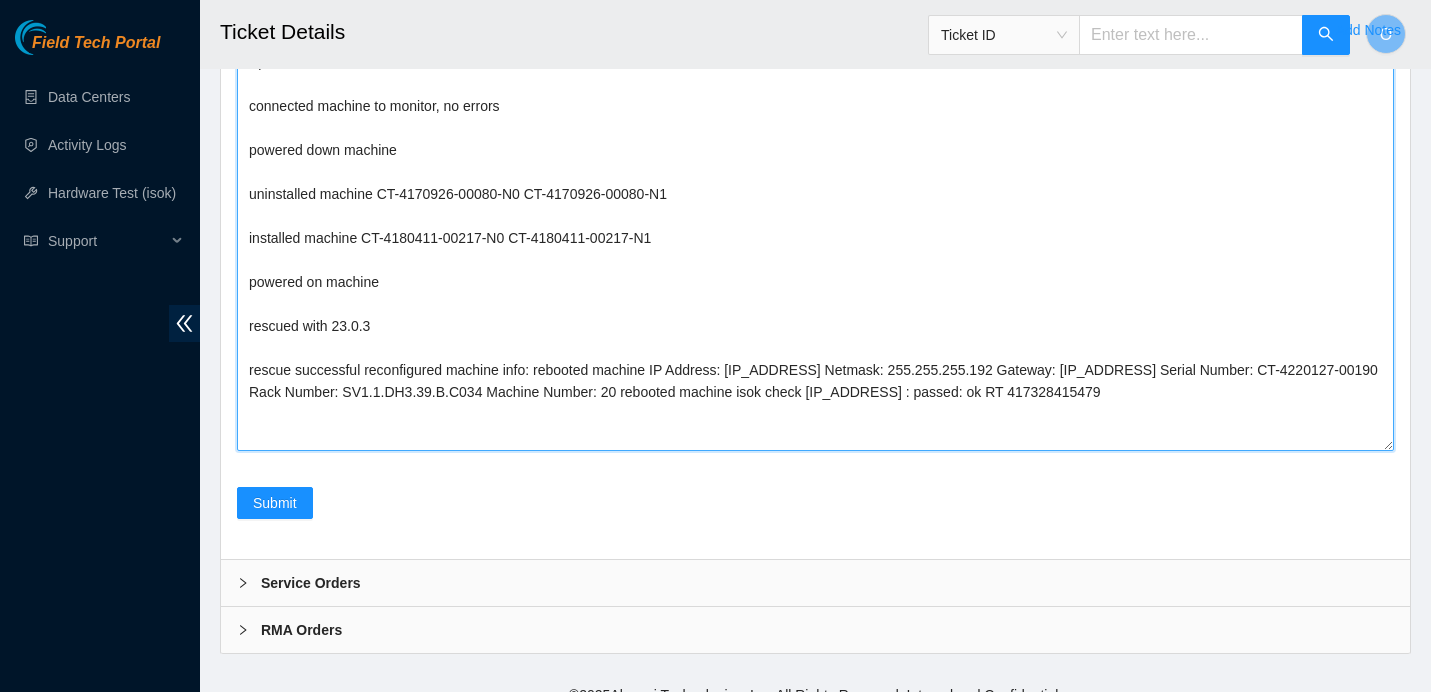click on "Spoke to NOCC, safe to work on ticket
connected machine to monitor, no errors
powered down machine
uninstalled machine CT-4170926-00080-N0 CT-4170926-00080-N1
installed machine CT-4180411-00217-N0 CT-4180411-00217-N1
powered on machine
rescued with 23.0.3
rescue successful reconfigured machine info: rebooted machine IP Address: 72.246.3.171 Netmask: 255.255.255.192 Gateway: 72.246.3.129 Serial Number: CT-4220127-00190 Rack Number: SV1.1.DH3.39.B.C034 Machine Number: 20 rebooted machine isok check 72.246.3.171 : passed: ok RT 417328415479" at bounding box center (815, 248) 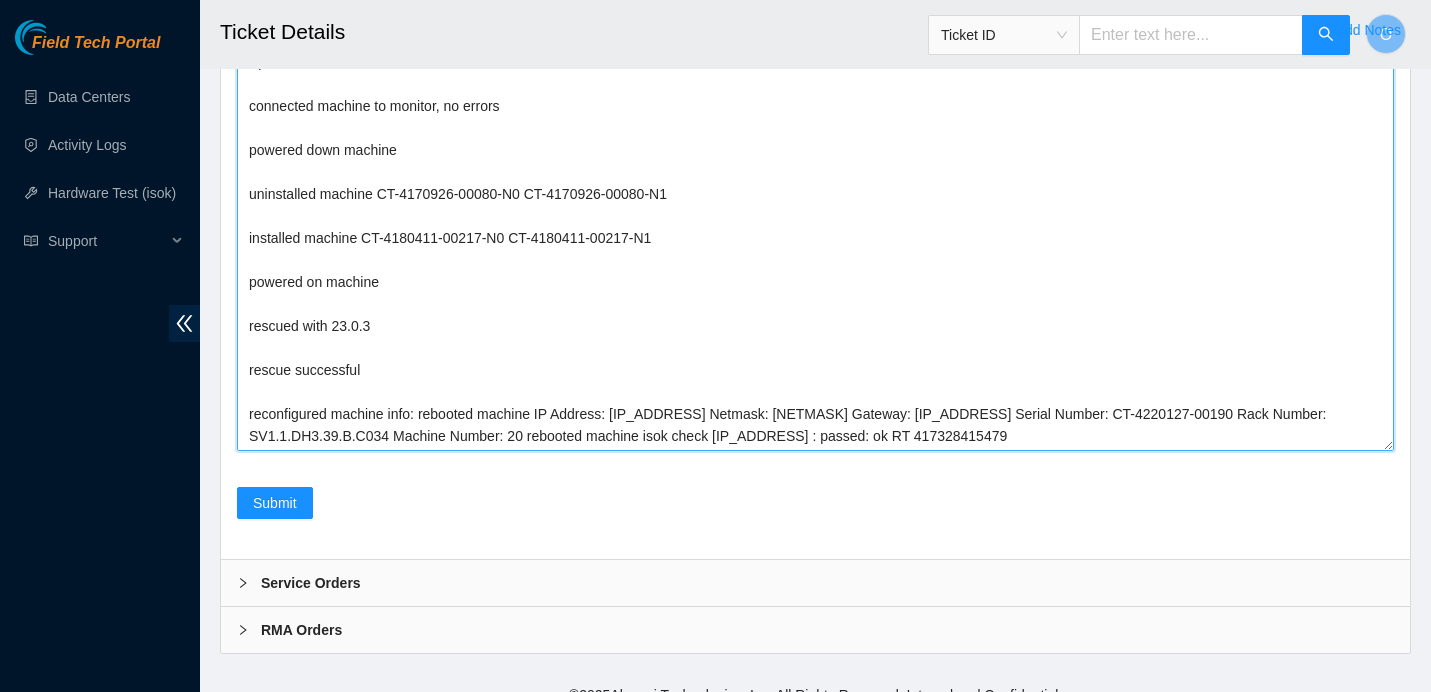 scroll, scrollTop: 1, scrollLeft: 0, axis: vertical 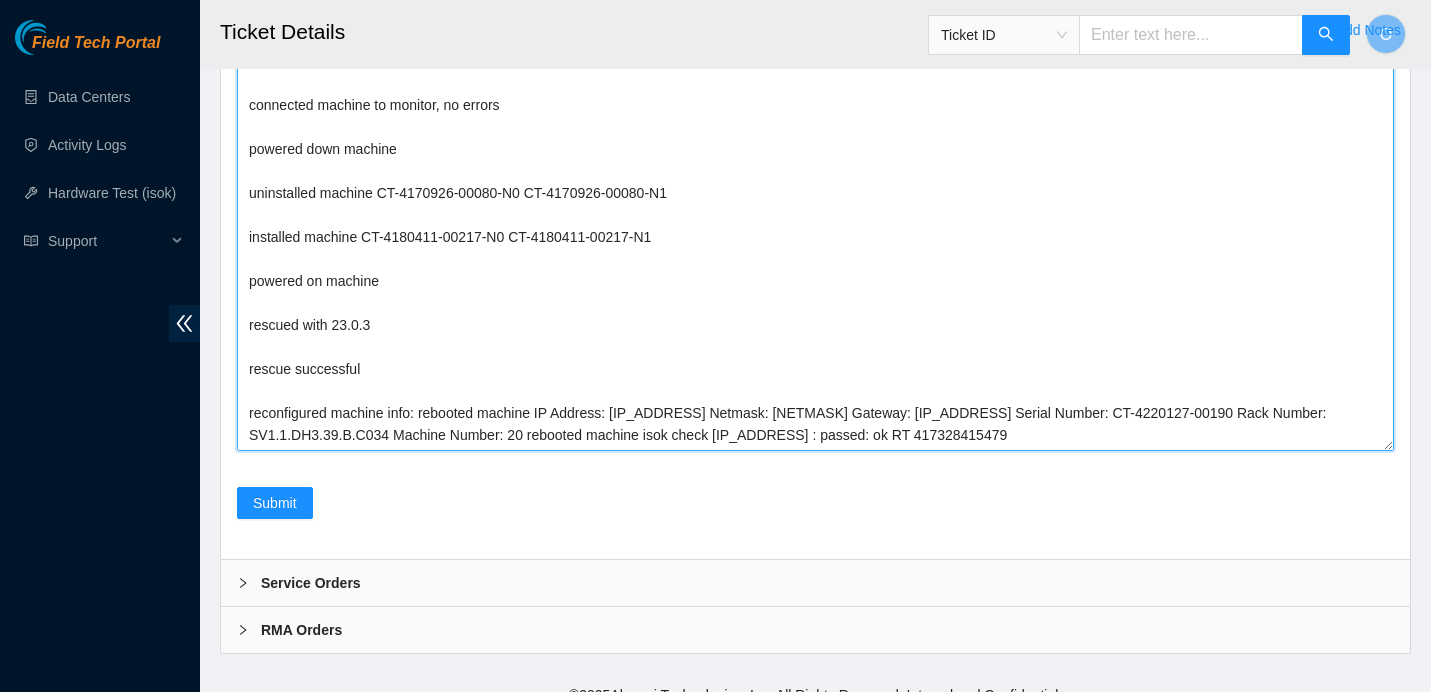 click on "Spoke to NOCC, safe to work on ticket
connected machine to monitor, no errors
powered down machine
uninstalled machine CT-4170926-00080-N0 CT-4170926-00080-N1
installed machine CT-4180411-00217-N0 CT-4180411-00217-N1
powered on machine
rescued with 23.0.3
rescue successful
reconfigured machine info: rebooted machine IP Address: 72.246.3.171 Netmask: 255.255.255.192 Gateway: 72.246.3.129 Serial Number: CT-4220127-00190 Rack Number: SV1.1.DH3.39.B.C034 Machine Number: 20 rebooted machine isok check 72.246.3.171 : passed: ok RT 417328415479" at bounding box center [815, 248] 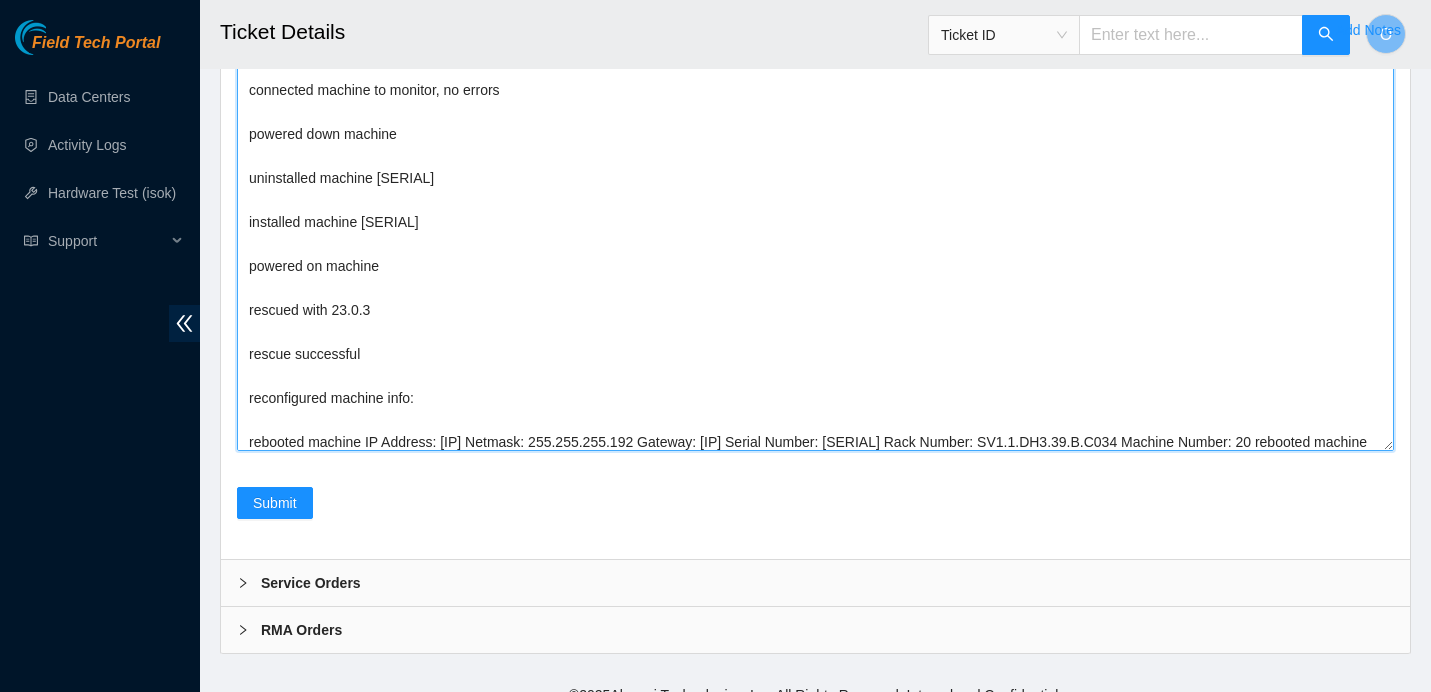 scroll, scrollTop: 45, scrollLeft: 0, axis: vertical 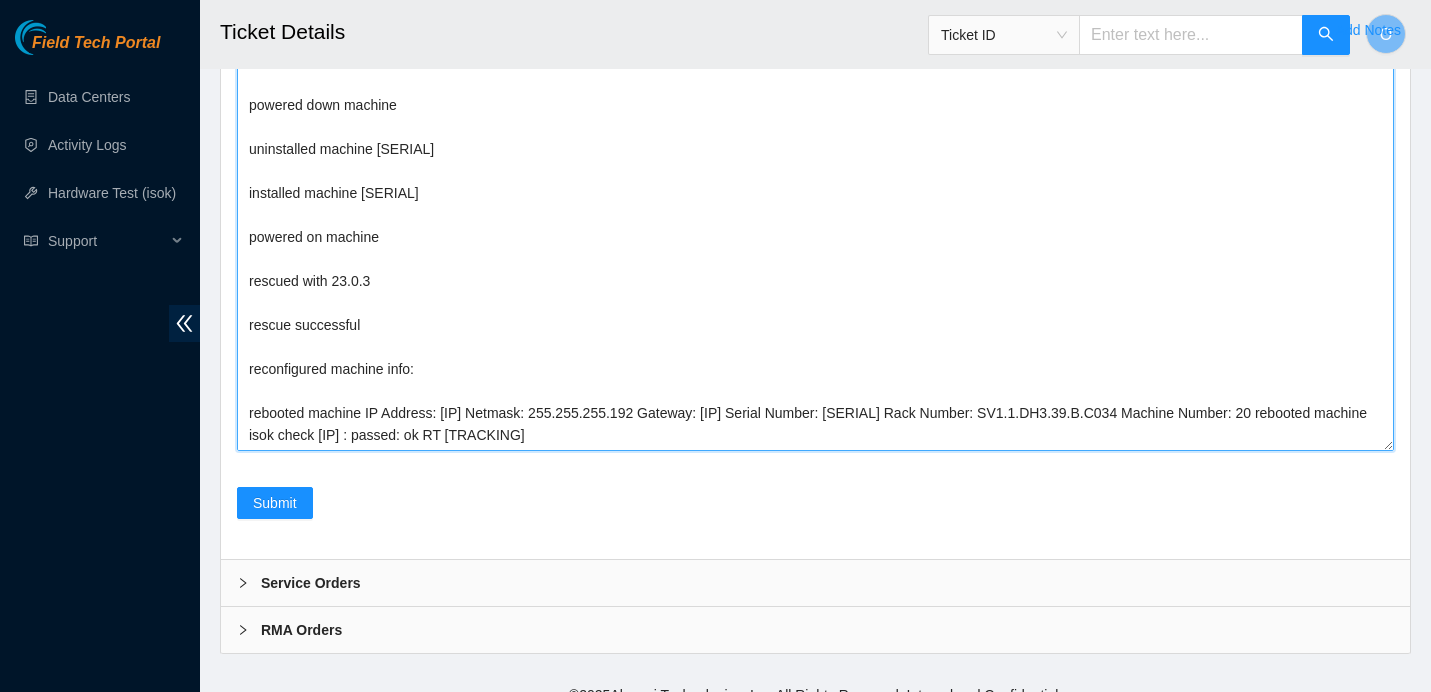 click on "Spoke to NOCC, safe to work on ticket
connected machine to monitor, no errors
powered down machine
uninstalled machine CT-4170926-00080-N0 CT-4170926-00080-N1
installed machine CT-4180411-00217-N0 CT-4180411-00217-N1
powered on machine
rescued with 23.0.3
rescue successful
reconfigured machine info:
rebooted machine IP Address: 72.246.3.171 Netmask: 255.255.255.192 Gateway: 72.246.3.129 Serial Number: CT-4220127-00190 Rack Number: SV1.1.DH3.39.B.C034 Machine Number: 20 rebooted machine isok check 72.246.3.171 : passed: ok RT 417328415479" at bounding box center [815, 248] 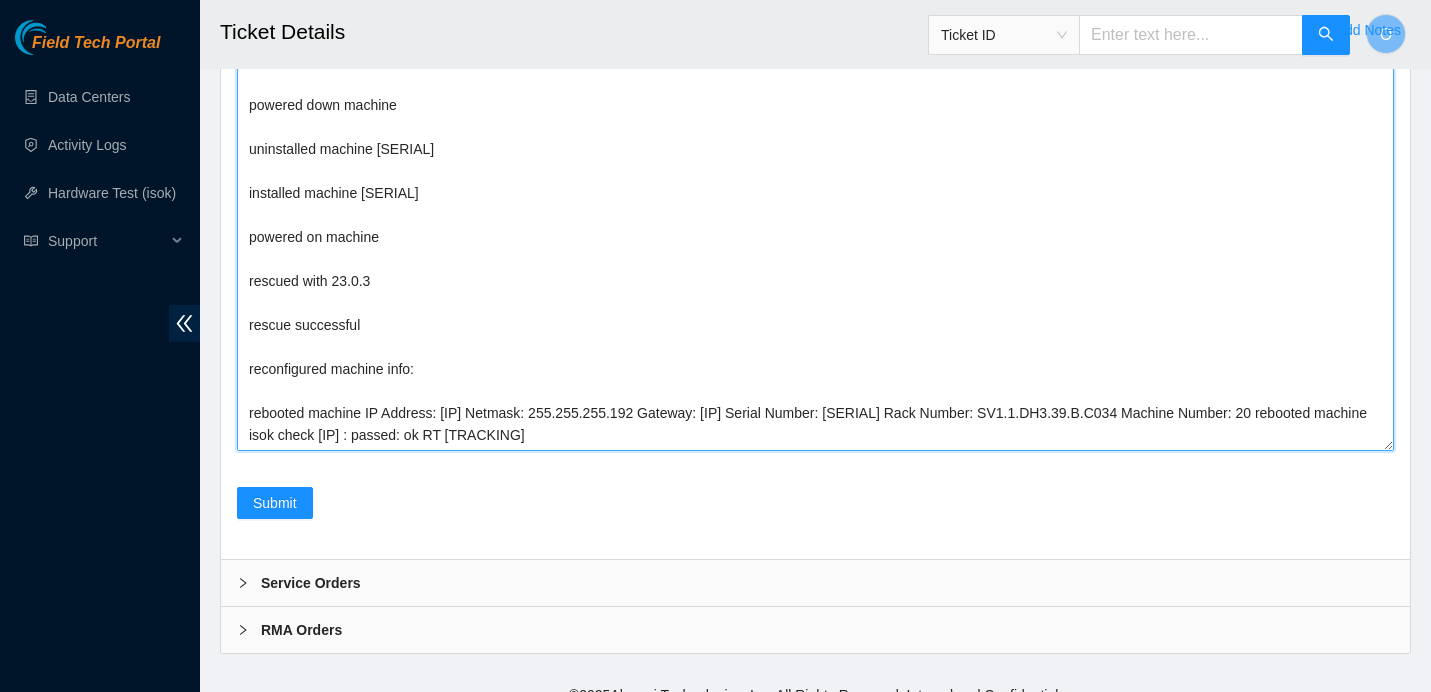 click on "Spoke to NOCC, safe to work on ticket
connected machine to monitor, no errors
powered down machine
uninstalled machine CT-4170926-00080-N0 CT-4170926-00080-N1
installed machine CT-4180411-00217-N0 CT-4180411-00217-N1
powered on machine
rescued with 23.0.3
rescue successful
reconfigured machine info:
rebooted machine IP Address: 72.246.3.171 Netmask: 255.255.255.192 Gateway: 72.246.3.129 Serial Number: CT-4220127-00190 Rack Number: SV1.1.DH3.39.B.C034 Machine Number: 20 rebooted machine isok check 72.246.3.171 : passed: ok RT 417328415479" at bounding box center [815, 248] 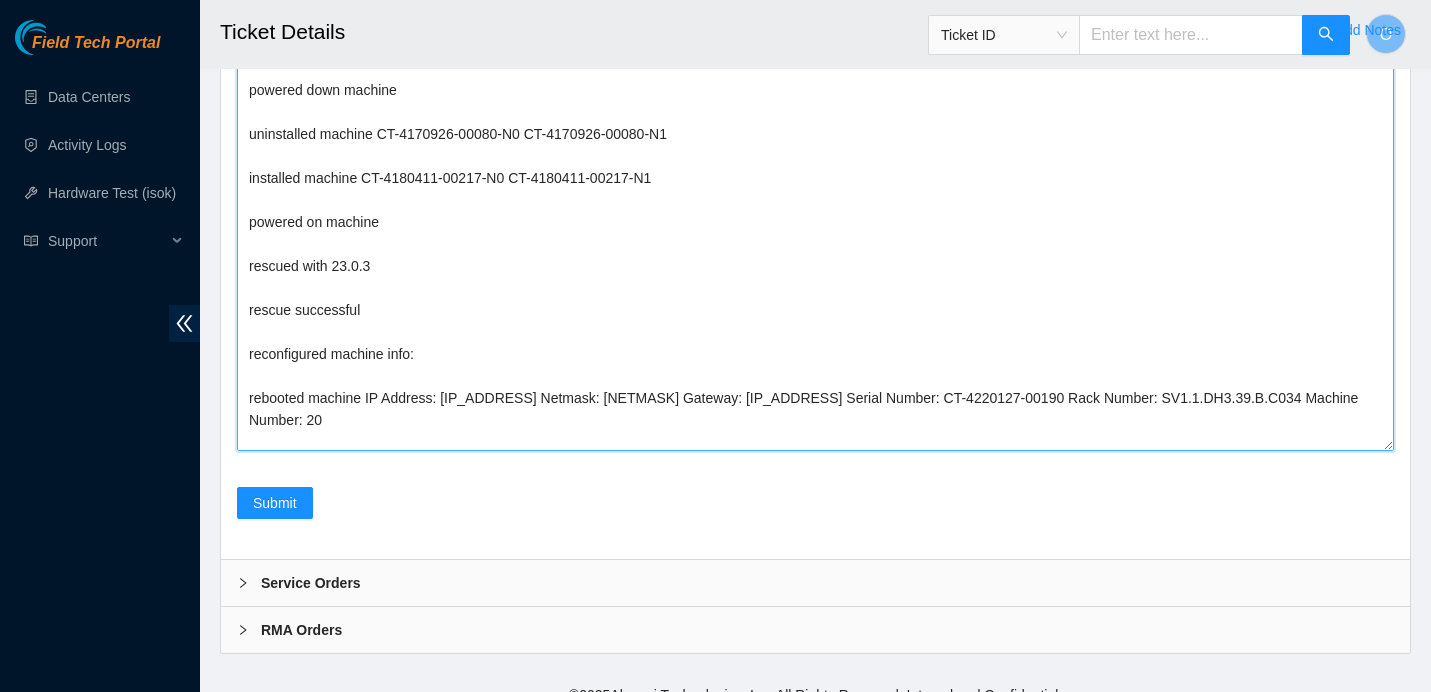 scroll, scrollTop: 82, scrollLeft: 0, axis: vertical 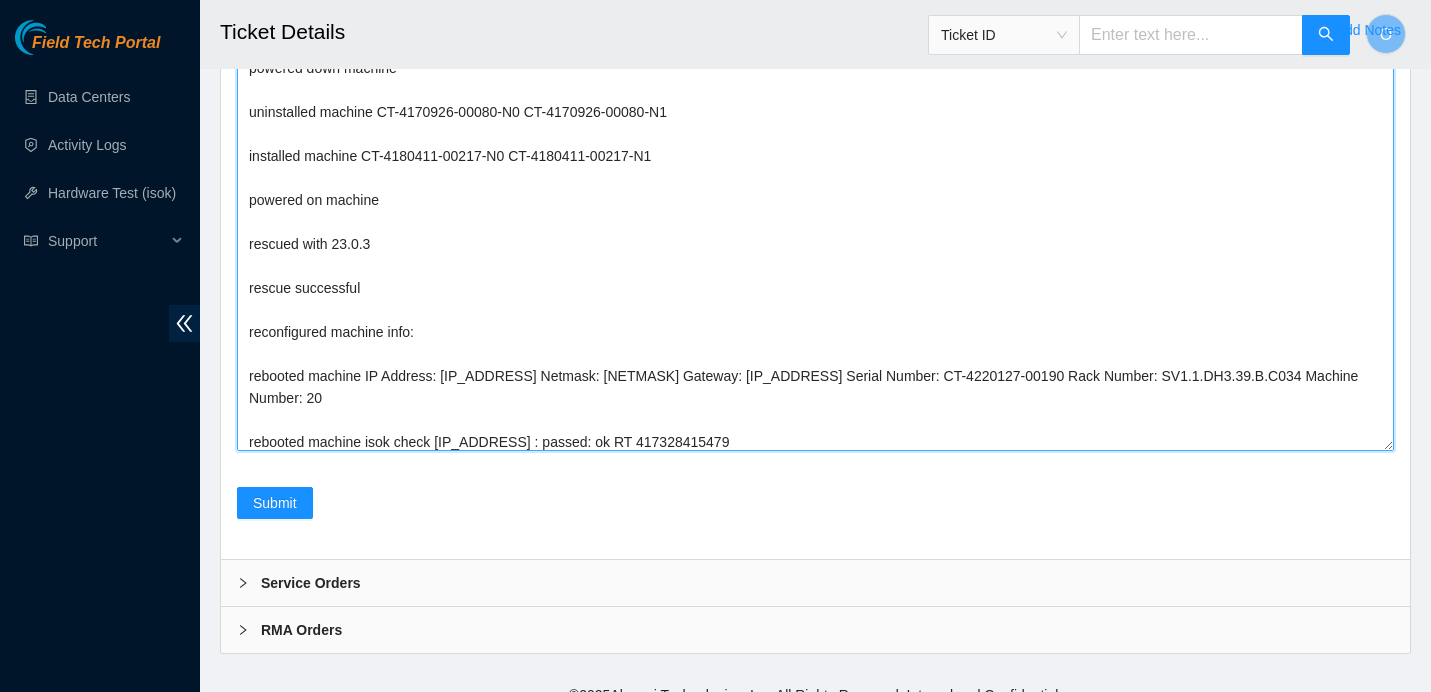 click on "Spoke to NOCC, safe to work on ticket
connected machine to monitor, no errors
powered down machine
uninstalled machine CT-4170926-00080-N0 CT-4170926-00080-N1
installed machine CT-4180411-00217-N0 CT-4180411-00217-N1
powered on machine
rescued with 23.0.3
rescue successful
reconfigured machine info:
rebooted machine IP Address: 72.246.3.171 Netmask: 255.255.255.192 Gateway: 72.246.3.129 Serial Number: CT-4220127-00190 Rack Number: SV1.1.DH3.39.B.C034 Machine Number: 20
rebooted machine isok check 72.246.3.171 : passed: ok RT 417328415479" at bounding box center [815, 248] 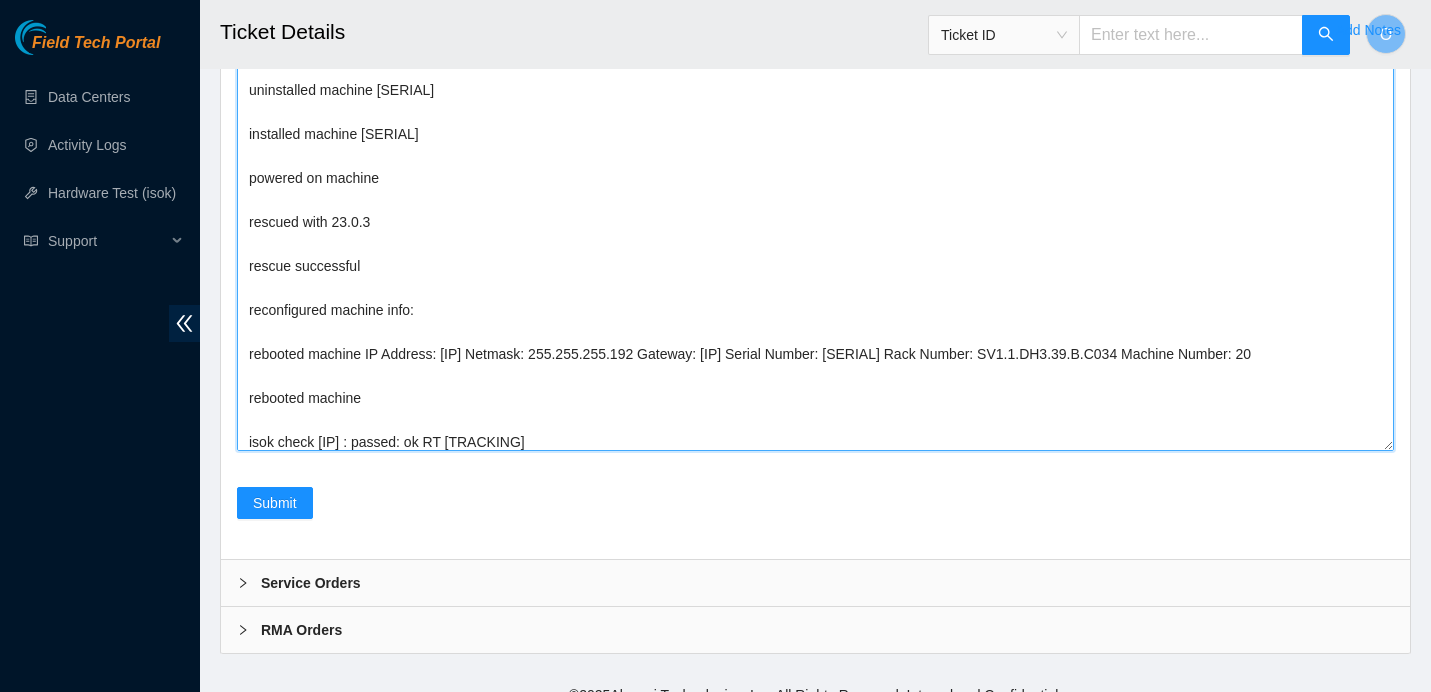scroll, scrollTop: 126, scrollLeft: 0, axis: vertical 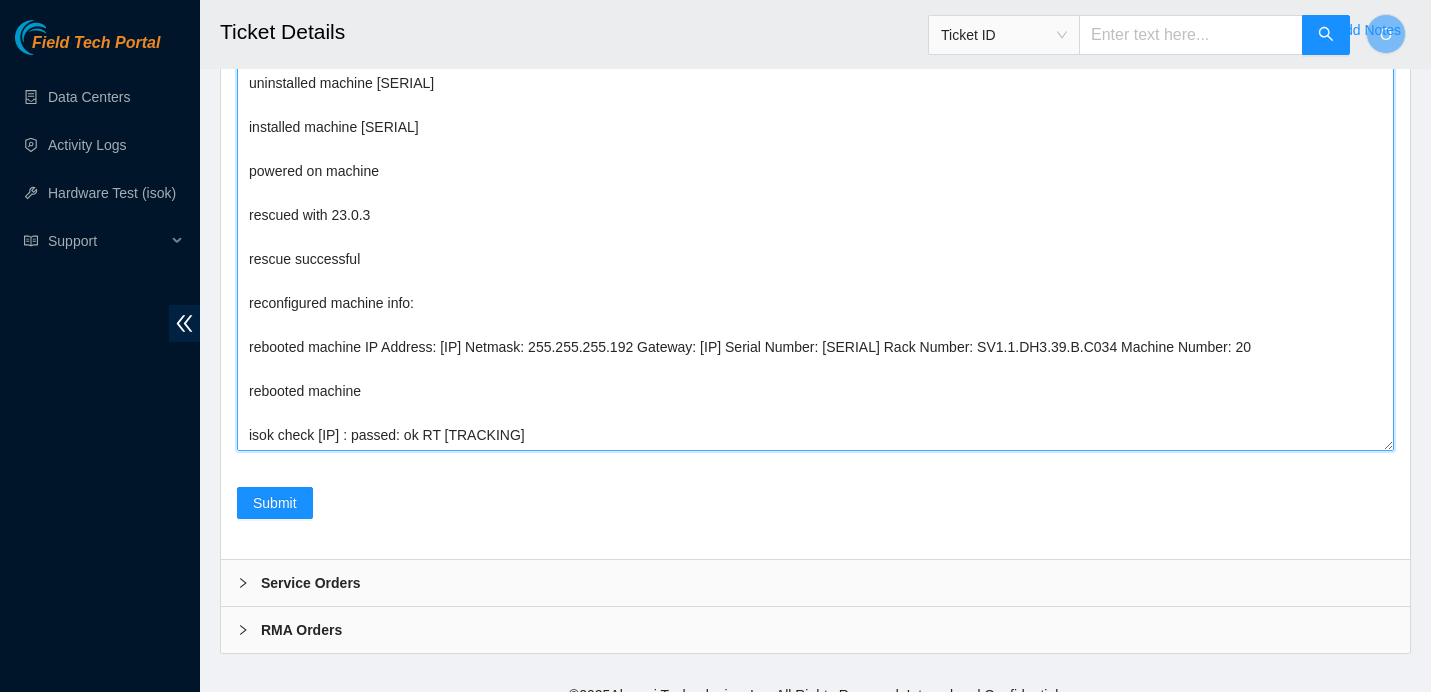 click on "Spoke to NOCC, safe to work on ticket
connected machine to monitor, no errors
powered down machine
uninstalled machine CT-4170926-00080-N0 CT-4170926-00080-N1
installed machine CT-4180411-00217-N0 CT-4180411-00217-N1
powered on machine
rescued with 23.0.3
rescue successful
reconfigured machine info:
rebooted machine IP Address: 72.246.3.171 Netmask: 255.255.255.192 Gateway: 72.246.3.129 Serial Number: CT-4220127-00190 Rack Number: SV1.1.DH3.39.B.C034 Machine Number: 20
rebooted machine
isok check 72.246.3.171 : passed: ok RT 417328415479" at bounding box center (815, 248) 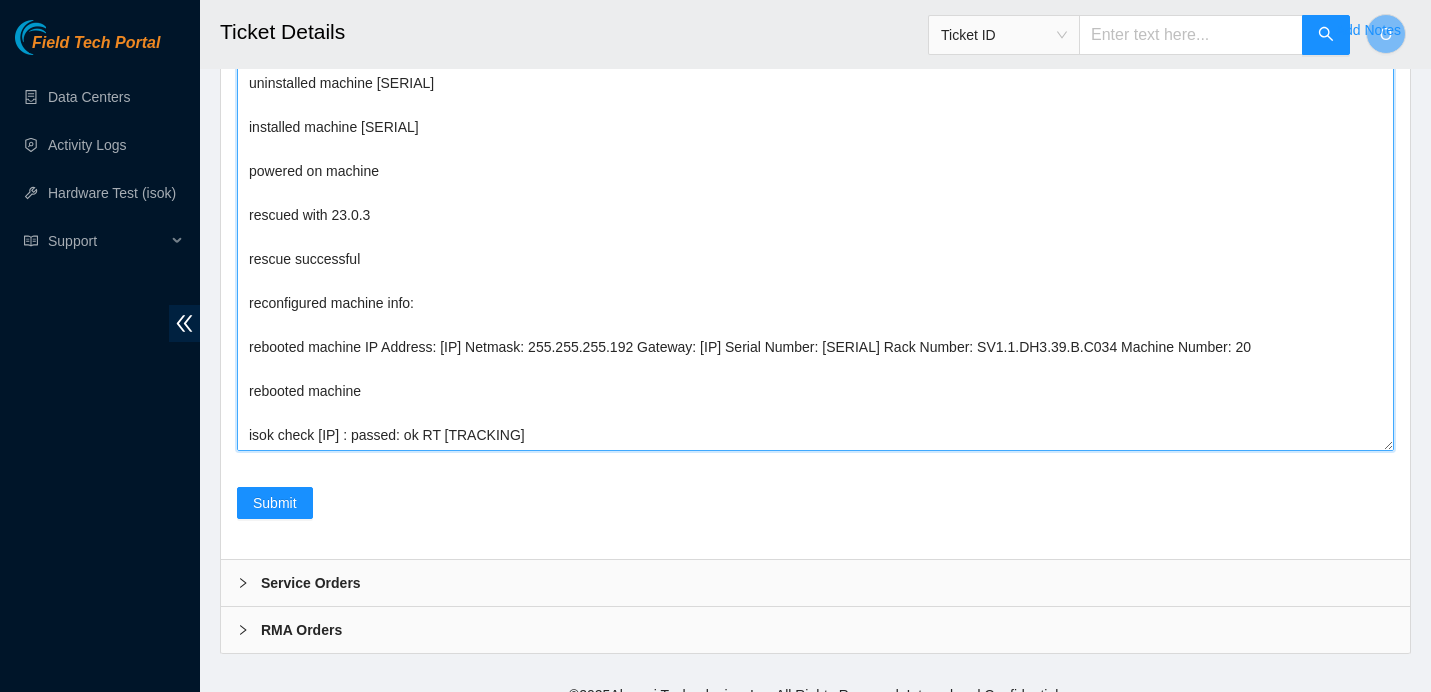 click on "Spoke to NOCC, safe to work on ticket
connected machine to monitor, no errors
powered down machine
uninstalled machine CT-4170926-00080-N0 CT-4170926-00080-N1
installed machine CT-4180411-00217-N0 CT-4180411-00217-N1
powered on machine
rescued with 23.0.3
rescue successful
reconfigured machine info:
rebooted machine IP Address: 72.246.3.171 Netmask: 255.255.255.192 Gateway: 72.246.3.129 Serial Number: CT-4220127-00190 Rack Number: SV1.1.DH3.39.B.C034 Machine Number: 20
rebooted machine
isok check 72.246.3.171 : passed: ok RT 417328415479" at bounding box center (815, 248) 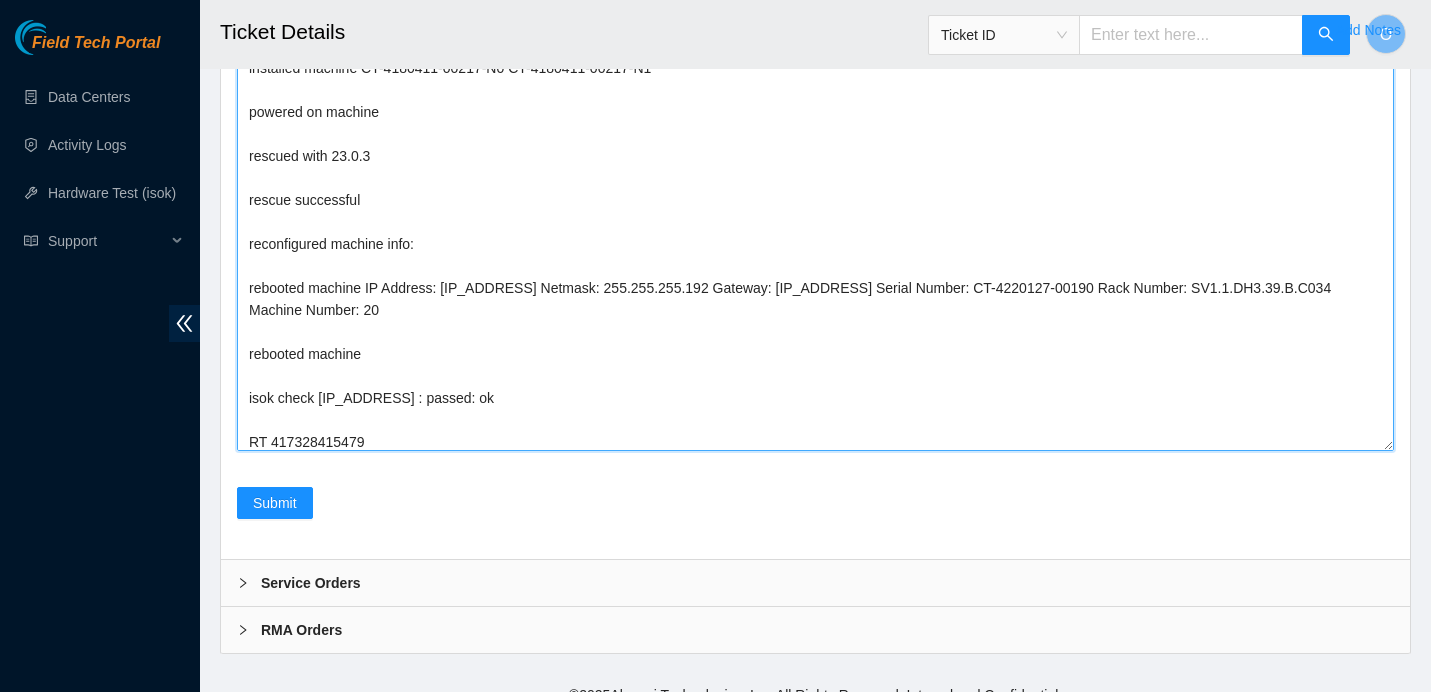 scroll, scrollTop: 0, scrollLeft: 0, axis: both 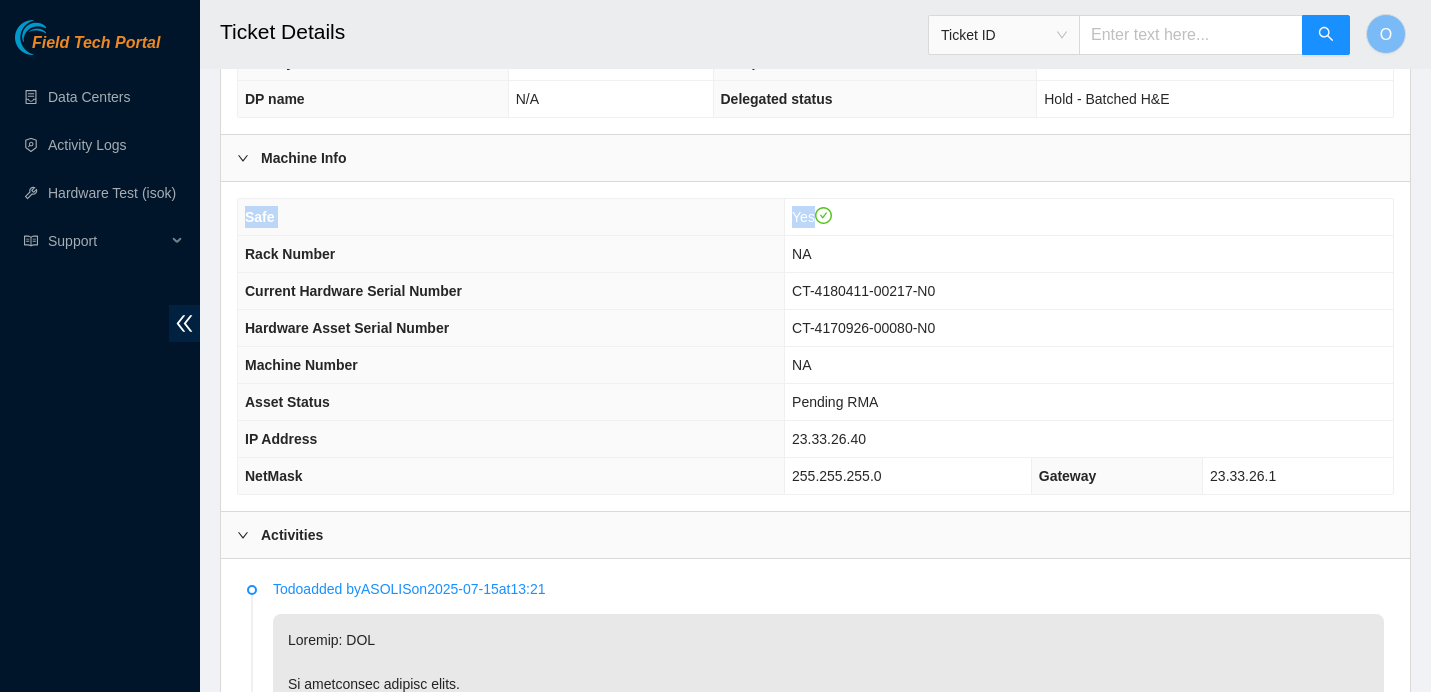 drag, startPoint x: 243, startPoint y: 298, endPoint x: 1321, endPoint y: 544, distance: 1105.7124 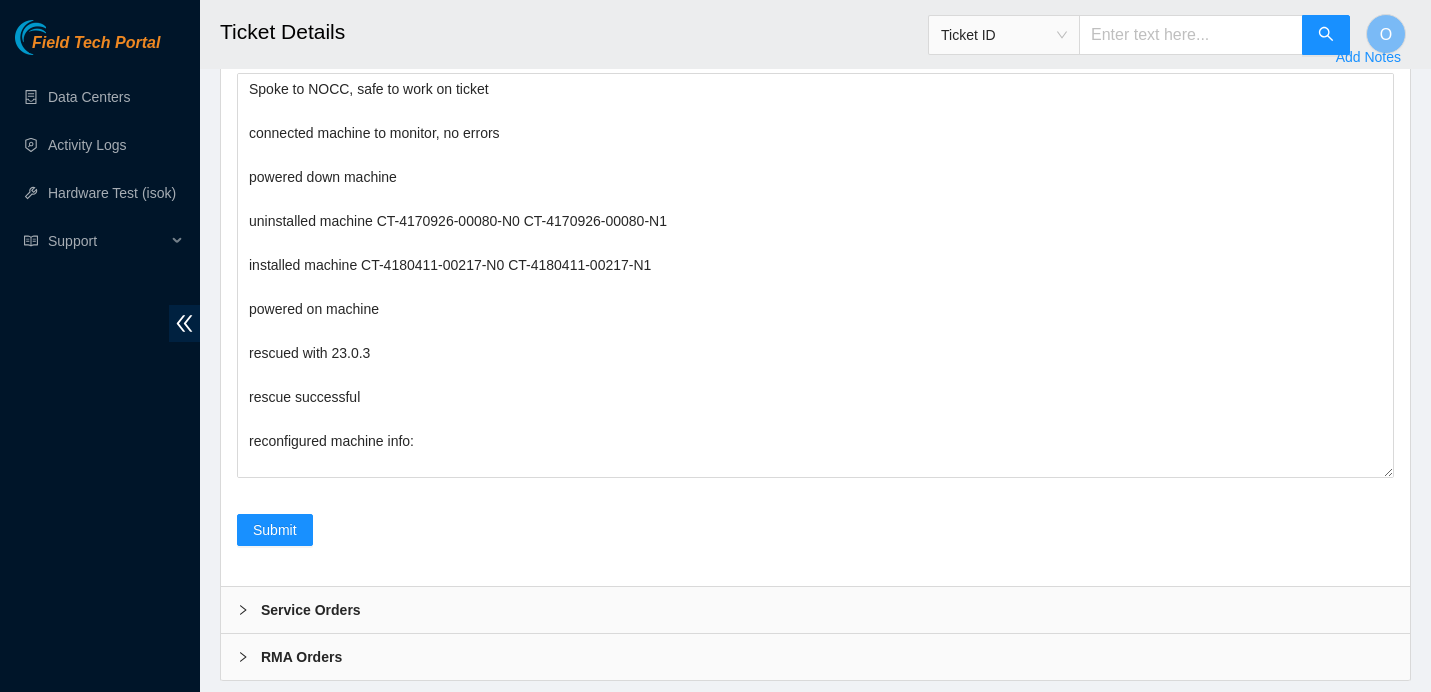 scroll, scrollTop: 9439, scrollLeft: 0, axis: vertical 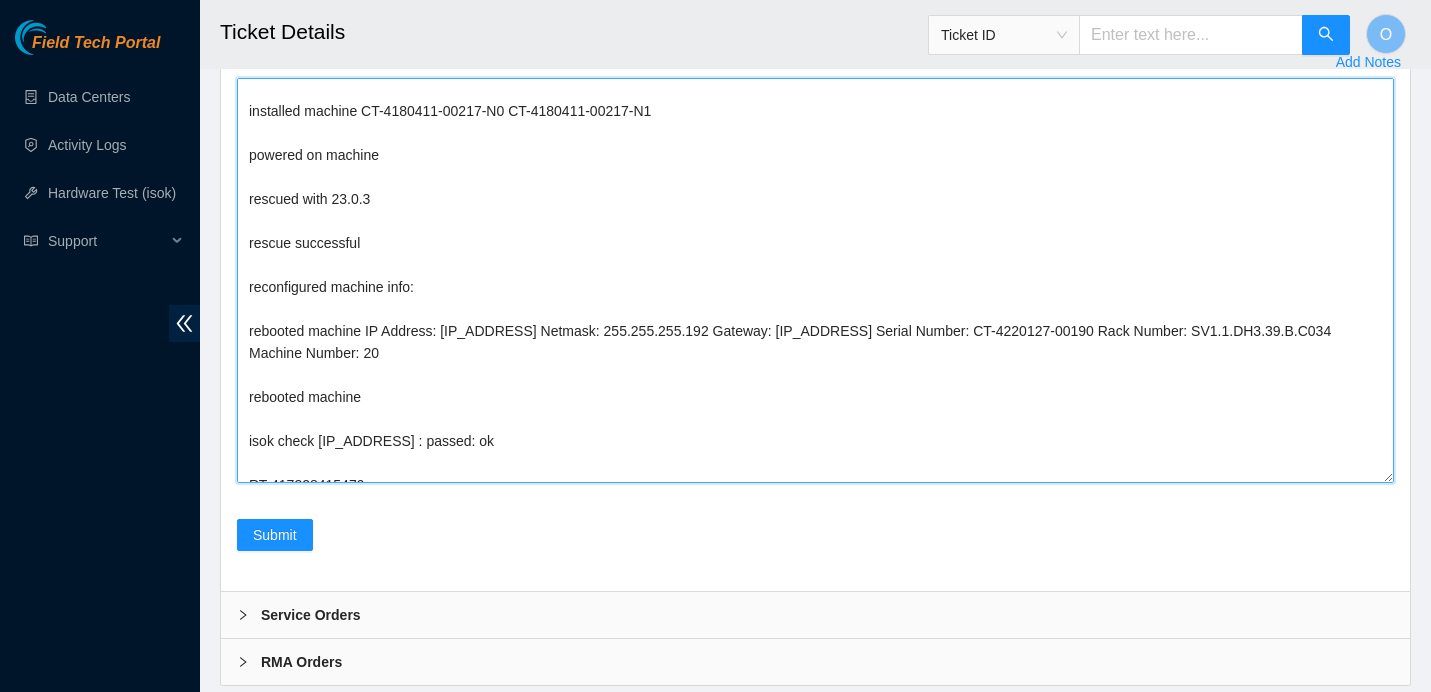 drag, startPoint x: 399, startPoint y: 398, endPoint x: 432, endPoint y: 325, distance: 80.11242 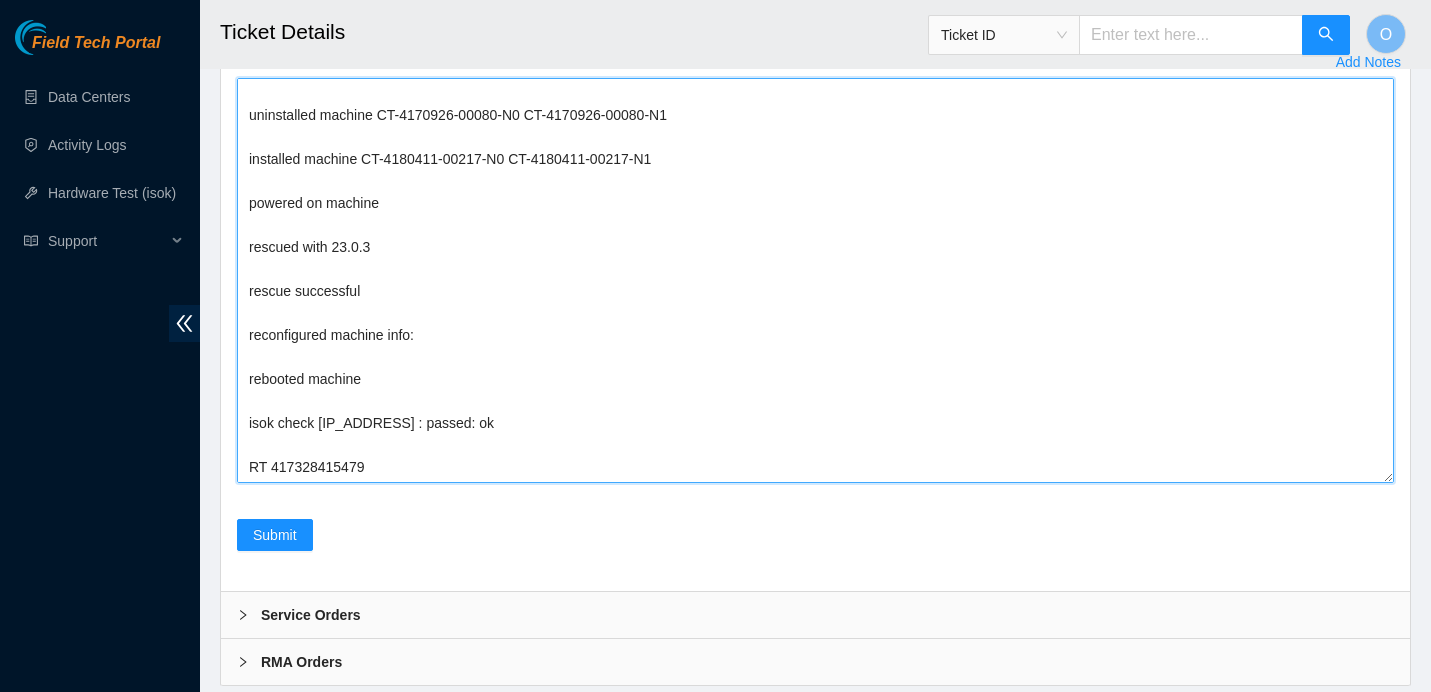 paste on "Rack Number	NA
Current Hardware Serial Number	CT-4180411-00217-N0
Hardware Asset Serial Number	CT-4170926-00080-N0
Machine Number	NA
Asset Status	Pending RMA
IP Address	23.33.26.40
NetMask	255.255.255.0	Gateway	23.33.26.1" 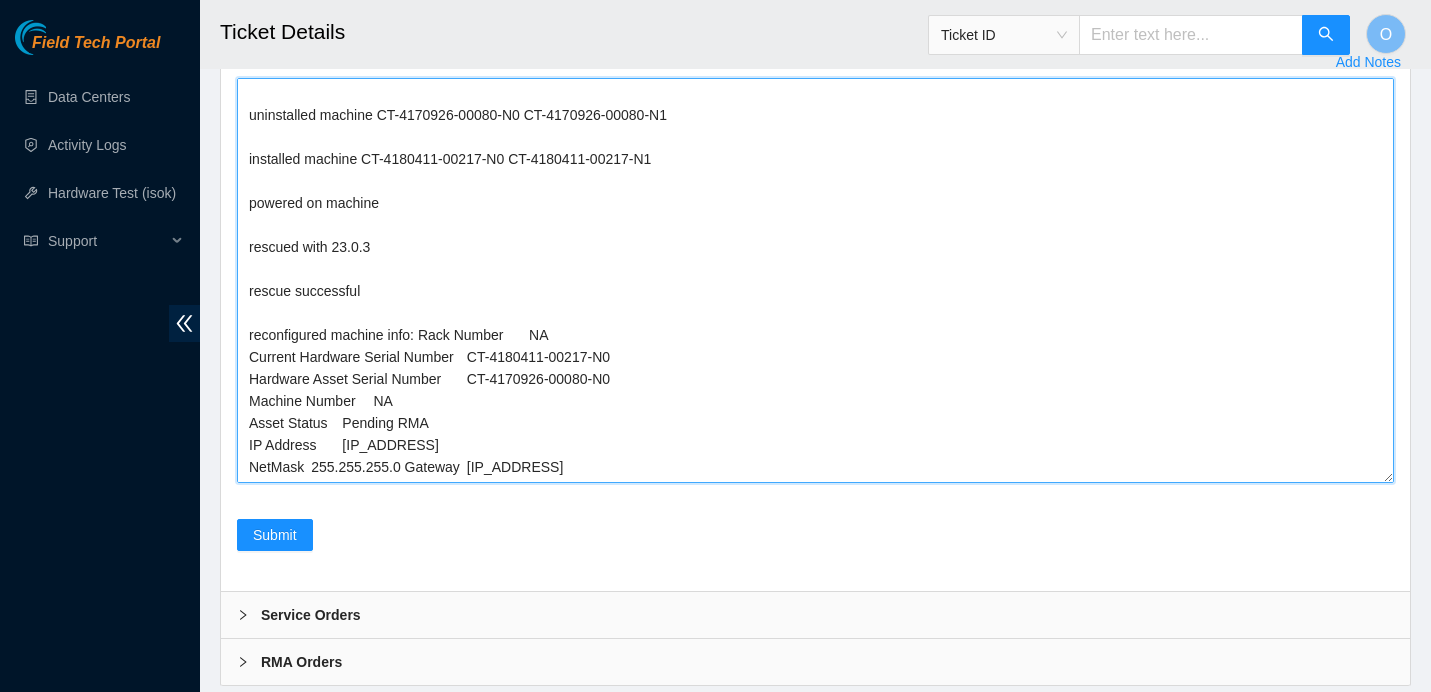 scroll, scrollTop: 159, scrollLeft: 0, axis: vertical 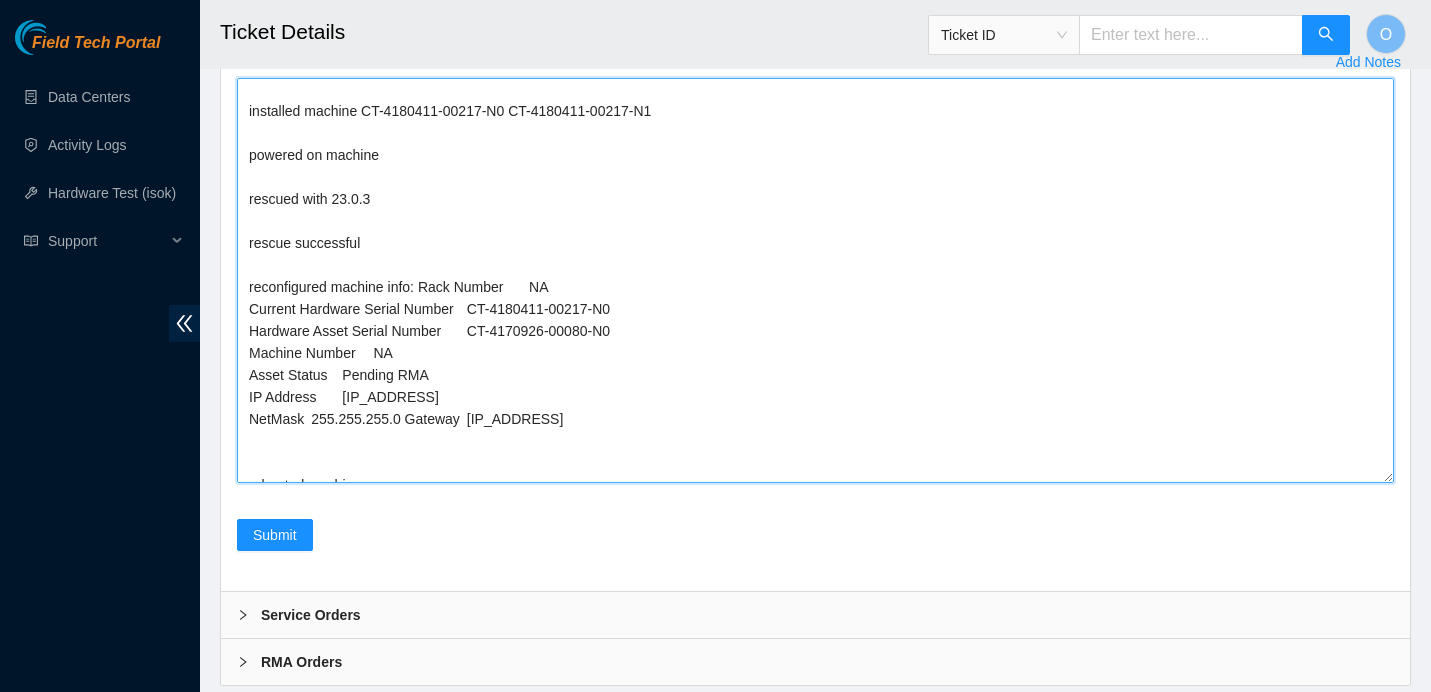 click on "Spoke to NOCC, safe to work on ticket
connected machine to monitor, no errors
powered down machine
uninstalled machine CT-4170926-00080-N0 CT-4170926-00080-N1
installed machine CT-4180411-00217-N0 CT-4180411-00217-N1
powered on machine
rescued with 23.0.3
rescue successful
reconfigured machine info: Rack Number	NA
Current Hardware Serial Number	CT-4180411-00217-N0
Hardware Asset Serial Number	CT-4170926-00080-N0
Machine Number	NA
Asset Status	Pending RMA
IP Address	23.33.26.40
NetMask	255.255.255.0	Gateway	23.33.26.1
rebooted machine
isok check 72.246.3.171 : passed: ok
RT 417328415479" at bounding box center (815, 280) 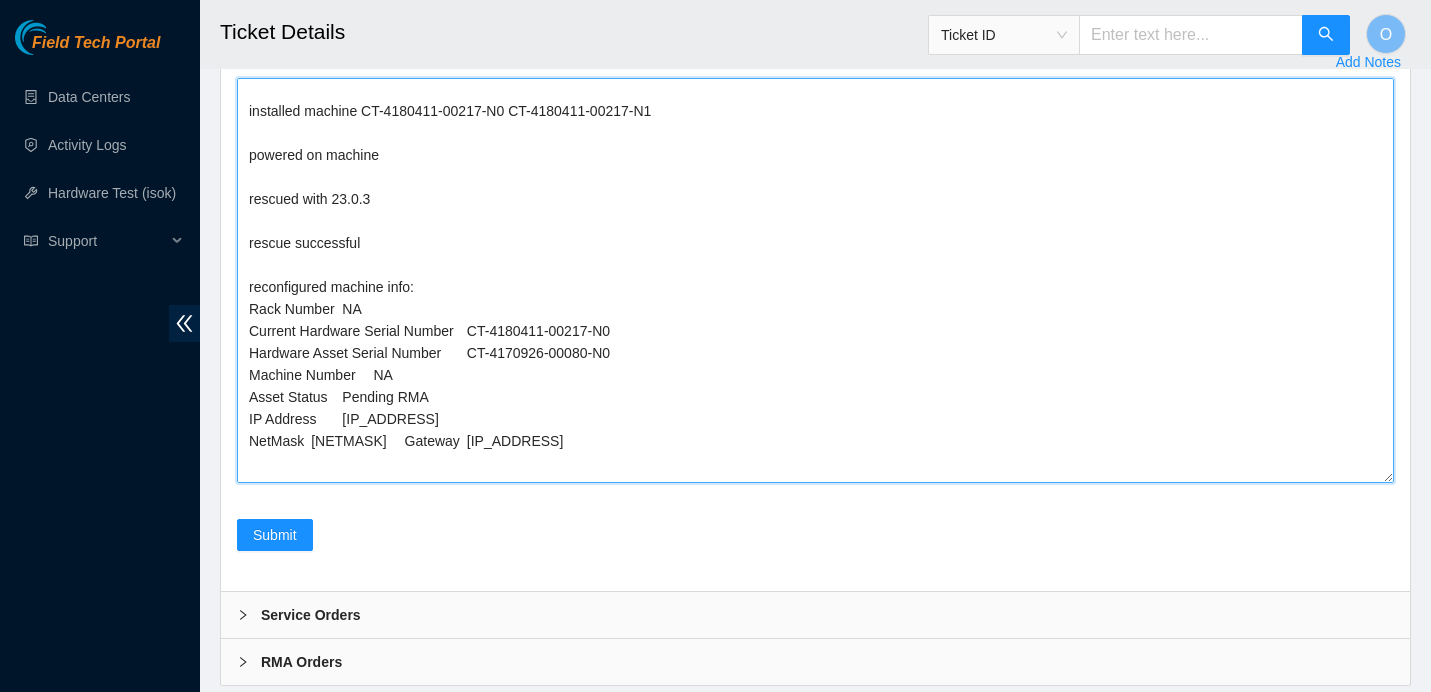 scroll, scrollTop: 287, scrollLeft: 0, axis: vertical 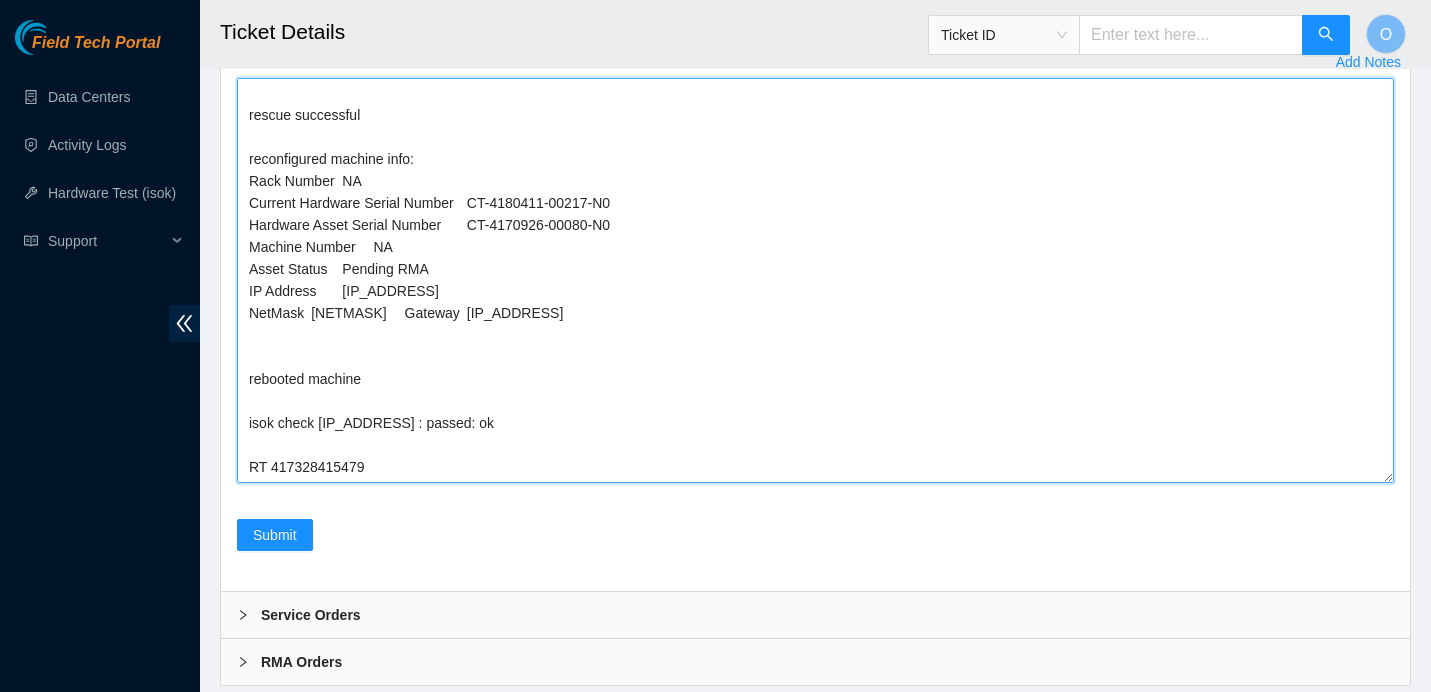 click on "Spoke to NOCC, safe to work on ticket
connected machine to monitor, no errors
powered down machine
uninstalled machine CT-4170926-00080-N0 CT-4170926-00080-N1
installed machine CT-4180411-00217-N0 CT-4180411-00217-N1
powered on machine
rescued with 23.0.3
rescue successful
reconfigured machine info:
Rack Number	NA
Current Hardware Serial Number	CT-4180411-00217-N0
Hardware Asset Serial Number	CT-4170926-00080-N0
Machine Number	NA
Asset Status	Pending RMA
IP Address	23.33.26.40
NetMask	255.255.255.0	Gateway	23.33.26.1
rebooted machine
isok check 72.246.3.171 : passed: ok
RT 417328415479" at bounding box center [815, 280] 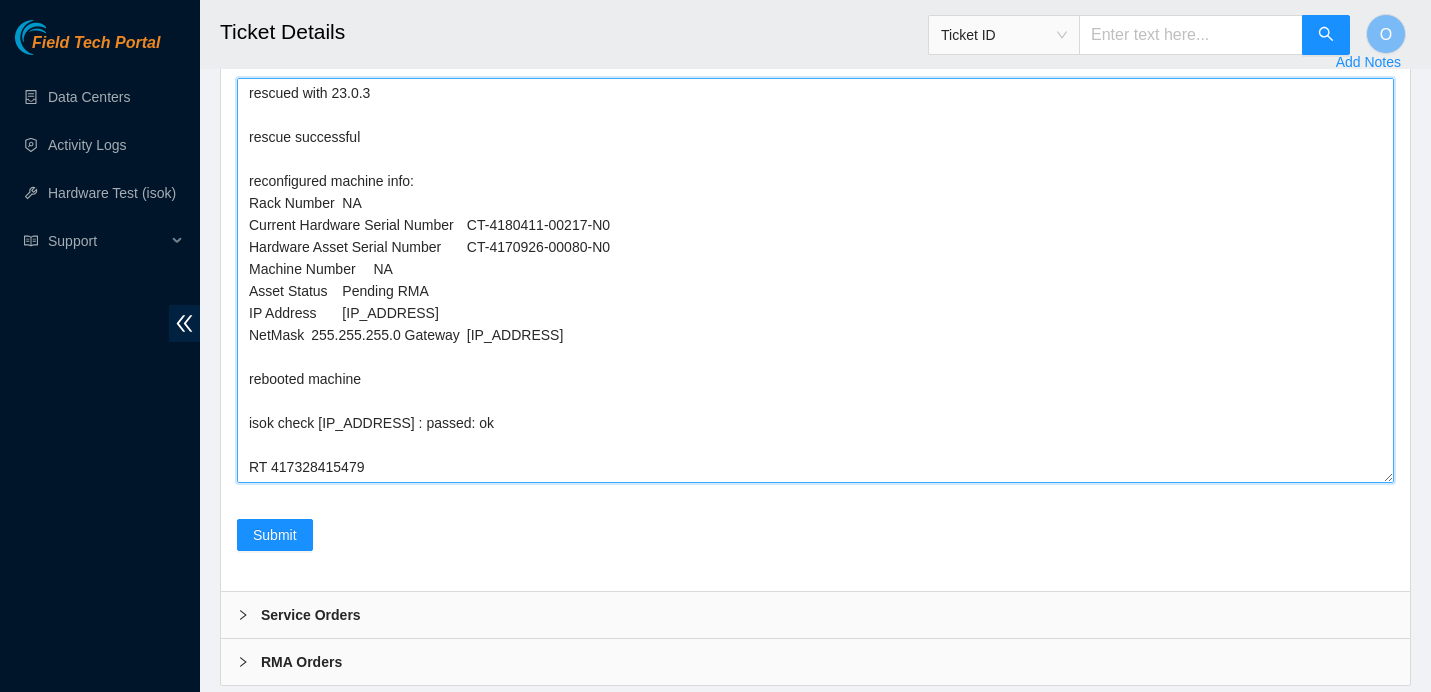 scroll, scrollTop: 265, scrollLeft: 0, axis: vertical 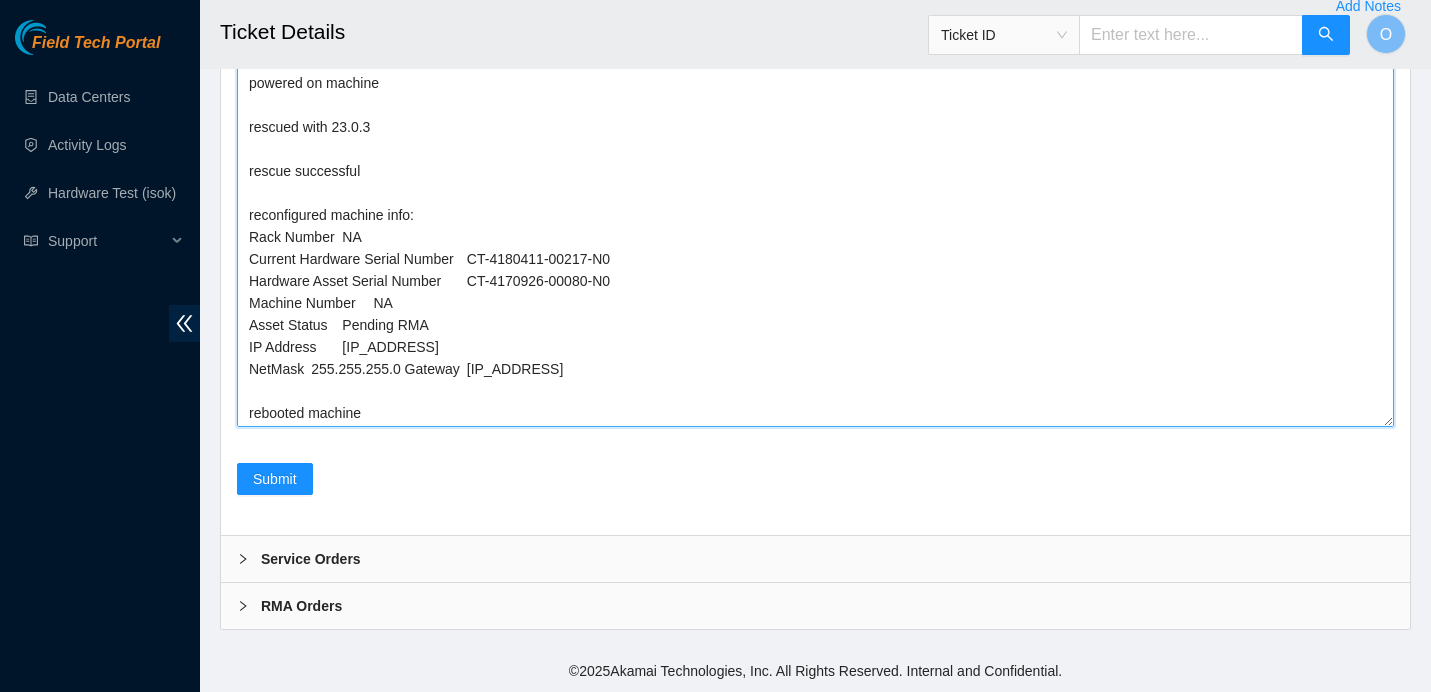 click on "Spoke to NOCC, safe to work on ticket
connected machine to monitor, no errors
powered down machine
uninstalled machine CT-4170926-00080-N0 CT-4170926-00080-N1
installed machine CT-4180411-00217-N0 CT-4180411-00217-N1
powered on machine
rescued with 23.0.3
rescue successful
reconfigured machine info:
Rack Number	NA
Current Hardware Serial Number	CT-4180411-00217-N0
Hardware Asset Serial Number	CT-4170926-00080-N0
Machine Number	NA
Asset Status	Pending RMA
IP Address	23.33.26.40
NetMask	255.255.255.0	Gateway	23.33.26.1
rebooted machine
isok check 72.246.3.171 : passed: ok
RT 417328415479" at bounding box center [815, 224] 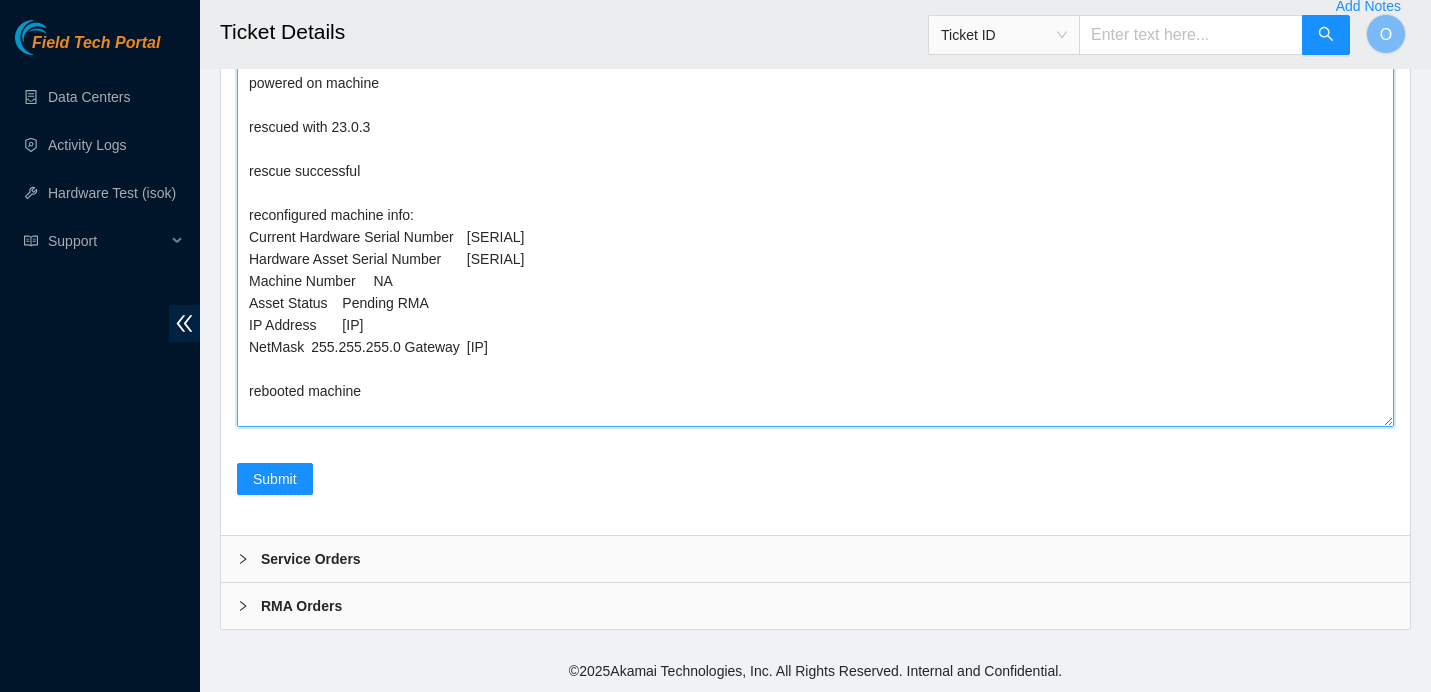 scroll, scrollTop: 243, scrollLeft: 0, axis: vertical 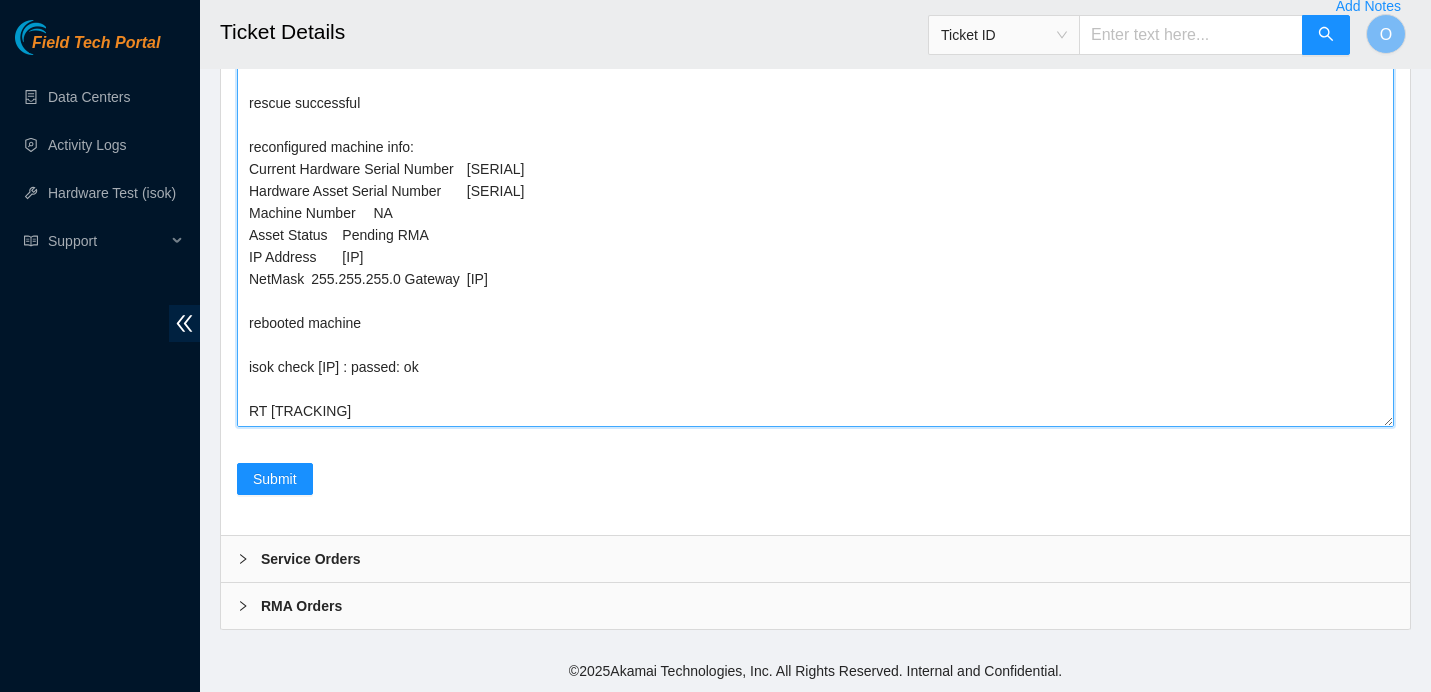 drag, startPoint x: 508, startPoint y: 368, endPoint x: 324, endPoint y: 366, distance: 184.01086 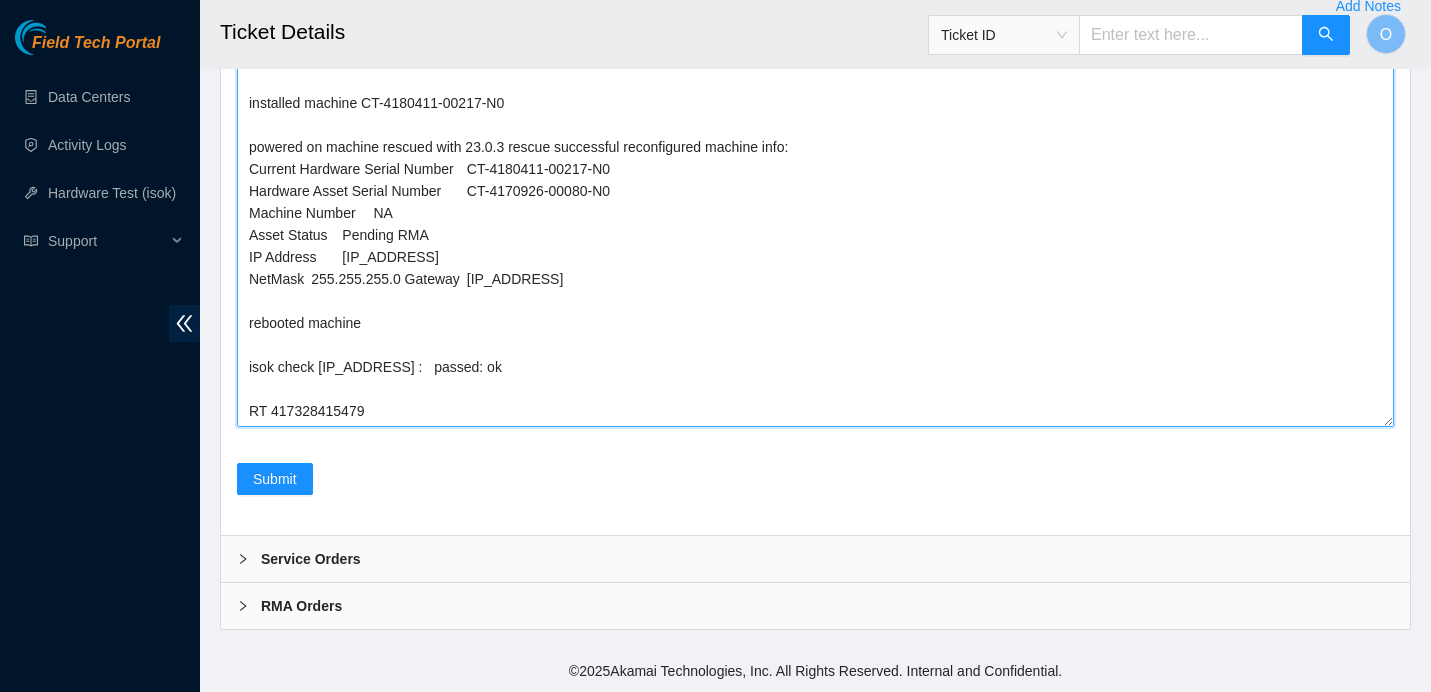 scroll, scrollTop: 0, scrollLeft: 0, axis: both 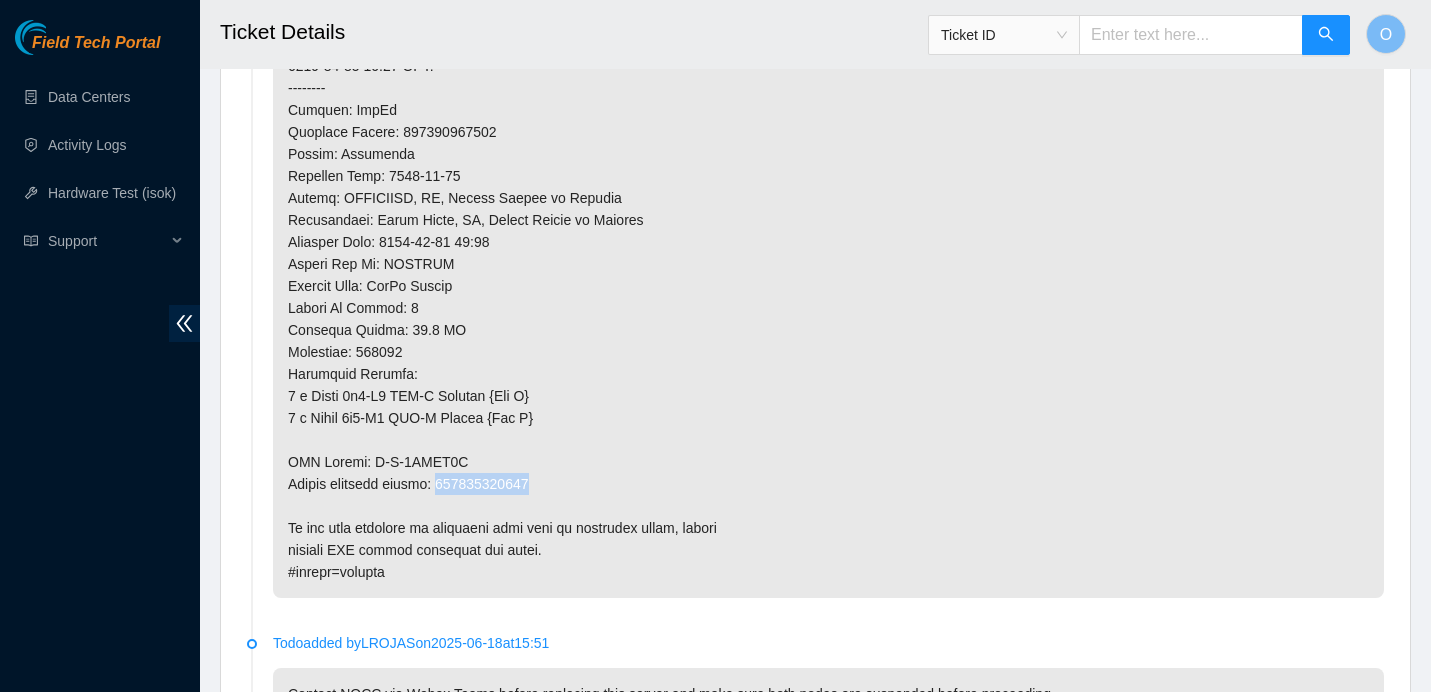 drag, startPoint x: 450, startPoint y: 529, endPoint x: 596, endPoint y: 524, distance: 146.08559 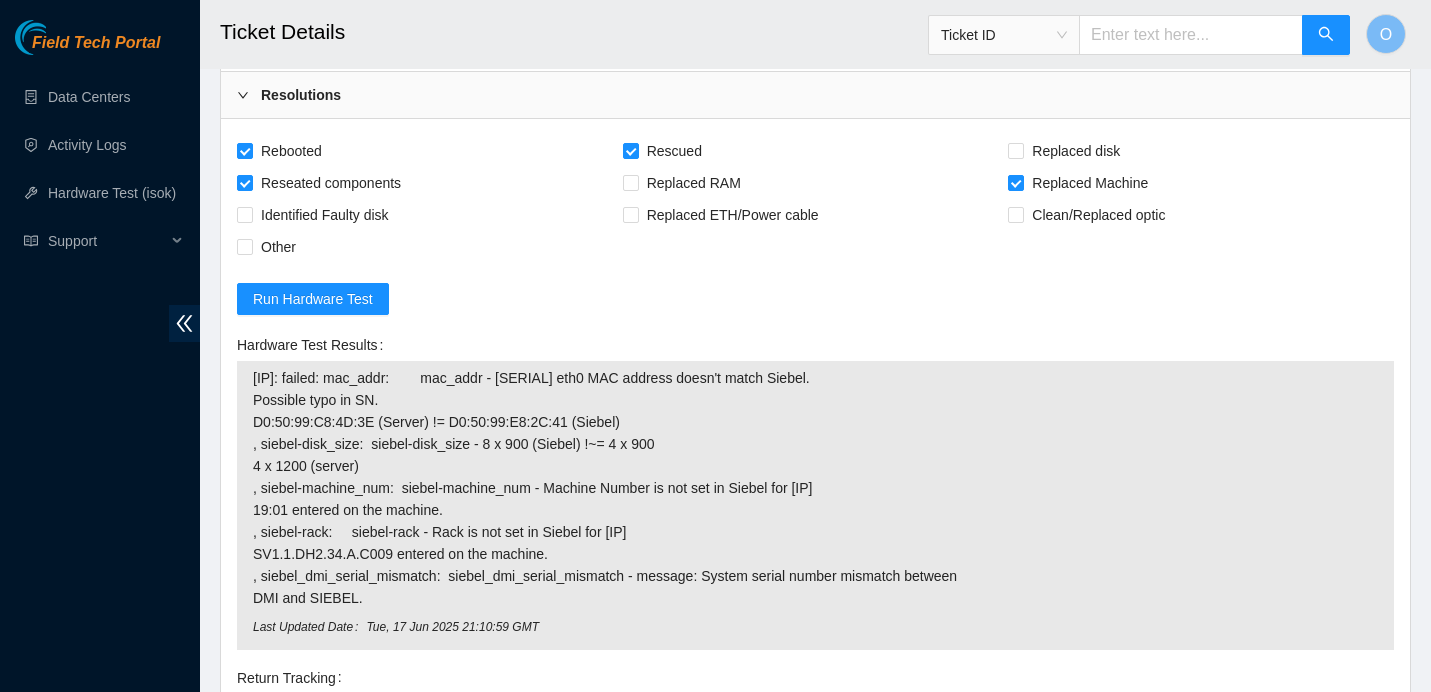scroll, scrollTop: 9539, scrollLeft: 0, axis: vertical 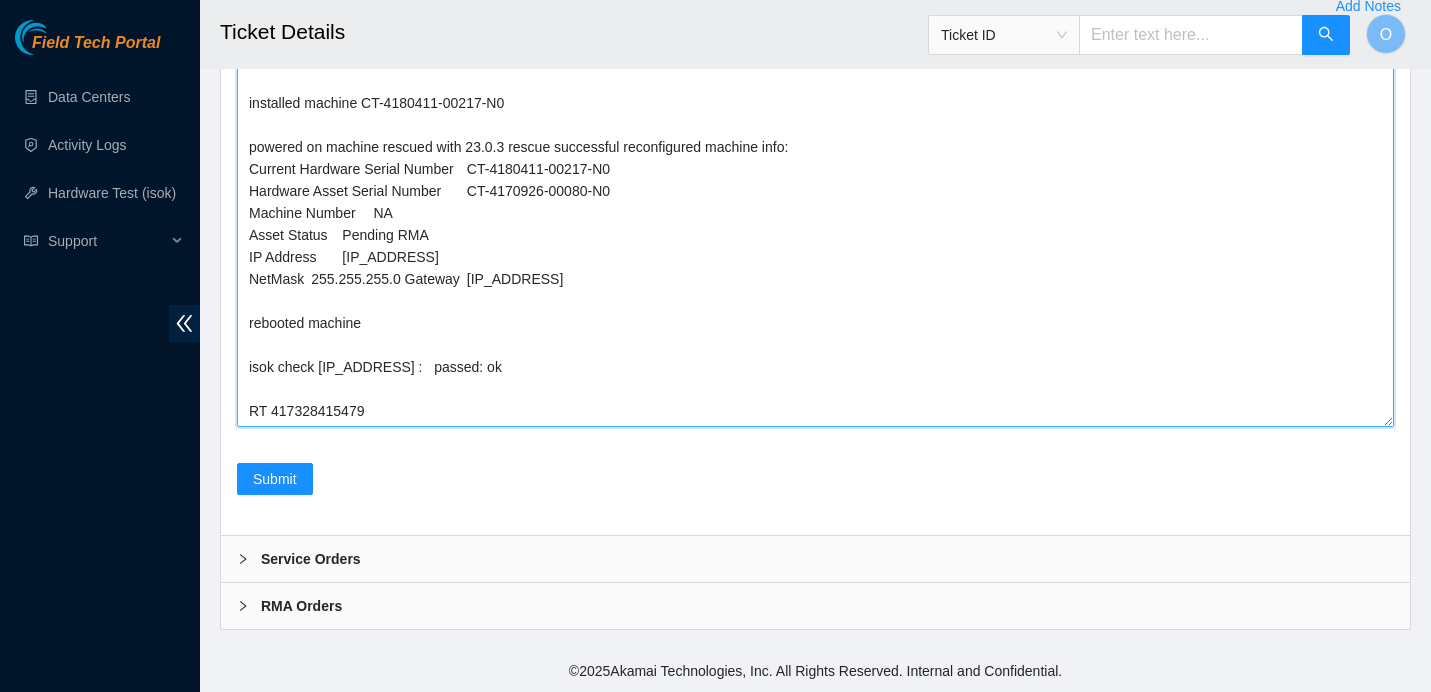drag, startPoint x: 274, startPoint y: 410, endPoint x: 429, endPoint y: 394, distance: 155.82362 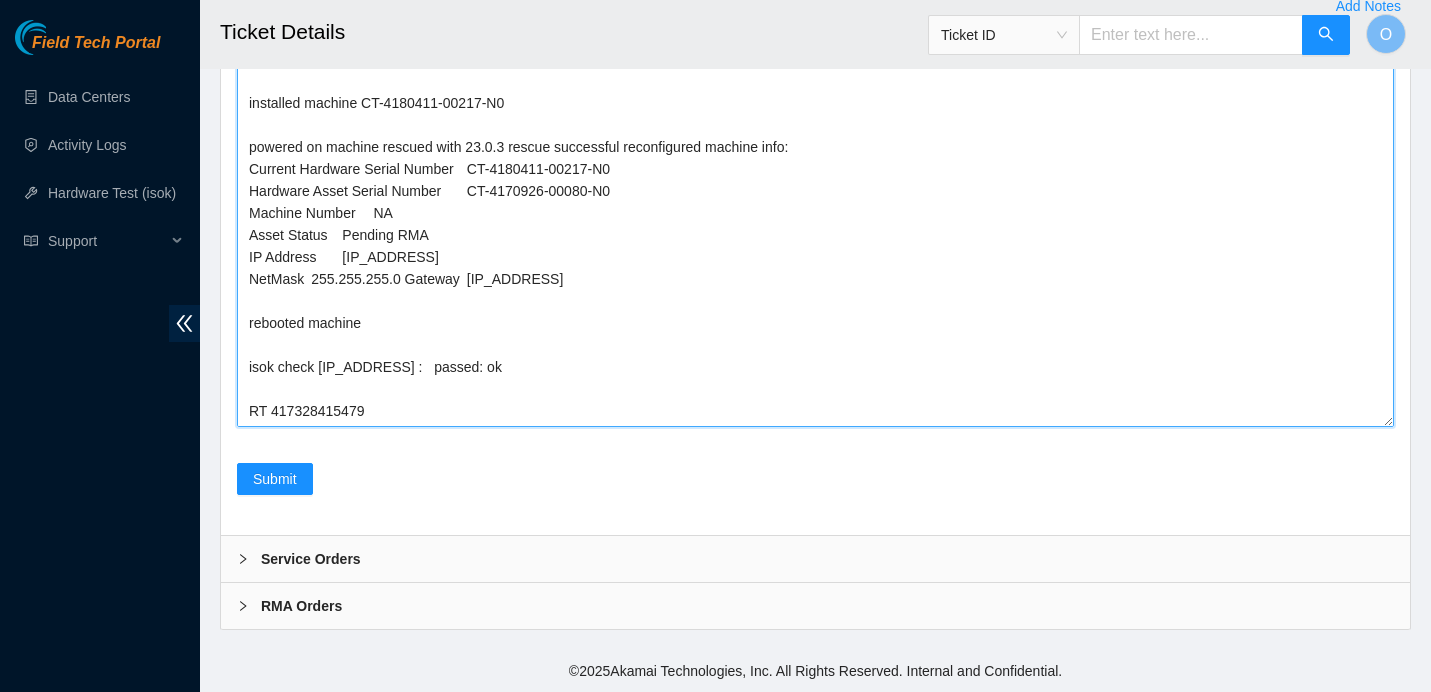 drag, startPoint x: 382, startPoint y: 417, endPoint x: 271, endPoint y: 418, distance: 111.0045 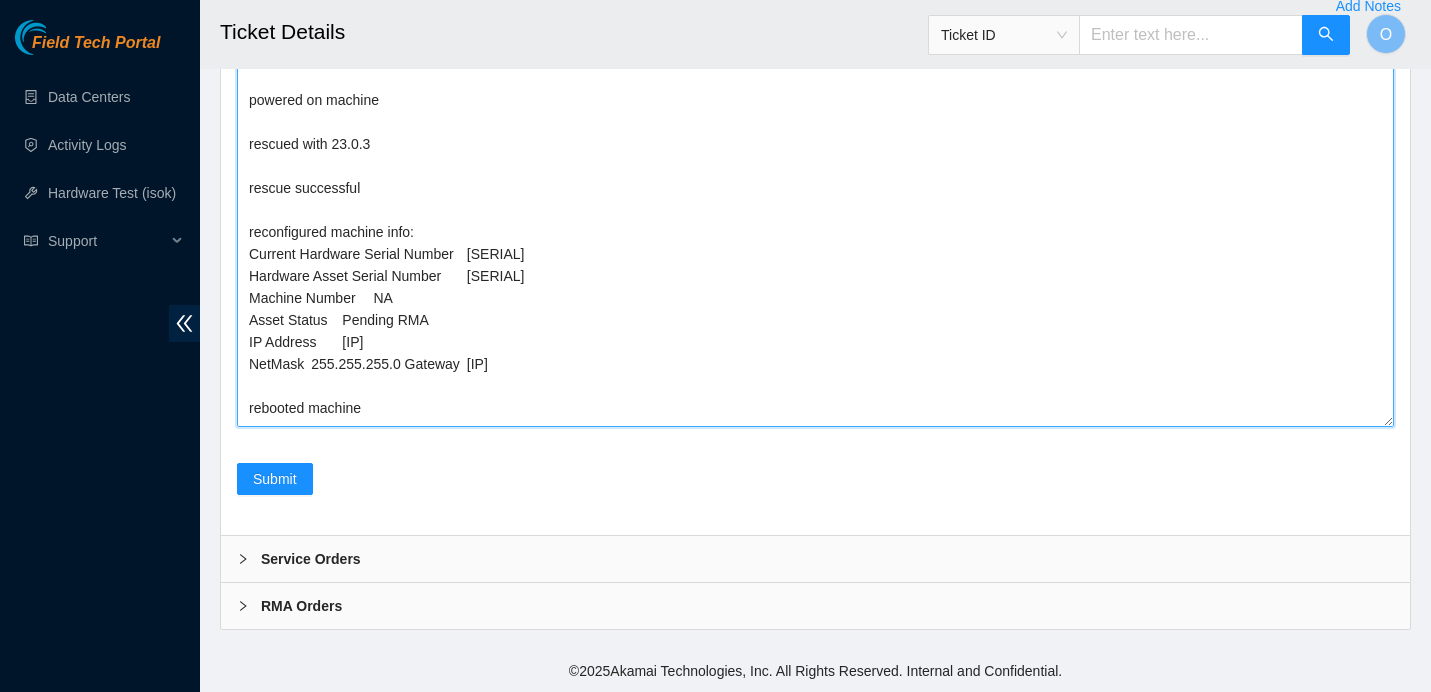 scroll, scrollTop: 0, scrollLeft: 0, axis: both 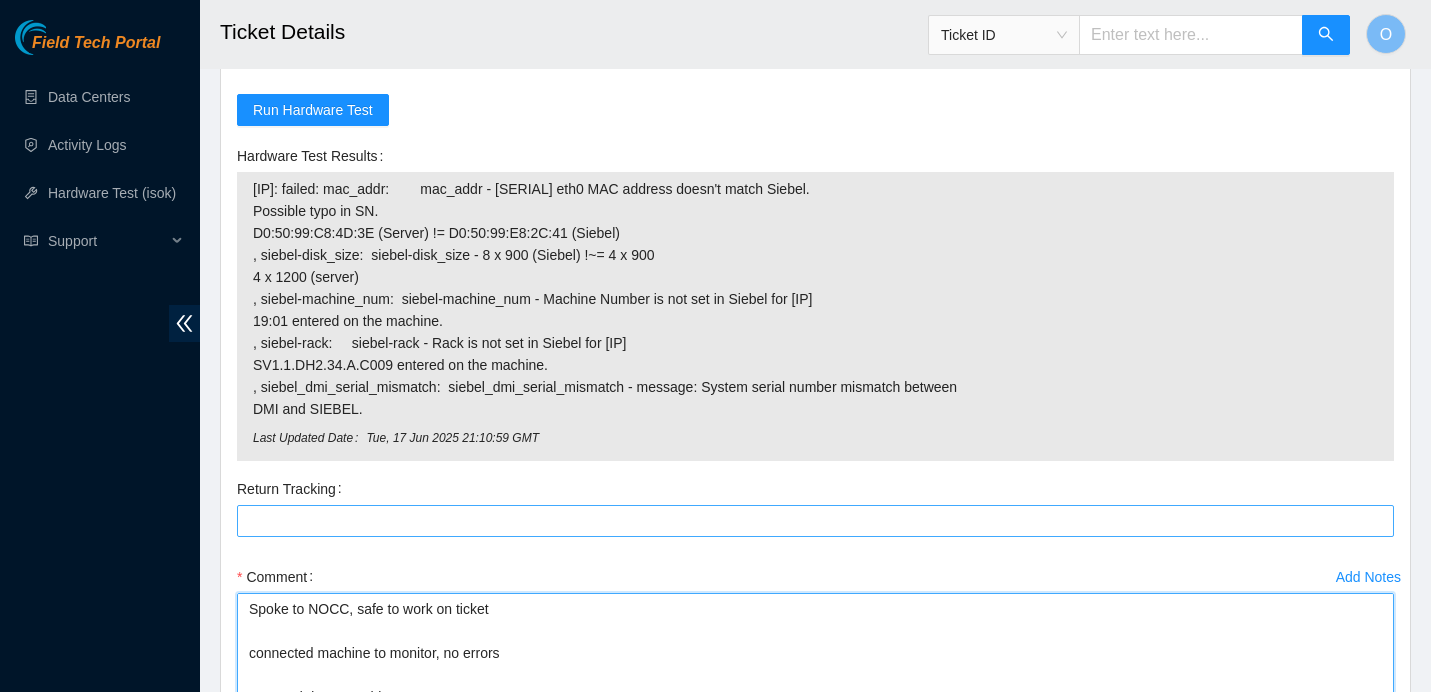 type on "Spoke to NOCC, safe to work on ticket
connected machine to monitor, no errors
powered down machine
uninstalled machine CT-4170926-00080-N0 CT-4170926-00080-N1
installed machine CT-4180411-00217-N0 CT-4180411-00217-N1
powered on machine
rescued with 23.0.3
rescue successful
reconfigured machine info:
Current Hardware Serial Number	CT-4180411-00217-N0
Hardware Asset Serial Number	CT-4170926-00080-N0
Machine Number	NA
Asset Status	Pending RMA
IP Address	23.33.26.40
NetMask	255.255.255.0	Gateway	23.33.26.1
rebooted machine
isok check 23.33.26.40 :   passed: ok
RT 417328415766" 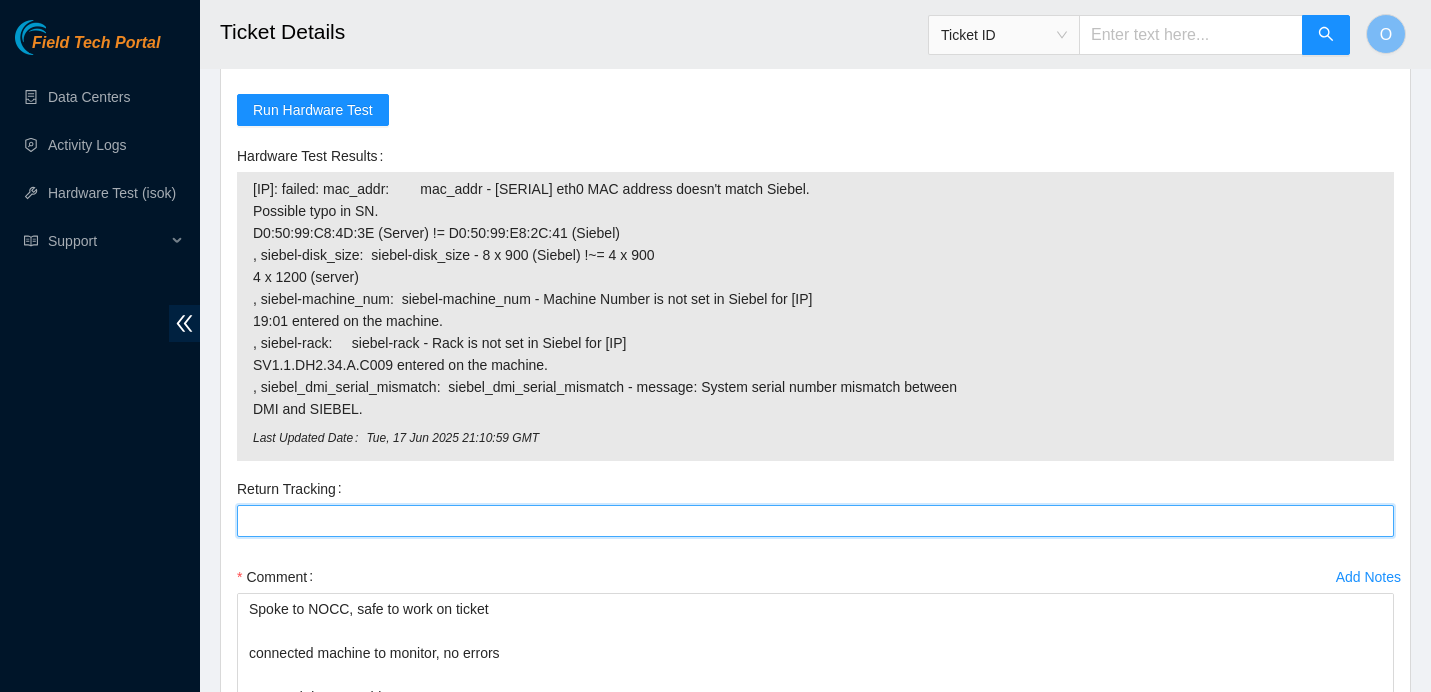 click on "Return Tracking" at bounding box center (815, 521) 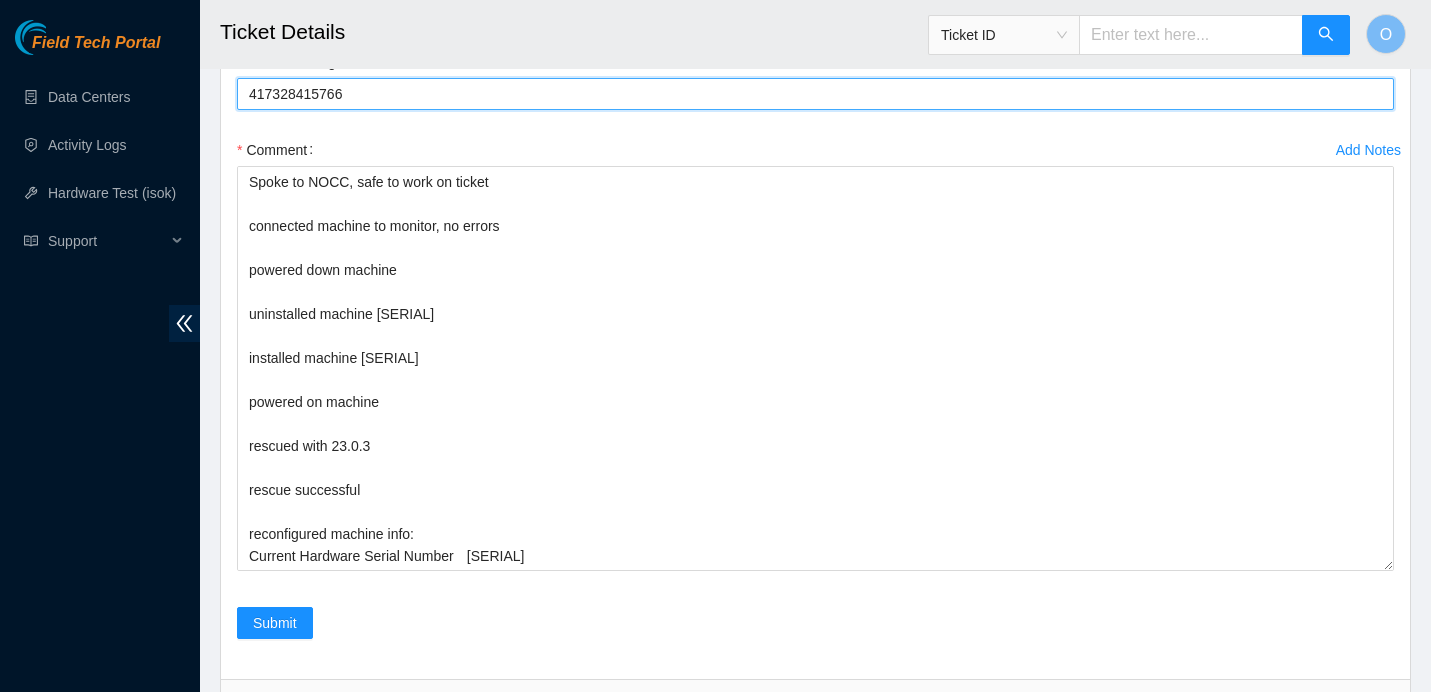 scroll, scrollTop: 9539, scrollLeft: 0, axis: vertical 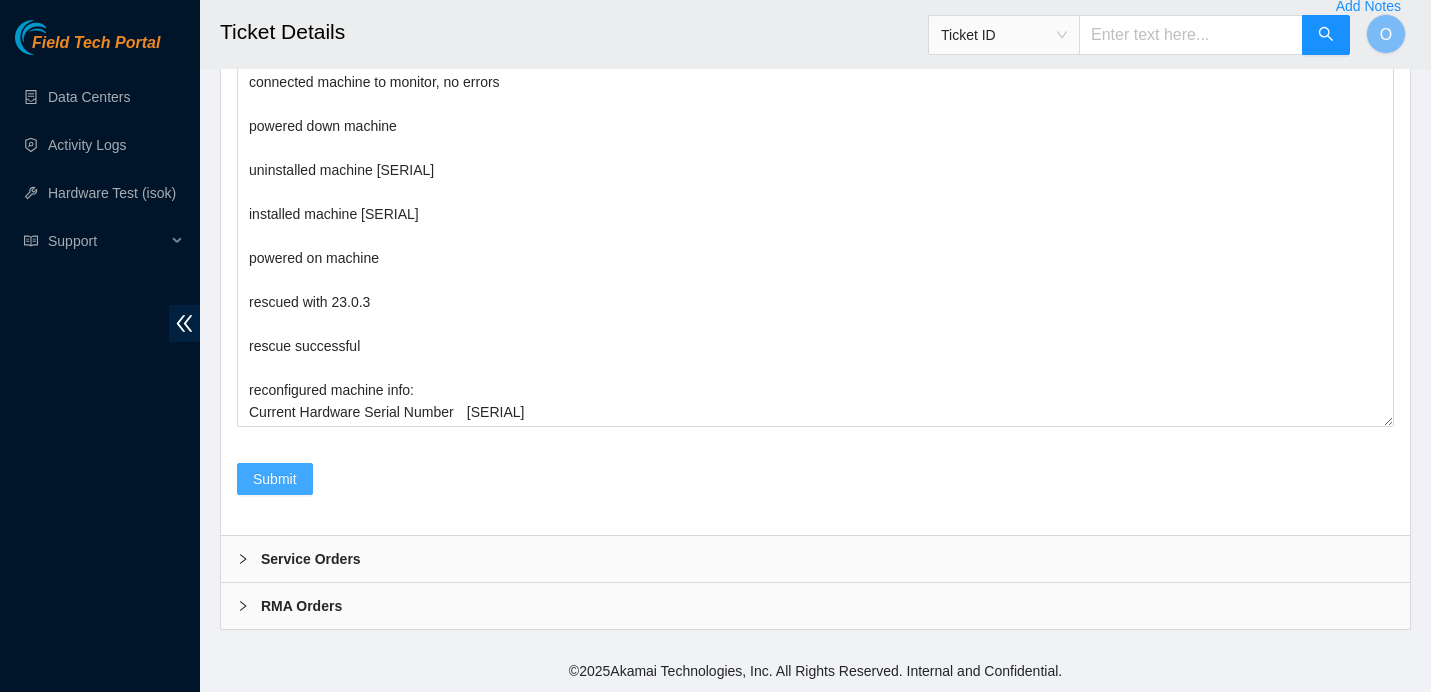 type on "417328415766" 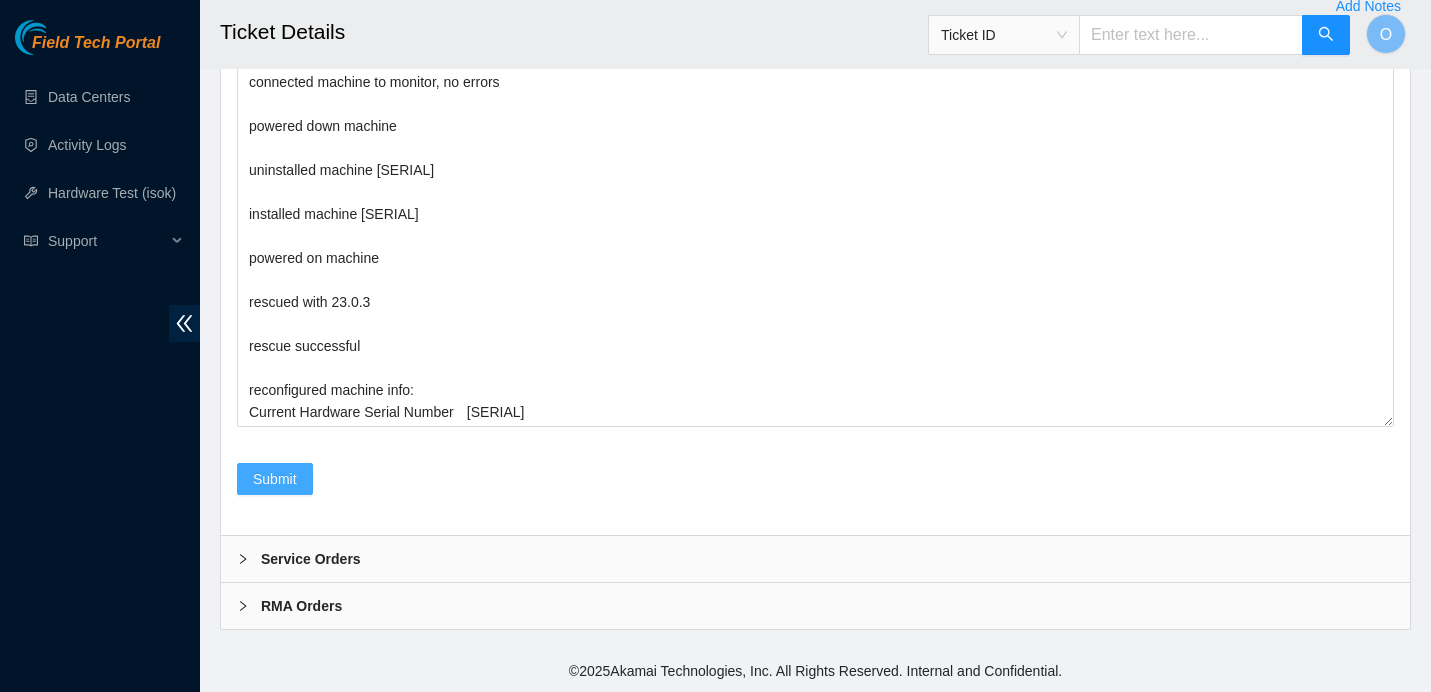 click on "Submit" at bounding box center (275, 479) 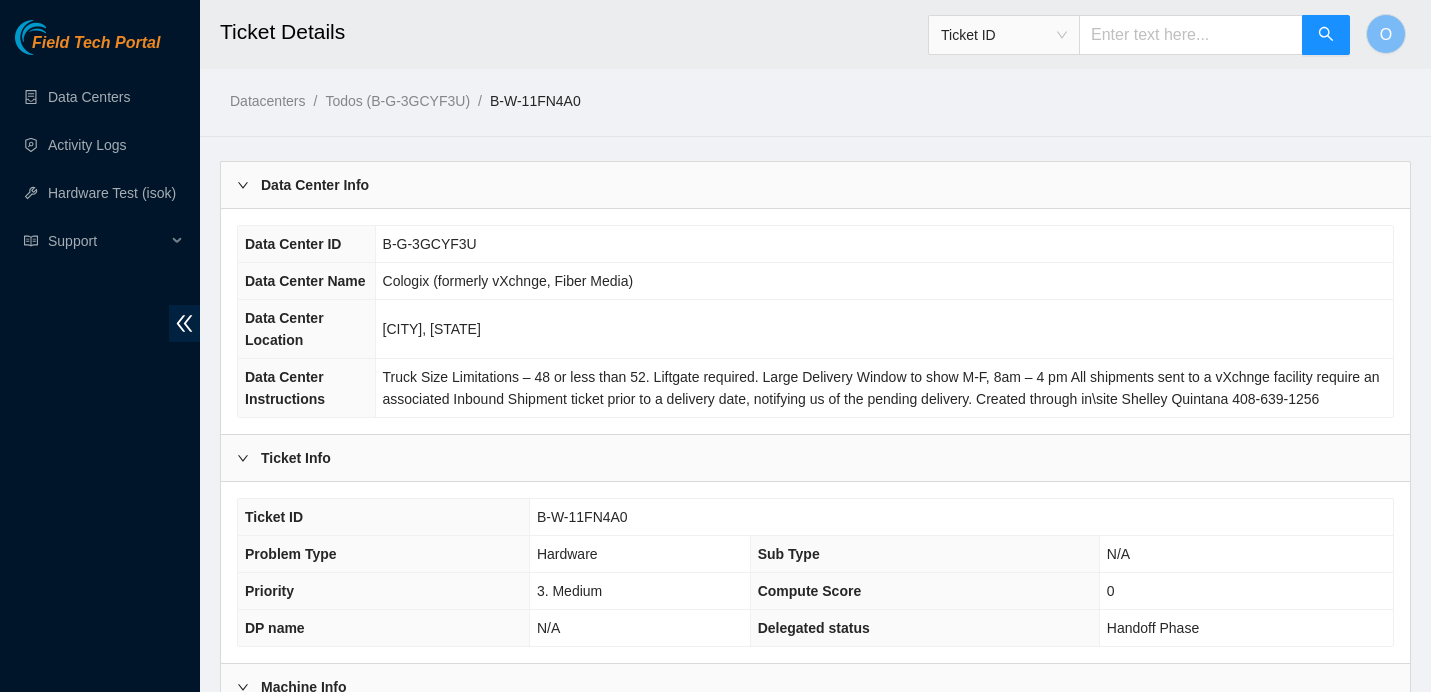 scroll, scrollTop: 643, scrollLeft: 0, axis: vertical 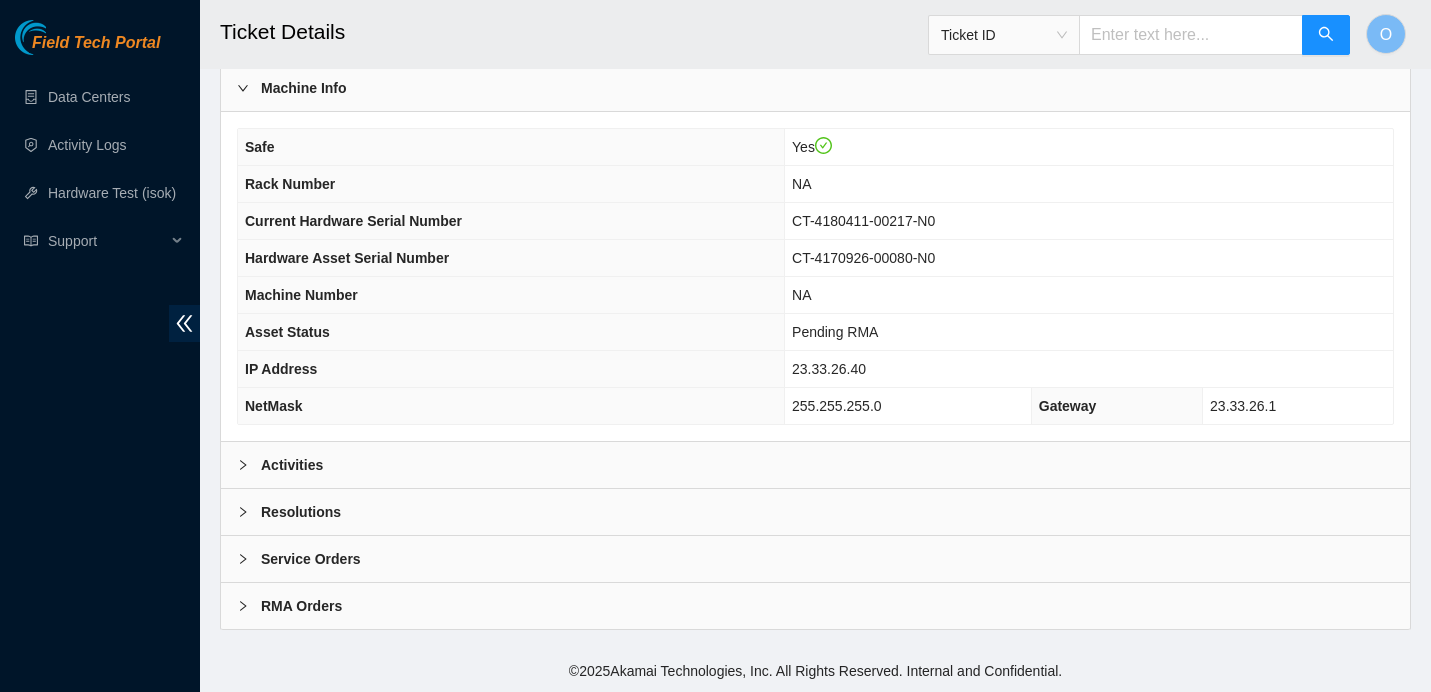 click on "Activities" at bounding box center [815, 465] 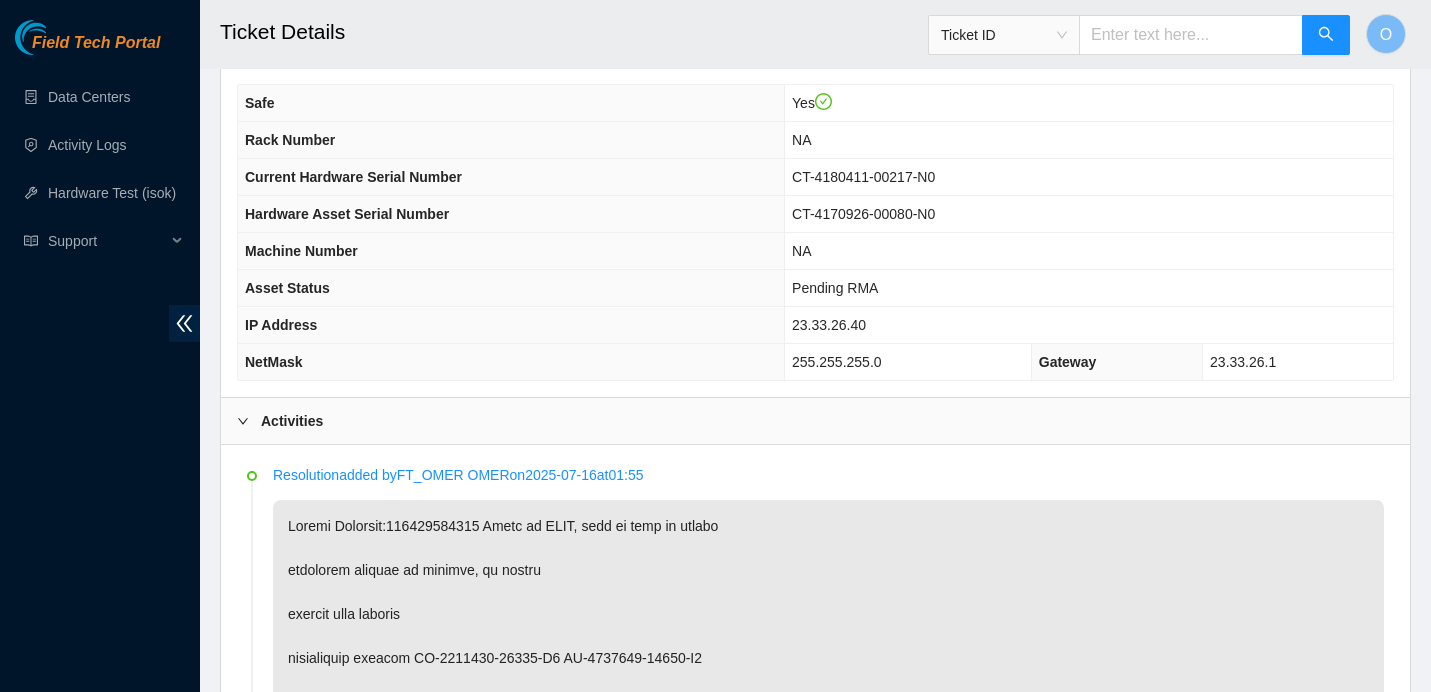 click on "Activities" at bounding box center [815, 421] 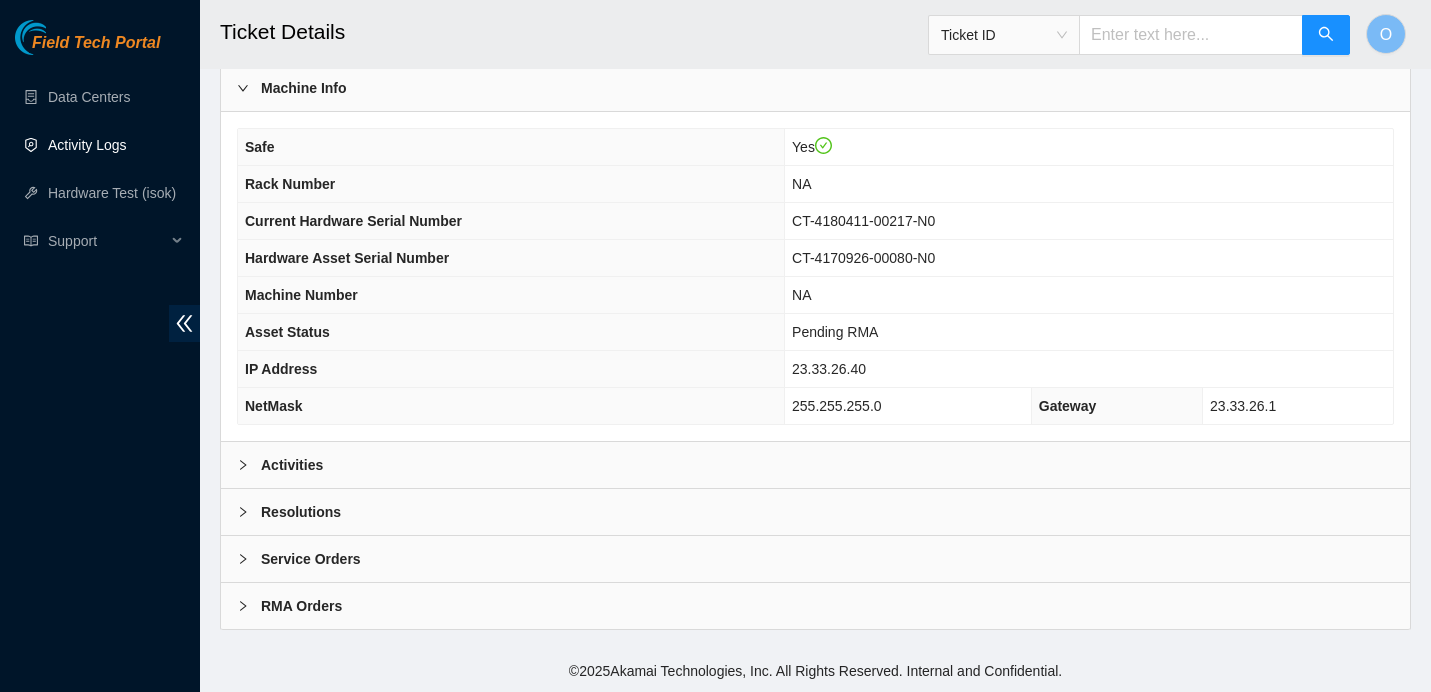 click on "Activity Logs" at bounding box center (87, 145) 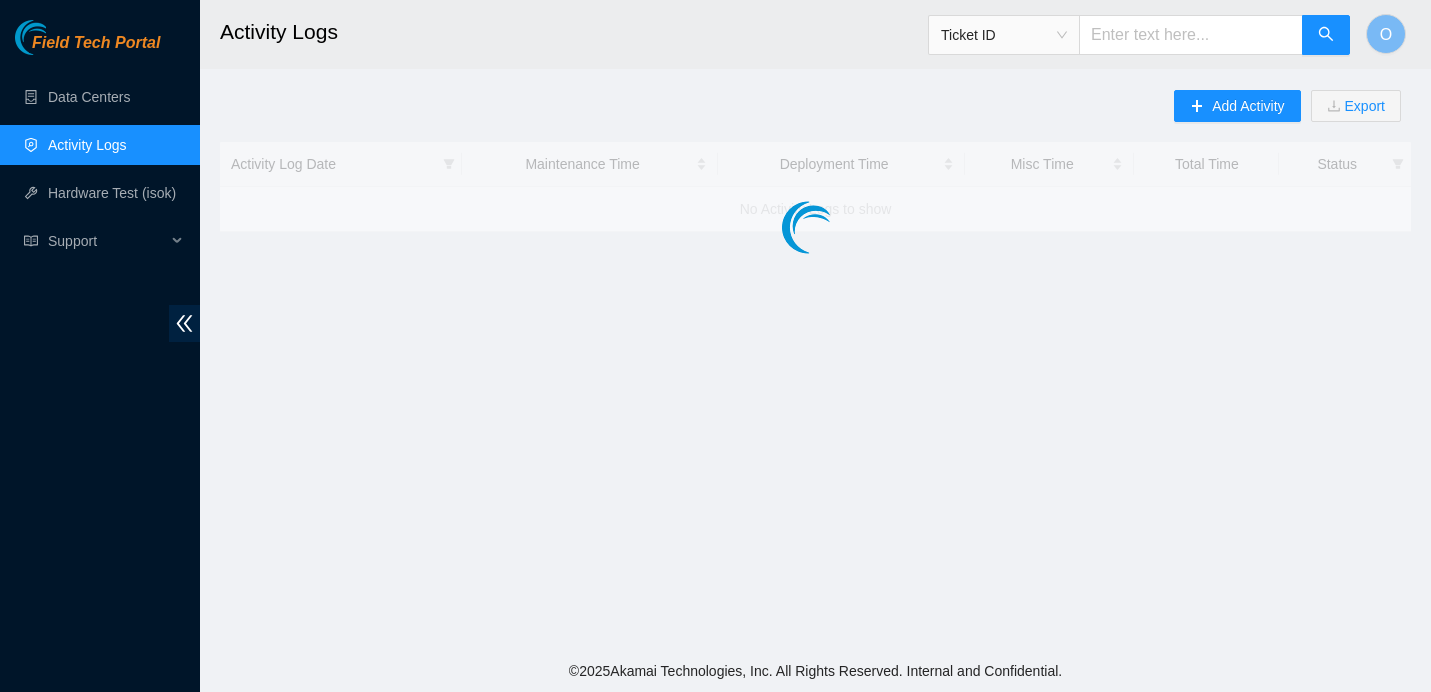 scroll, scrollTop: 0, scrollLeft: 0, axis: both 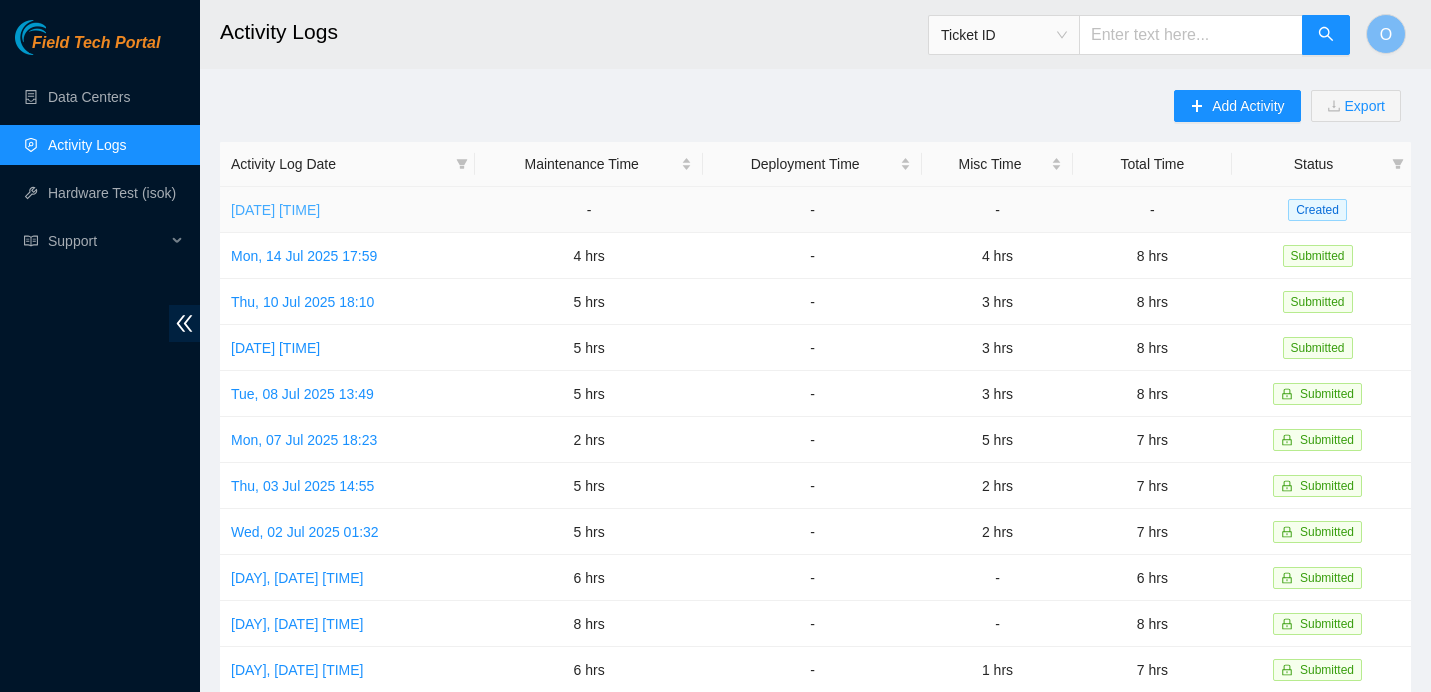 click on "Tue, 15 Jul 2025 18:47" at bounding box center [275, 210] 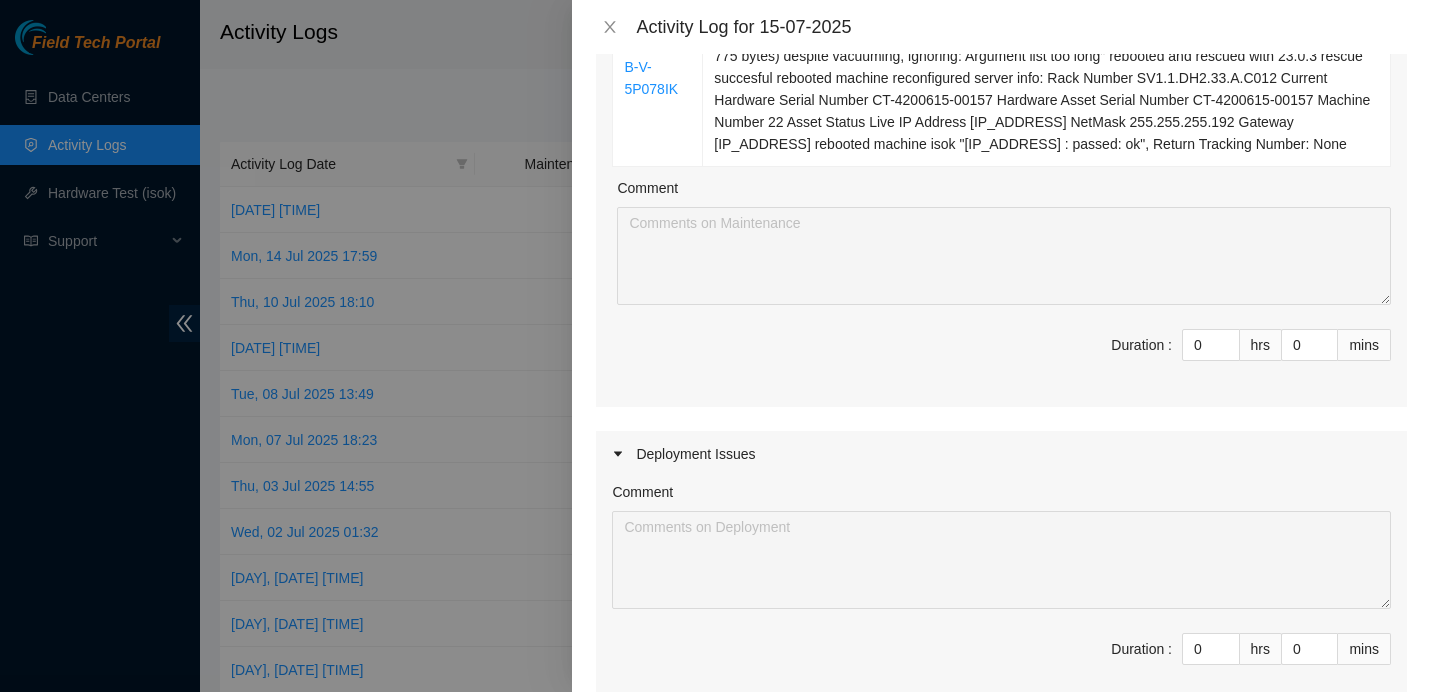 scroll, scrollTop: 728, scrollLeft: 0, axis: vertical 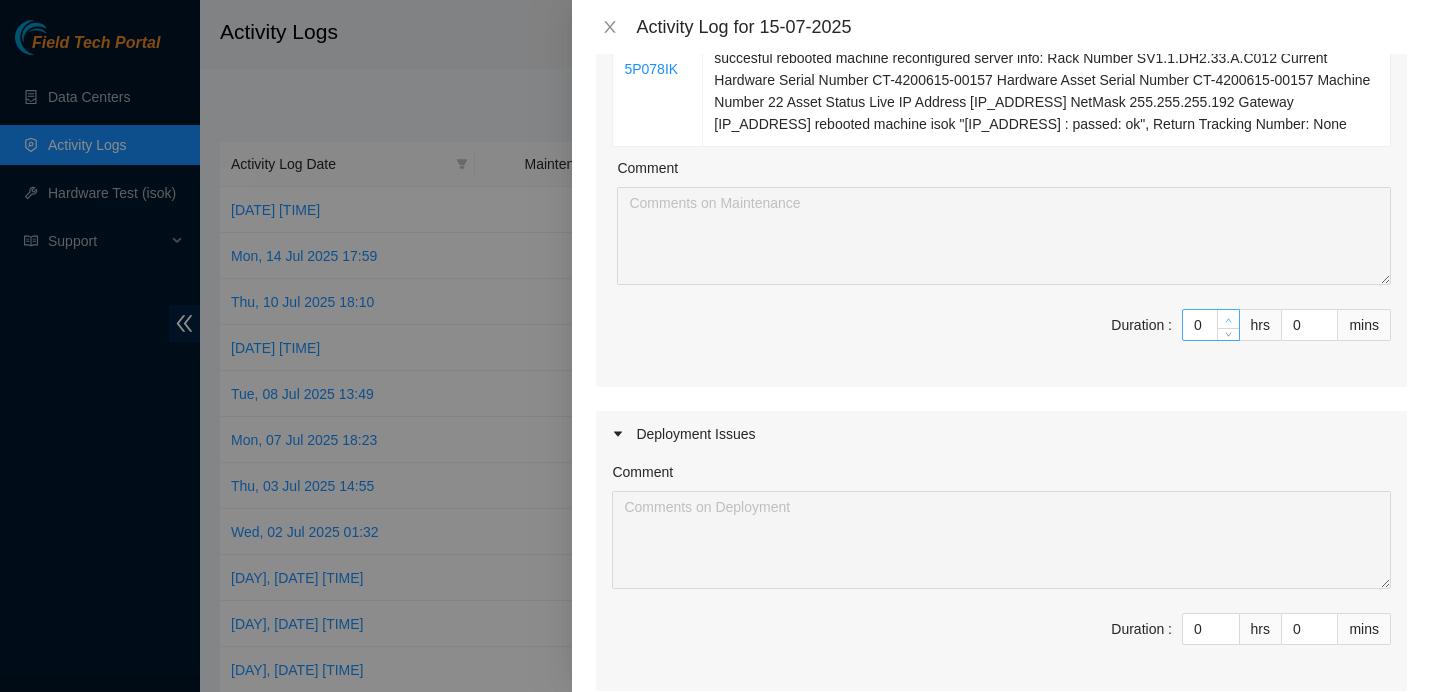 type on "1" 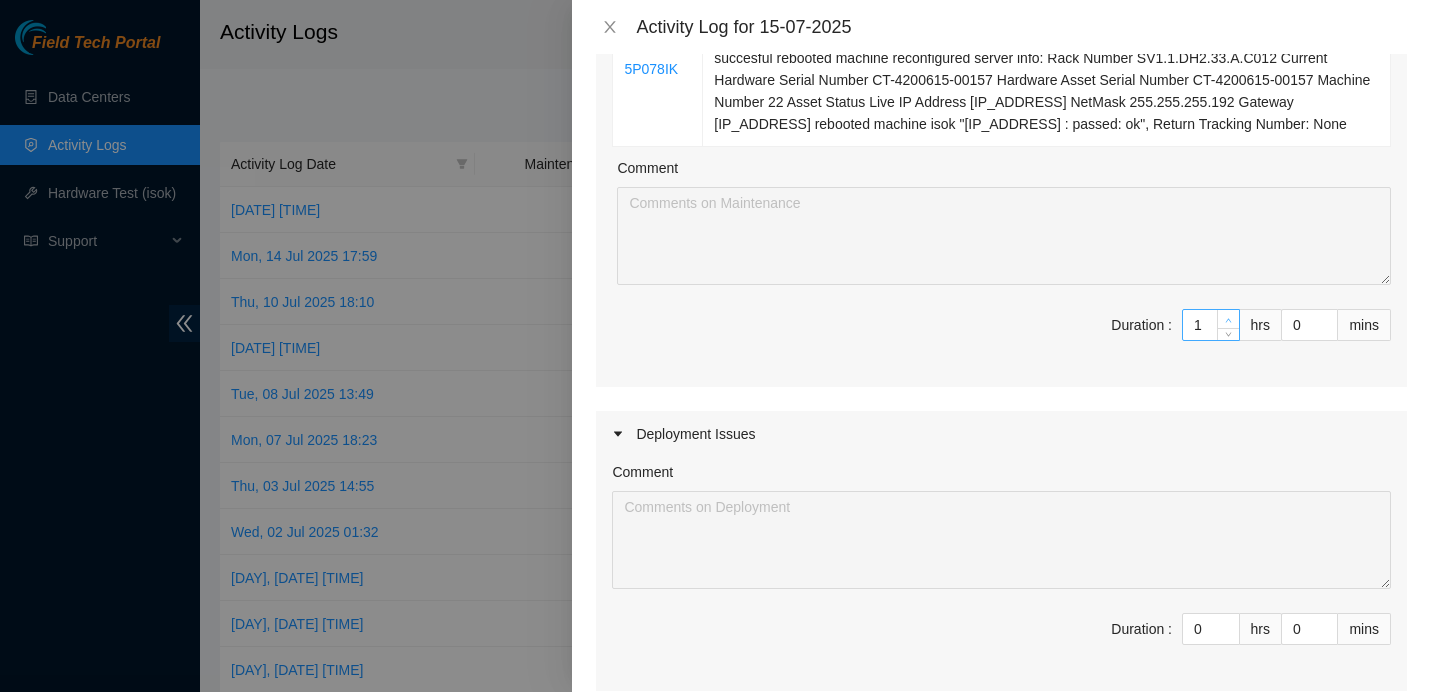 click 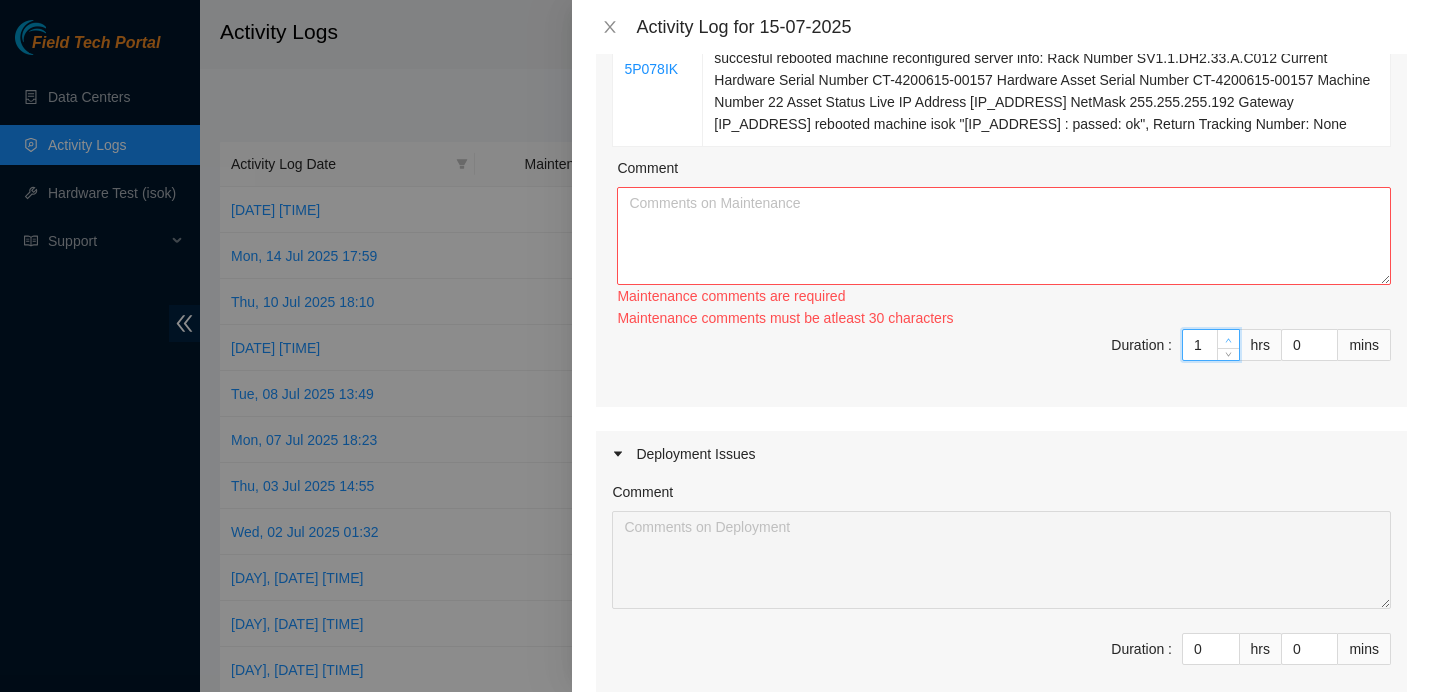type on "2" 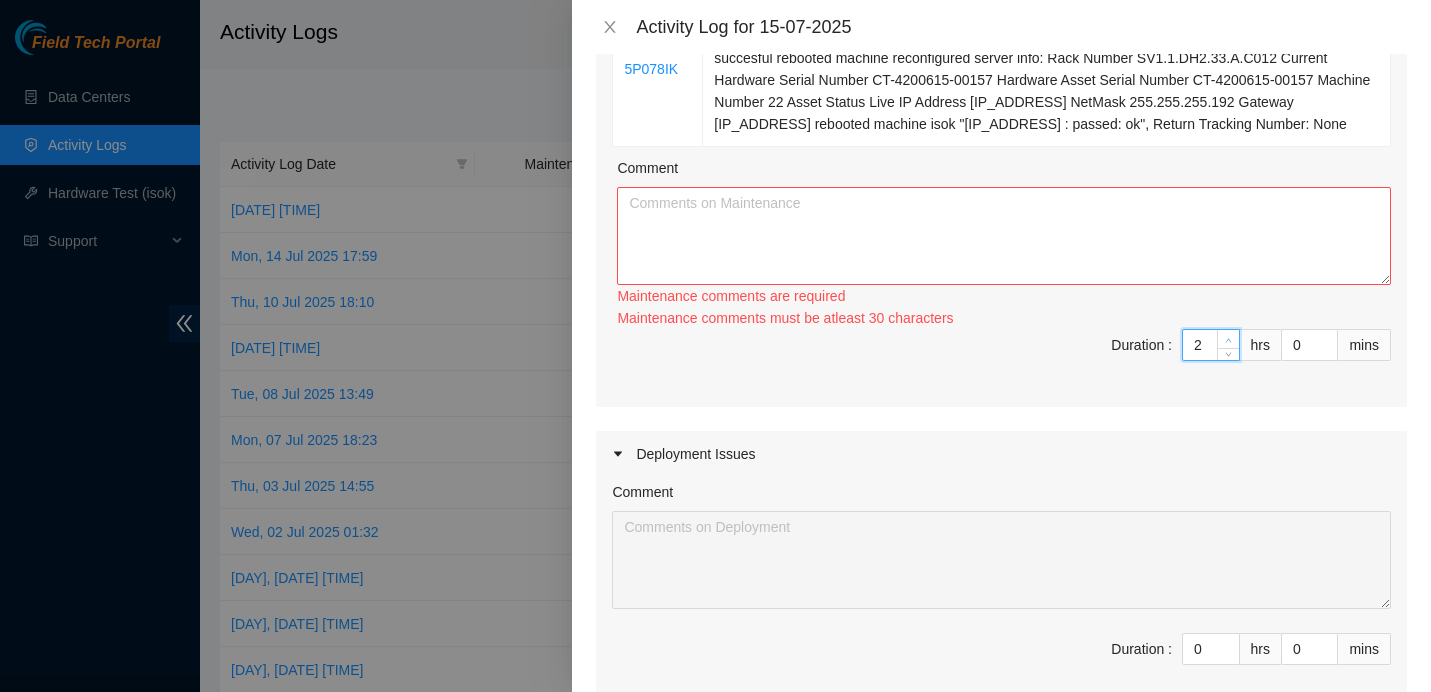 click on "Ticket Number Resolution B-W-11FN4A0 Resolution: Rebooted, Reseated components, Rescued, Replaced Machine, Comment: Spoke to NOCC, safe to work on ticket
connected machine to monitor, no errors
powered down machine
uninstalled machine CT-4170926-00080-N0 CT-4170926-00080-N1
installed machine CT-4180411-00217-N0 CT-4180411-00217-N1
powered on machine
rescued with 23.0.3
rescue successful
reconfigured machine info:
Current Hardware Serial Number	CT-4180411-00217-N0
Hardware Asset Serial Number	CT-4170926-00080-N0
Machine Number	NA
Asset Status	Pending RMA
IP Address	23.33.26.40
NetMask	255.255.255.0	Gateway	23.33.26.1
rebooted machine
isok check 23.33.26.40 :   passed: ok
RT 417328415766, Return Tracking Number: 417328415766 B-V-5PBHBLU B-V-5P078IK Comment Maintenance comments are required Maintenance comments must be atleast 30 characters Duration : 2 hrs 0 mins" at bounding box center [1001, -25] 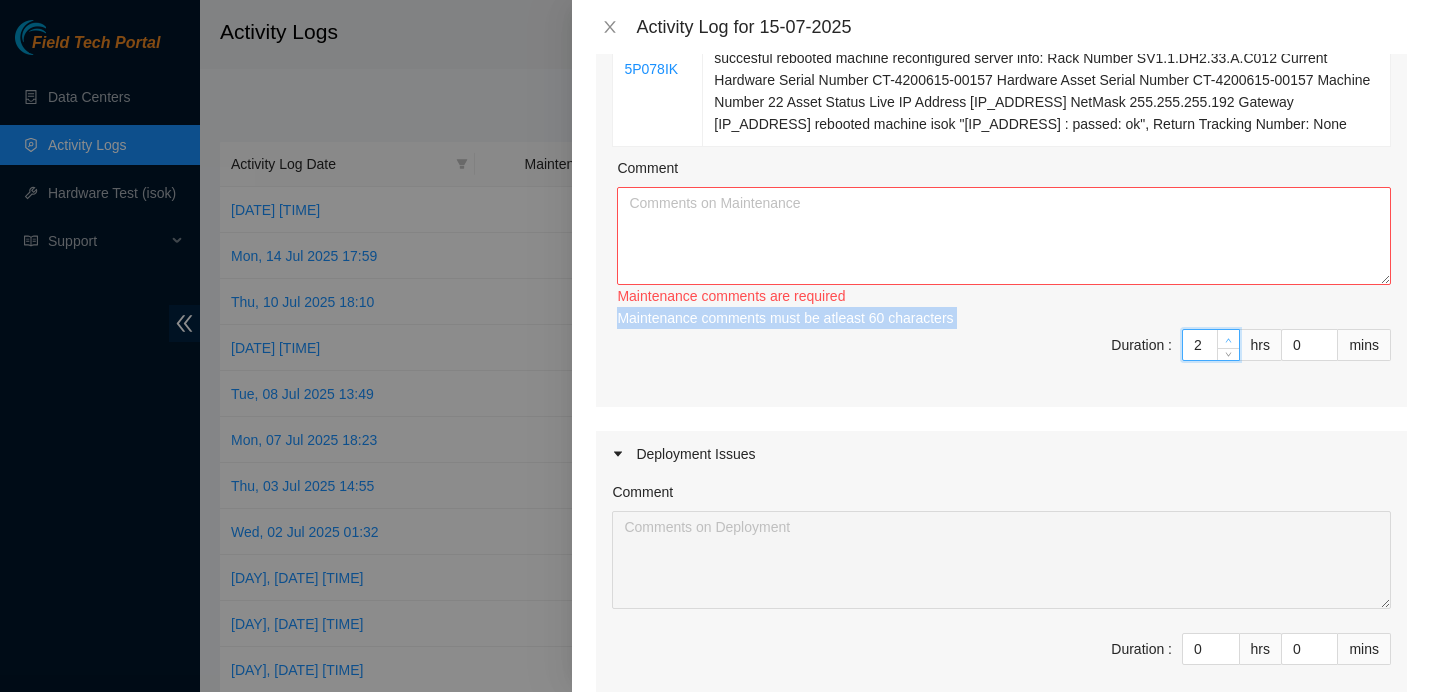 click on "Maintenance comments must be atleast 60 characters" at bounding box center (1004, 318) 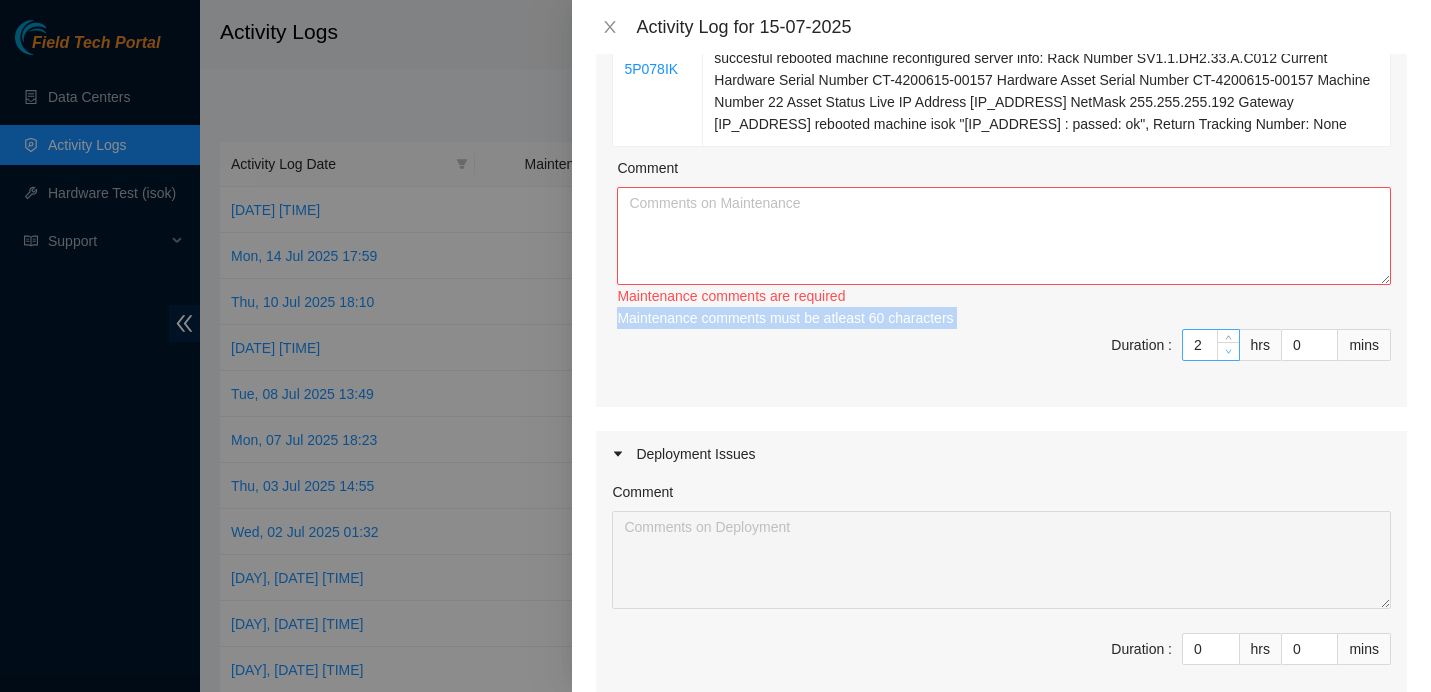 type on "1" 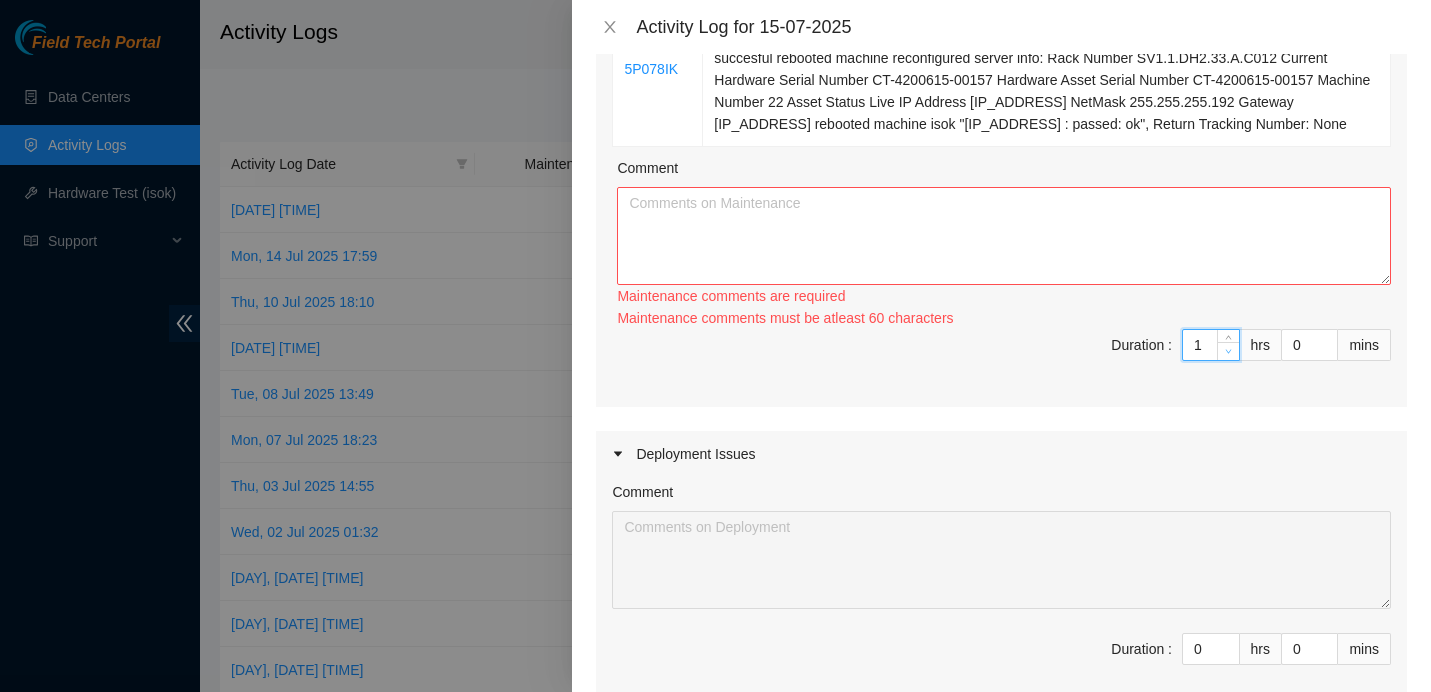click 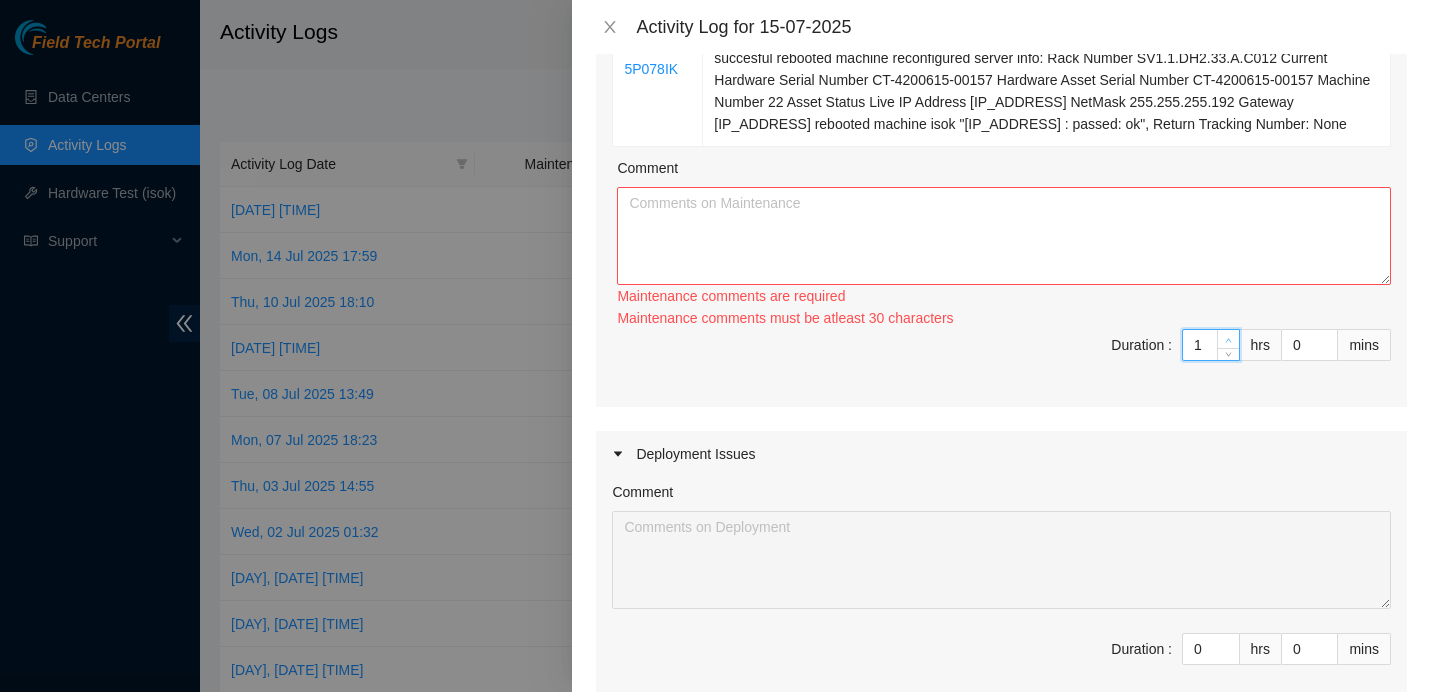 type on "2" 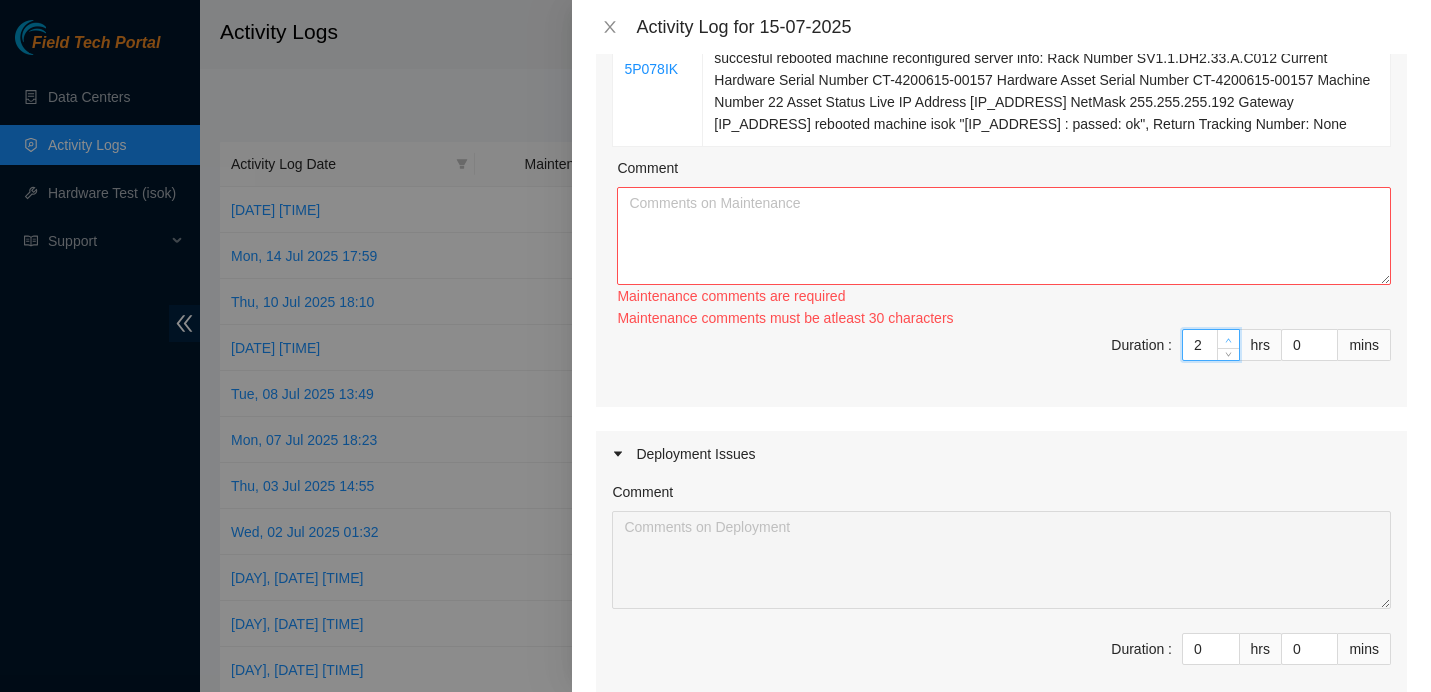 click 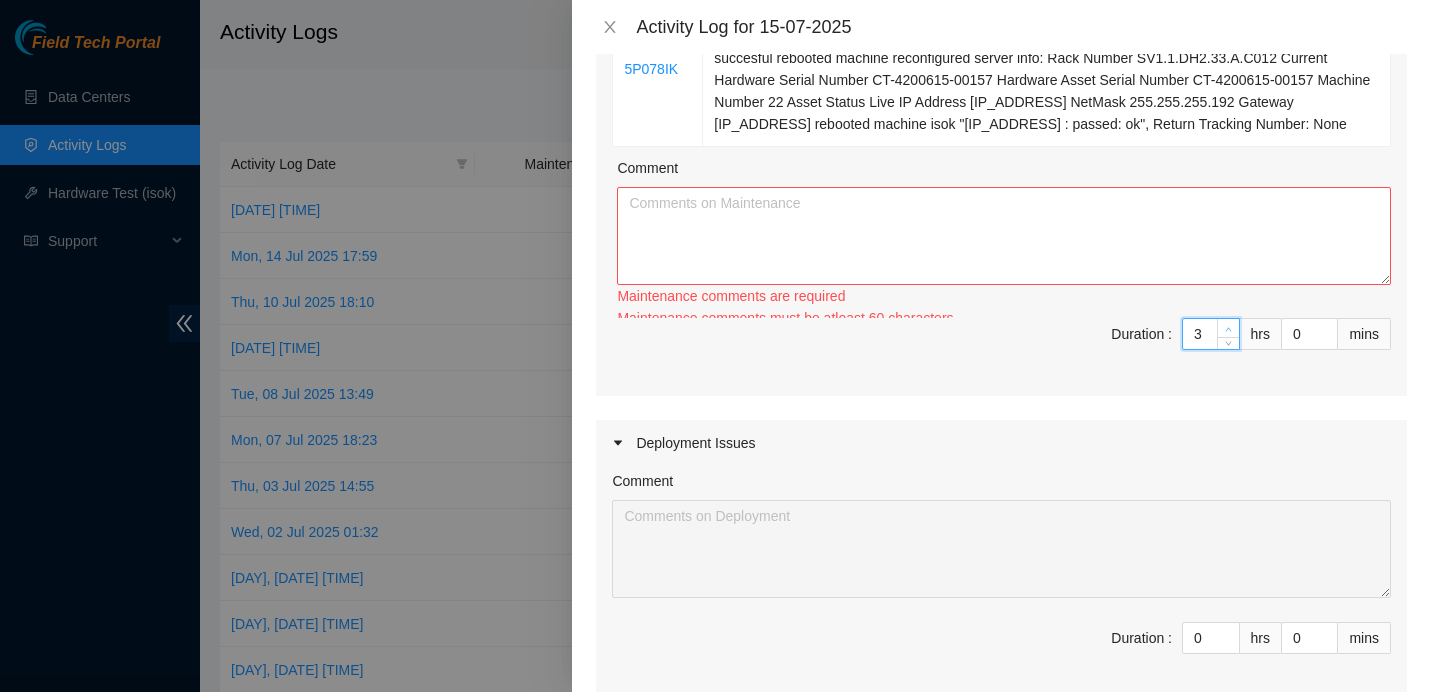 click at bounding box center [1228, 334] 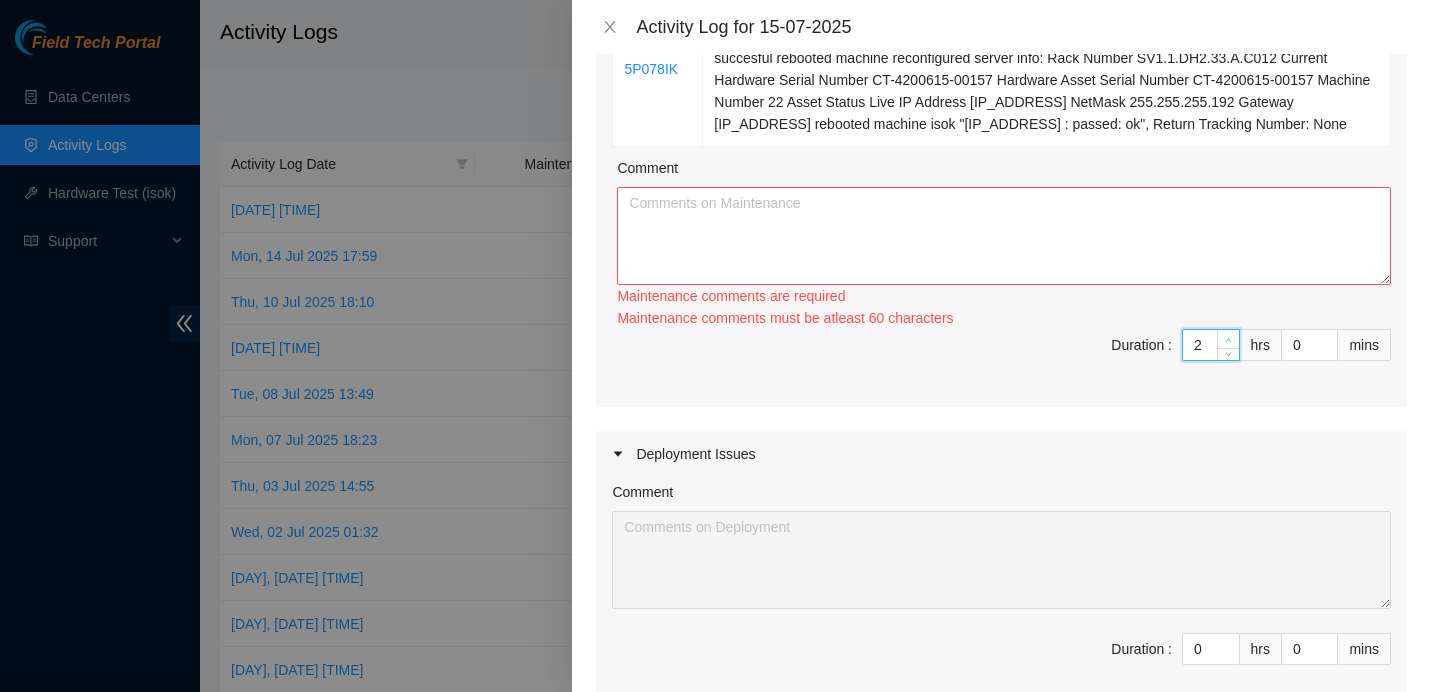 click 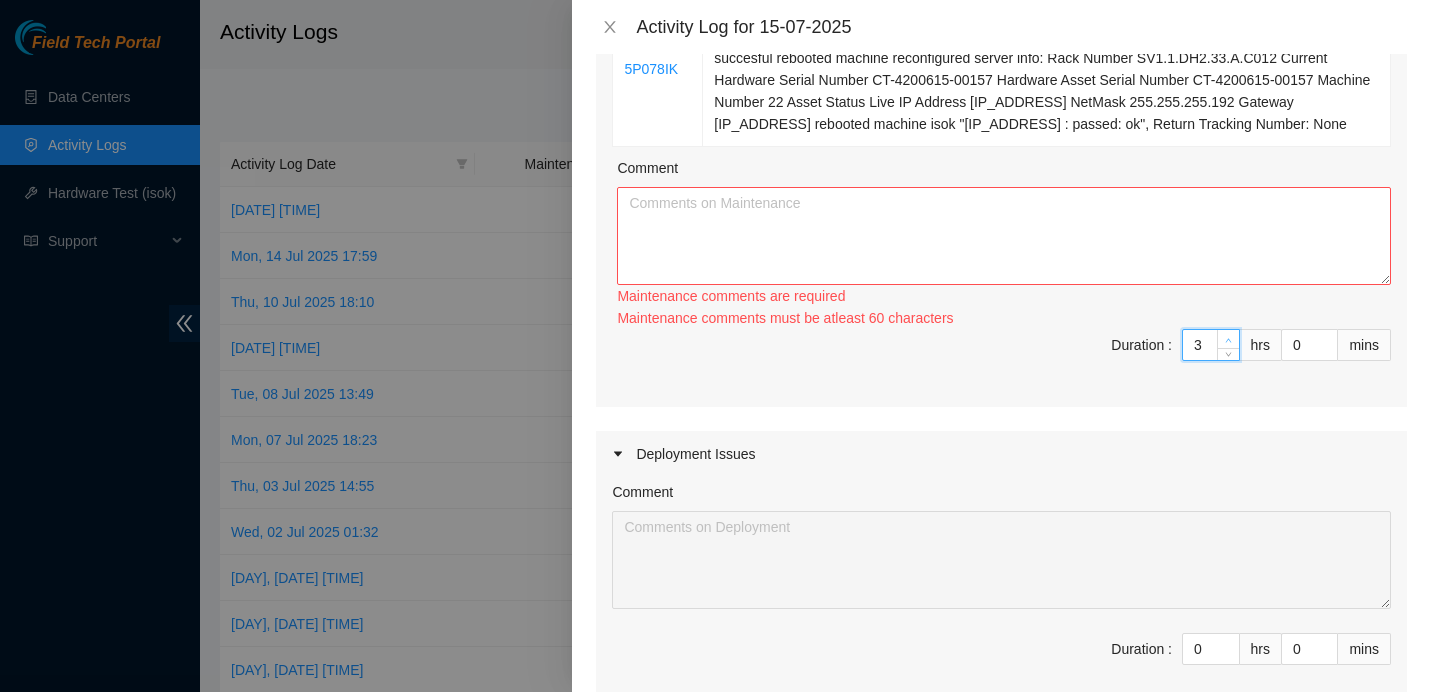 click 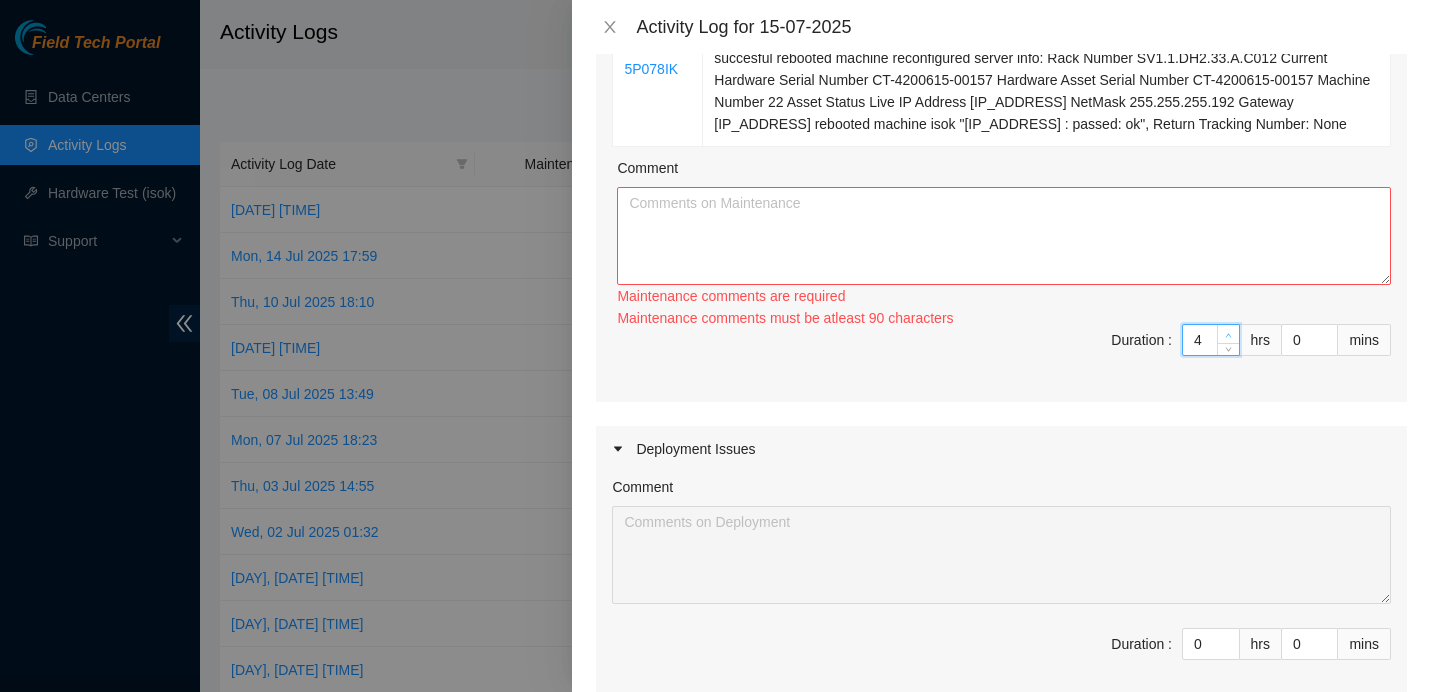 click 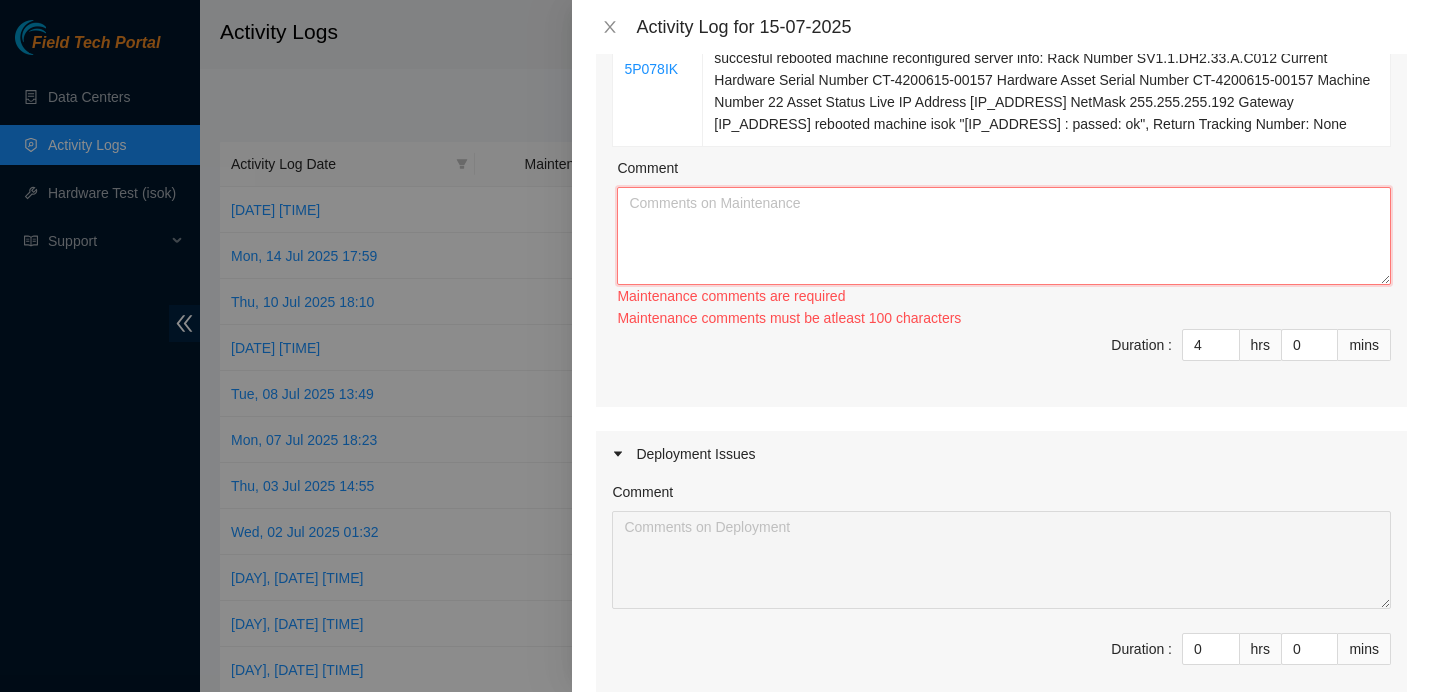 click on "Comment" at bounding box center [1004, 236] 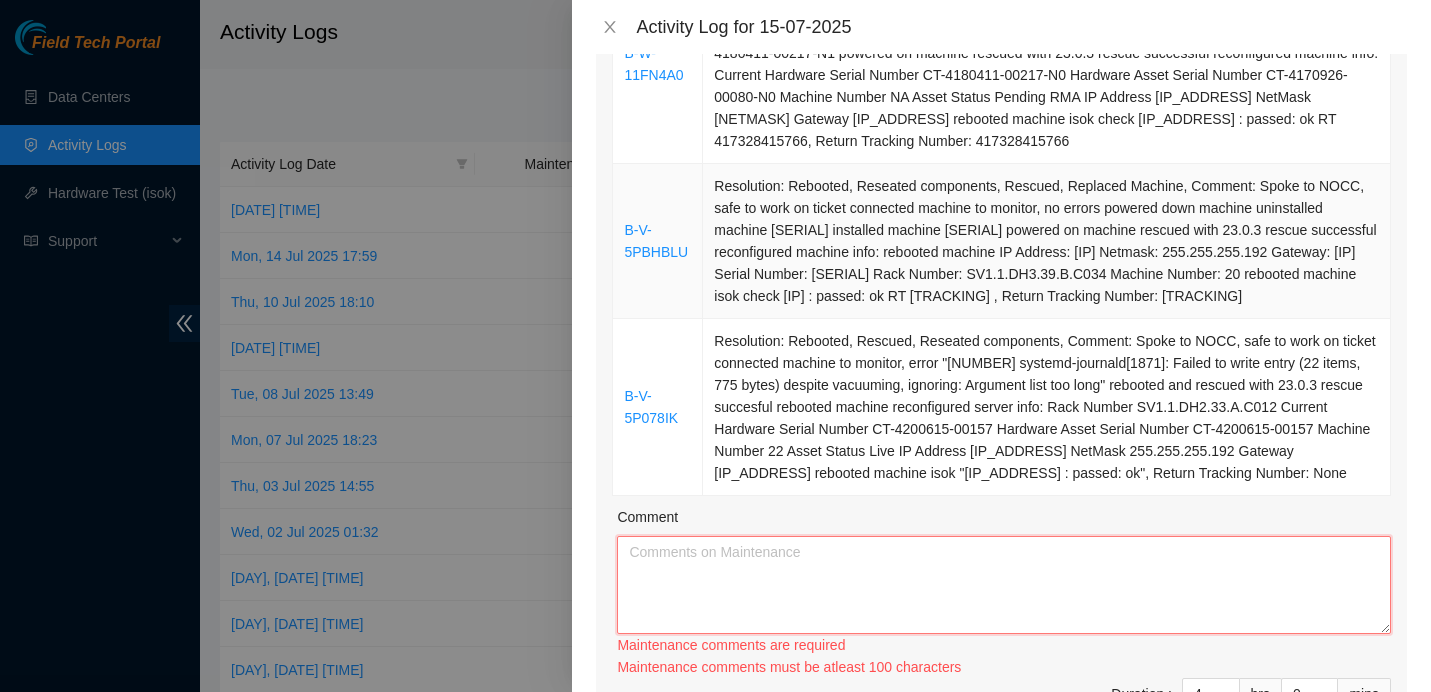 scroll, scrollTop: 301, scrollLeft: 0, axis: vertical 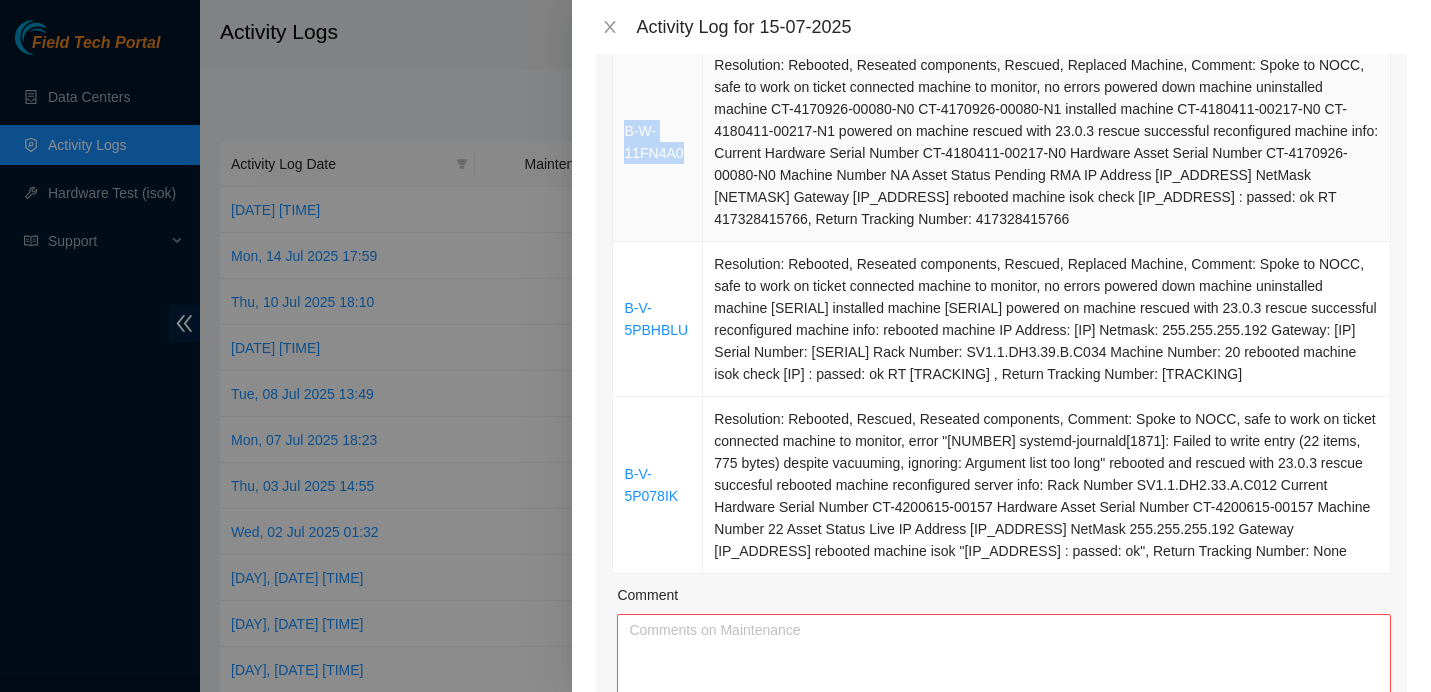 drag, startPoint x: 691, startPoint y: 154, endPoint x: 624, endPoint y: 123, distance: 73.82411 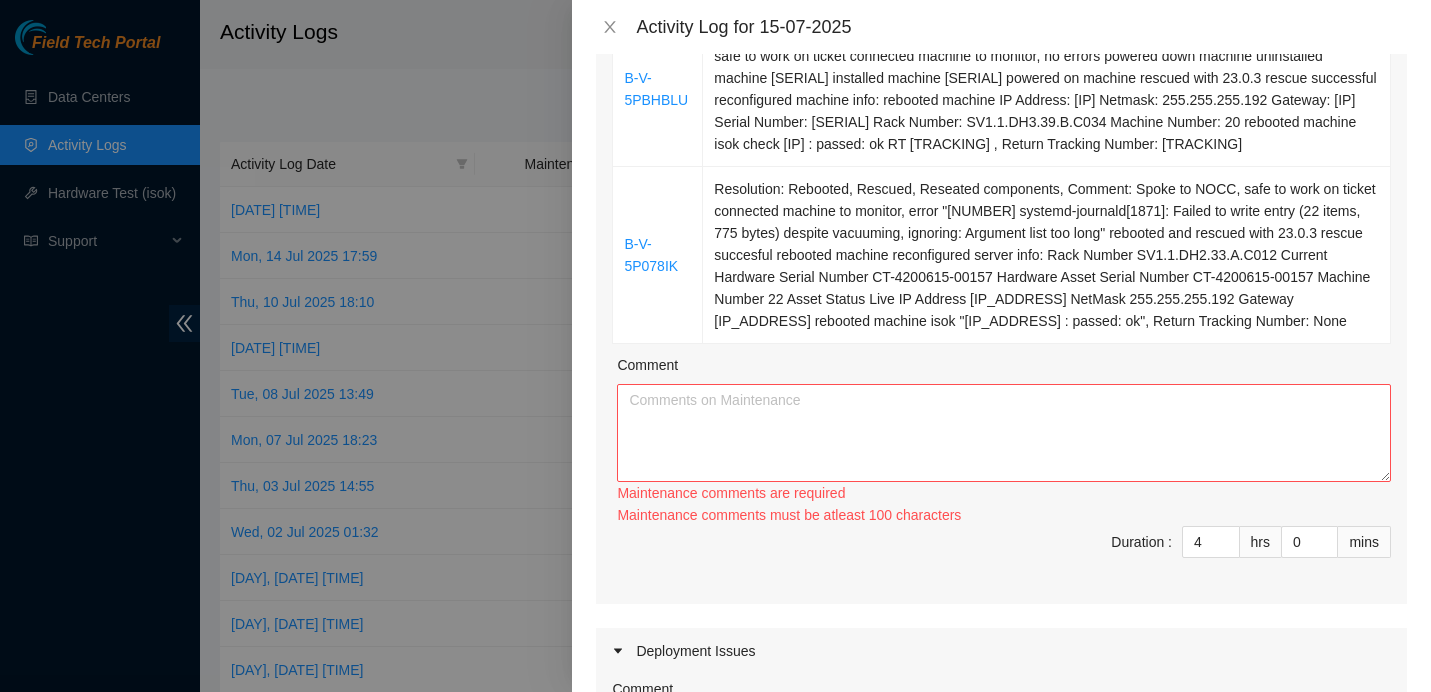 scroll, scrollTop: 537, scrollLeft: 0, axis: vertical 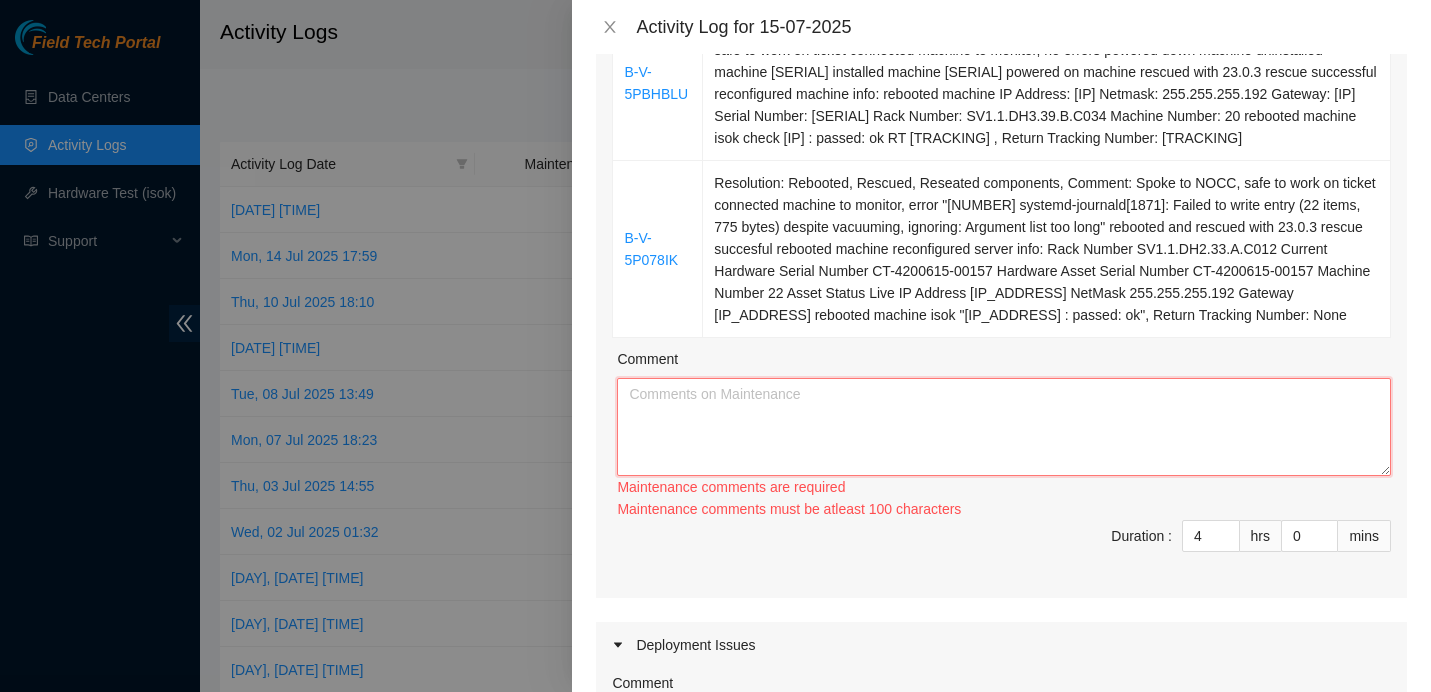 click on "Comment" at bounding box center [1004, 427] 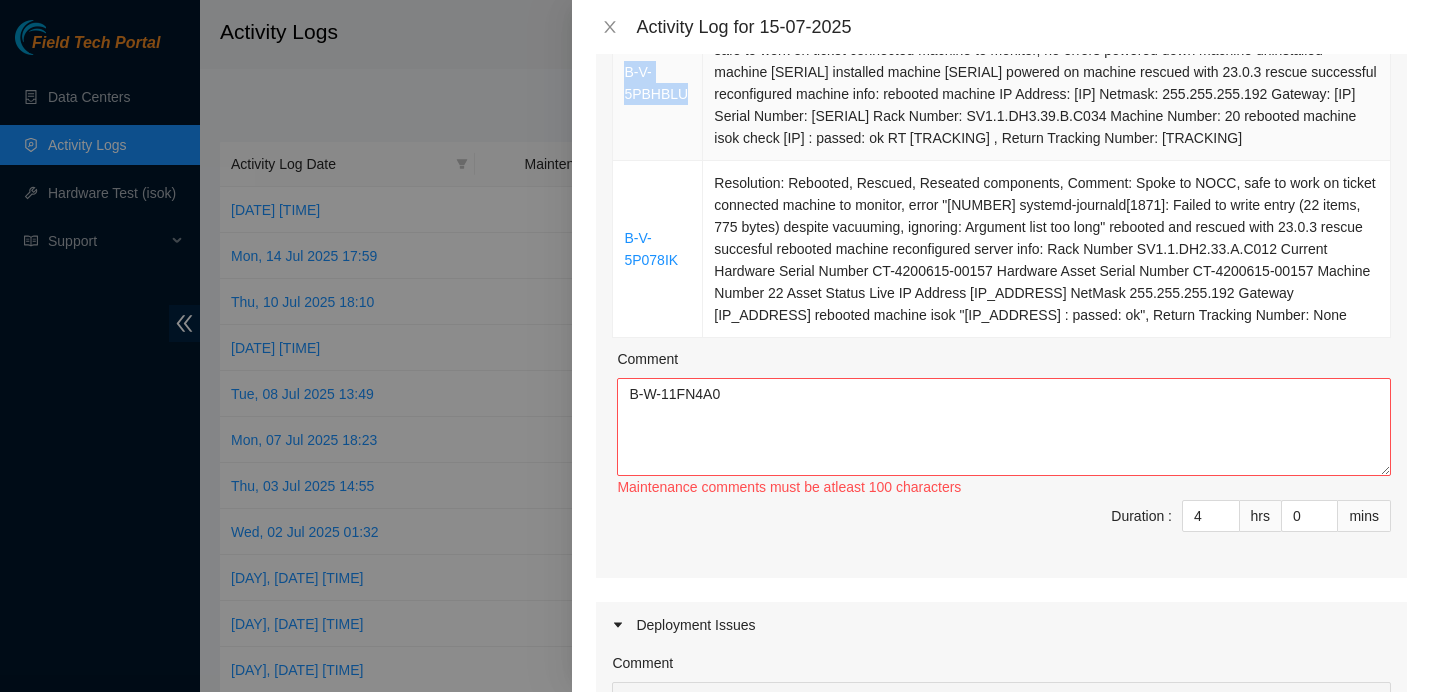 drag, startPoint x: 689, startPoint y: 109, endPoint x: 618, endPoint y: 73, distance: 79.60528 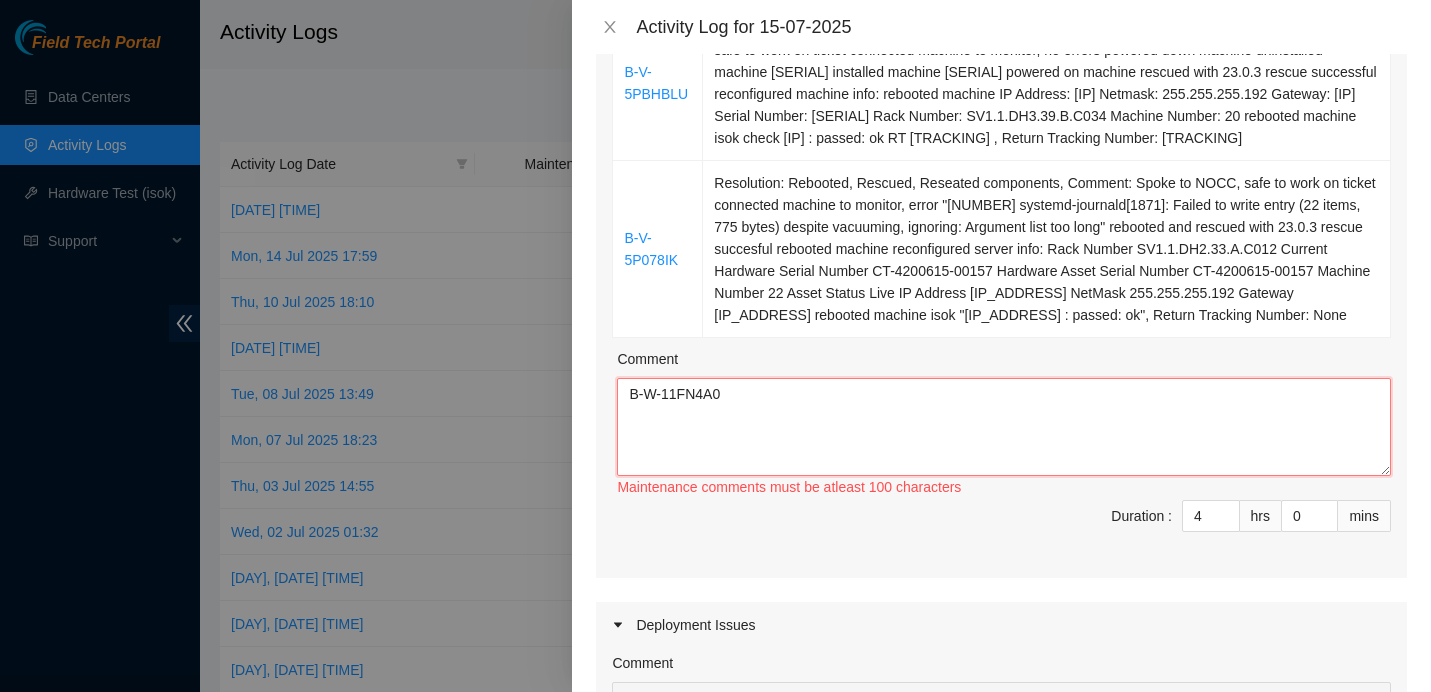 click on "B-W-11FN4A0" at bounding box center (1004, 427) 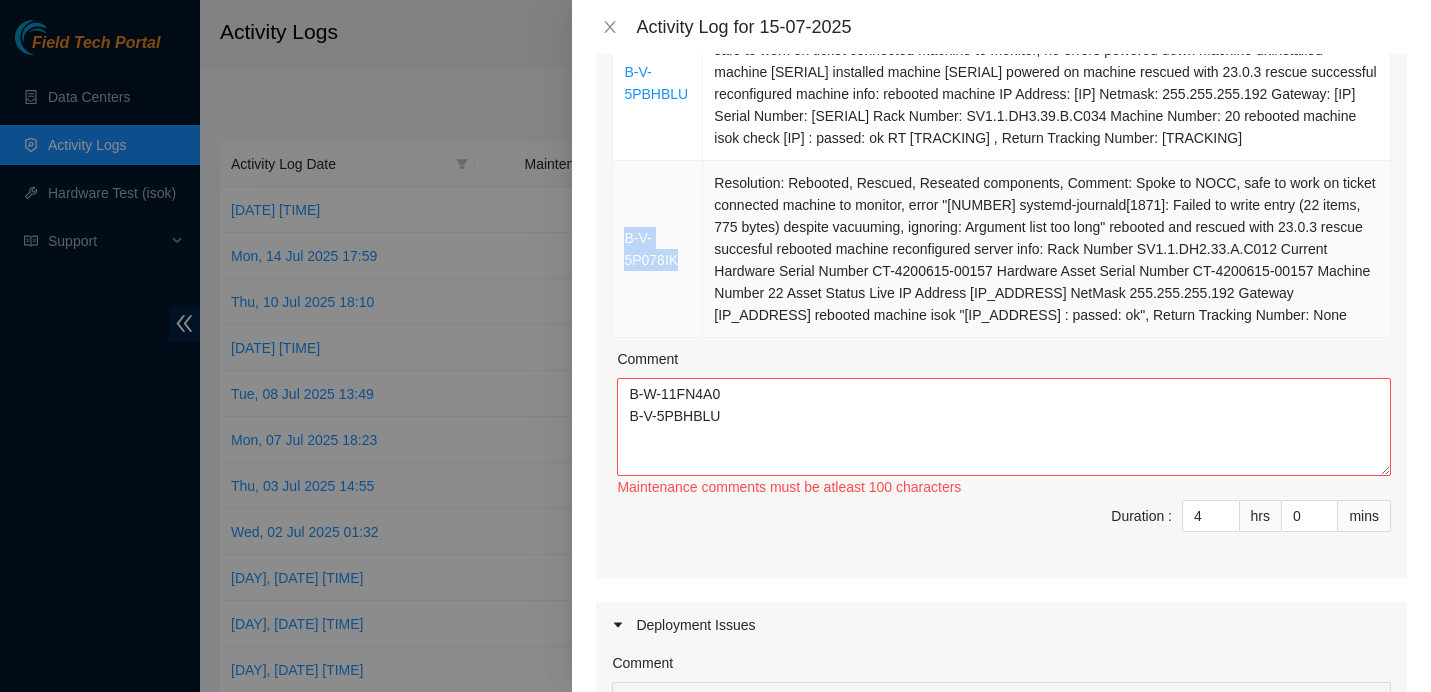 drag, startPoint x: 691, startPoint y: 297, endPoint x: 618, endPoint y: 264, distance: 80.11242 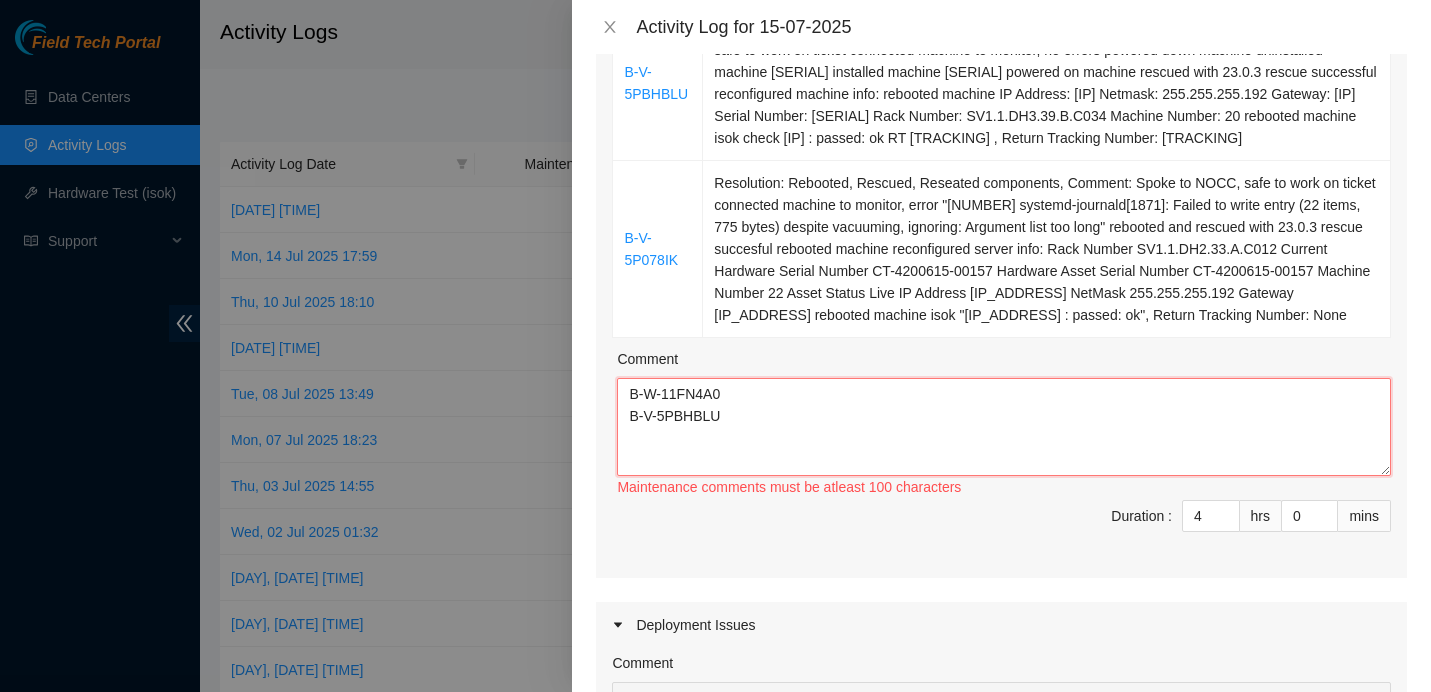 click on "B-W-11FN4A0
B-V-5PBHBLU" at bounding box center (1004, 427) 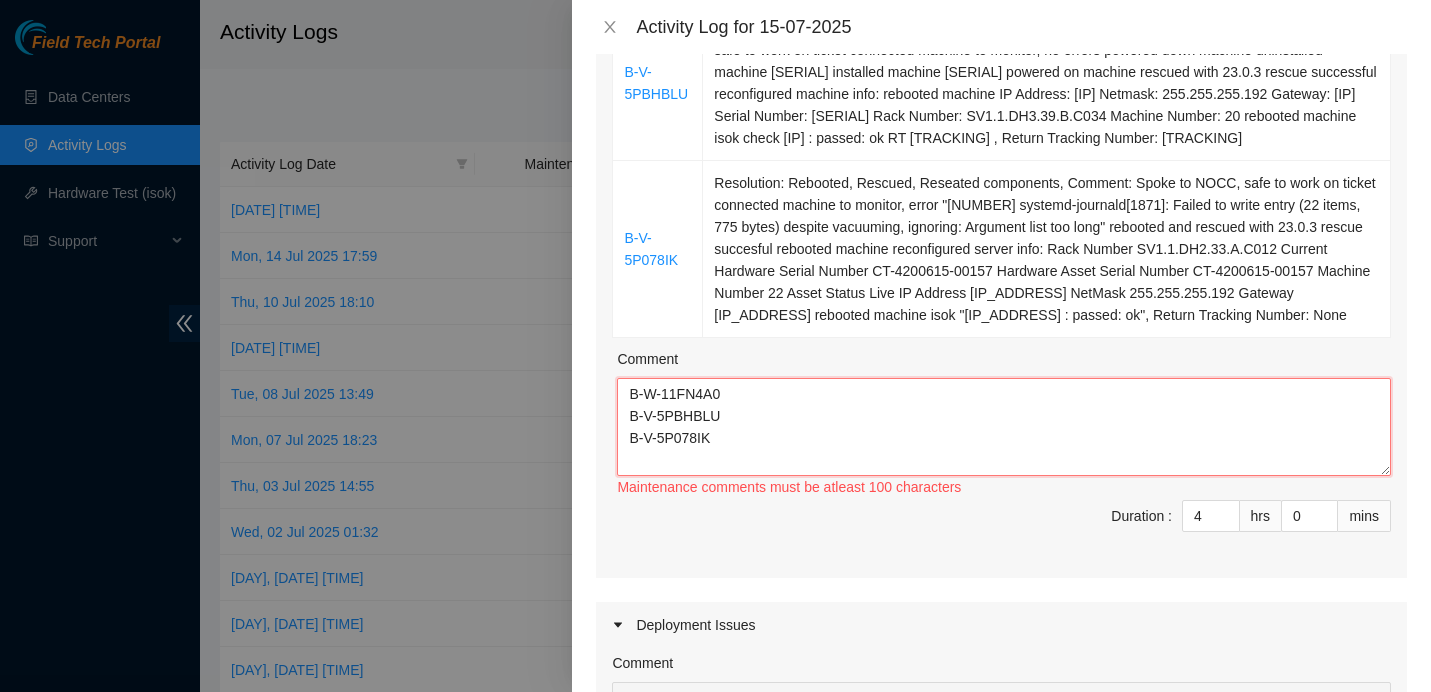 click on "B-W-11FN4A0
B-V-5PBHBLU
B-V-5P078IK" at bounding box center [1004, 427] 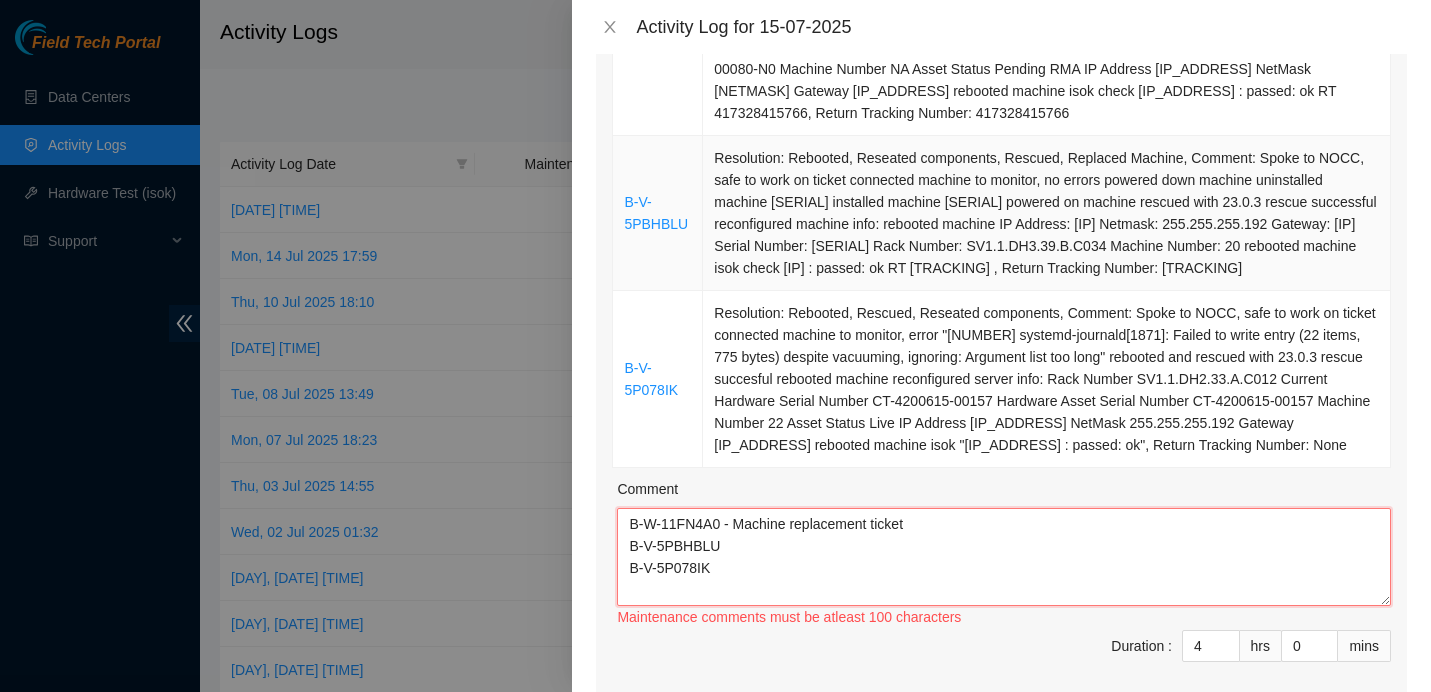 scroll, scrollTop: 415, scrollLeft: 0, axis: vertical 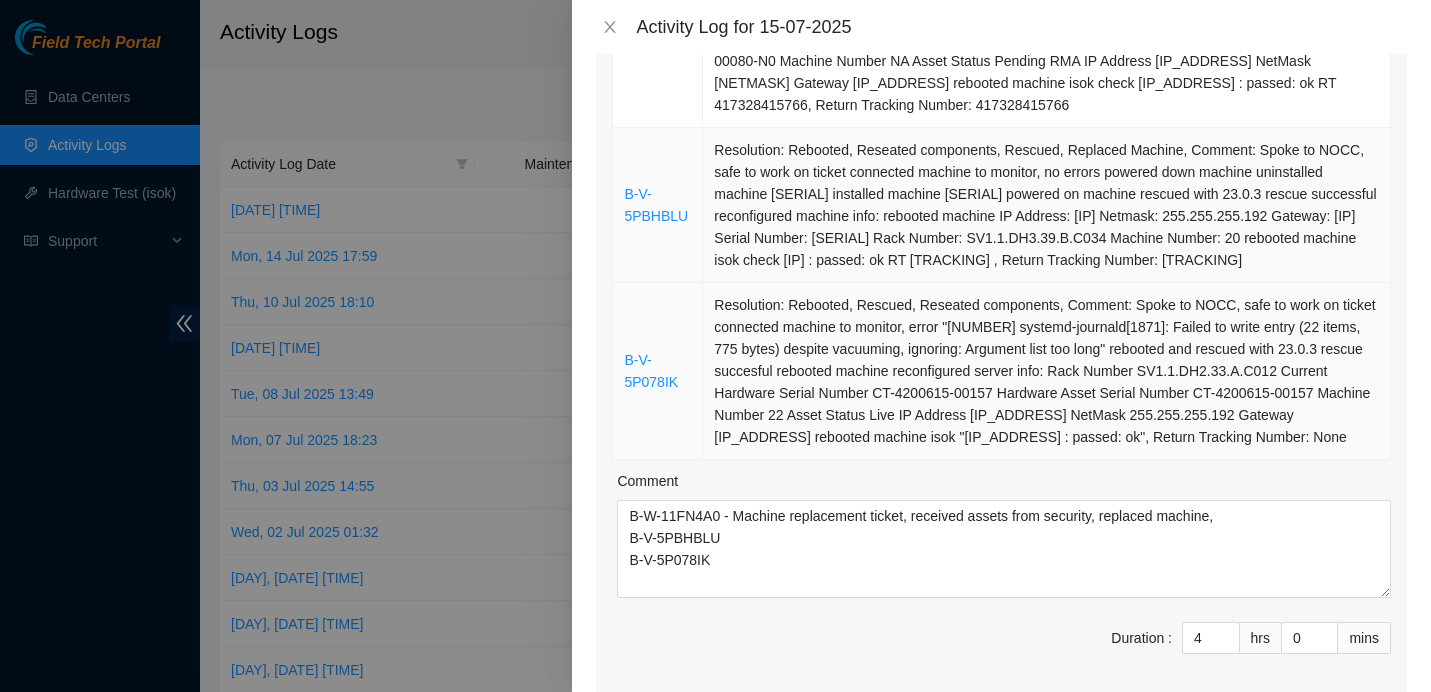 click on "Resolution: Rebooted, Rescued, Reseated components, Comment: Spoke to NOCC, safe to work on ticket
connected machine to monitor, error "[373444.423759] systemd-journald[1871]: Failed to write entry (22 items, 775 bytes) despite vacuuming, ignoring: Argument list too long"
rebooted and rescued with 23.0.3
rescue succesful
rebooted machine
reconfigured server info: Rack Number	SV1.1.DH2.33.A.C012
Current Hardware Serial Number	CT-4200615-00157
Hardware Asset Serial Number	CT-4200615-00157
Machine Number	22
Asset Status	Live
IP Address	23.202.98.25
NetMask	255.255.255.192	Gateway	23.202.98.1
rebooted machine
isok "23.202.98.25 :   passed: ok", Return Tracking Number: None" at bounding box center (1047, 371) 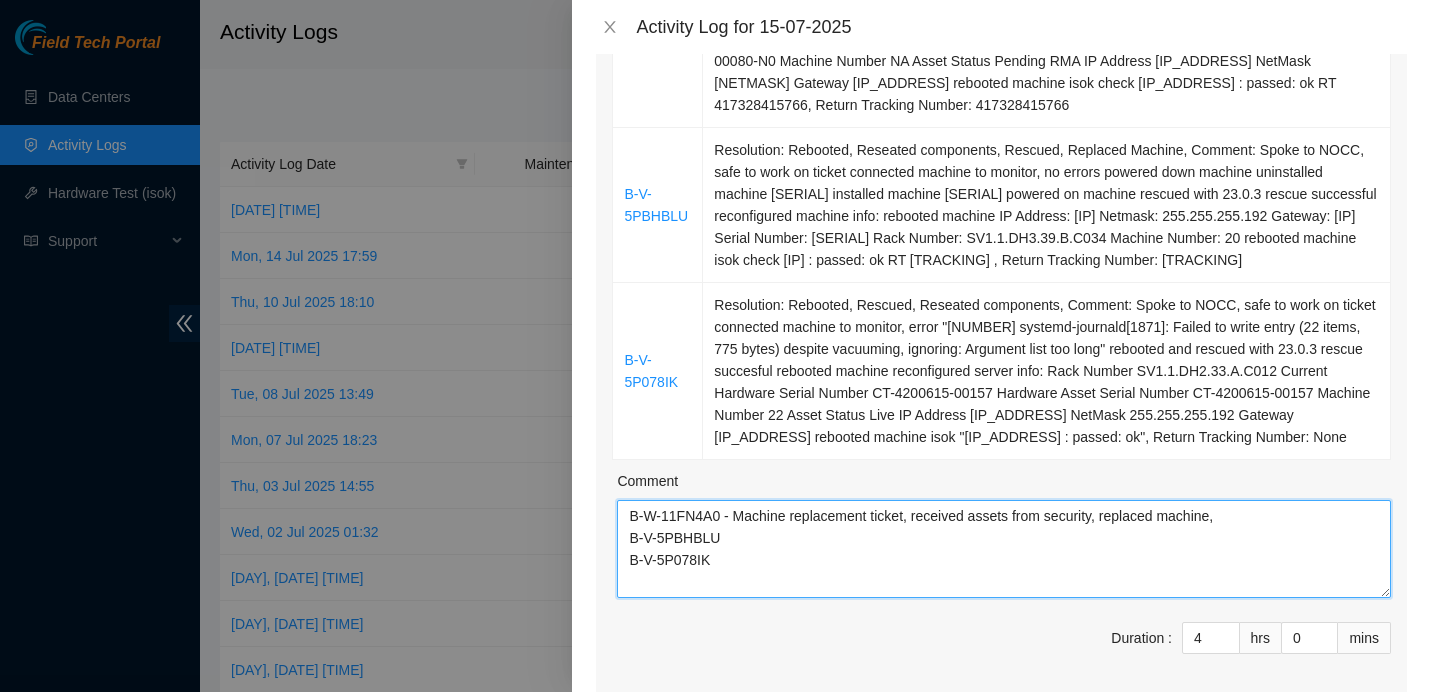 click on "B-W-11FN4A0 - Machine replacement ticket, received assets from security, replaced machine,
B-V-5PBHBLU
B-V-5P078IK" at bounding box center (1004, 549) 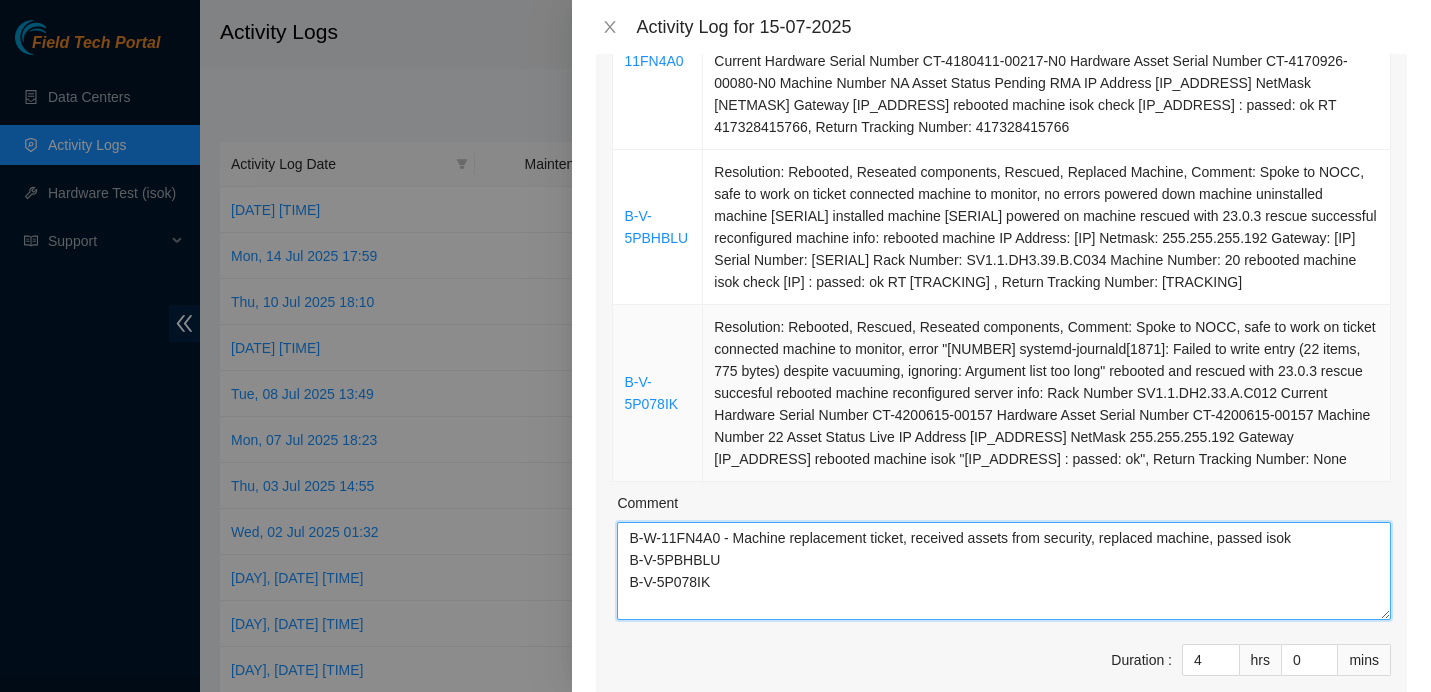 scroll, scrollTop: 390, scrollLeft: 0, axis: vertical 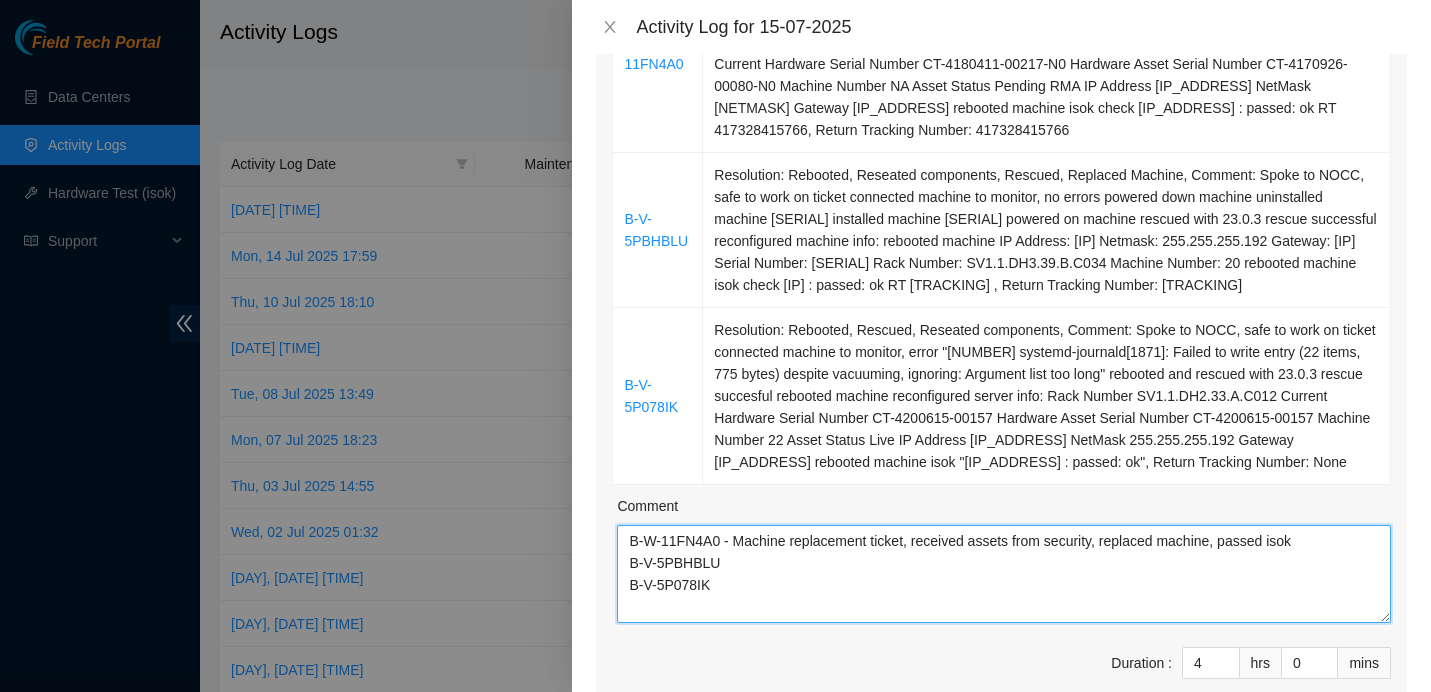 click on "B-W-11FN4A0 - Machine replacement ticket, received assets from security, replaced machine, passed isok
B-V-5PBHBLU
B-V-5P078IK" at bounding box center (1004, 574) 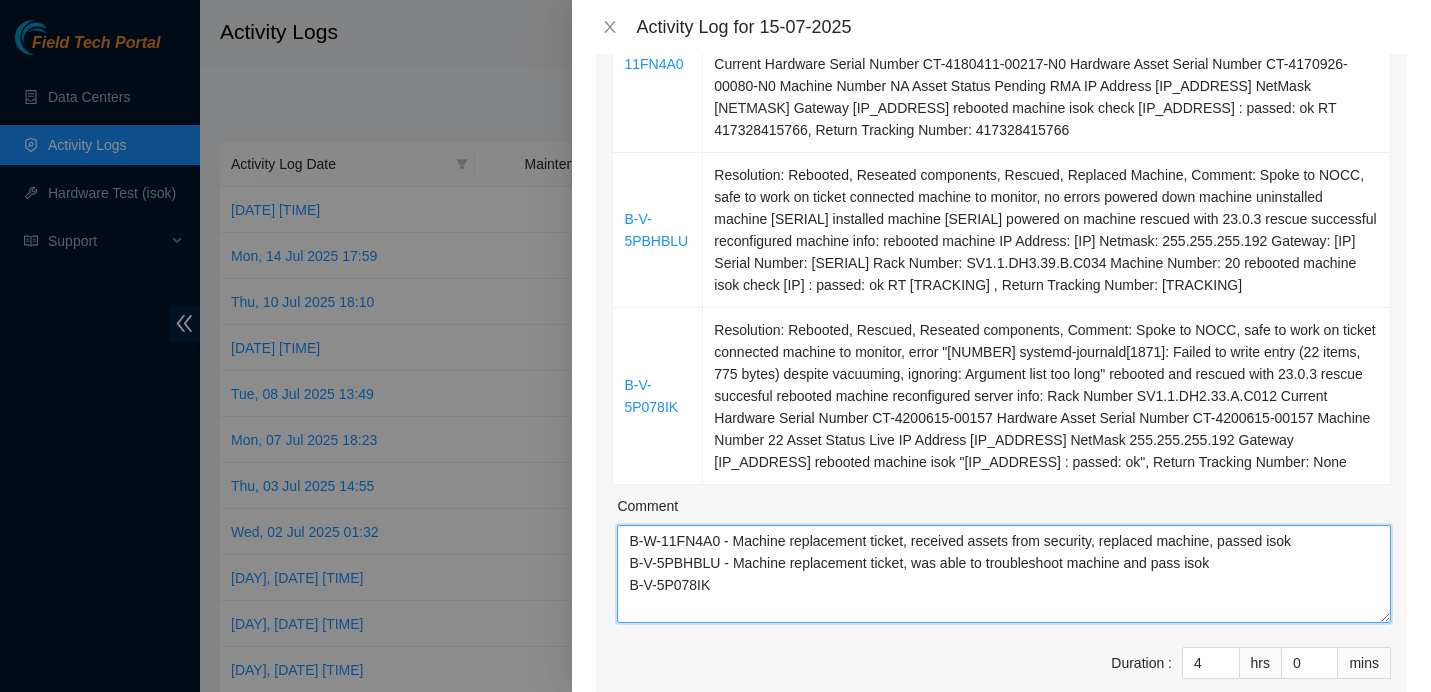 click on "B-W-11FN4A0 - Machine replacement ticket, received assets from security, replaced machine, passed isok
B-V-5PBHBLU - Machine replacement ticket, was able to troubleshoot machine and pass isok
B-V-5P078IK" at bounding box center (1004, 574) 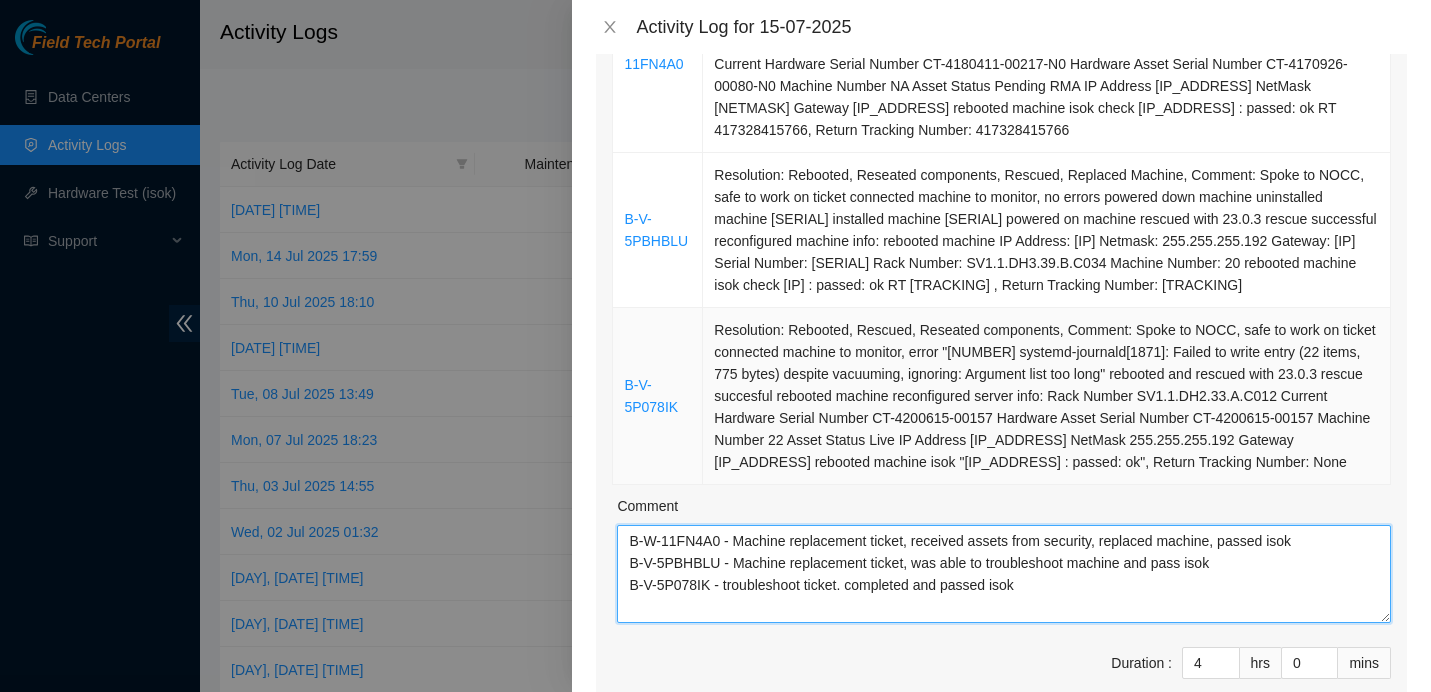 scroll, scrollTop: 1294, scrollLeft: 0, axis: vertical 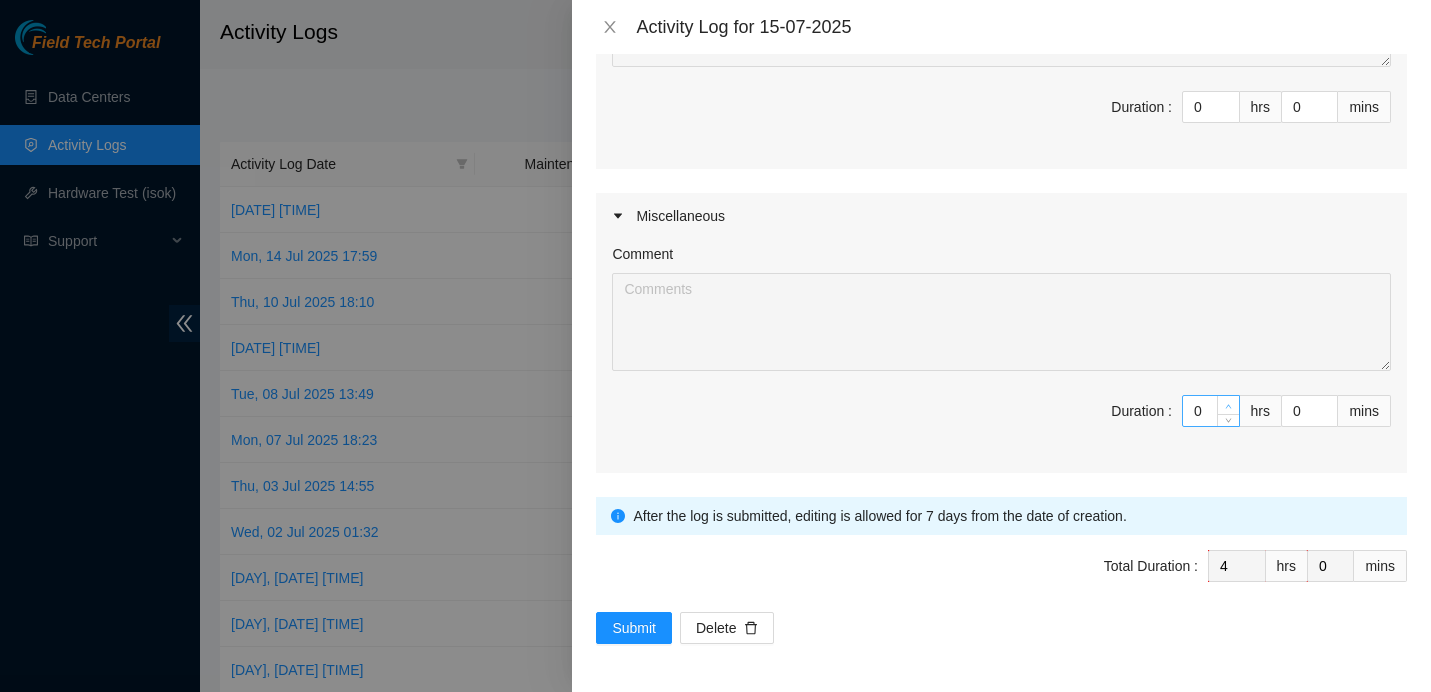 type on "B-W-11FN4A0 - Machine replacement ticket, received assets from security, replaced machine, passed isok
B-V-5PBHBLU - Machine replacement ticket, was able to troubleshoot machine and pass isok
B-V-5P078IK - troubleshoot ticket. completed and passed isok" 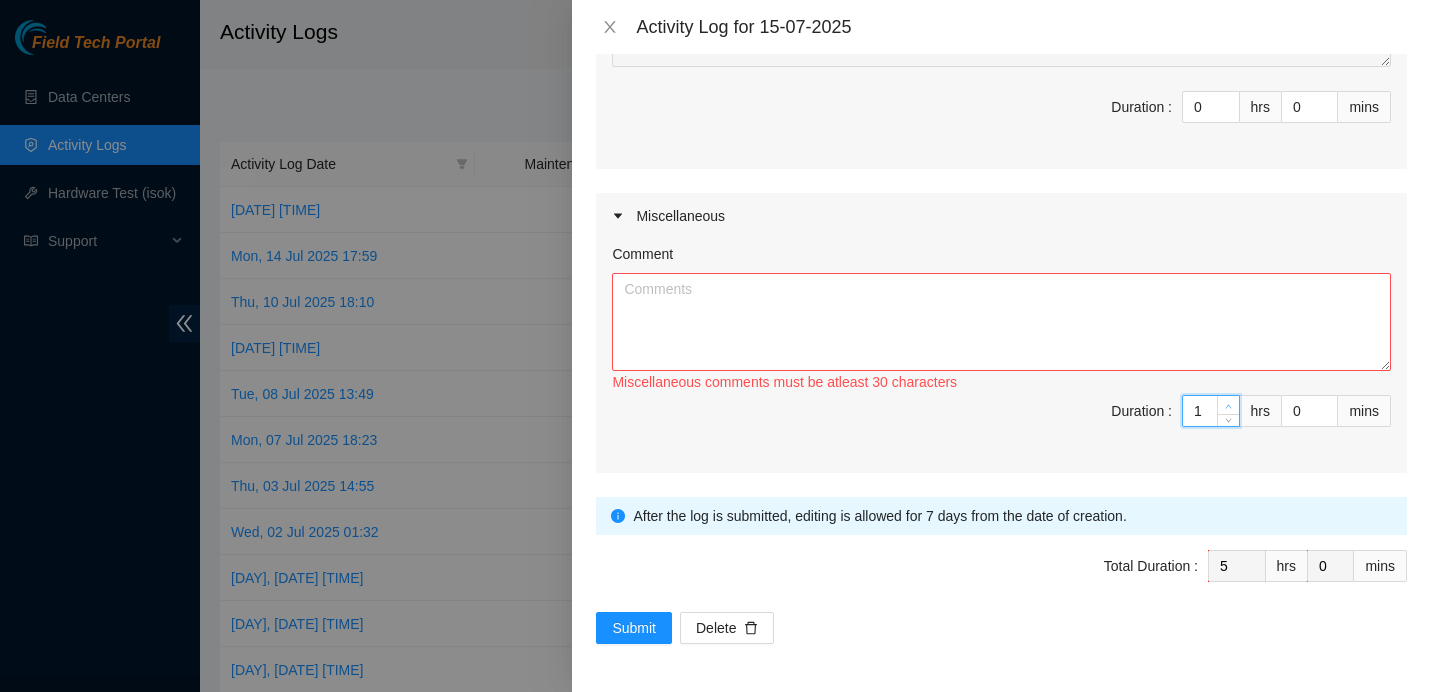 click 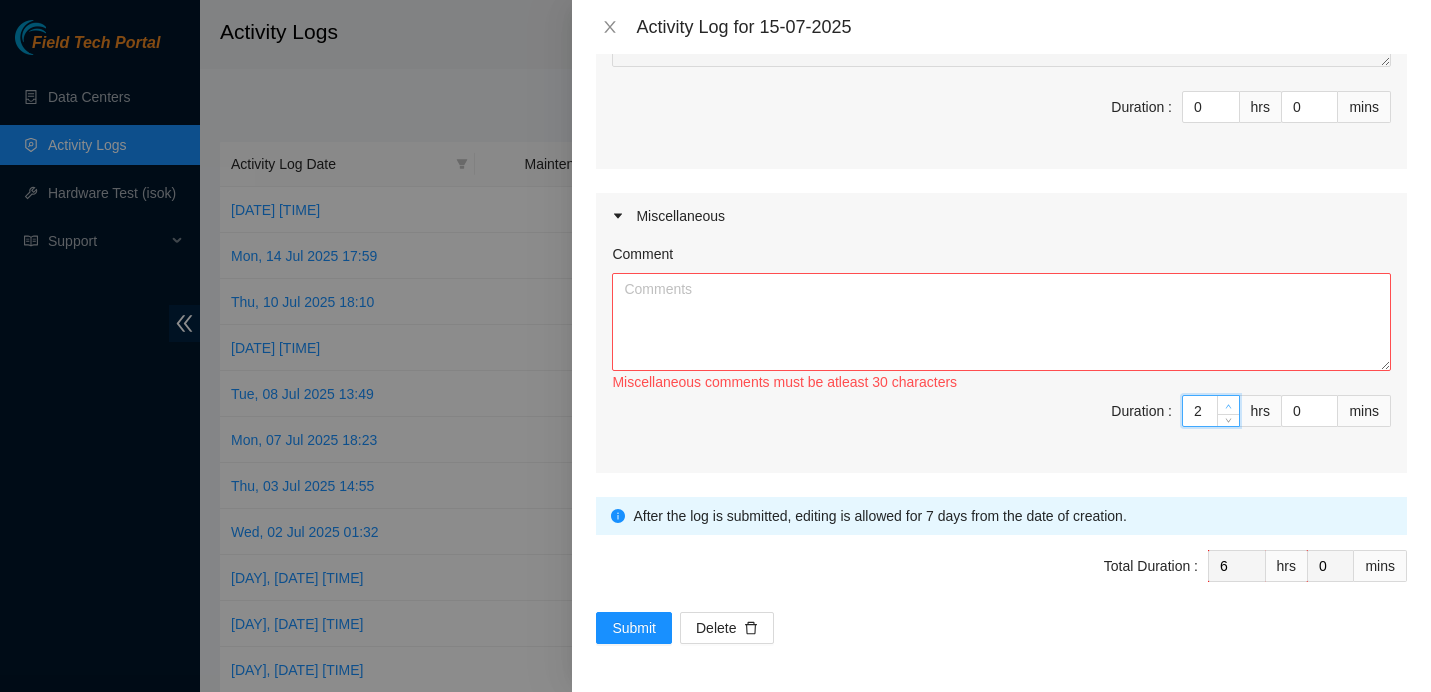 click 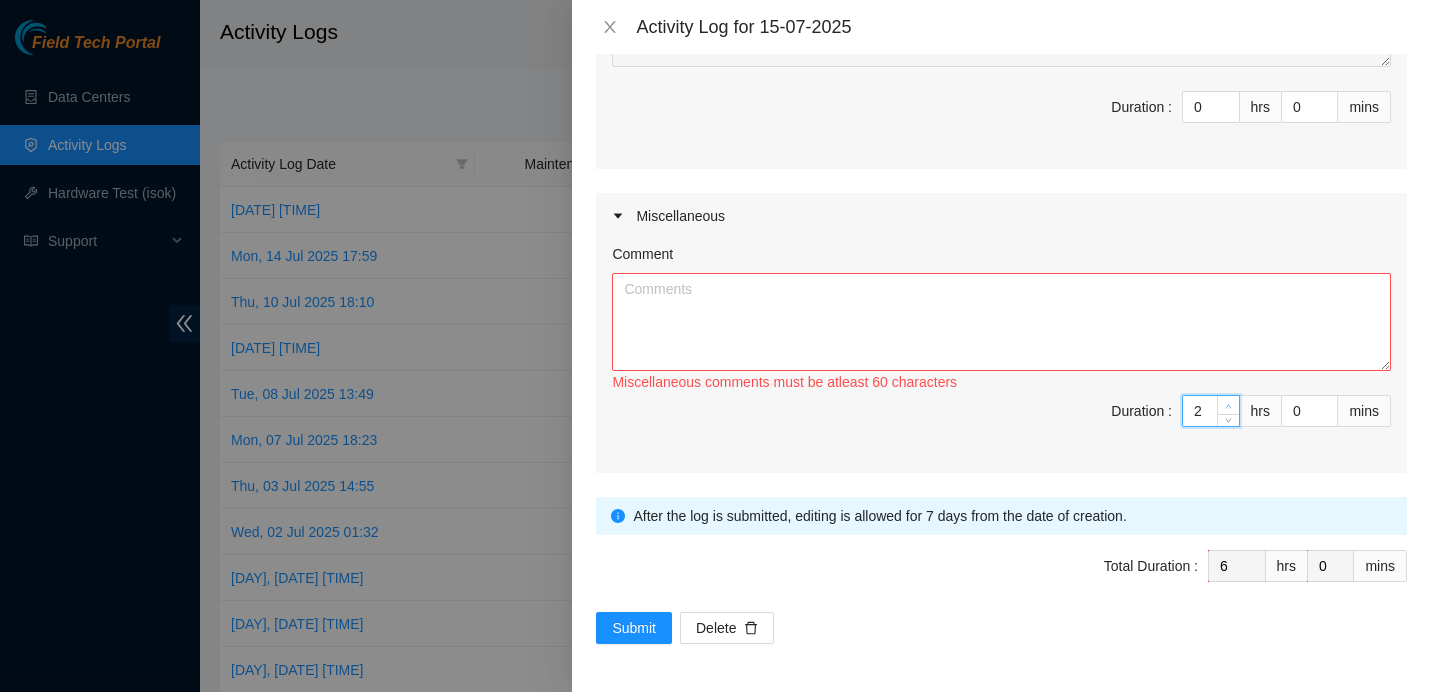 type on "3" 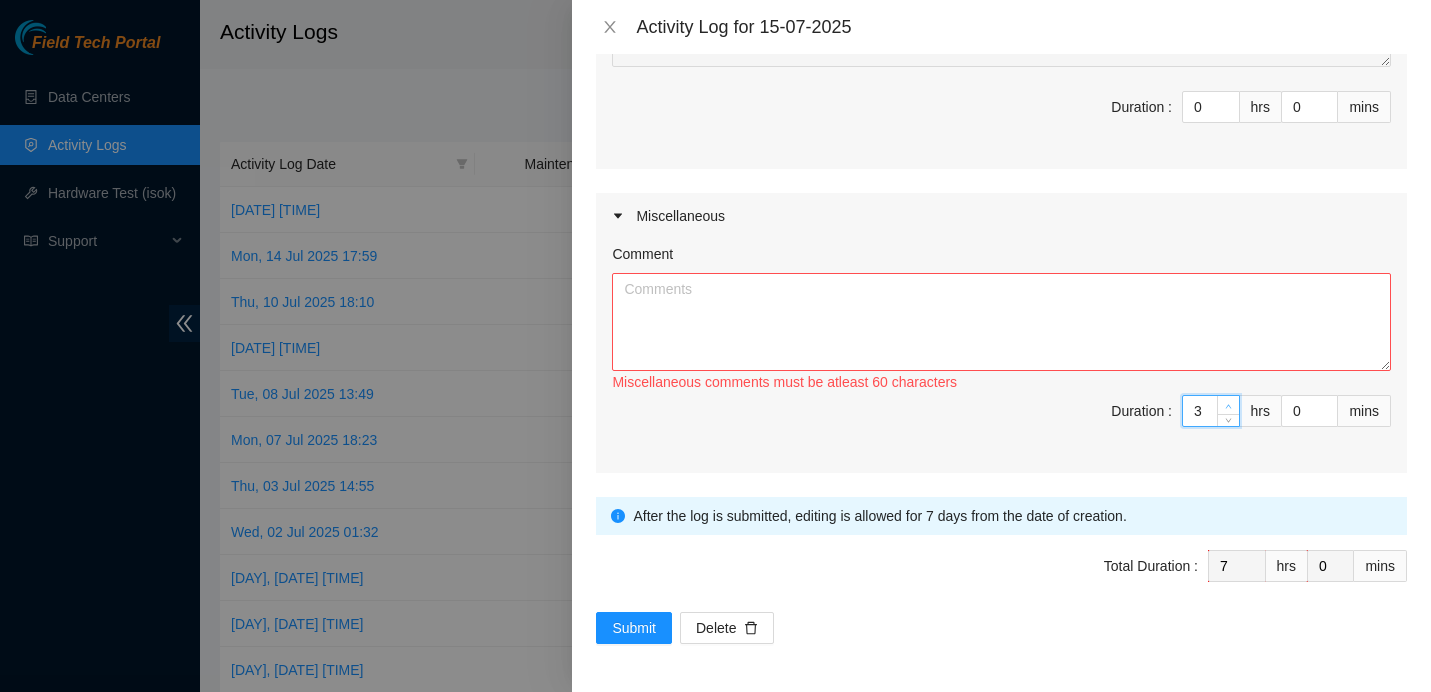 click 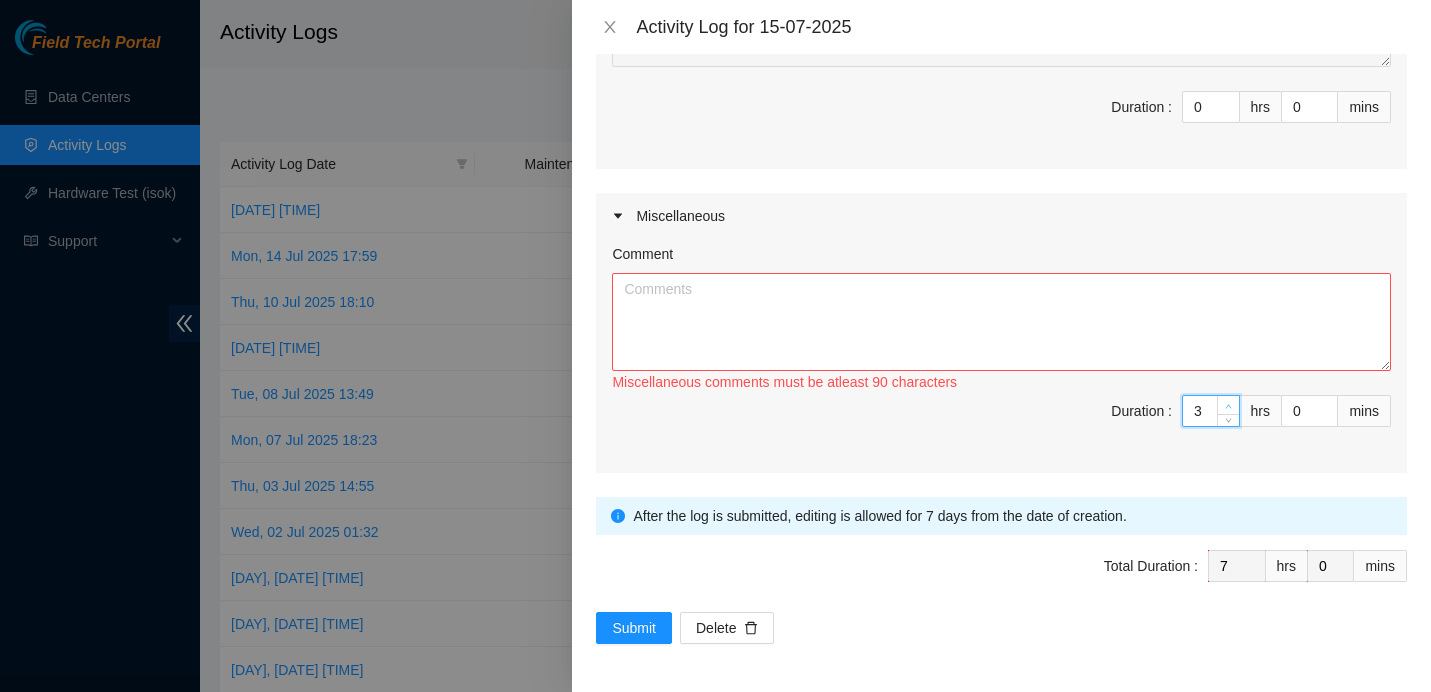 type on "4" 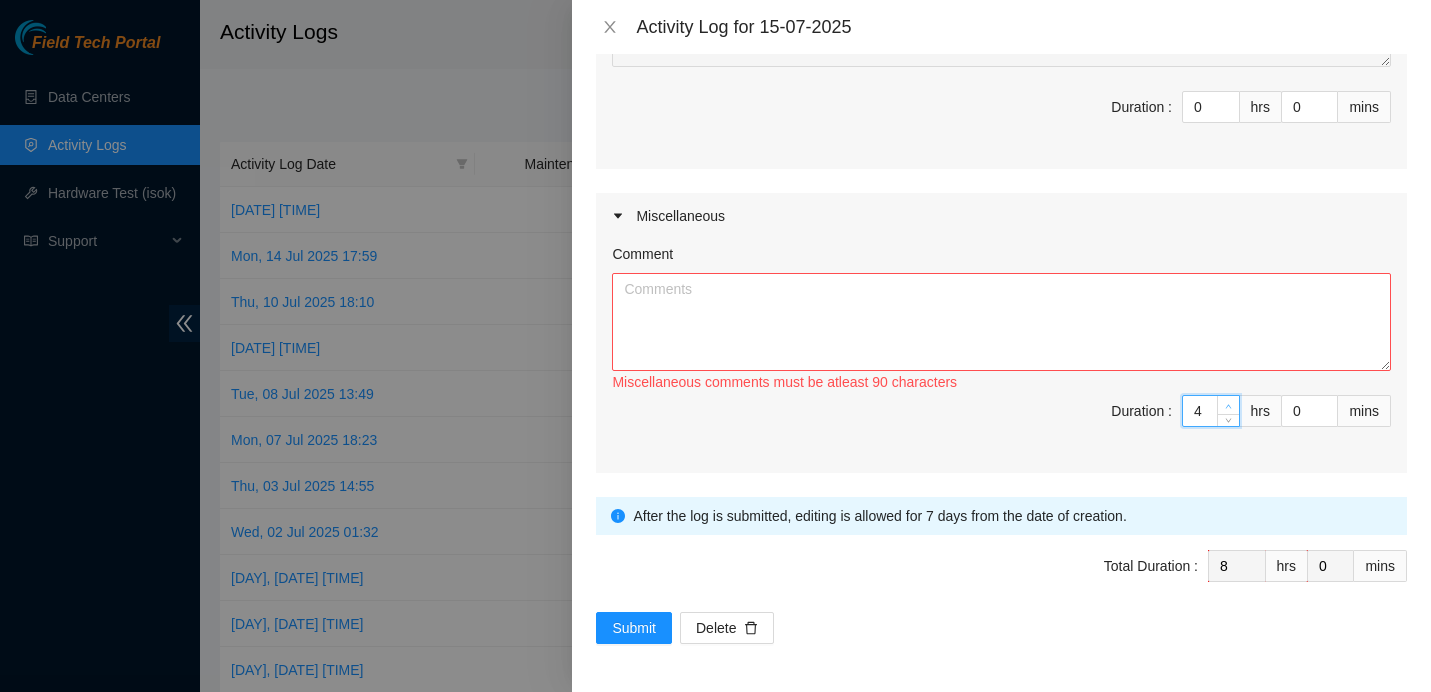 click 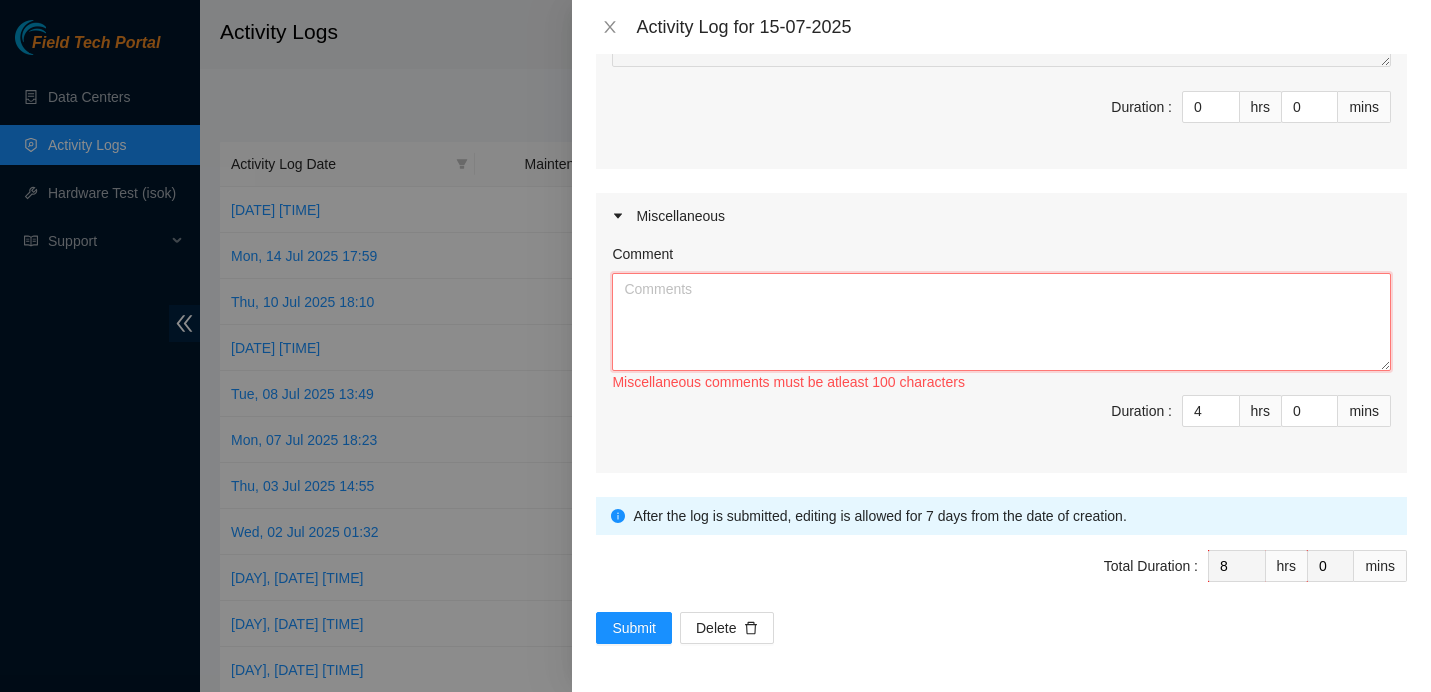 click on "Comment" at bounding box center (1001, 322) 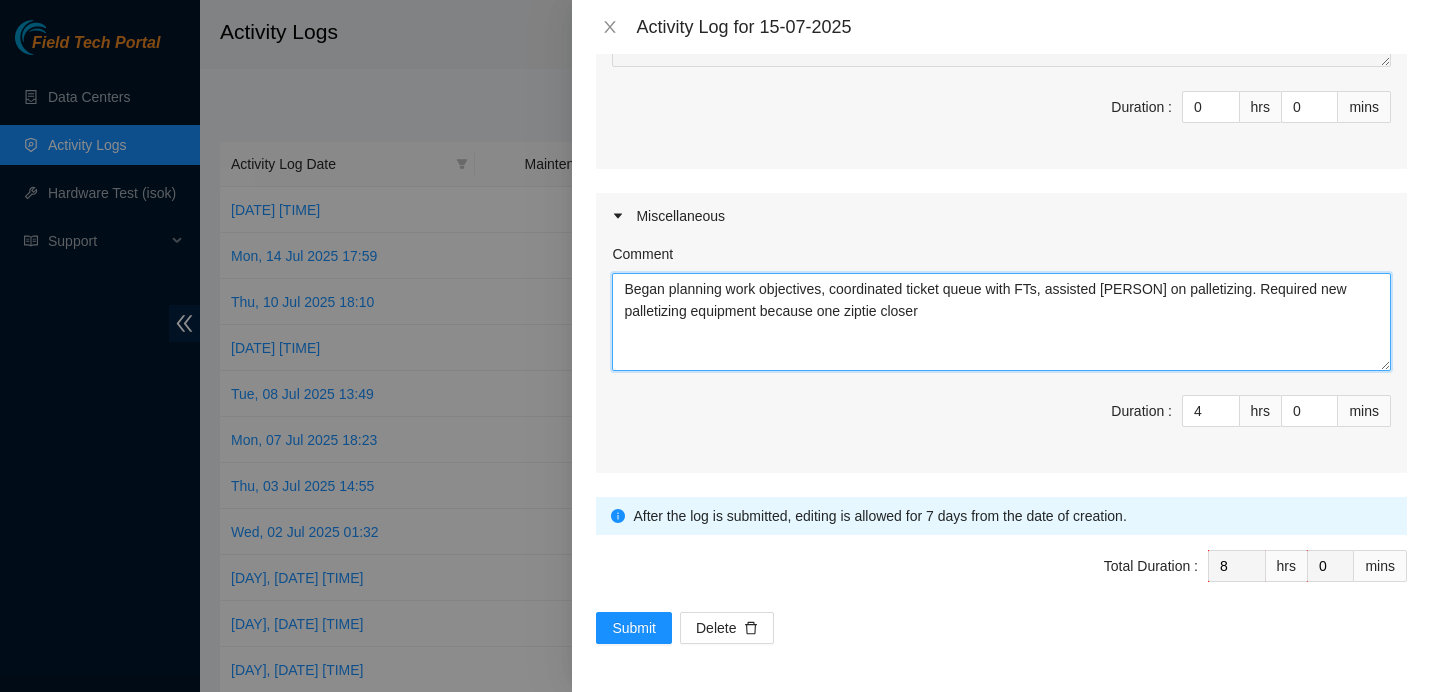 click on "Began planning work objectives, coordinated ticket queue with FTs, assisted Ilya on palletizing. Required new palletizing equipment because one ziptie closer" at bounding box center [1001, 322] 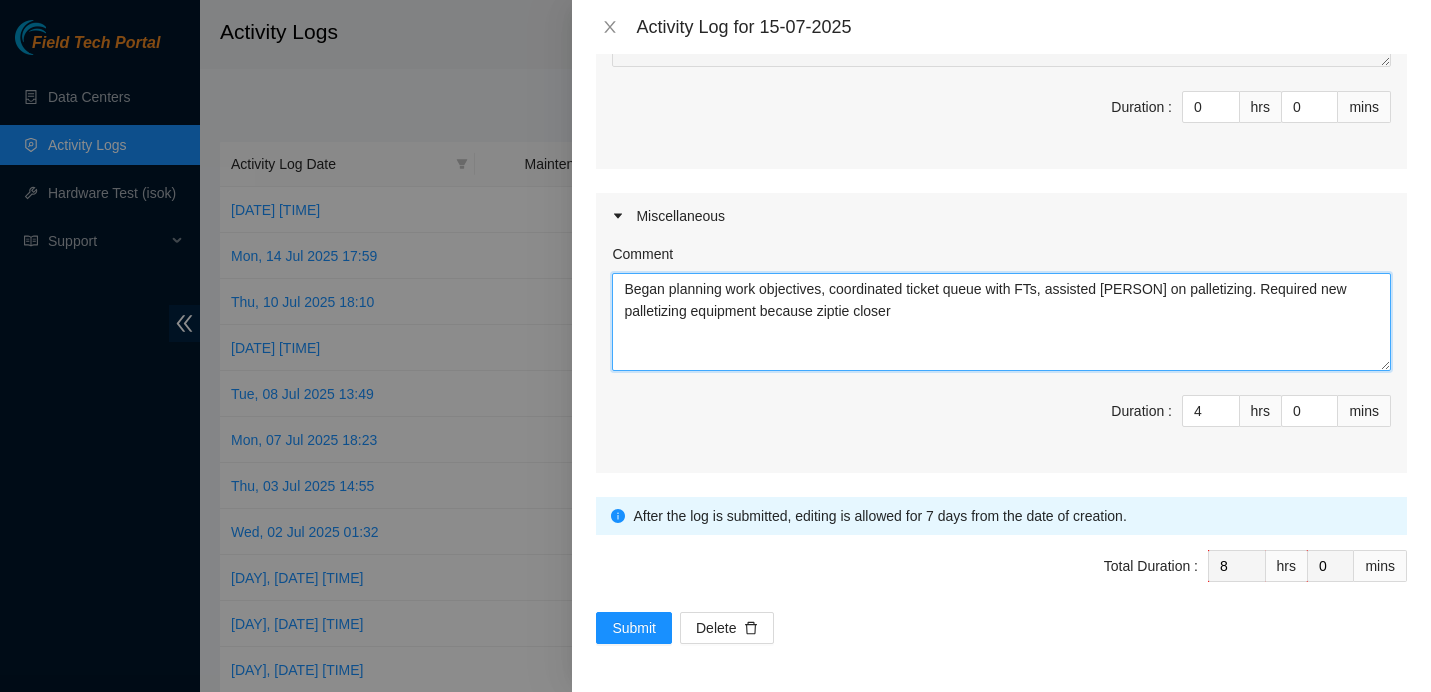 drag, startPoint x: 866, startPoint y: 311, endPoint x: 941, endPoint y: 307, distance: 75.10659 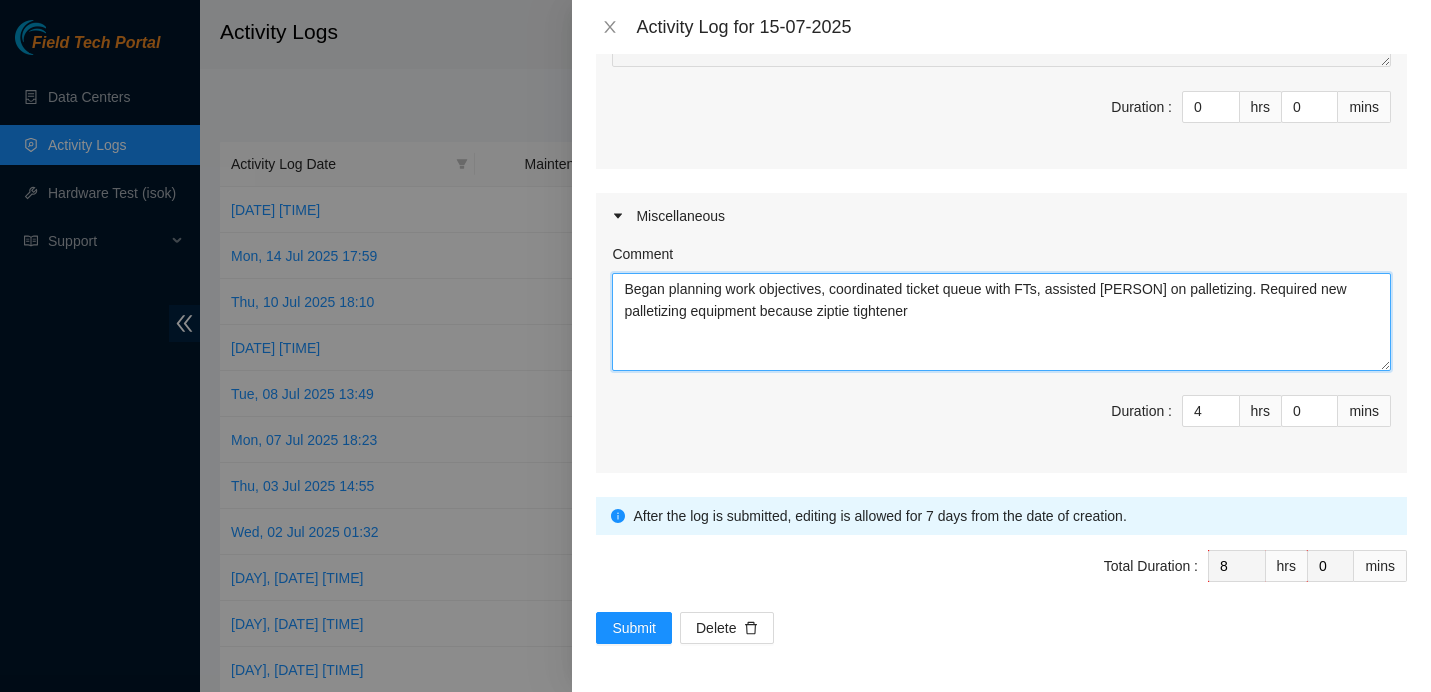 click on "Began planning work objectives, coordinated ticket queue with FTs, assisted Ilya on palletizing. Required new palletizing equipment because ziptie tightener" at bounding box center (1001, 322) 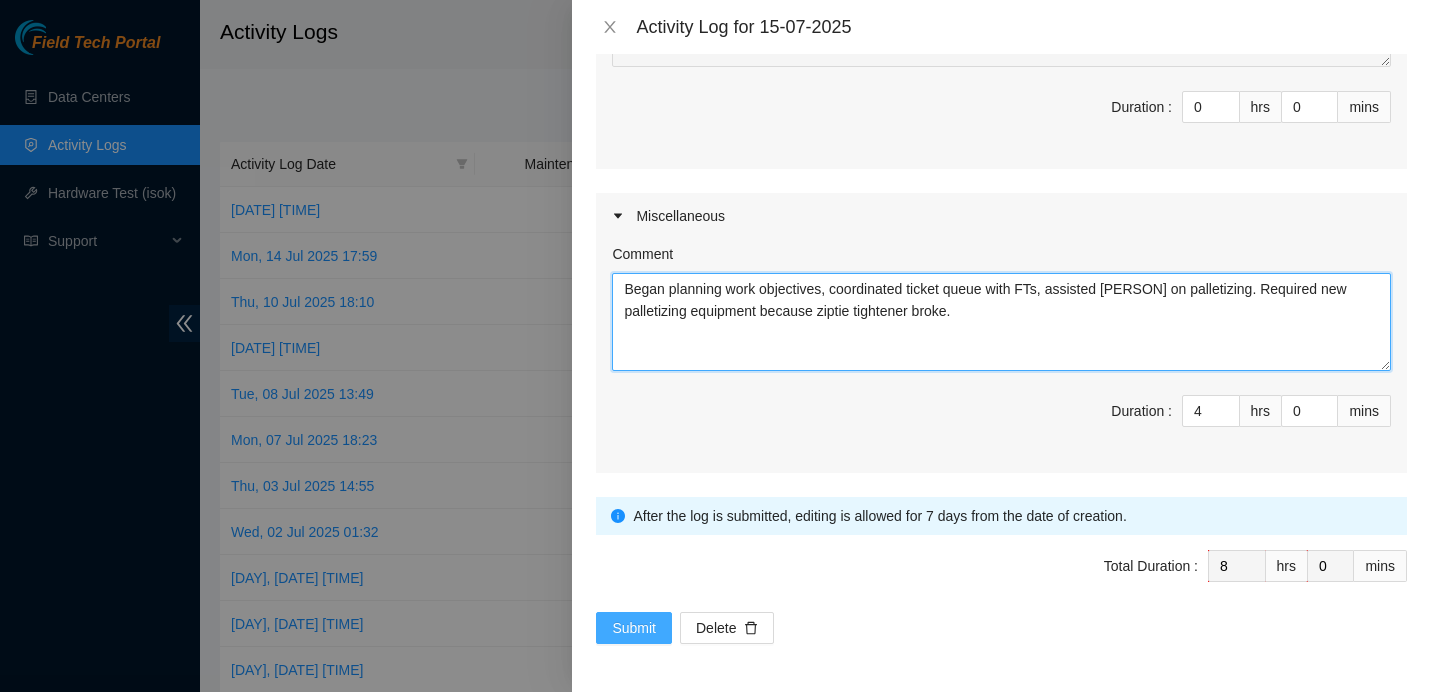 type on "Began planning work objectives, coordinated ticket queue with FTs, assisted Ilya on palletizing. Required new palletizing equipment because ziptie tightener broke." 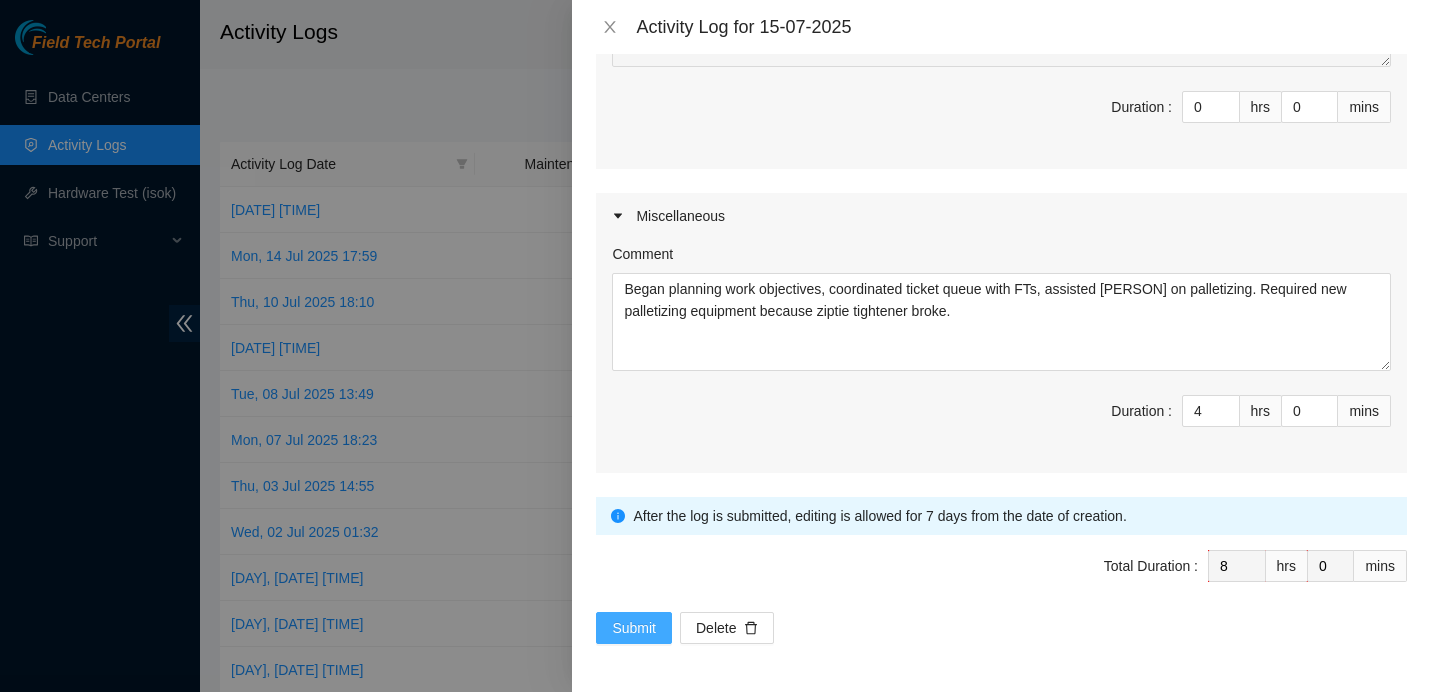 click on "Submit" at bounding box center [634, 628] 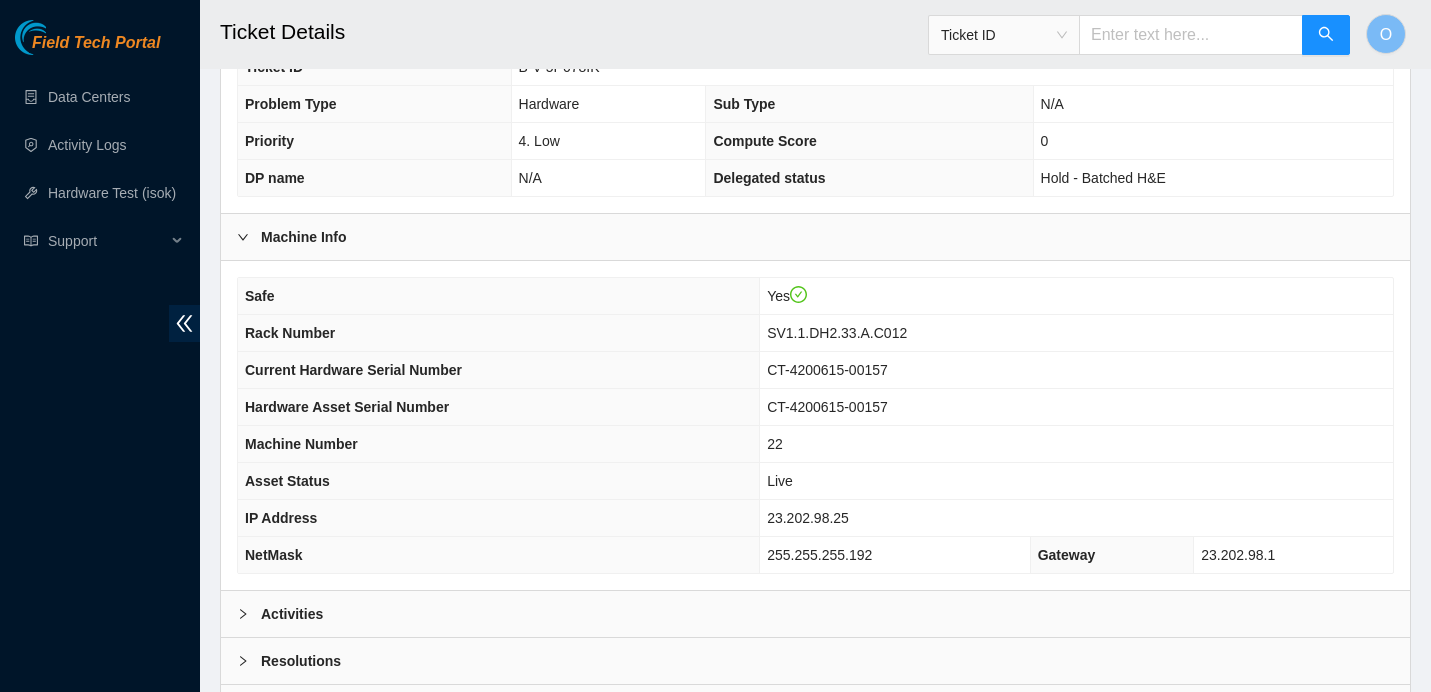 scroll, scrollTop: 643, scrollLeft: 0, axis: vertical 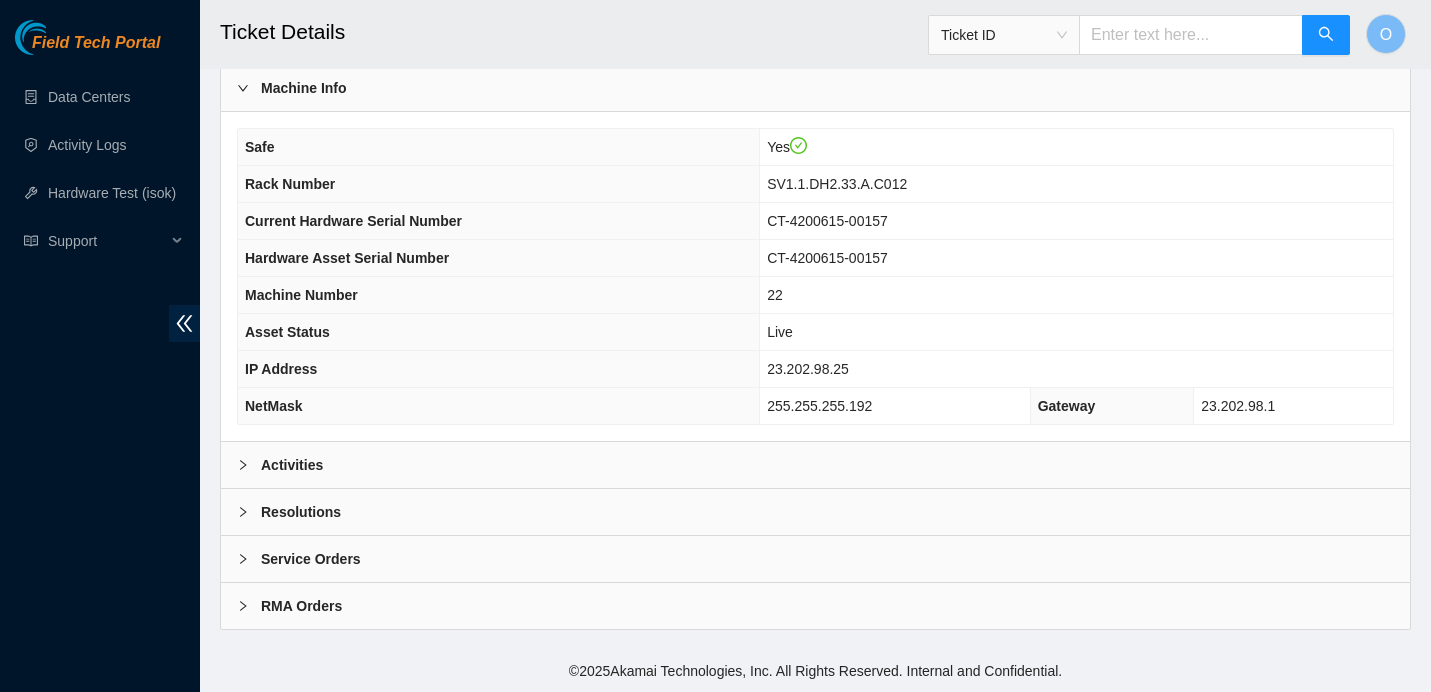click on "Activities" at bounding box center (292, 465) 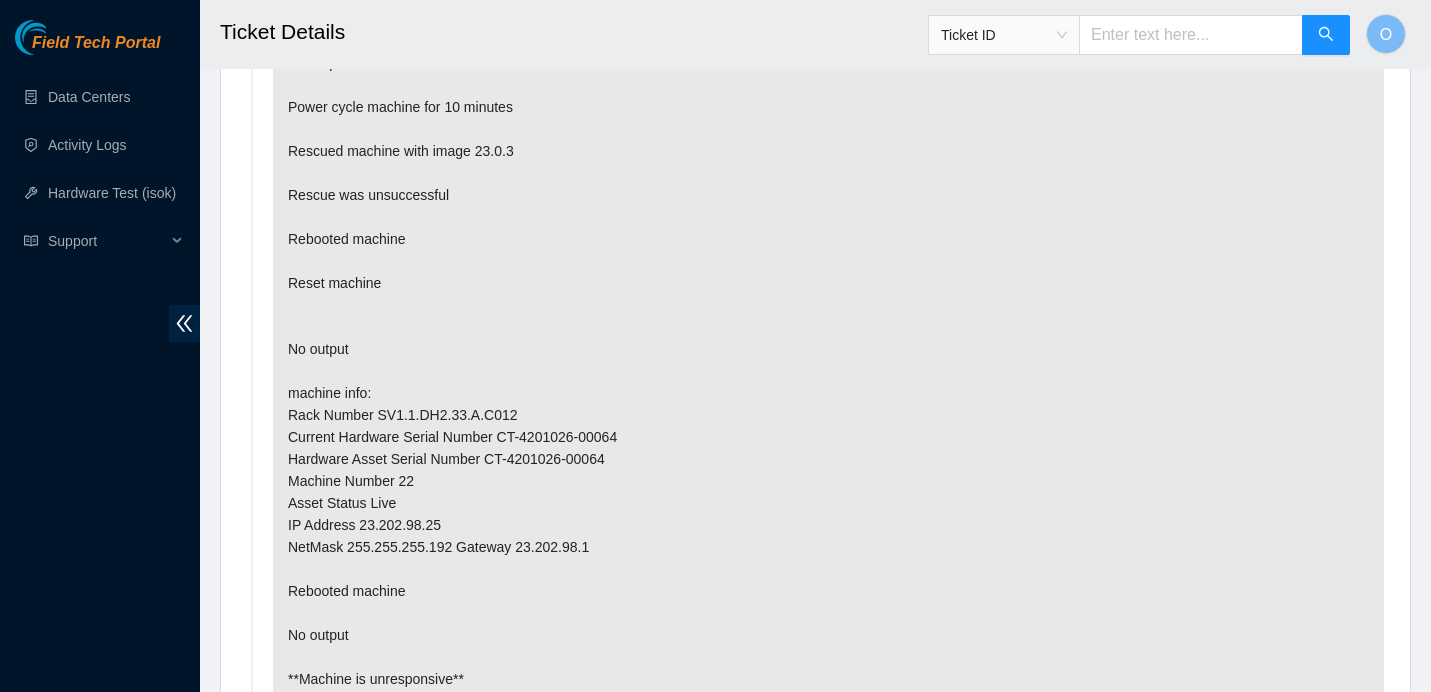 scroll, scrollTop: 6138, scrollLeft: 0, axis: vertical 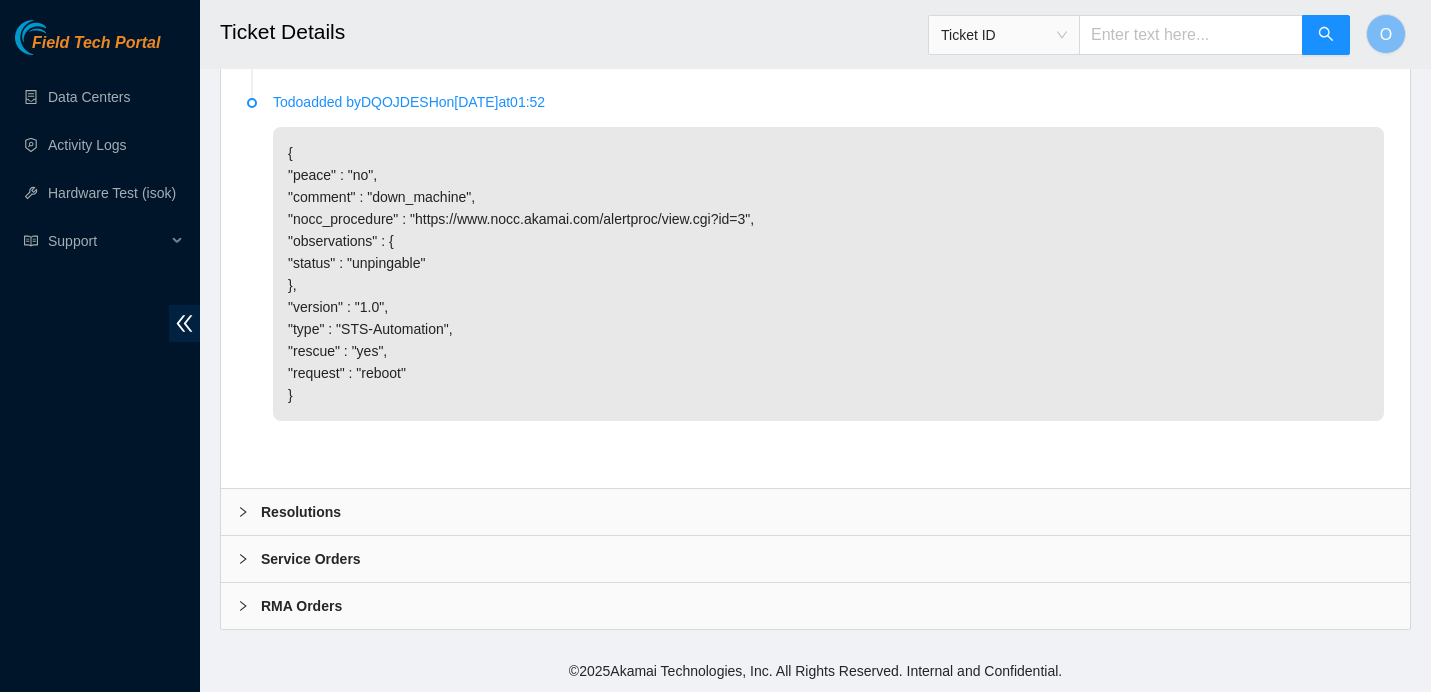 click on "Resolutions" at bounding box center [301, 512] 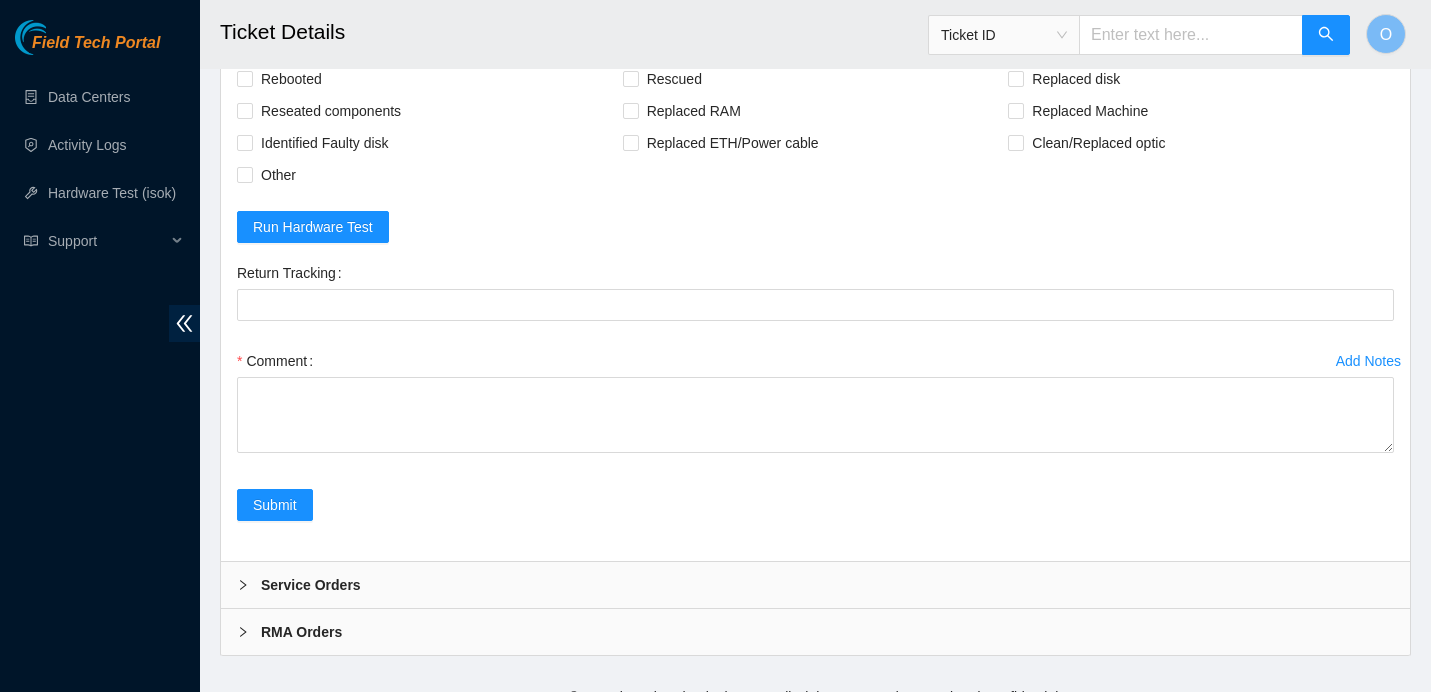 scroll, scrollTop: 6653, scrollLeft: 0, axis: vertical 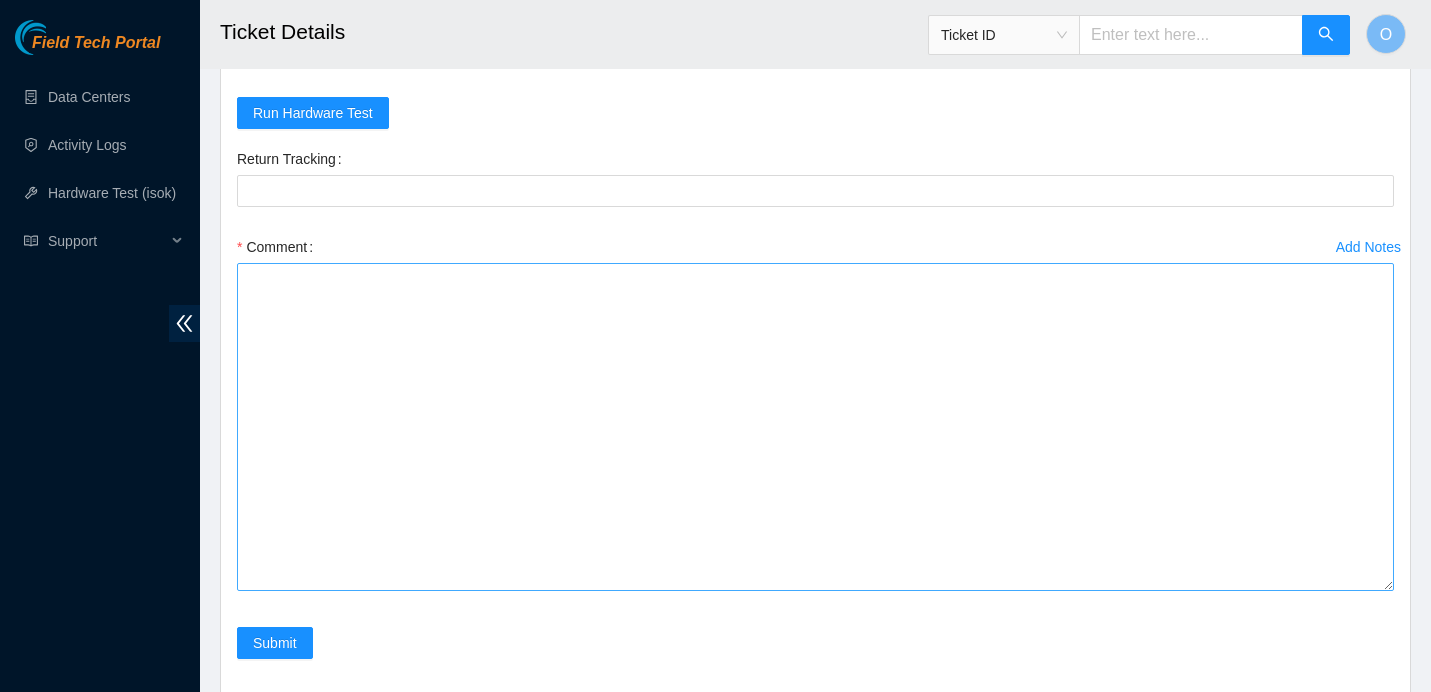 drag, startPoint x: 1383, startPoint y: 425, endPoint x: 1359, endPoint y: 684, distance: 260.1096 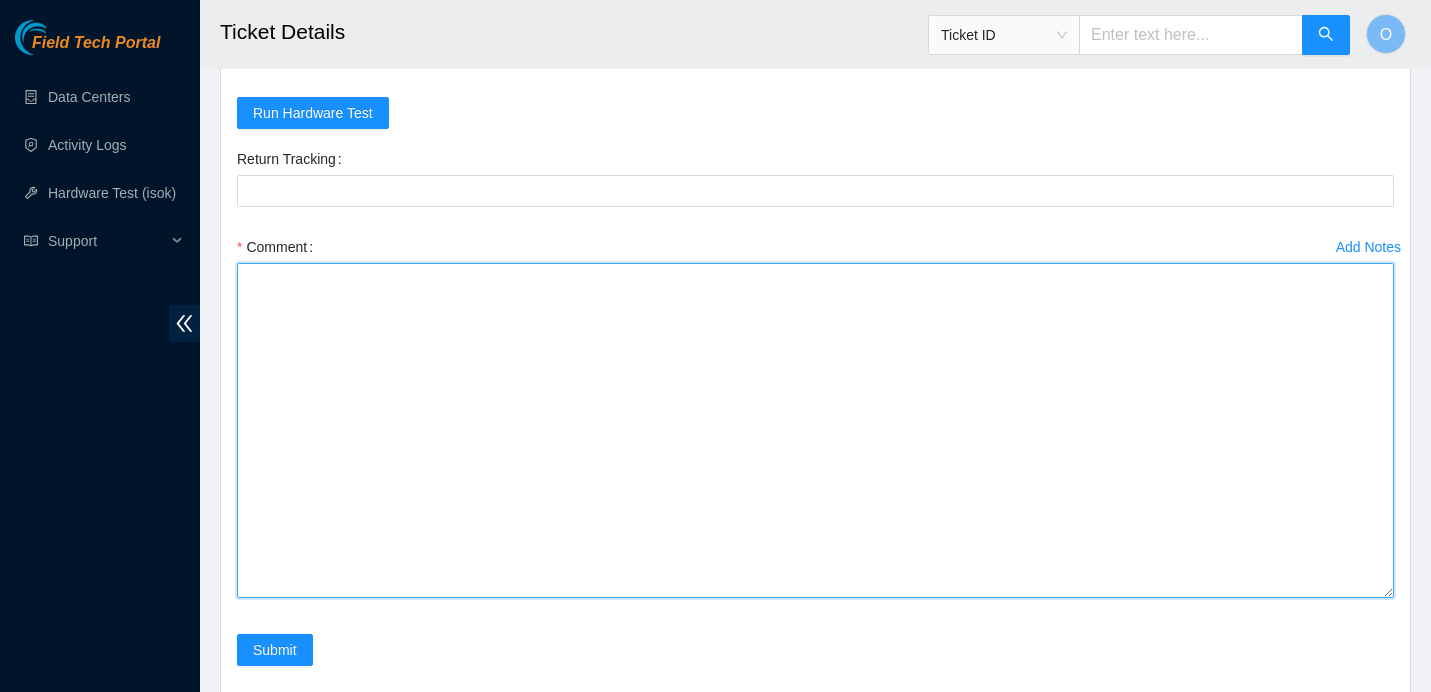 click on "Comment" at bounding box center [815, 430] 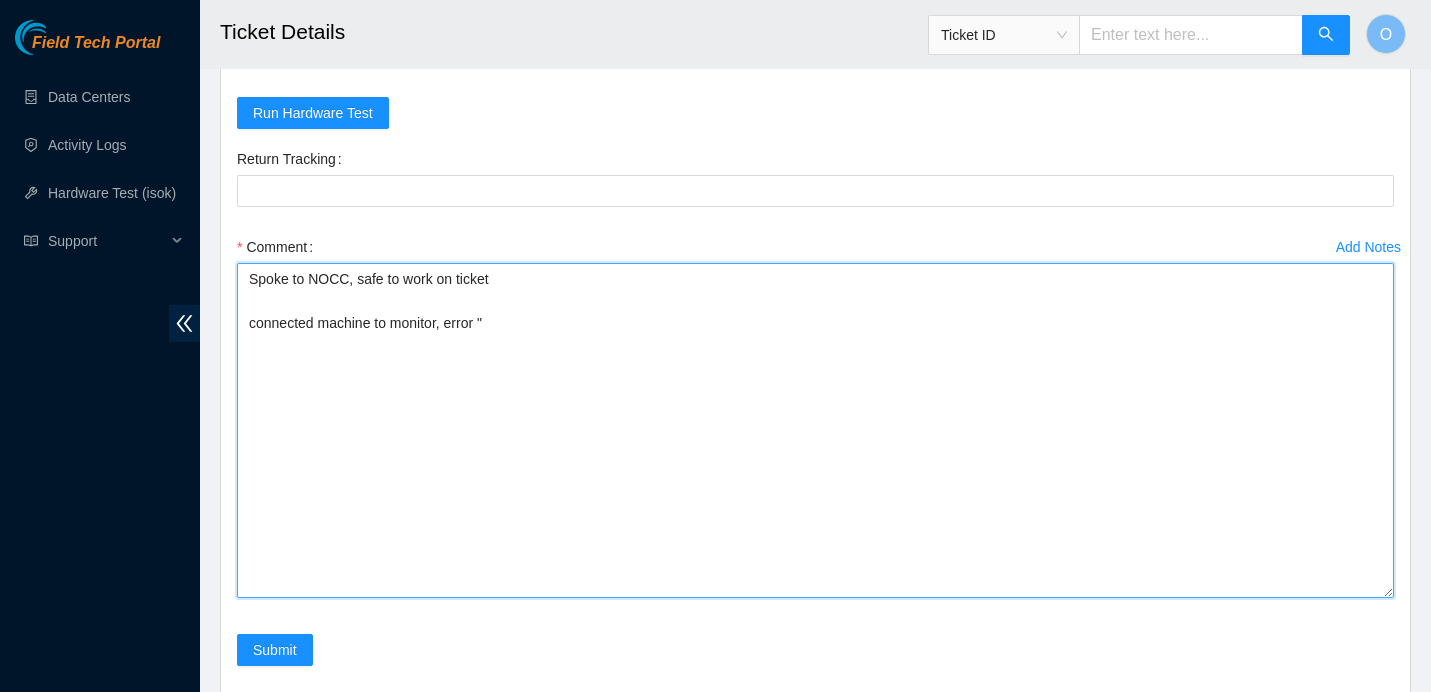 paste on "[373444.423759] systemd-journald[1871]: Failed to write entry (22 items, 775 bytes) despite vacuuming, ignoring: Argument list too long" 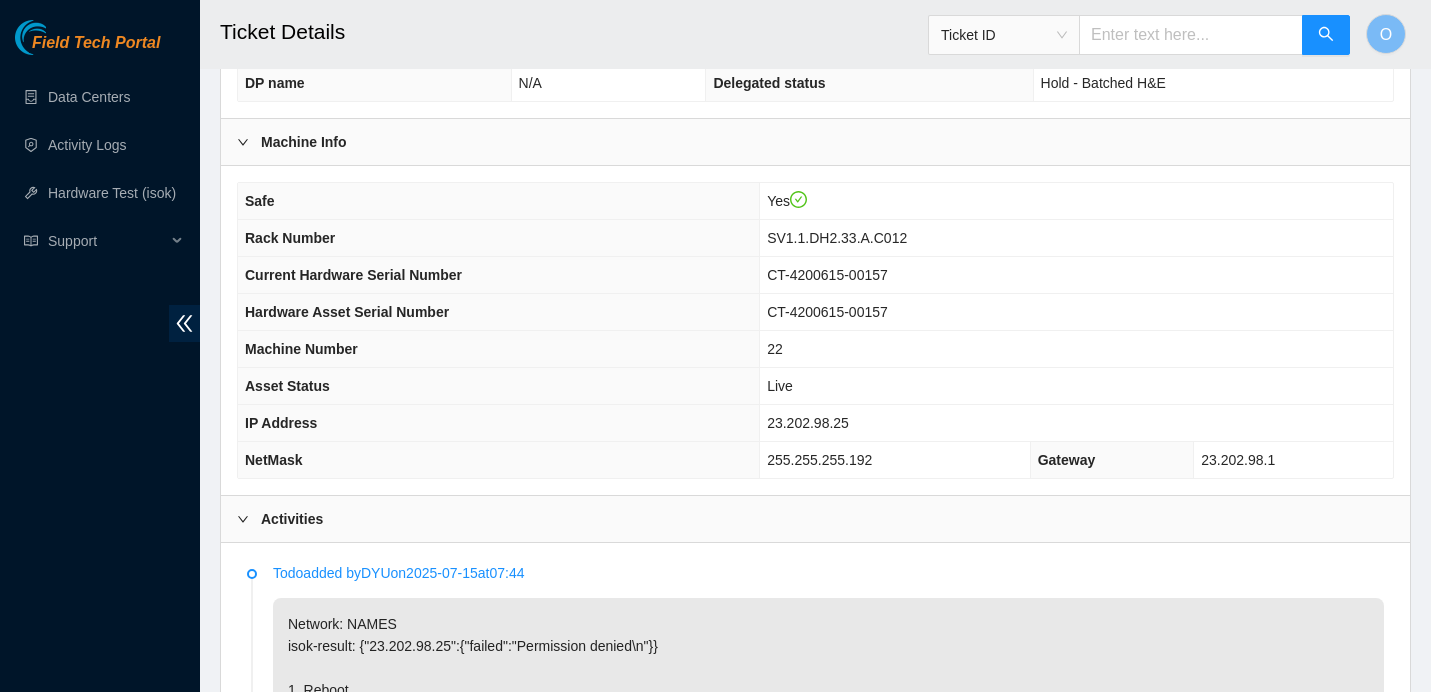 scroll, scrollTop: 574, scrollLeft: 0, axis: vertical 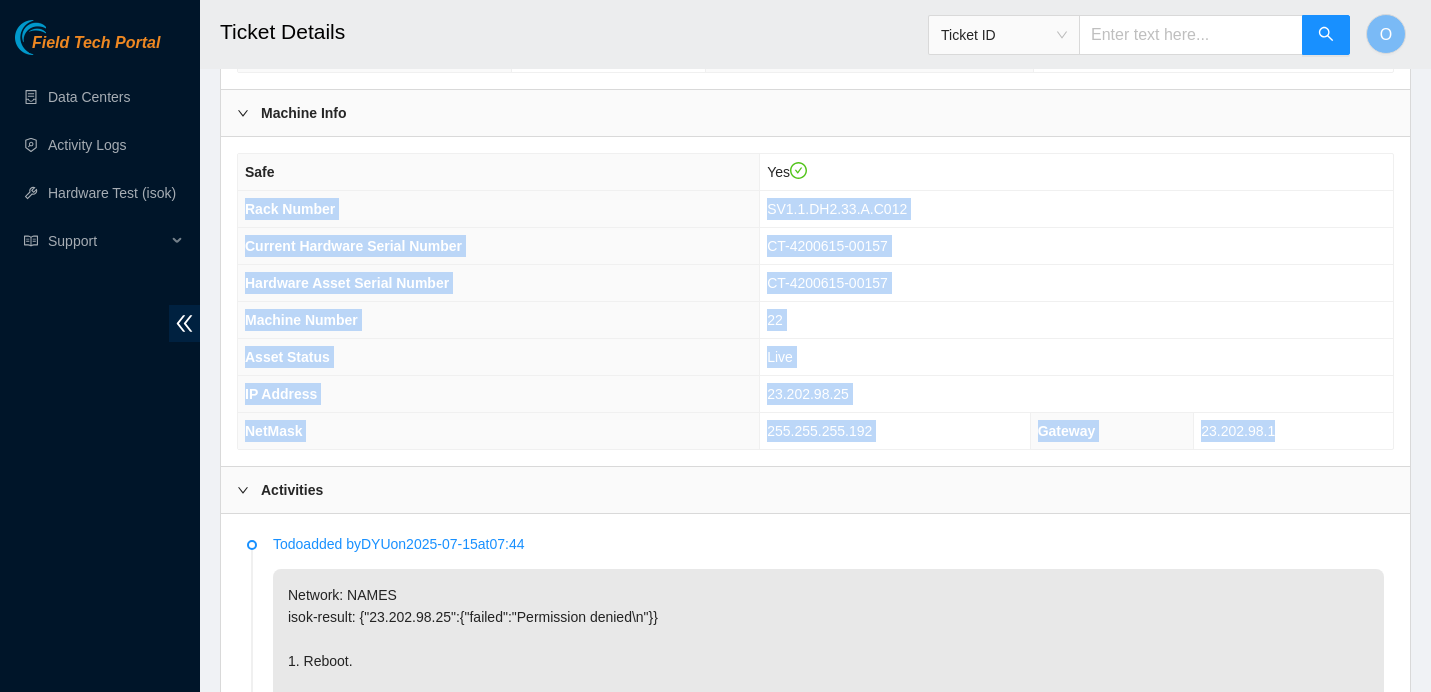 drag, startPoint x: 1288, startPoint y: 476, endPoint x: 239, endPoint y: 250, distance: 1073.069 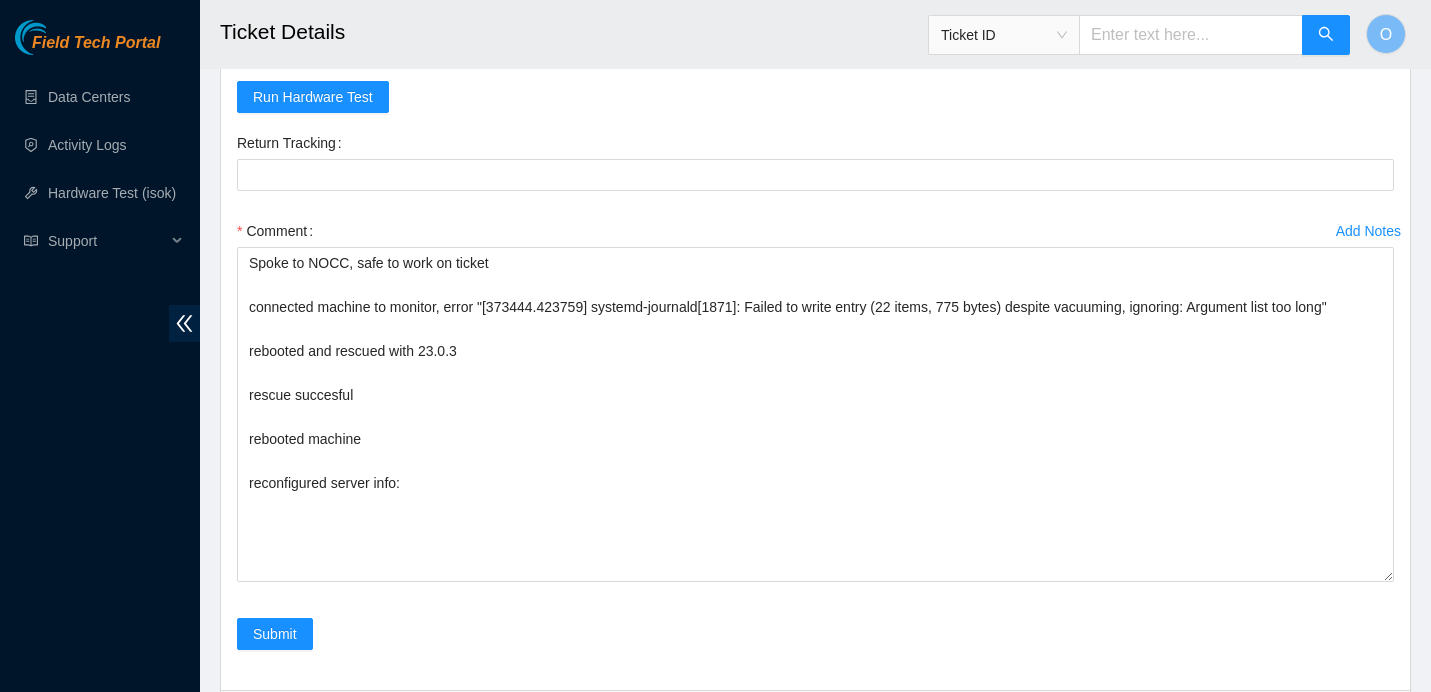 scroll, scrollTop: 6798, scrollLeft: 0, axis: vertical 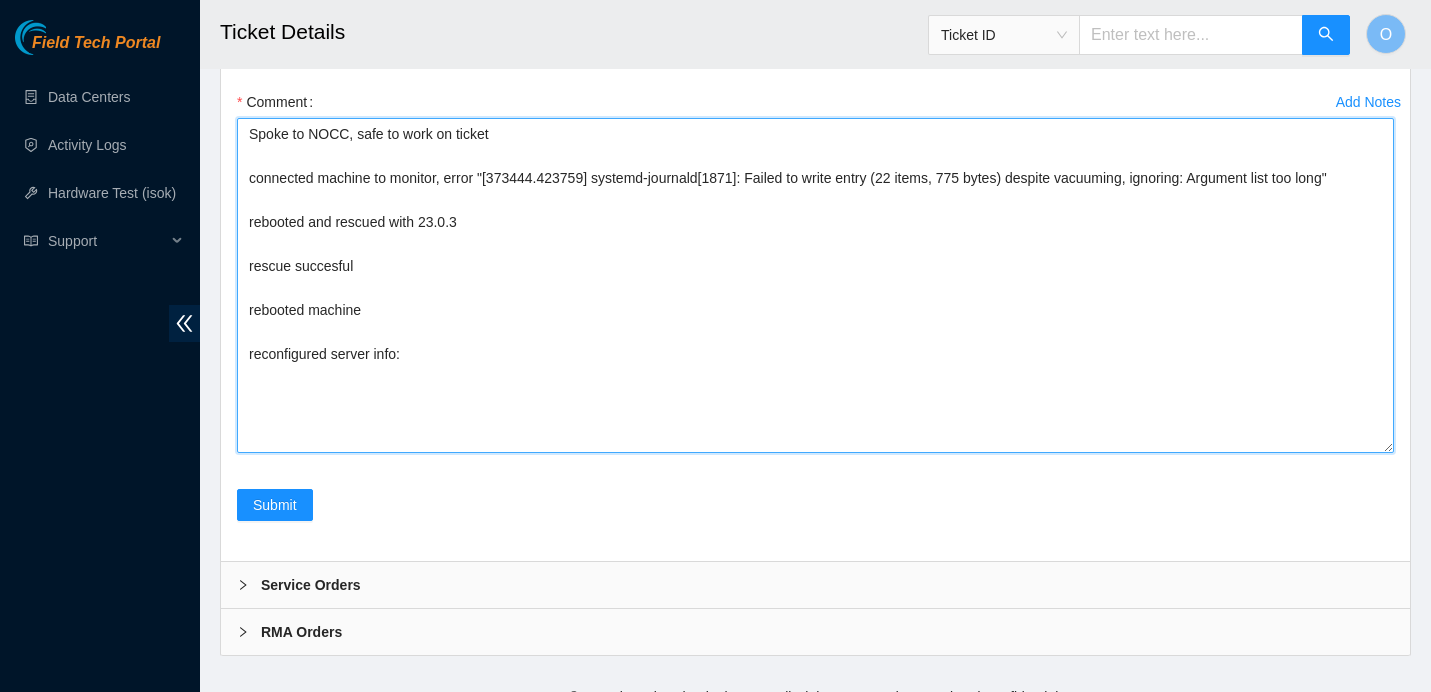 click on "Spoke to NOCC, safe to work on ticket
connected machine to monitor, error "[373444.423759] systemd-journald[1871]: Failed to write entry (22 items, 775 bytes) despite vacuuming, ignoring: Argument list too long"
rebooted and rescued with 23.0.3
rescue succesful
rebooted machine
reconfigured server info:" at bounding box center (815, 285) 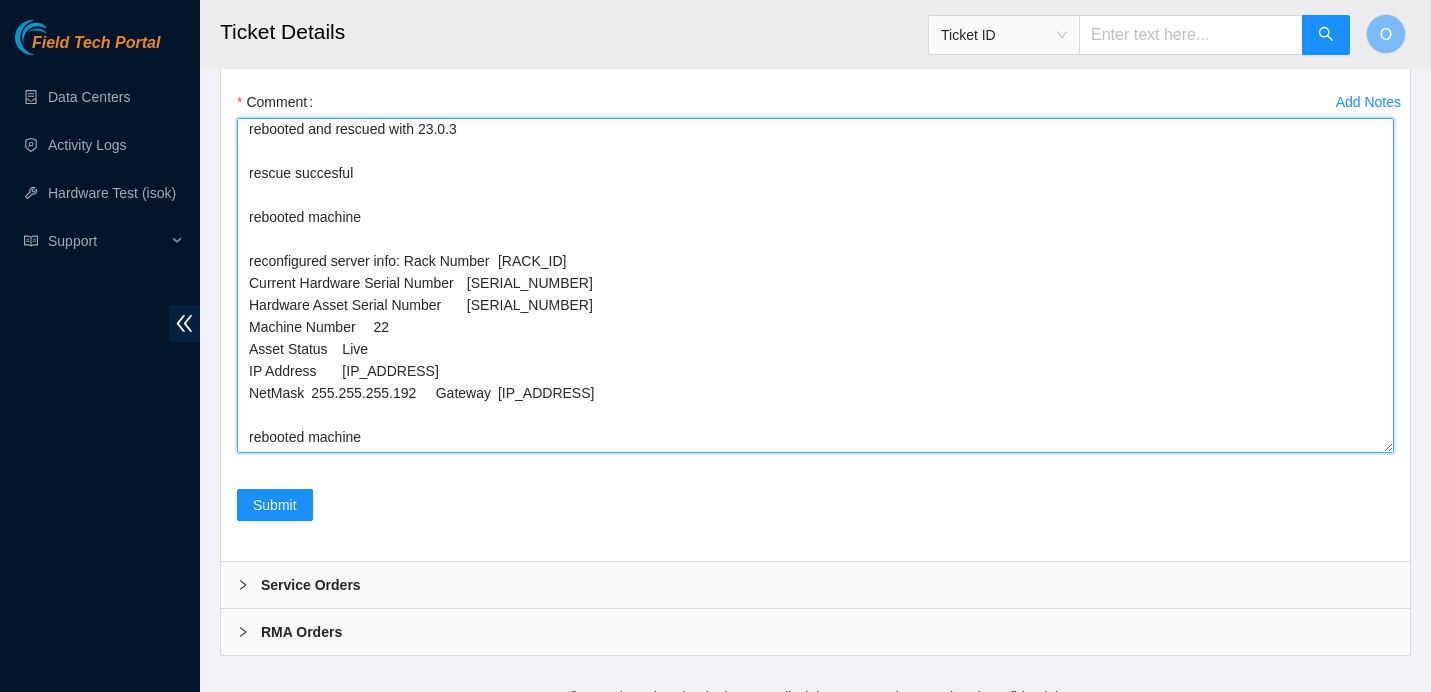 scroll, scrollTop: 152, scrollLeft: 0, axis: vertical 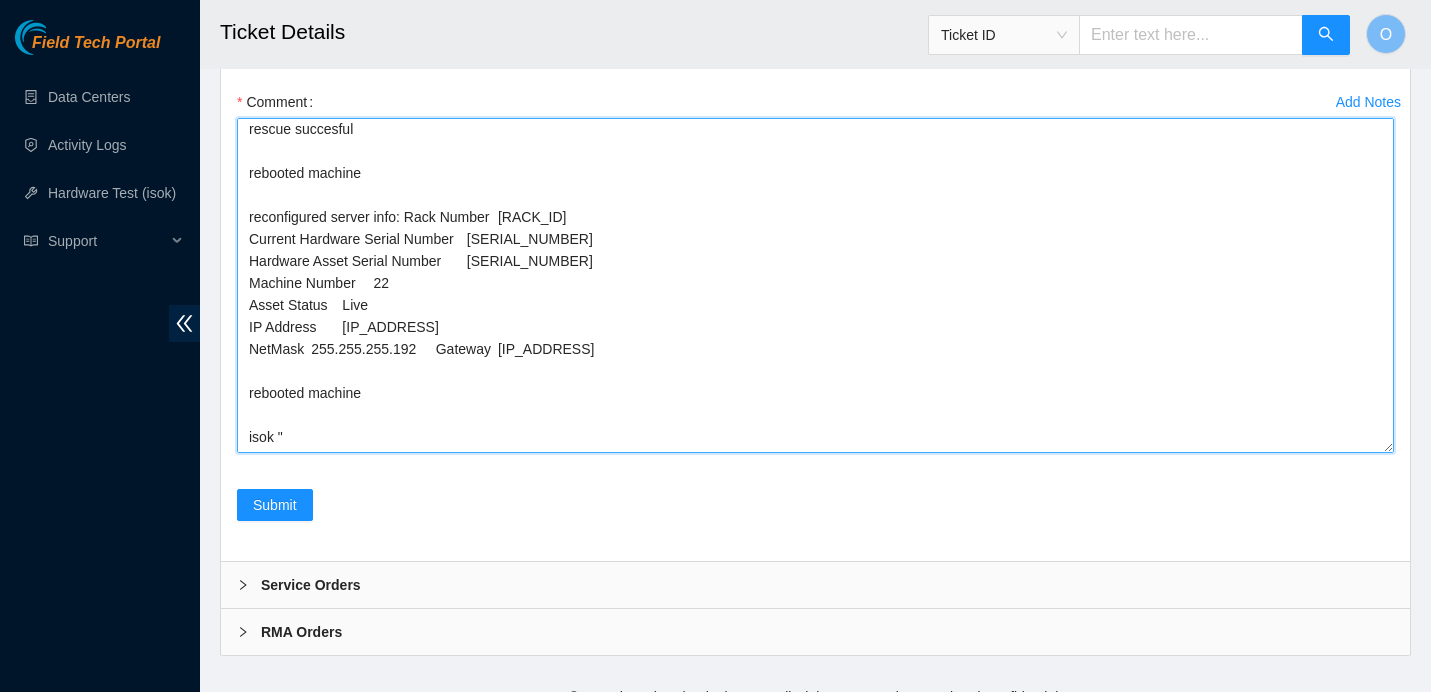 paste on "23.202.98.25 :   passed: ok" 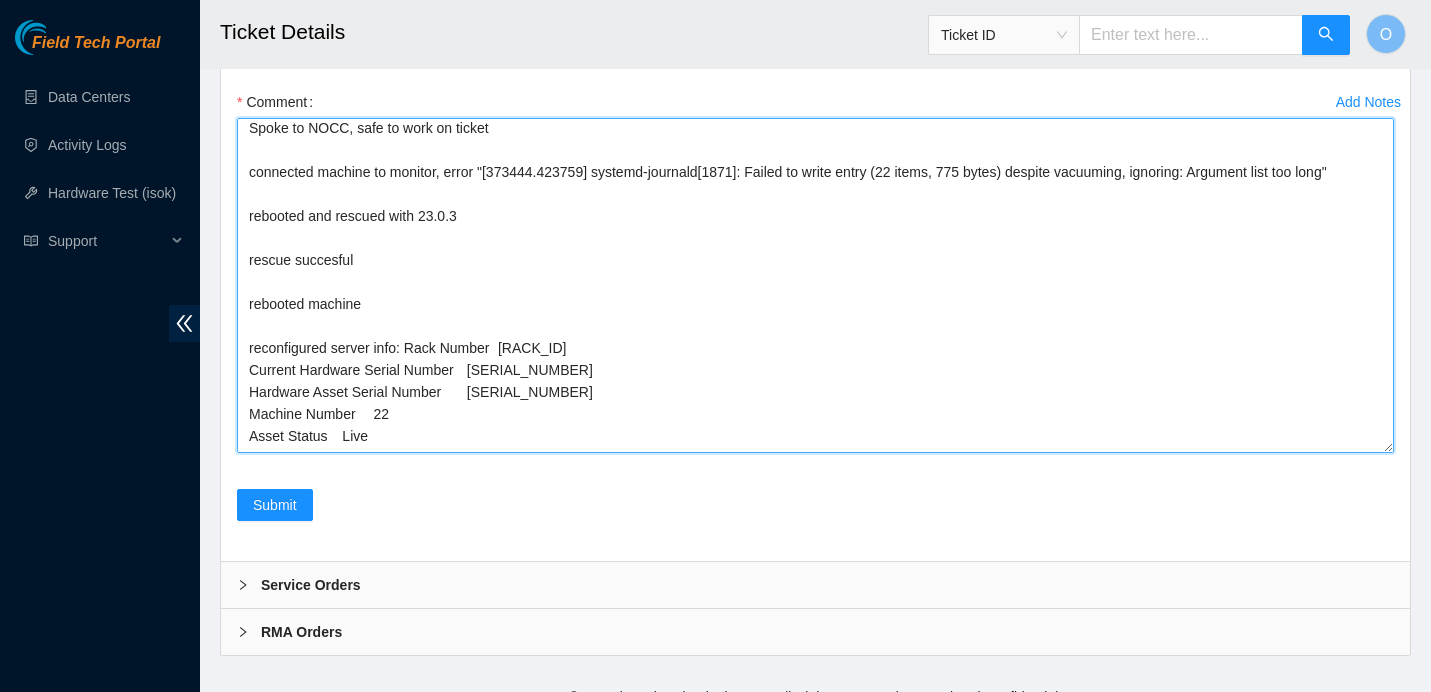 scroll, scrollTop: 0, scrollLeft: 0, axis: both 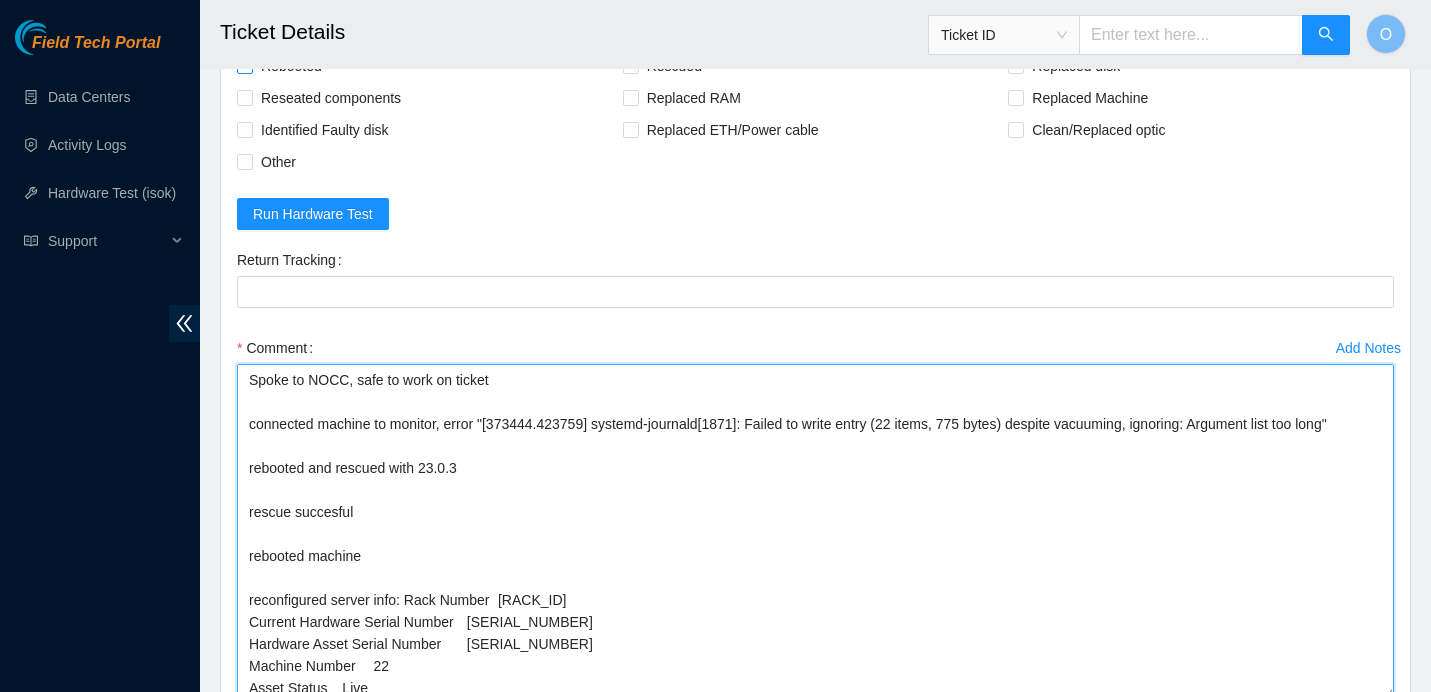type on "Spoke to NOCC, safe to work on ticket
connected machine to monitor, error "[373444.423759] systemd-journald[1871]: Failed to write entry (22 items, 775 bytes) despite vacuuming, ignoring: Argument list too long"
rebooted and rescued with 23.0.3
rescue succesful
rebooted machine
reconfigured server info: Rack Number	SV1.1.DH2.33.A.C012
Current Hardware Serial Number	CT-4200615-00157
Hardware Asset Serial Number	CT-4200615-00157
Machine Number	22
Asset Status	Live
IP Address	23.202.98.25
NetMask	255.255.255.192	Gateway	23.202.98.1
rebooted machine
isok "23.202.98.25 :   passed: ok"" 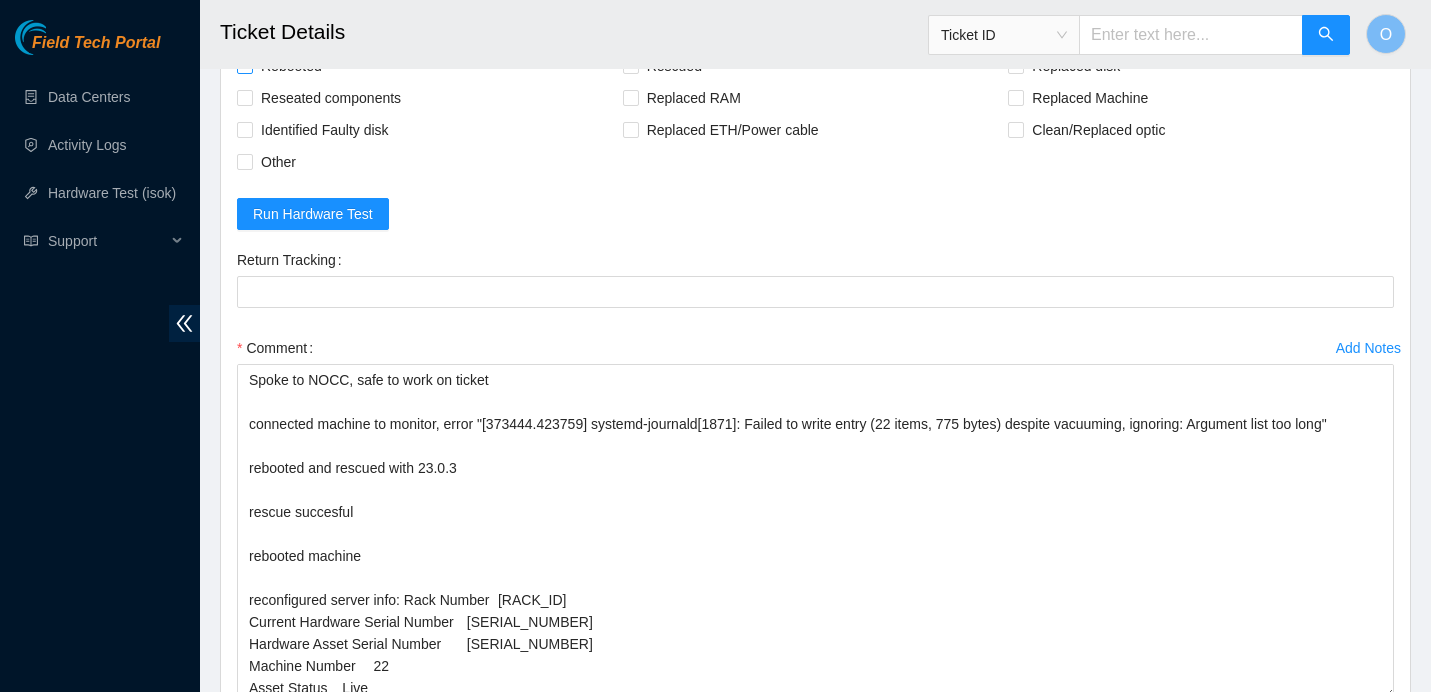 click on "Rebooted" at bounding box center (291, 66) 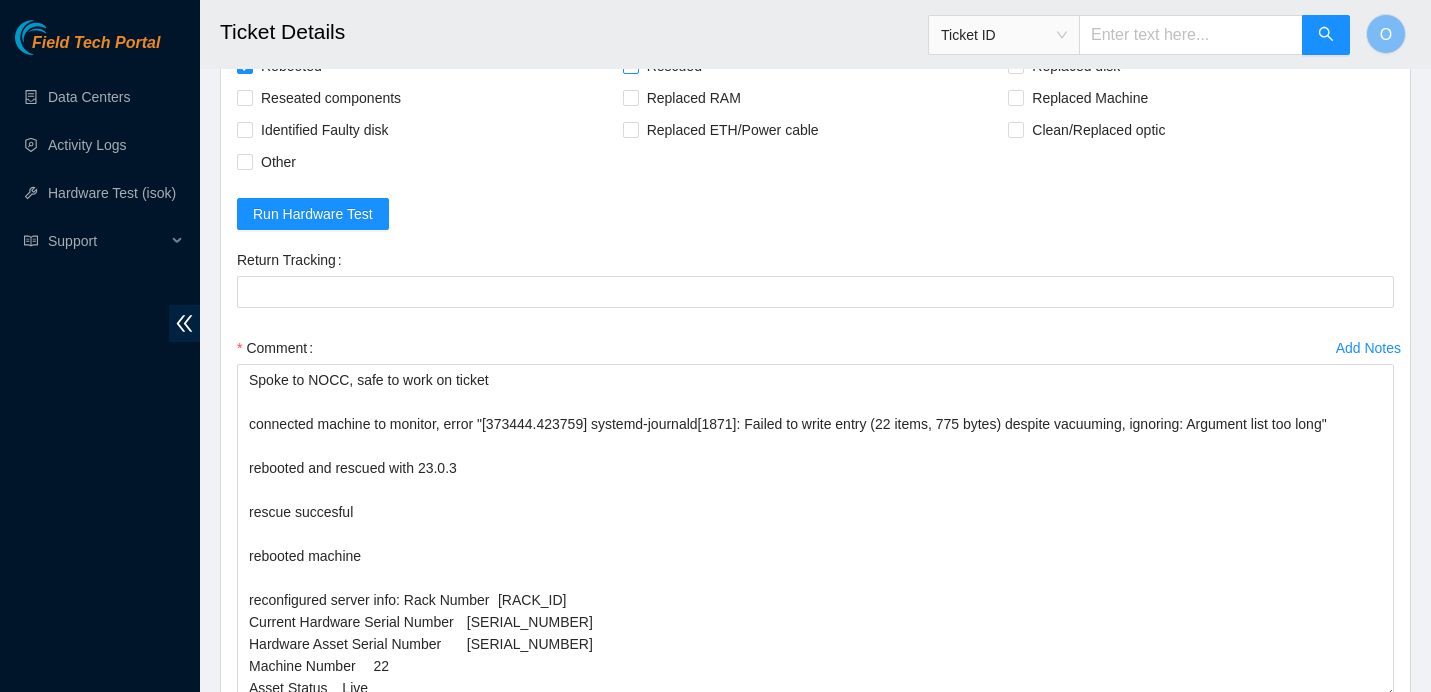 click on "Rescued" at bounding box center (674, 66) 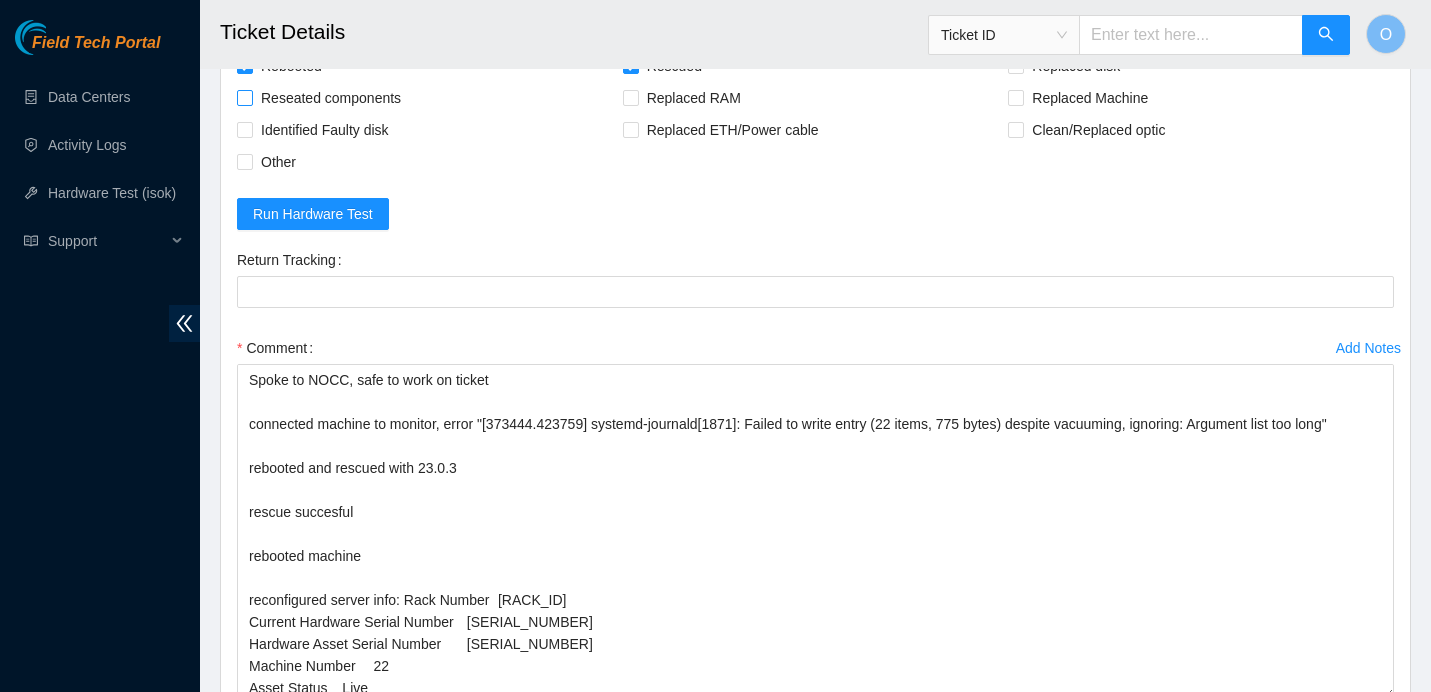 click on "Reseated components" at bounding box center (331, 98) 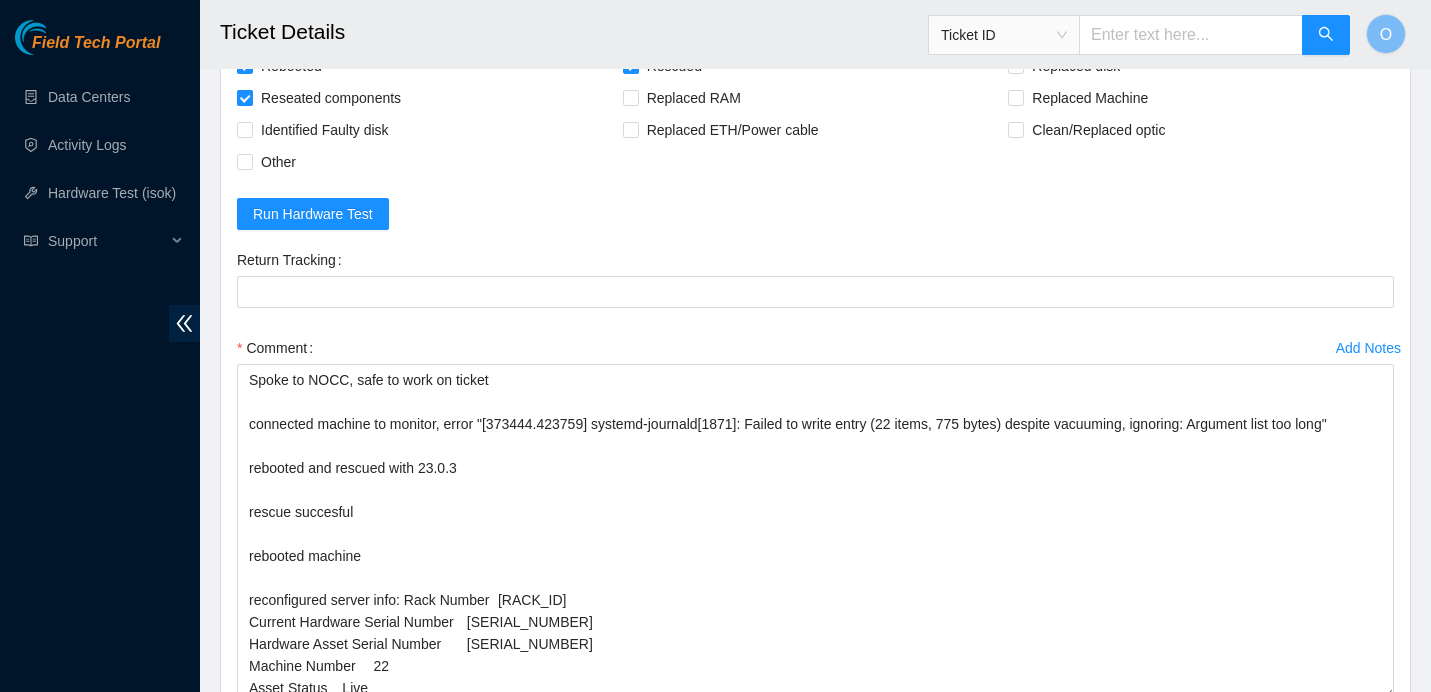 scroll, scrollTop: 6912, scrollLeft: 0, axis: vertical 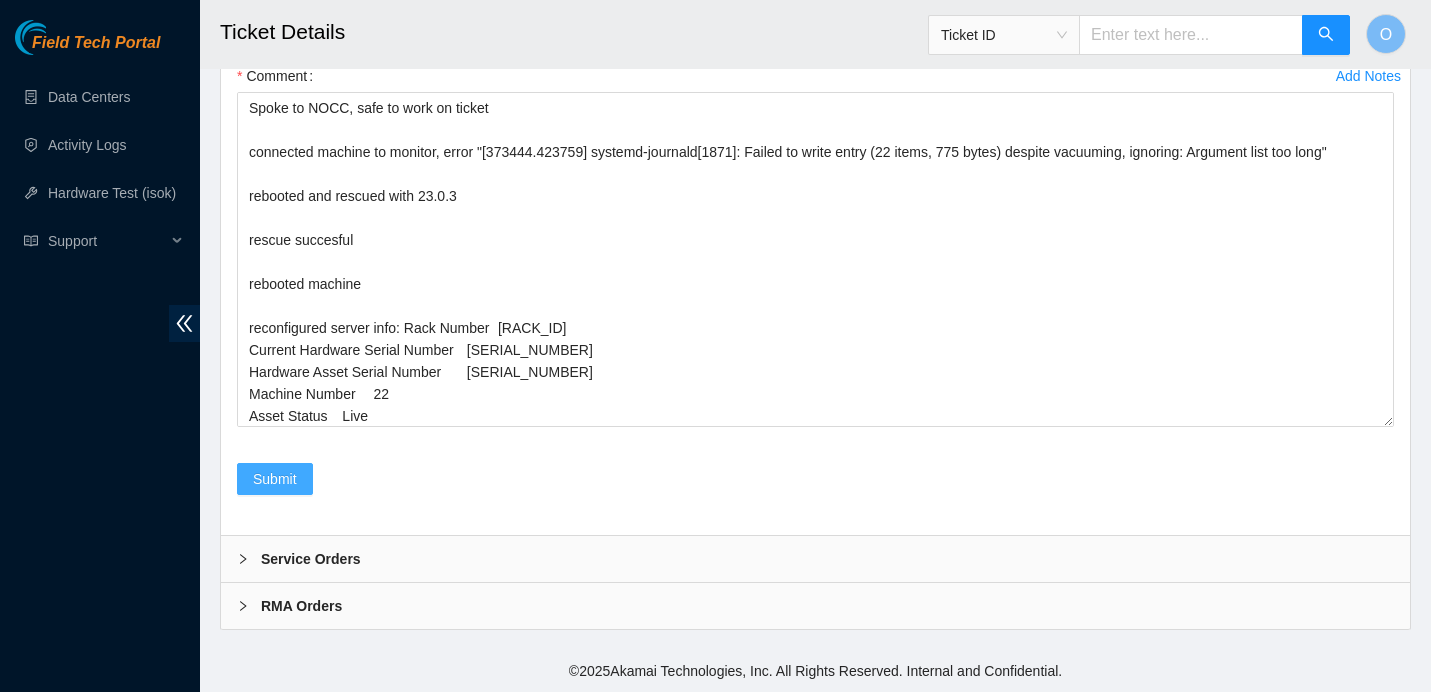 click on "Submit" at bounding box center [275, 479] 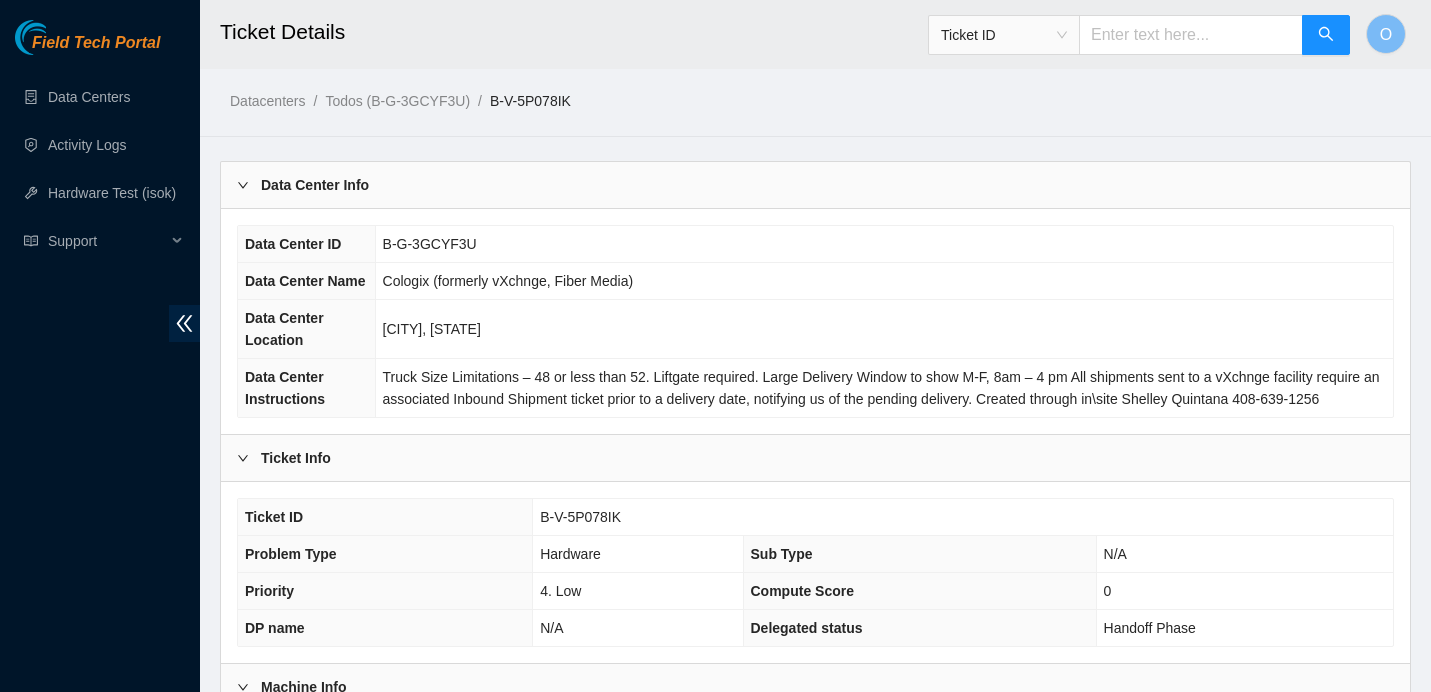 scroll, scrollTop: 643, scrollLeft: 0, axis: vertical 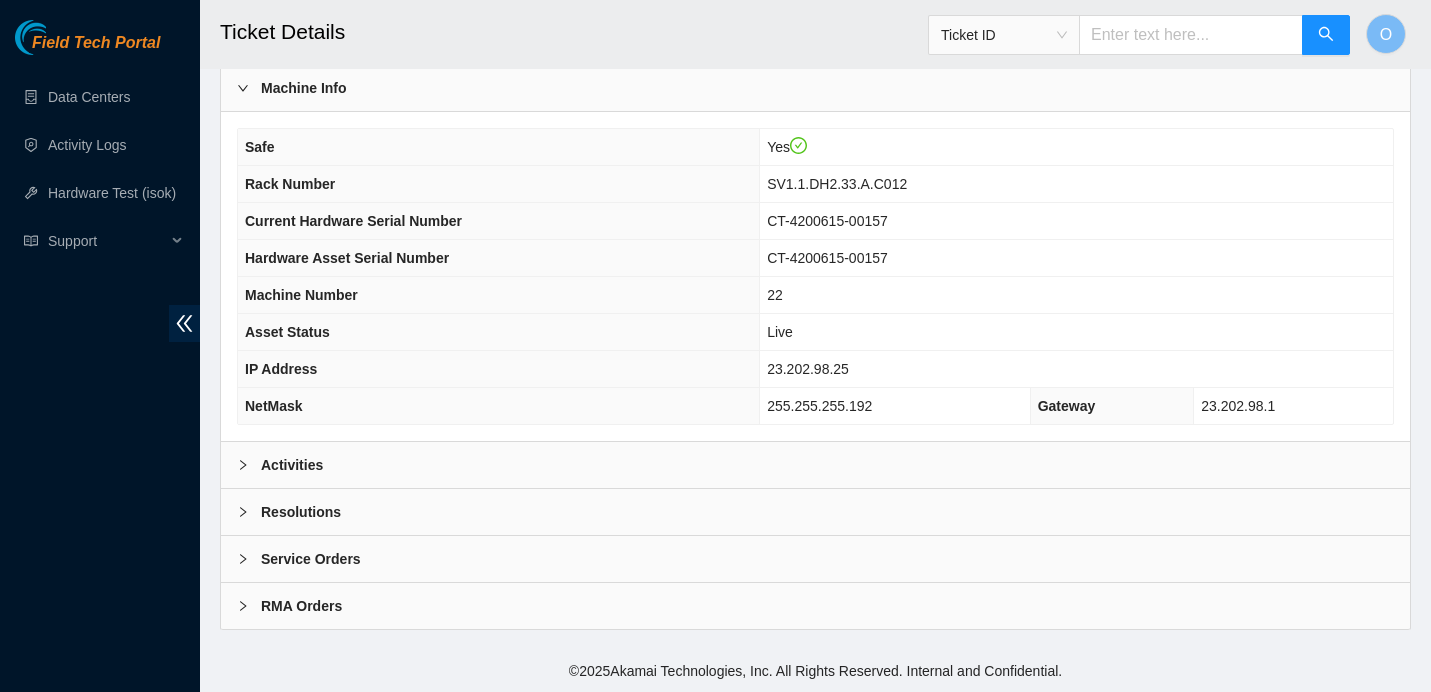 click on "Activities" at bounding box center (815, 465) 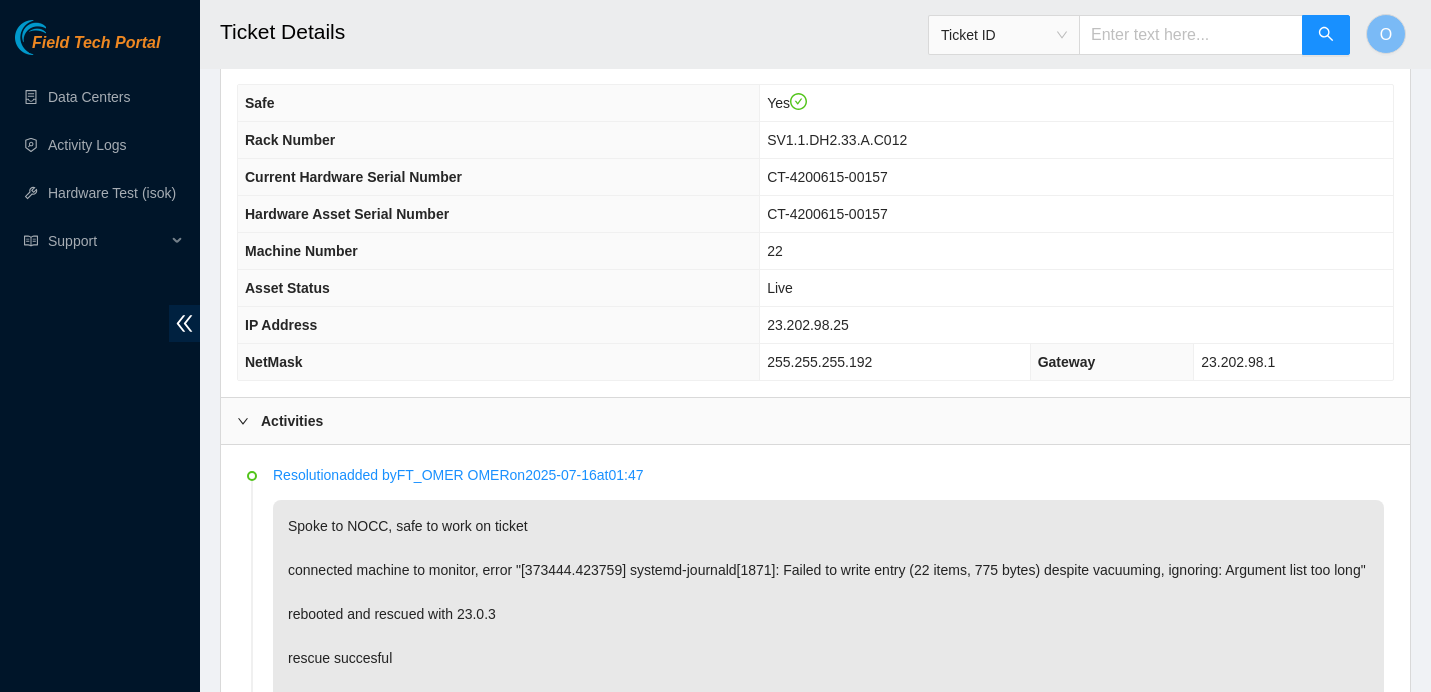 click on "Activities" at bounding box center [815, 421] 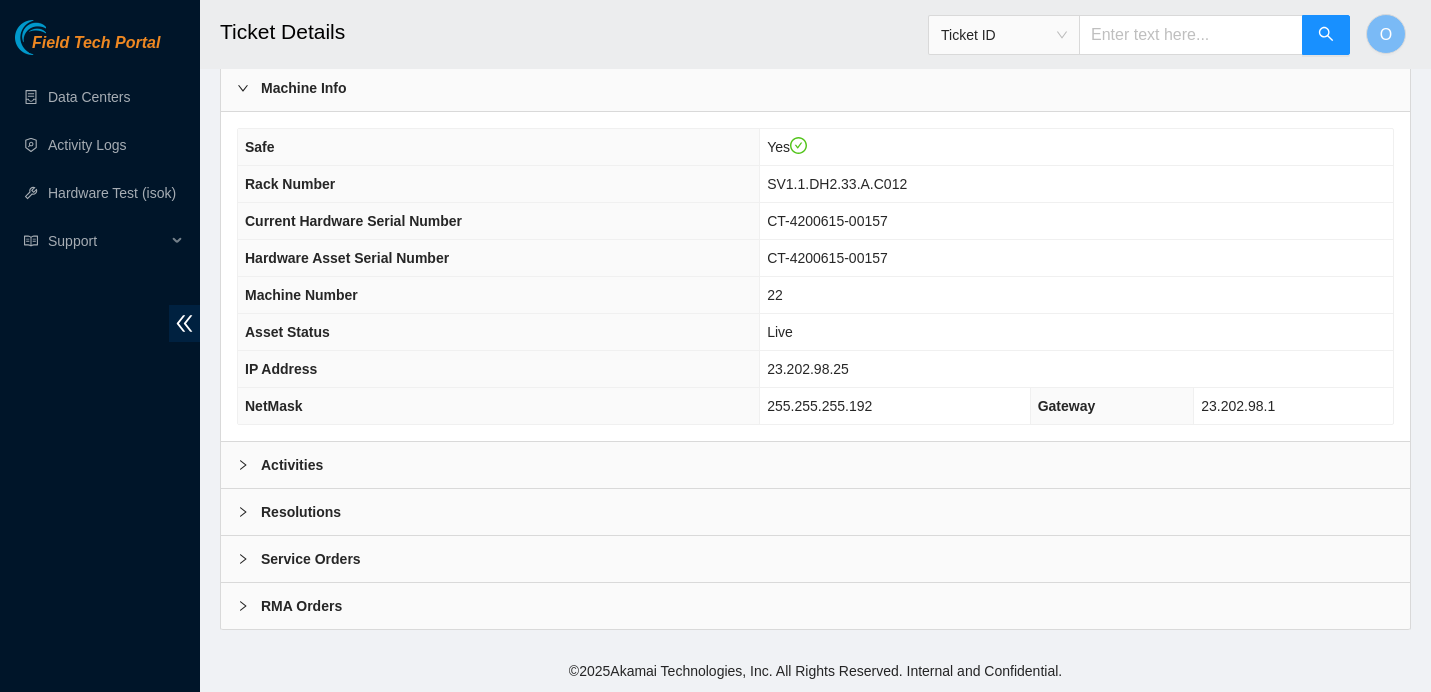 click on "Activities" at bounding box center (815, 465) 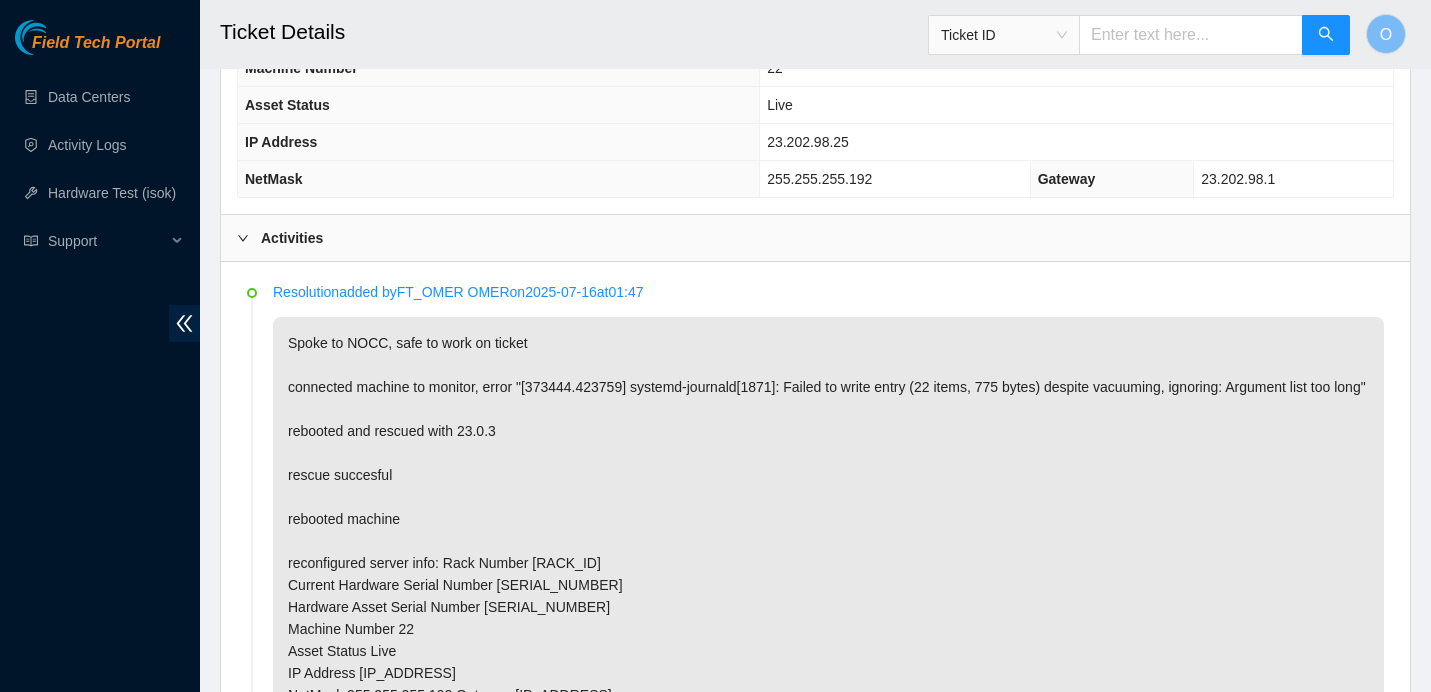 scroll, scrollTop: 867, scrollLeft: 0, axis: vertical 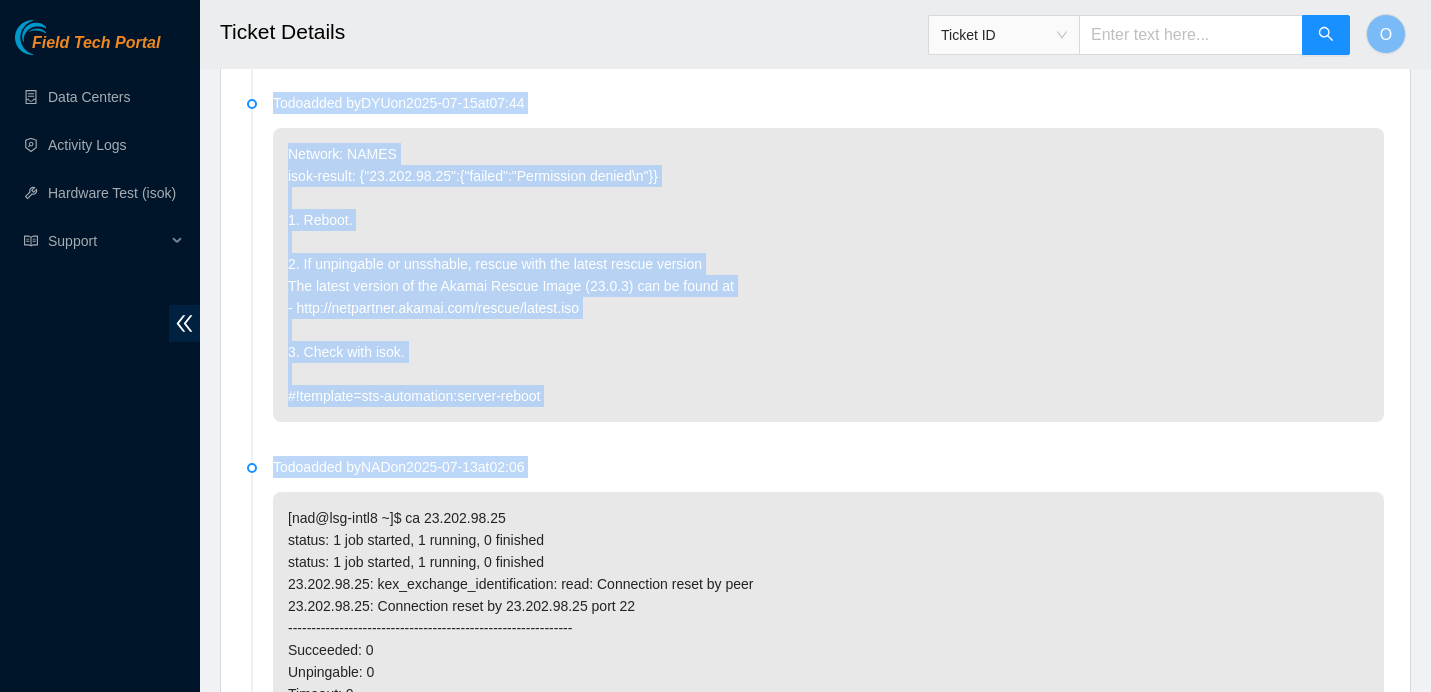 drag, startPoint x: 285, startPoint y: 339, endPoint x: 789, endPoint y: 104, distance: 556.0944 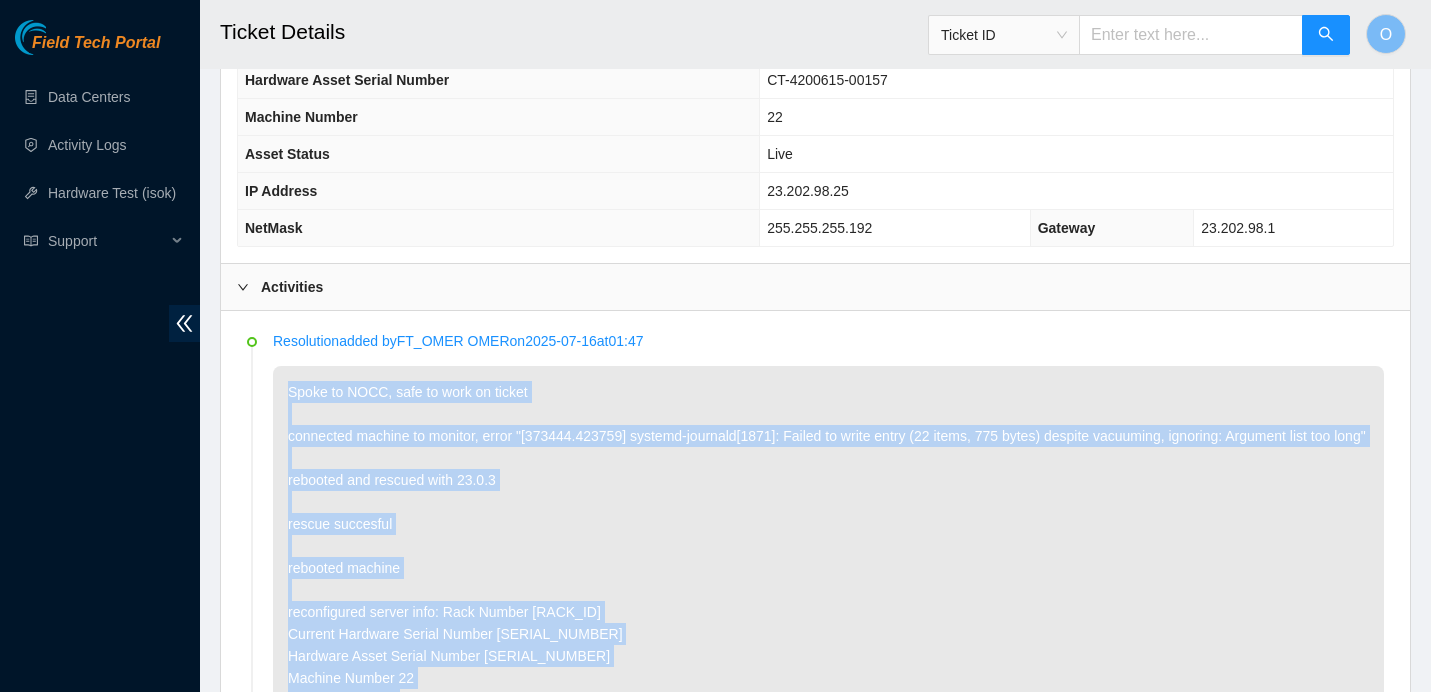 scroll, scrollTop: 779, scrollLeft: 0, axis: vertical 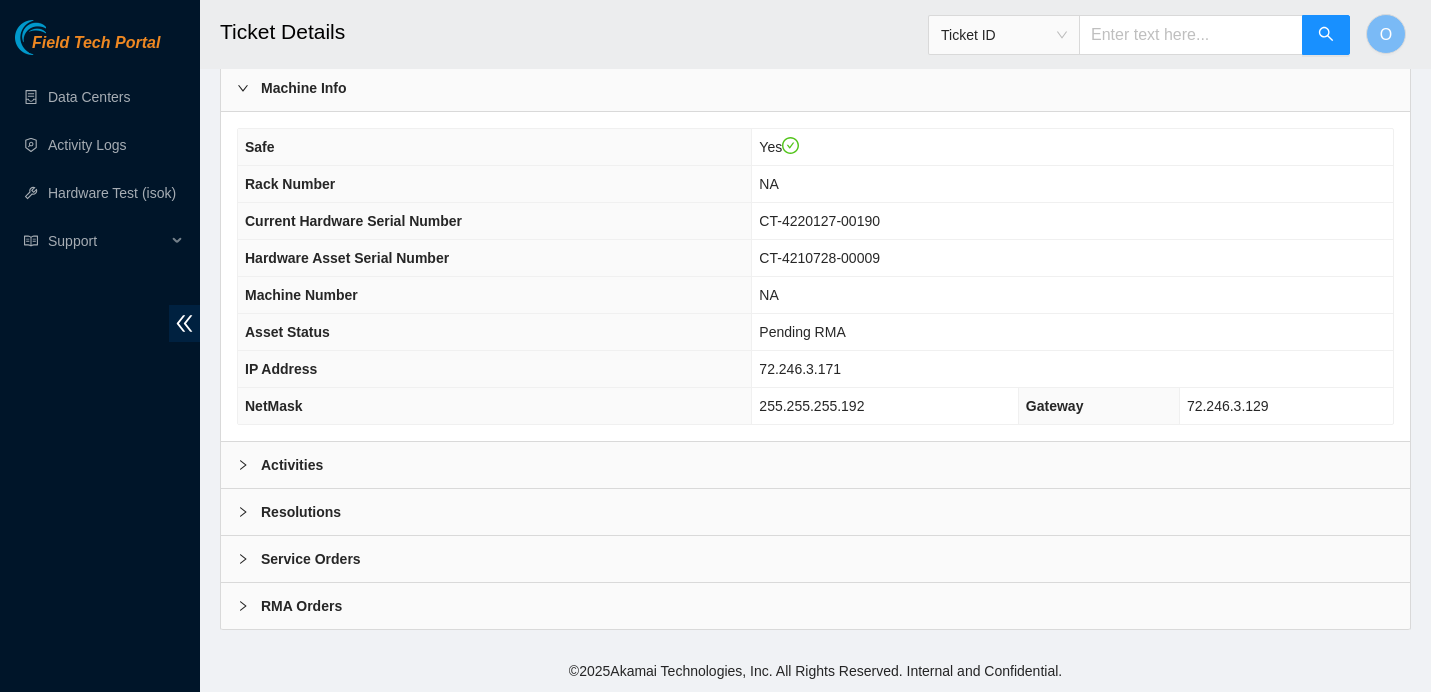 click on "Activities" at bounding box center (292, 465) 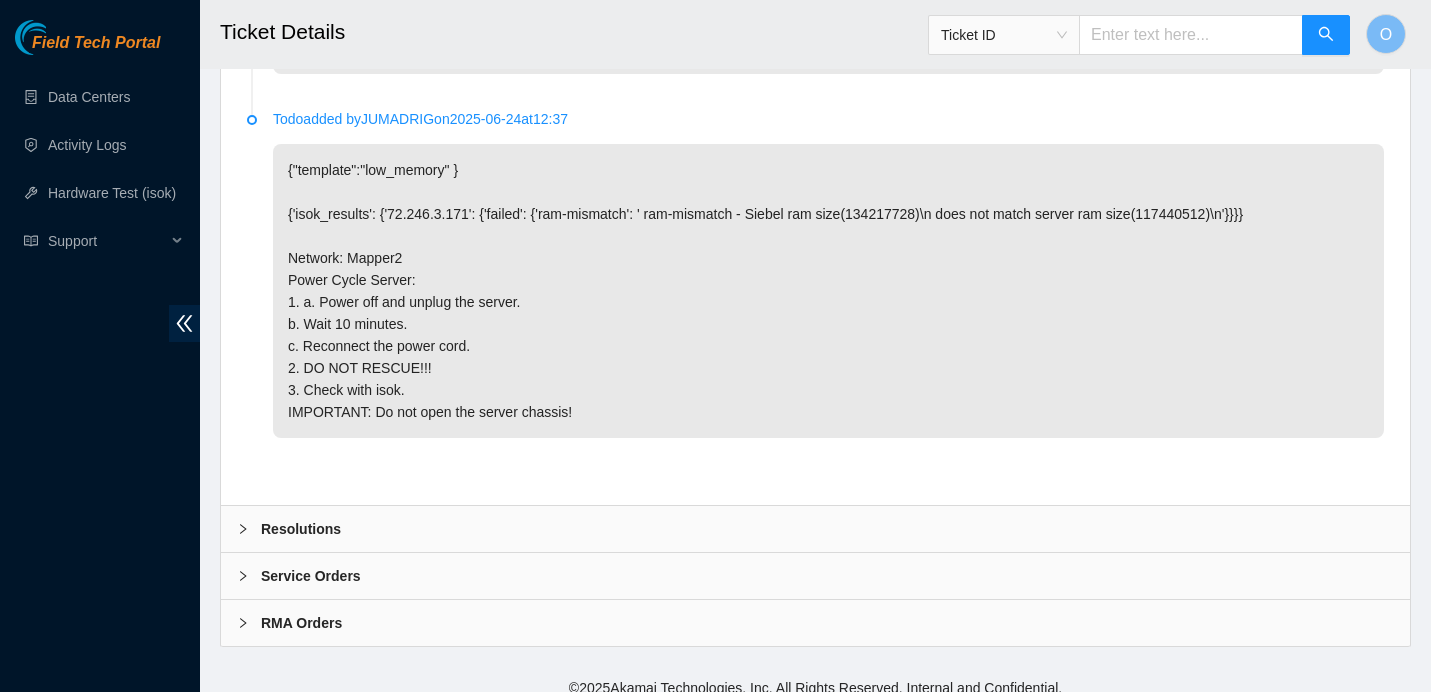 scroll, scrollTop: 4000, scrollLeft: 0, axis: vertical 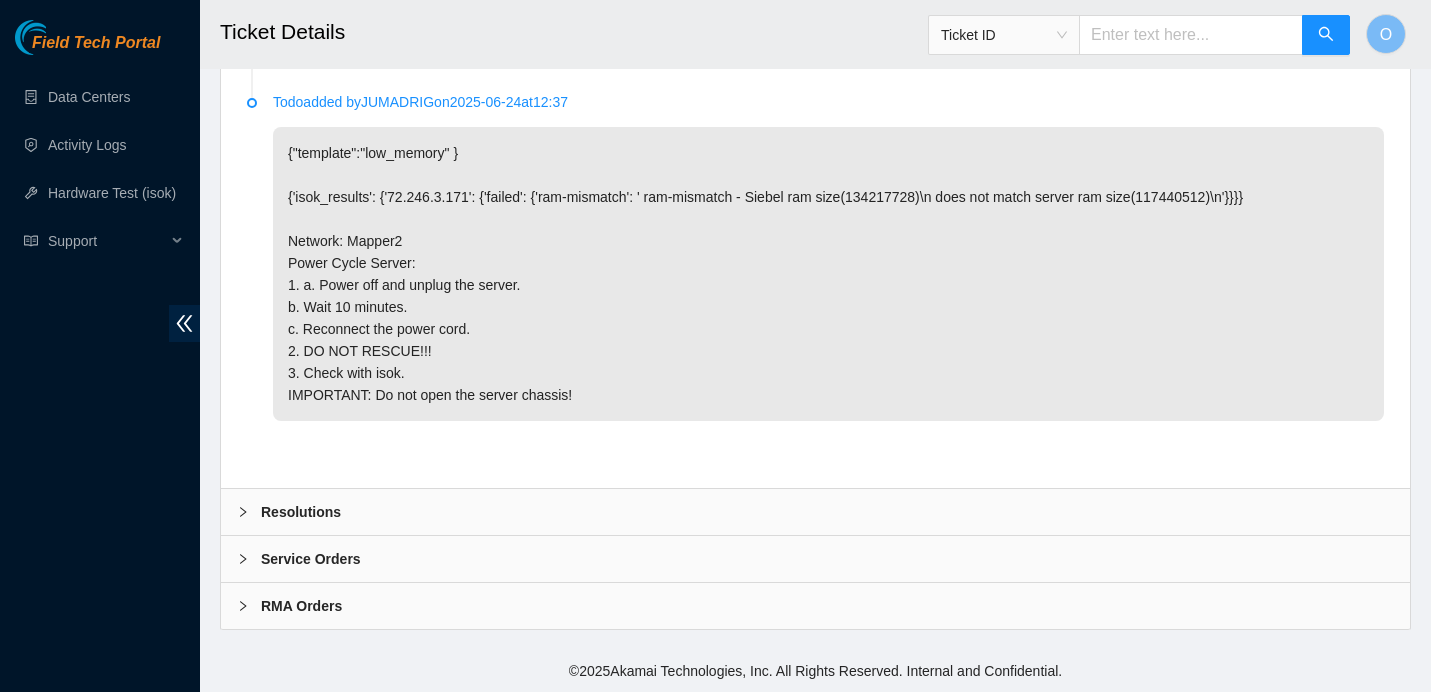 click on "Resolutions" at bounding box center (301, 512) 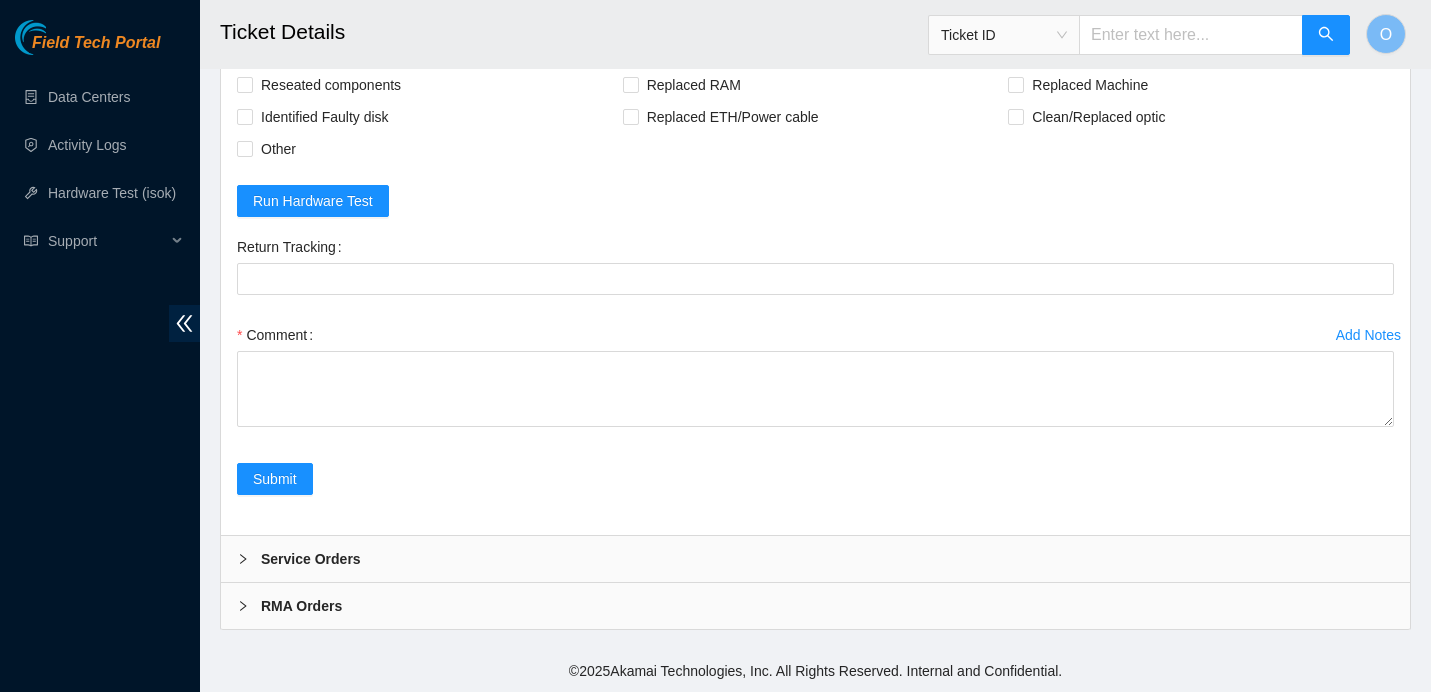 scroll, scrollTop: 4515, scrollLeft: 0, axis: vertical 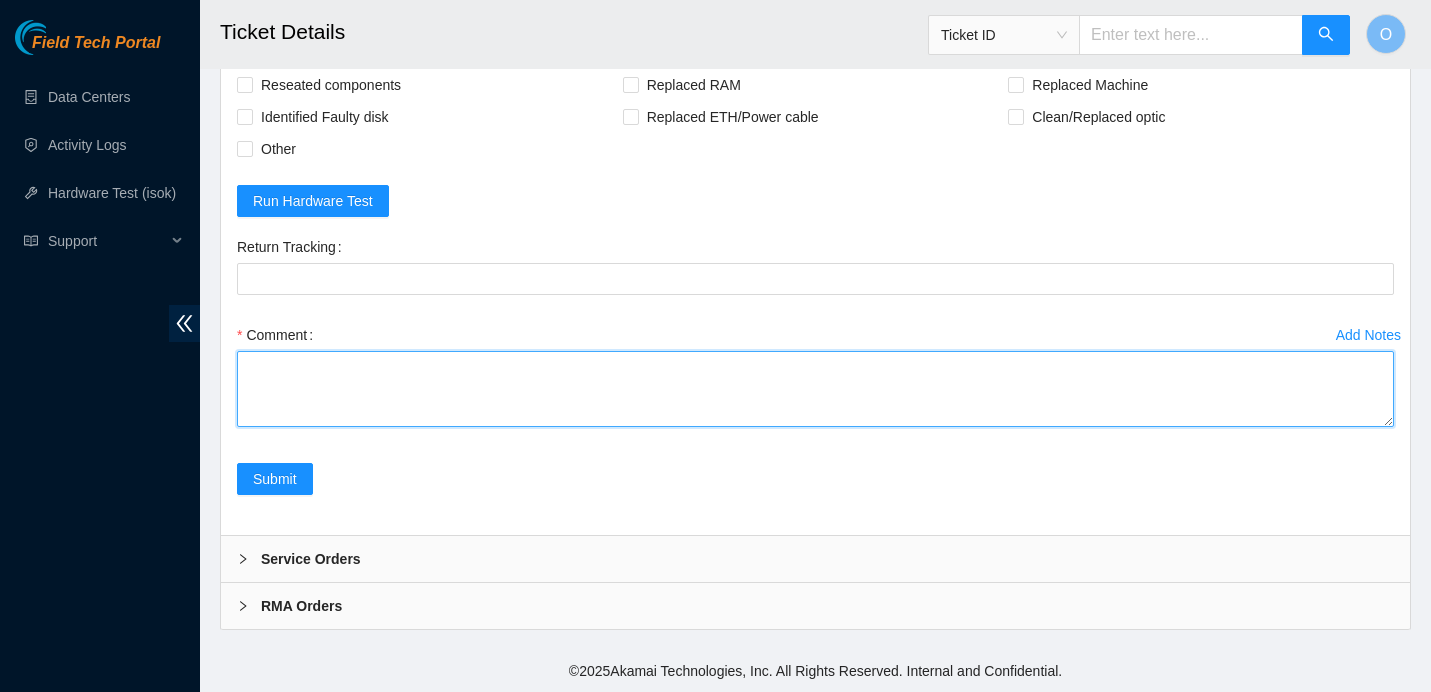 click on "Comment" at bounding box center [815, 389] 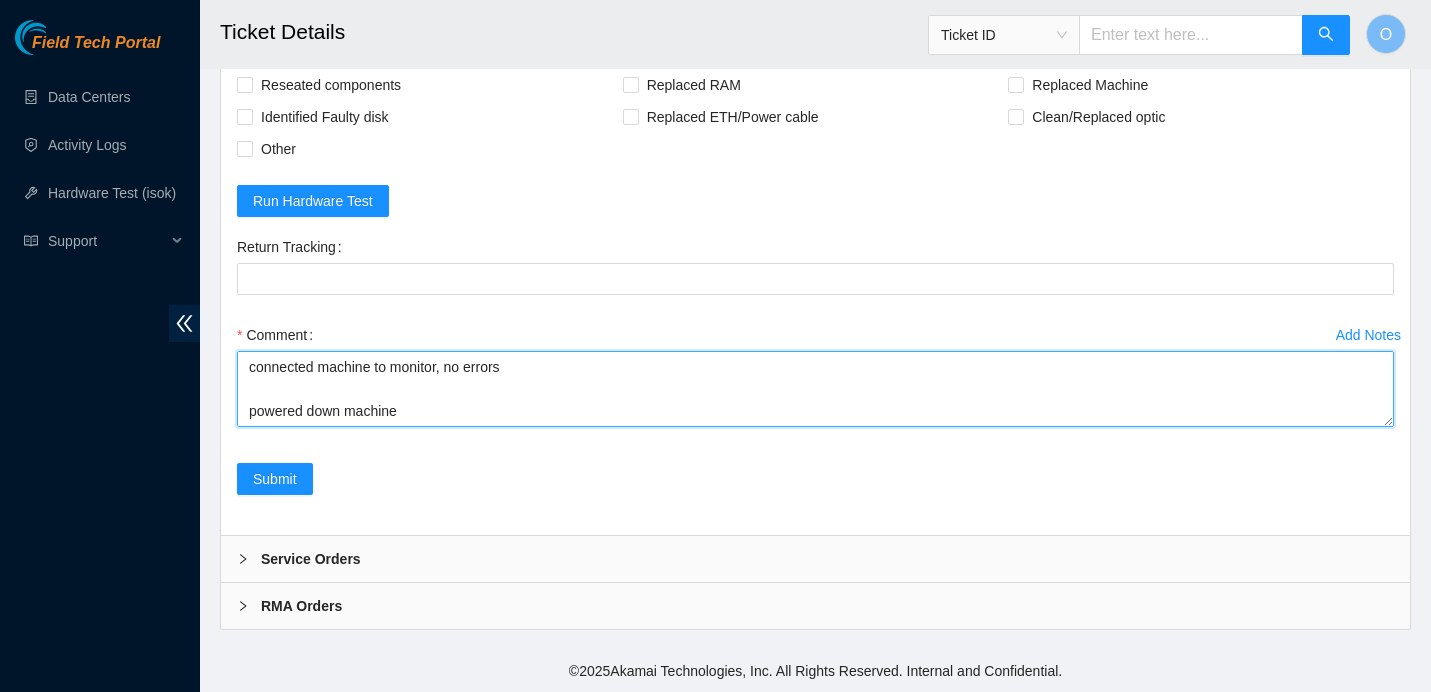 scroll, scrollTop: 81, scrollLeft: 0, axis: vertical 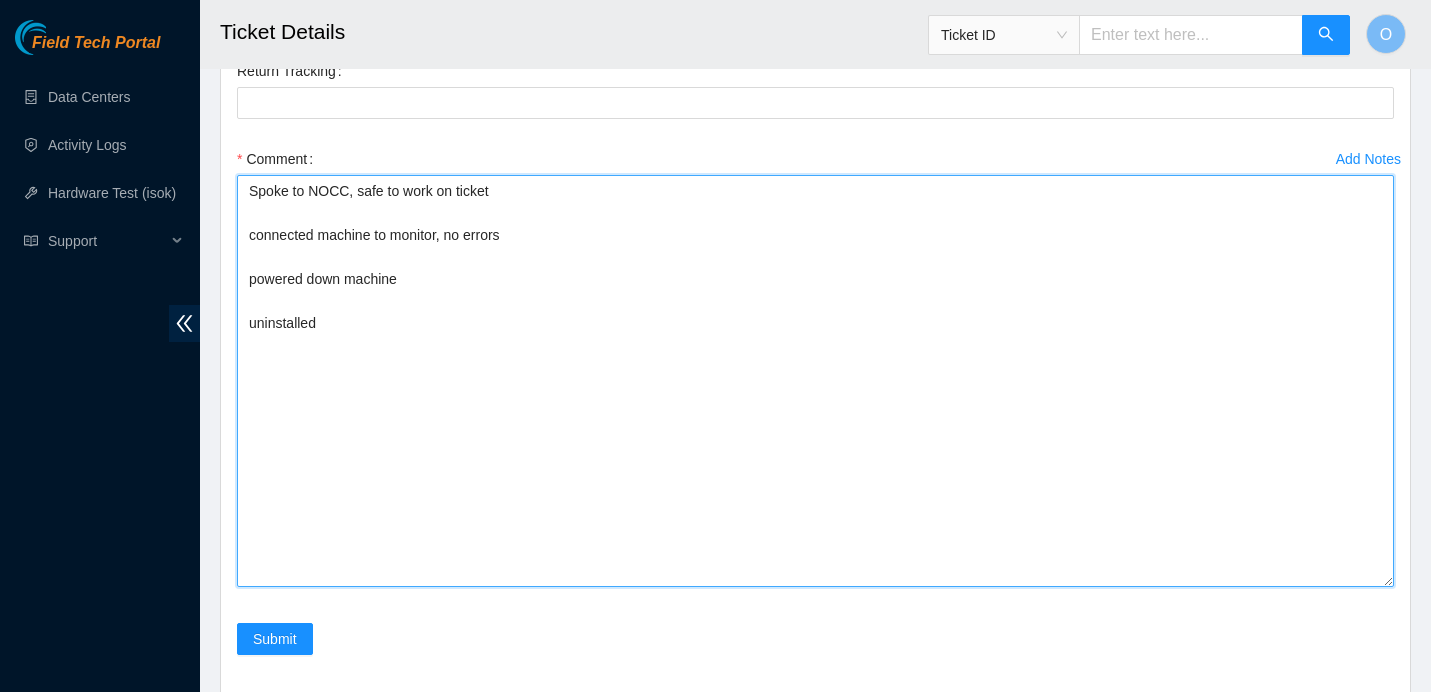 drag, startPoint x: 1386, startPoint y: 417, endPoint x: 1243, endPoint y: 747, distance: 359.6512 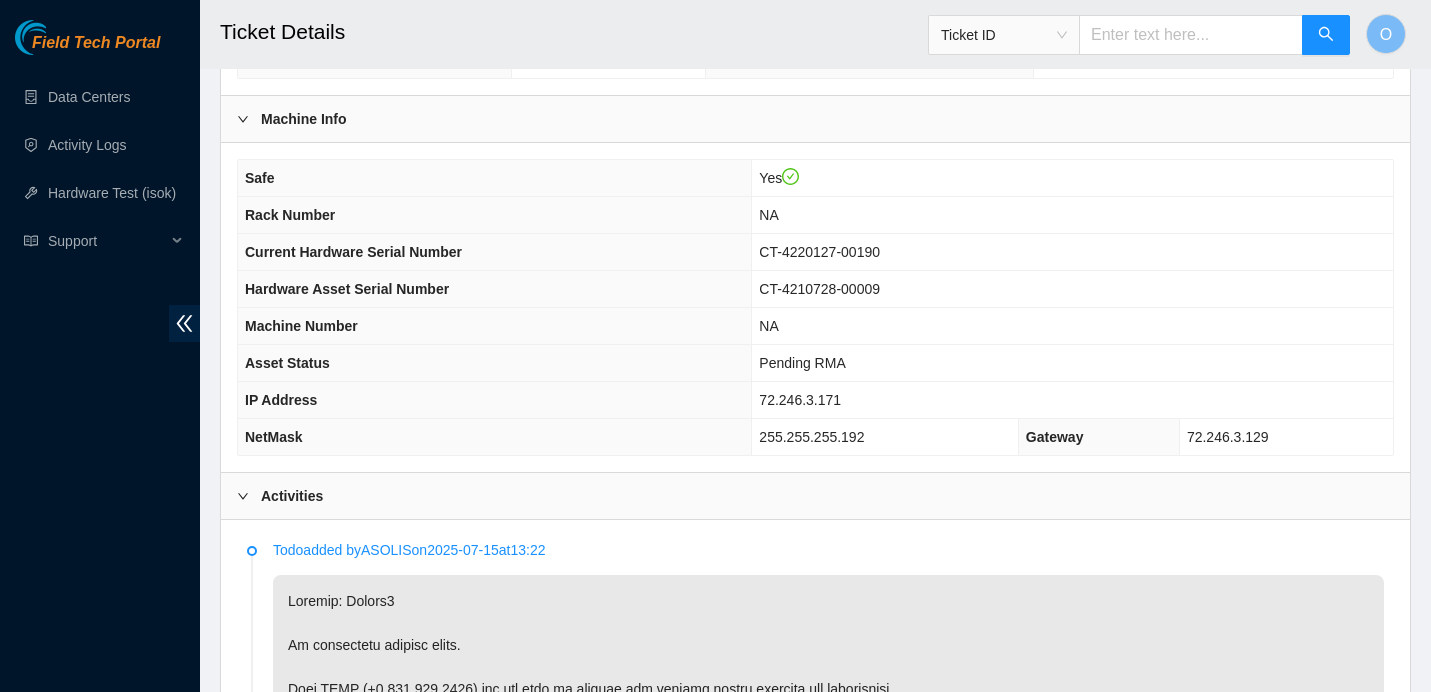 scroll, scrollTop: 570, scrollLeft: 0, axis: vertical 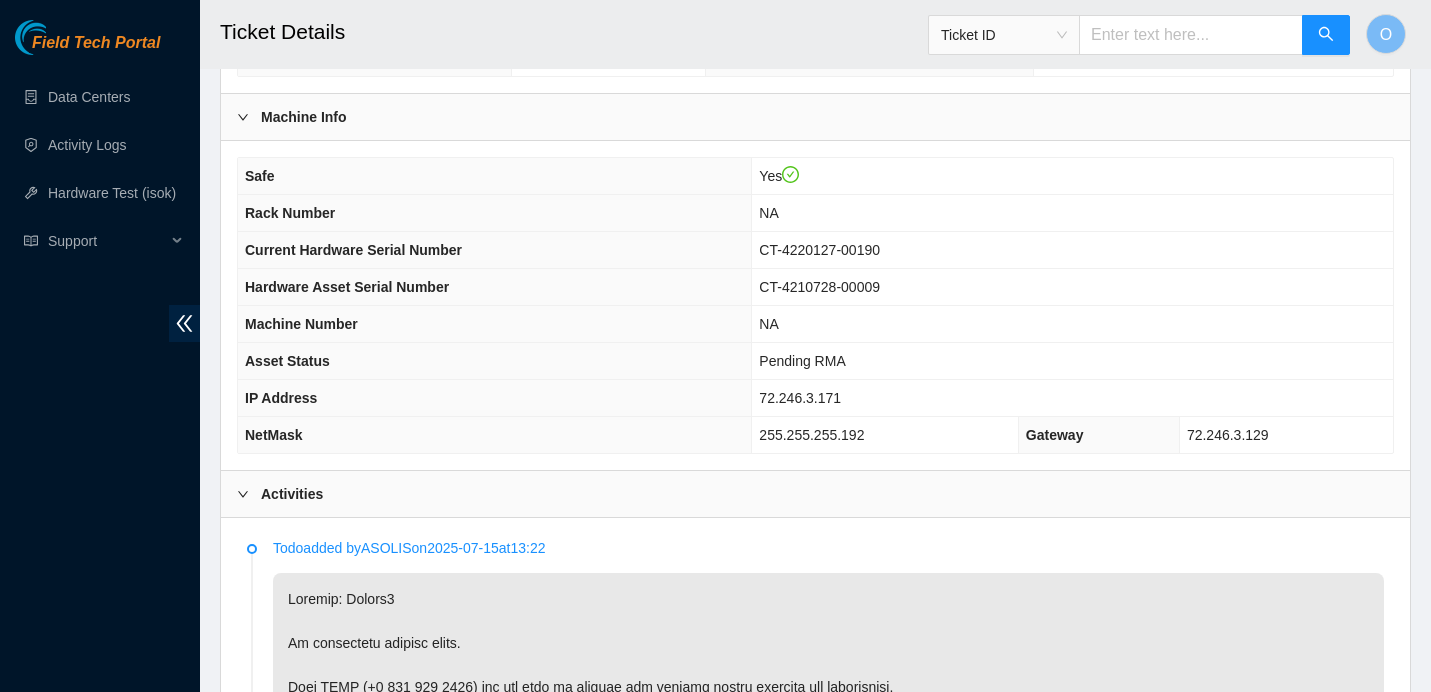 click on "CT-4220127-00190" at bounding box center [819, 250] 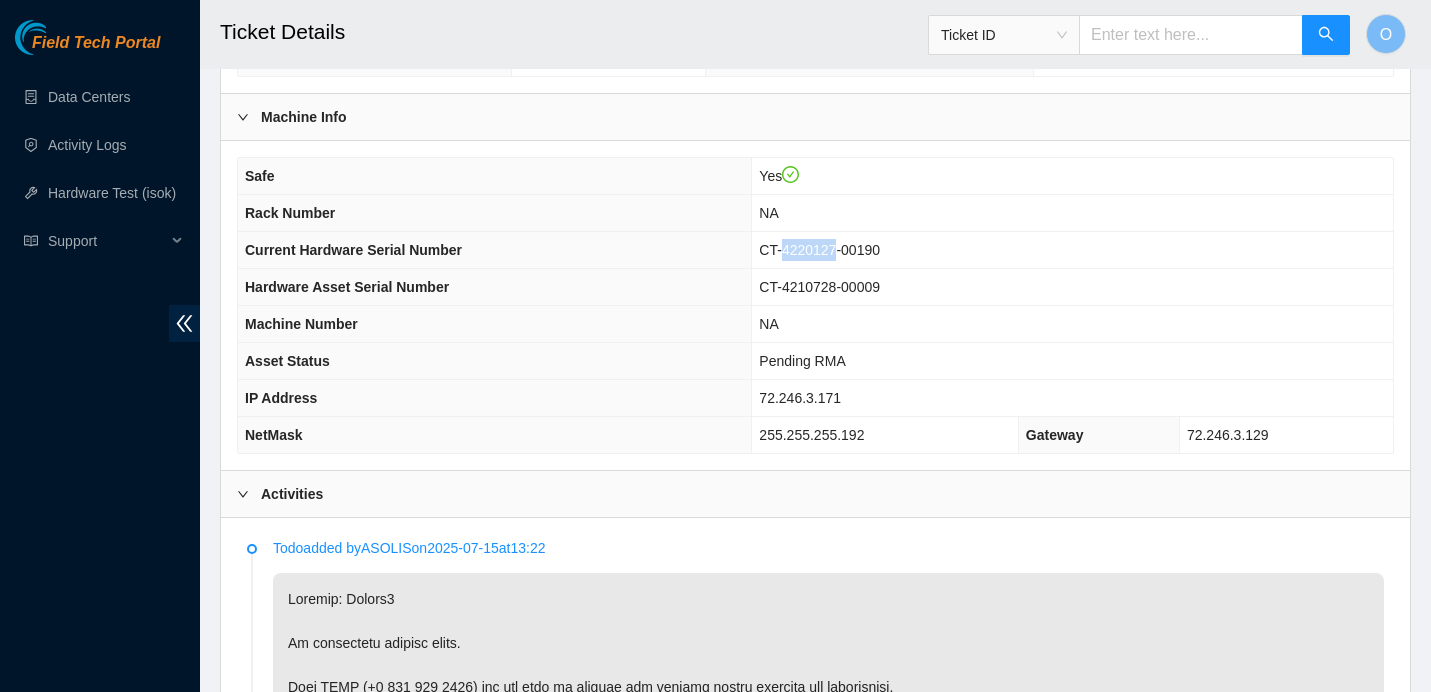 click on "CT-4220127-00190" at bounding box center (819, 250) 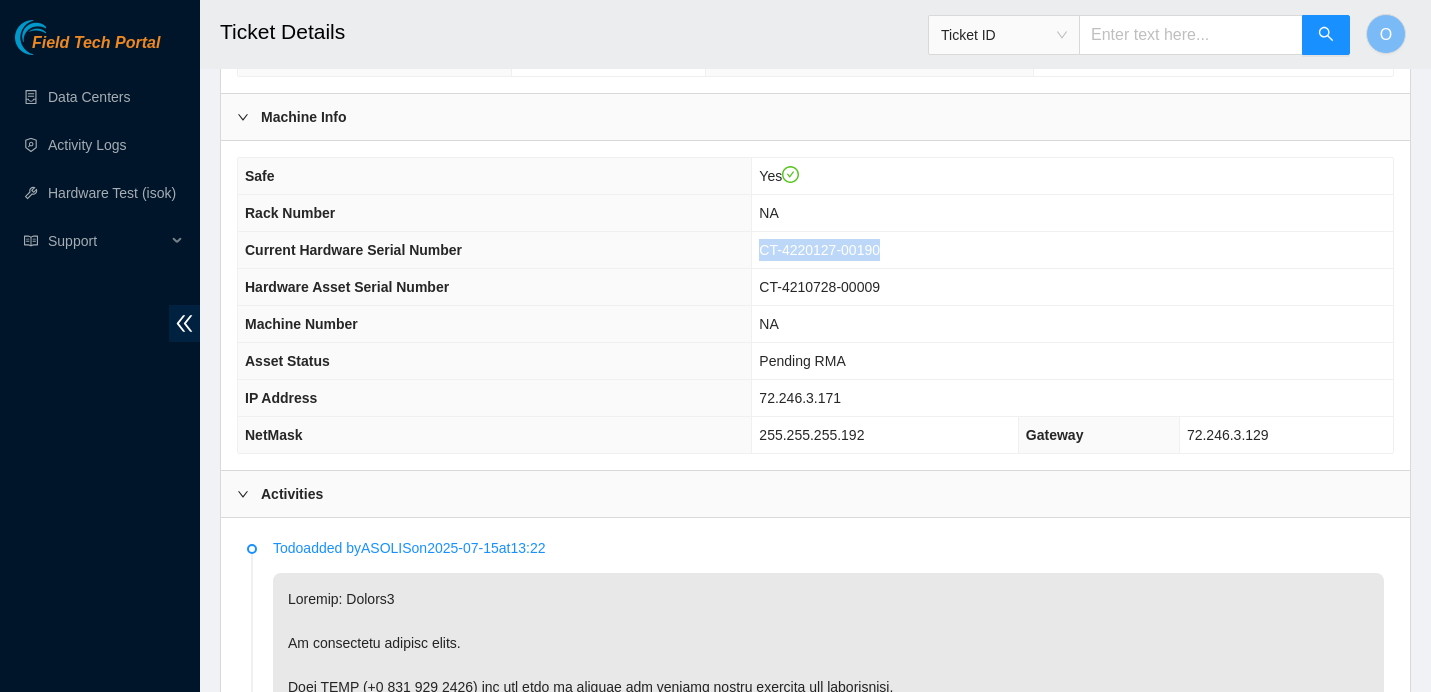 click on "CT-4220127-00190" at bounding box center (819, 250) 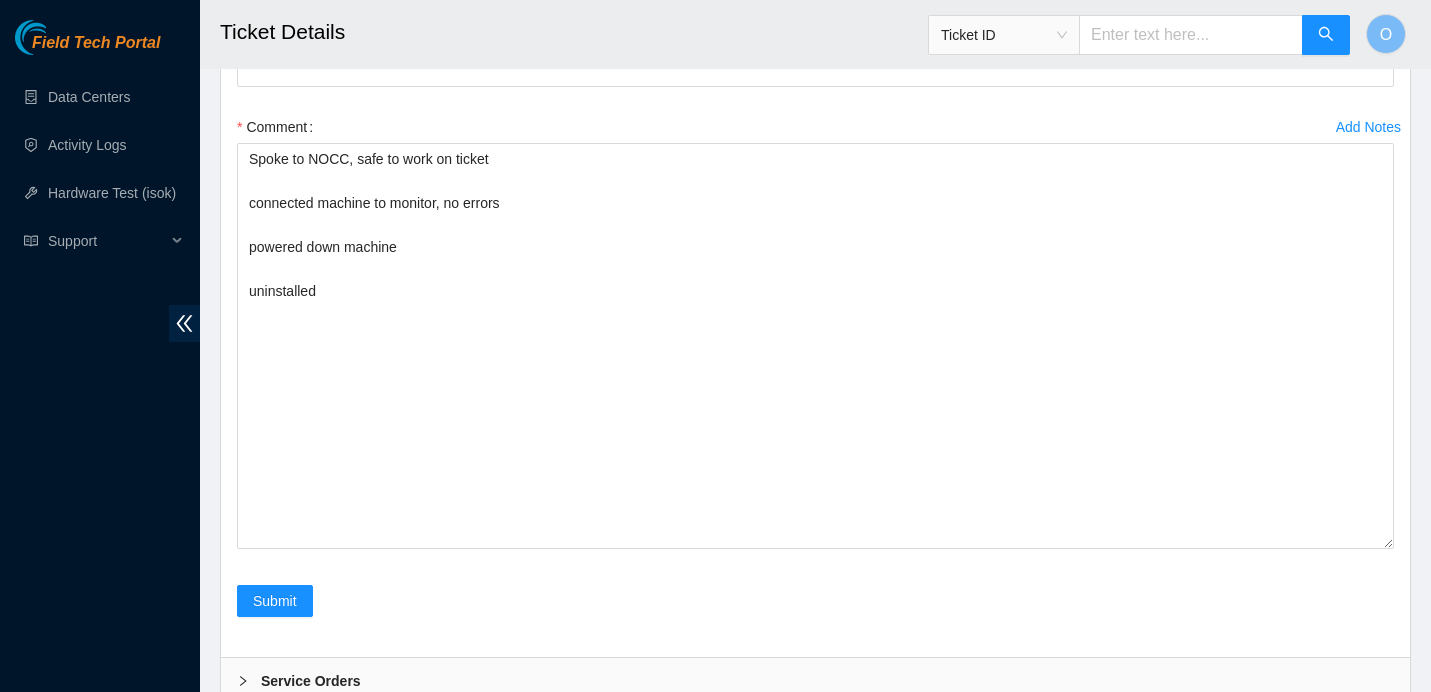 scroll, scrollTop: 4845, scrollLeft: 0, axis: vertical 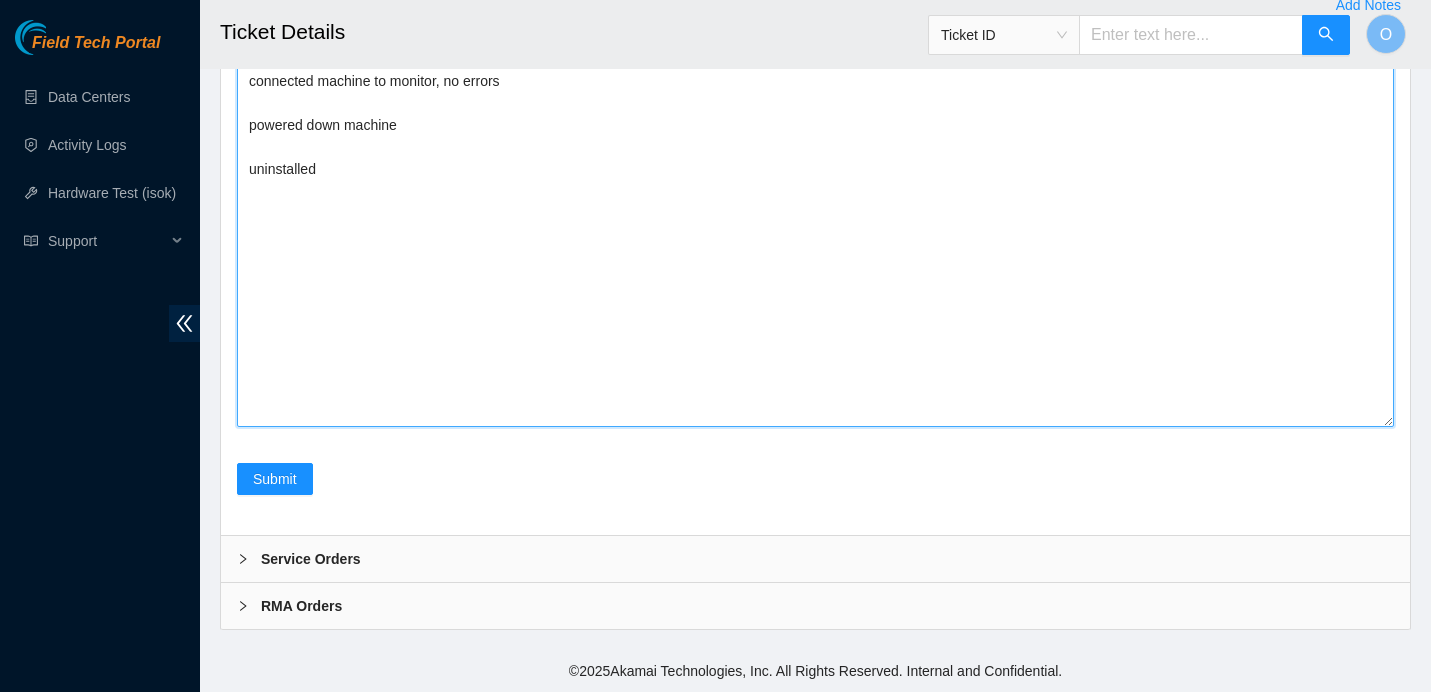 click on "Spoke to NOCC, safe to work on ticket
connected machine to monitor, no errors
powered down machine
uninstalled" at bounding box center (815, 224) 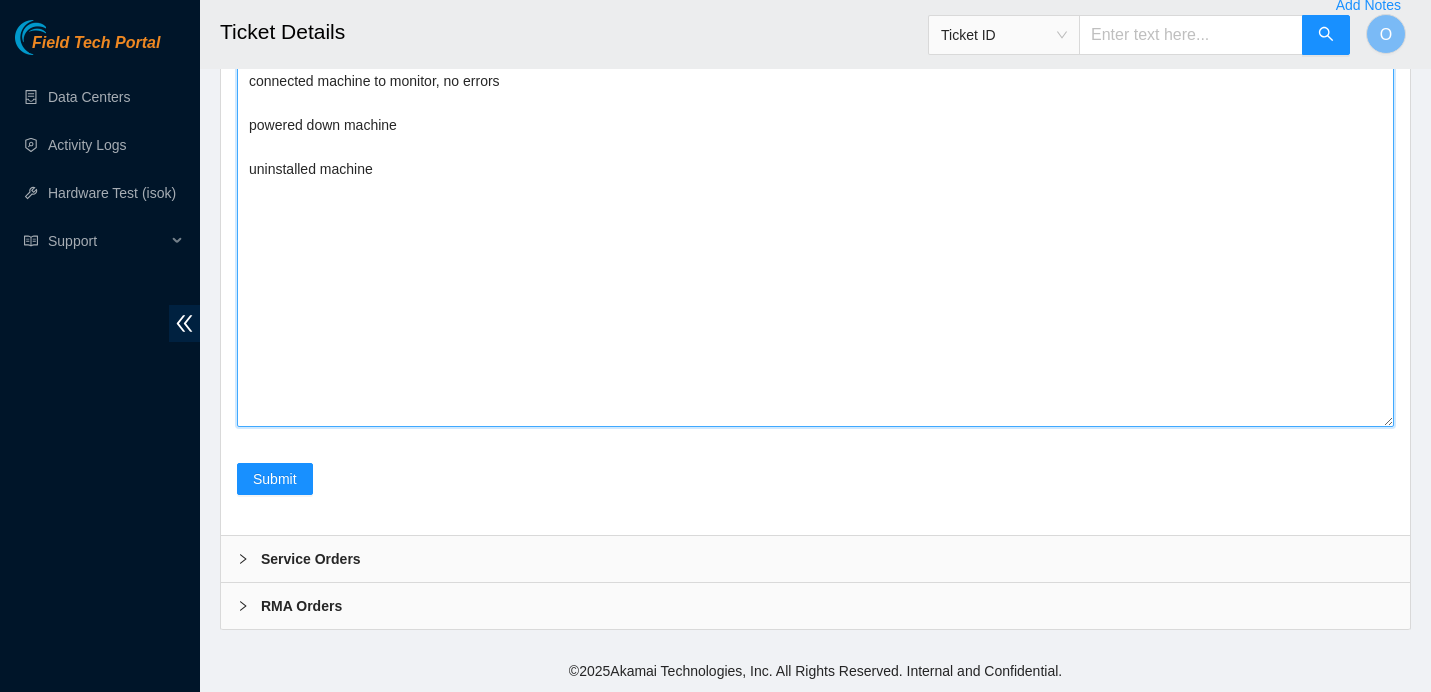 paste on "CT-4220127-00190" 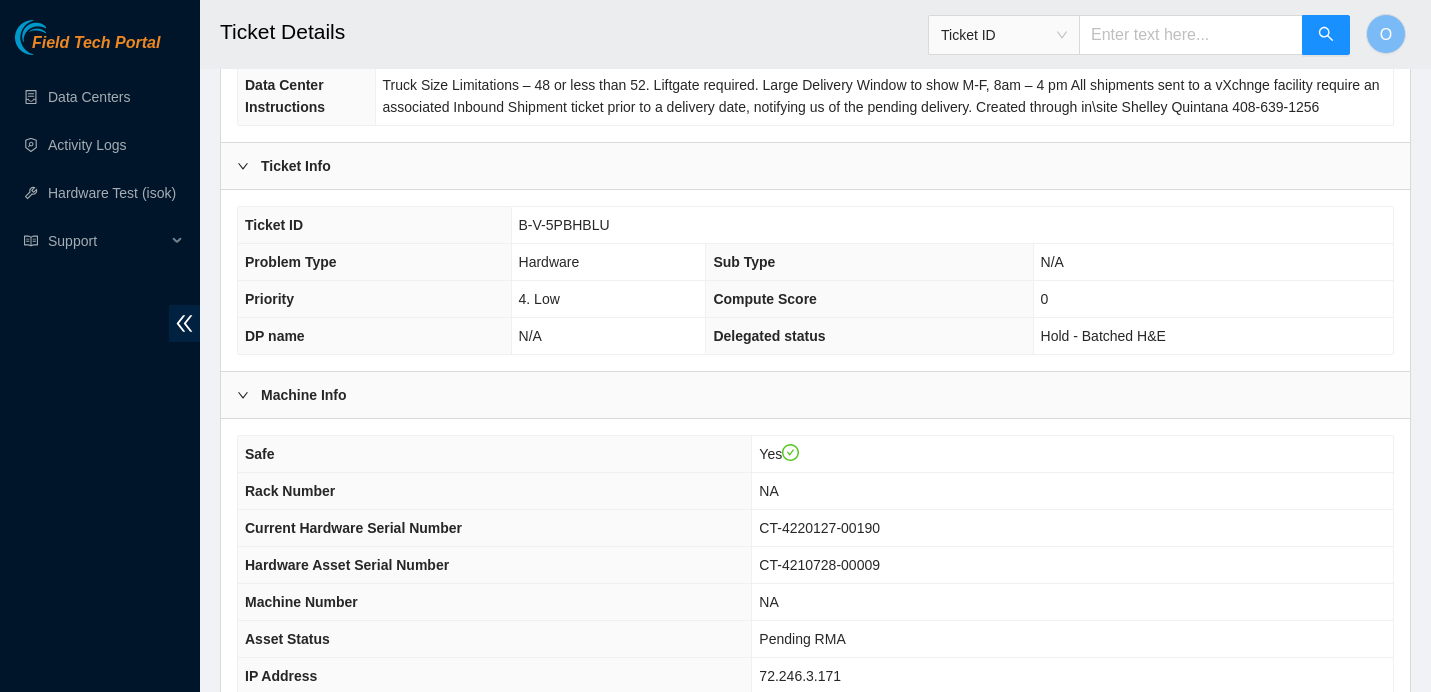 scroll, scrollTop: 317, scrollLeft: 0, axis: vertical 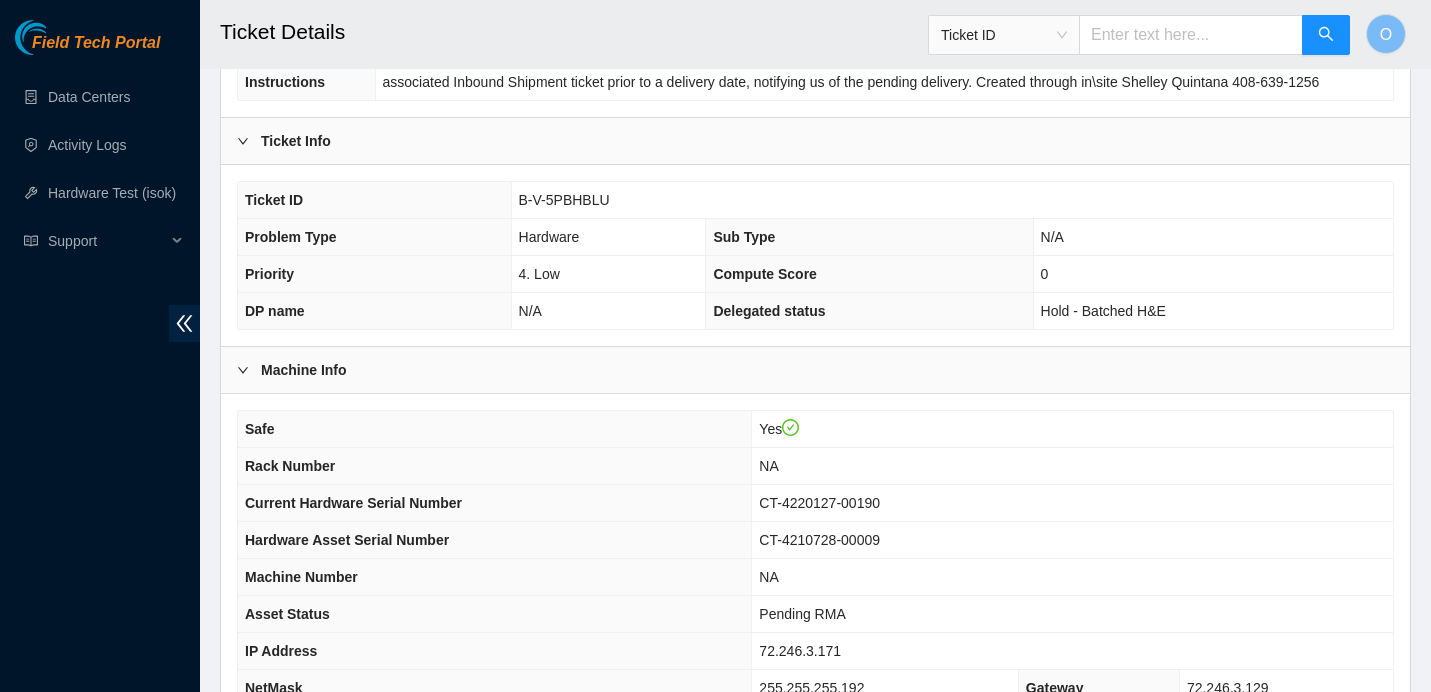 click on "CT-4220127-00190" at bounding box center [819, 503] 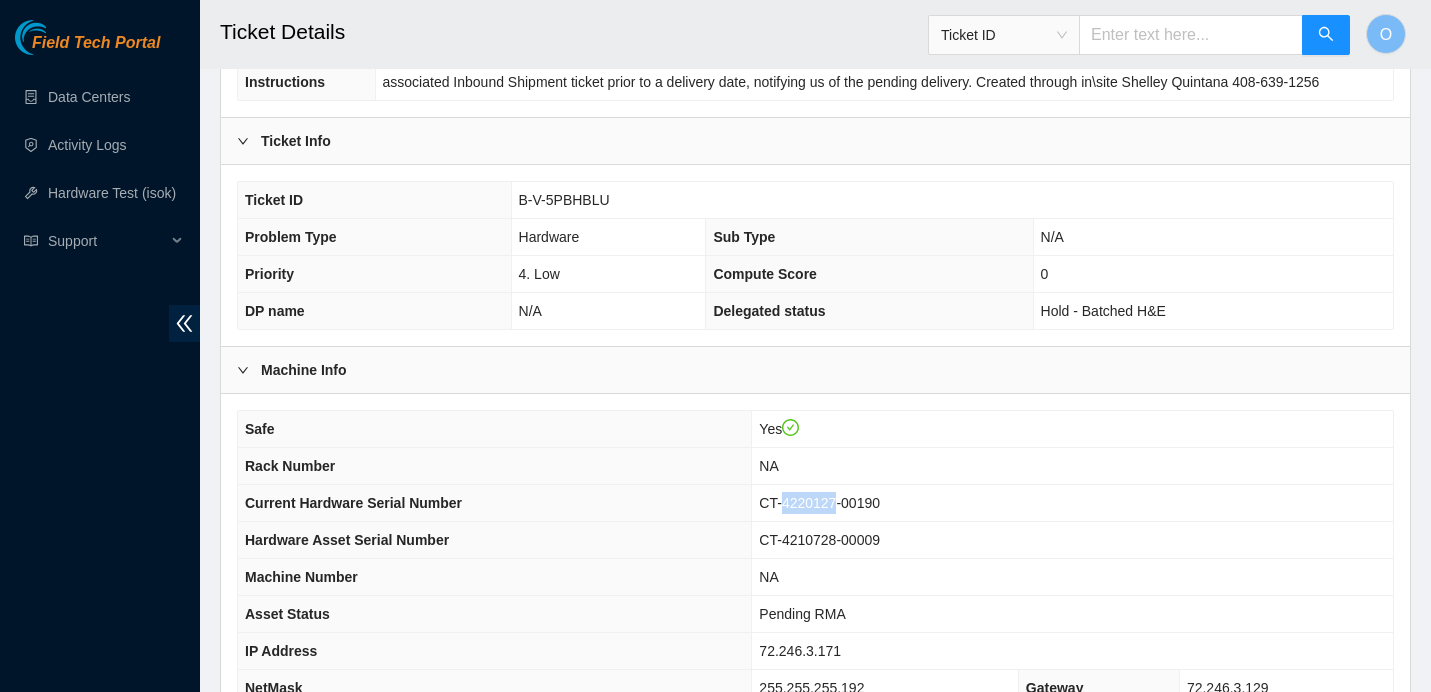 click on "CT-4220127-00190" at bounding box center [819, 503] 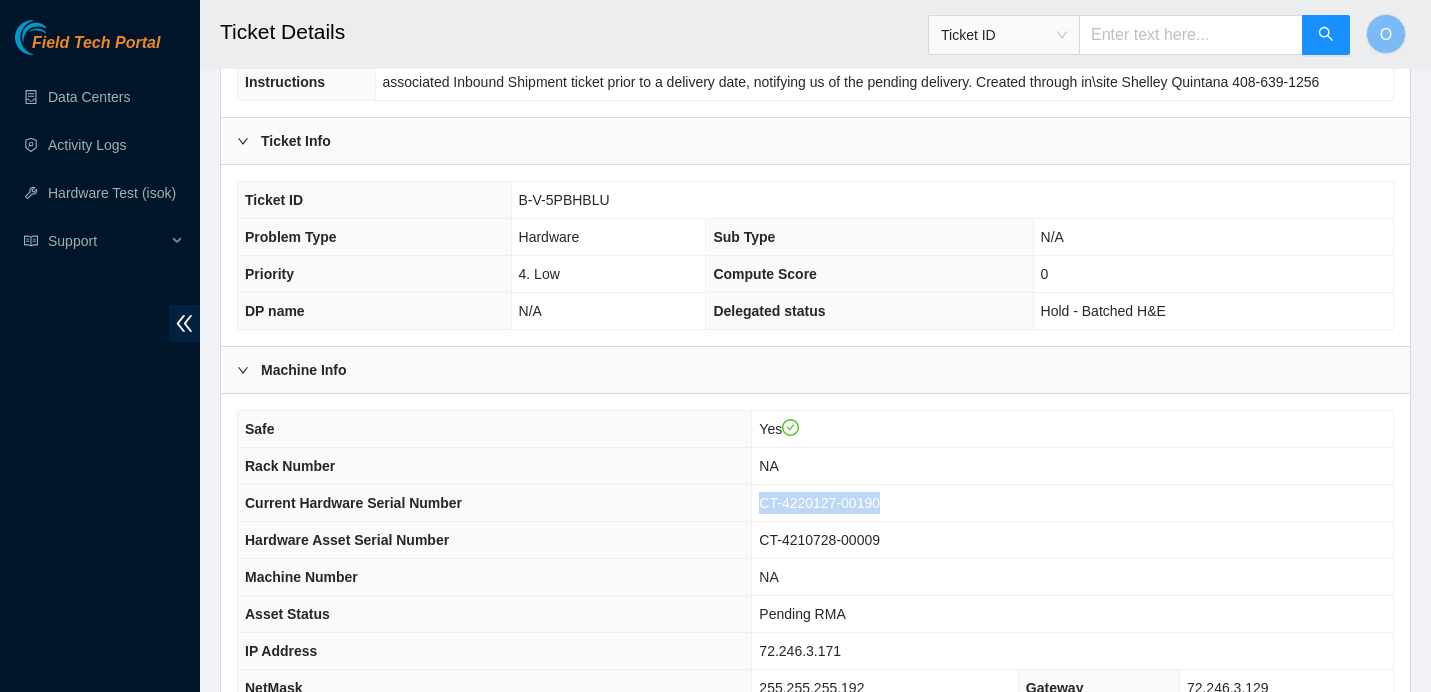 click on "CT-4220127-00190" at bounding box center (819, 503) 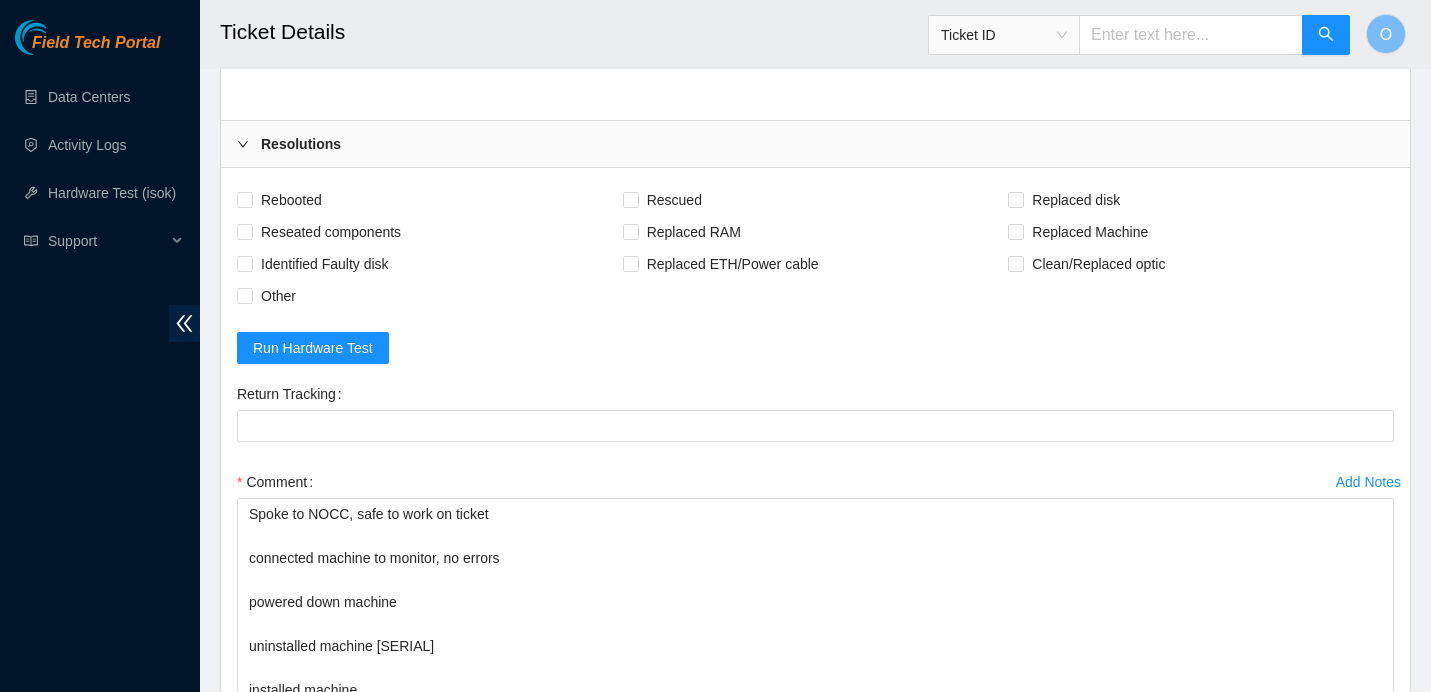 scroll, scrollTop: 4845, scrollLeft: 0, axis: vertical 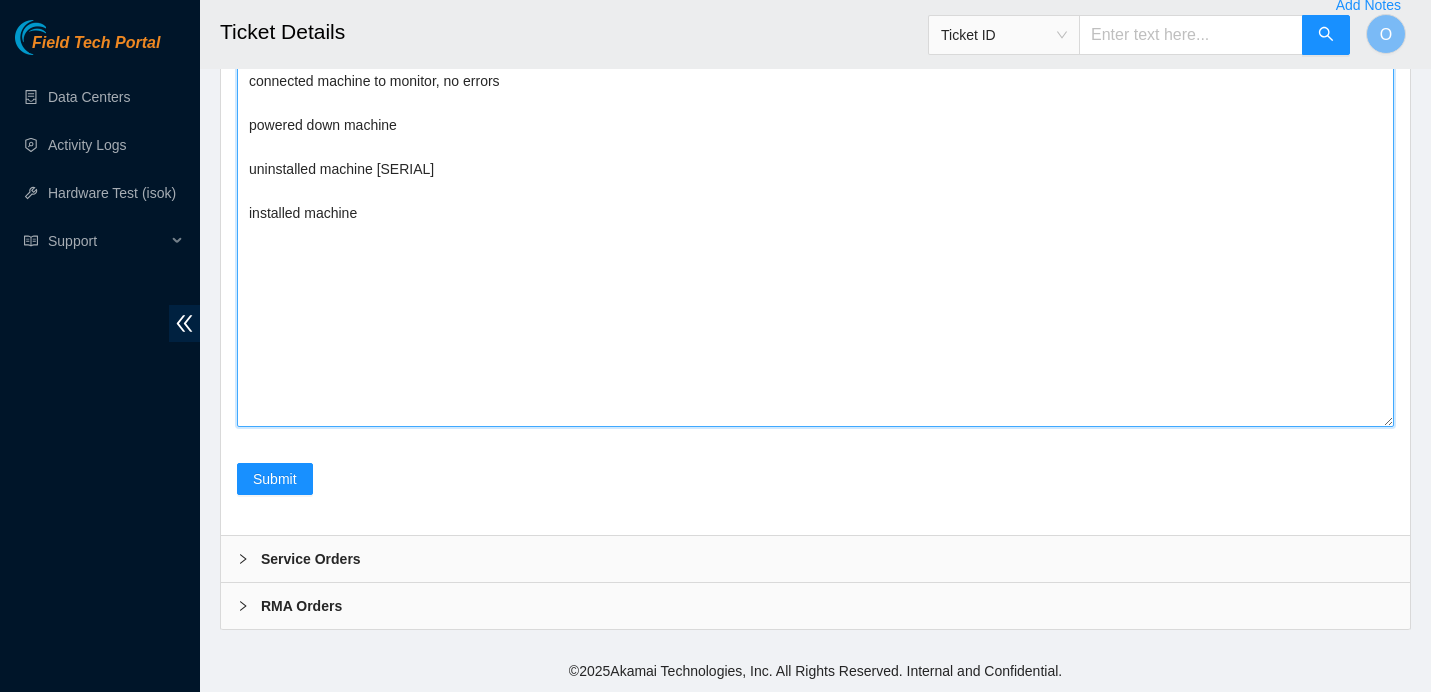 click on "Spoke to NOCC, safe to work on ticket
connected machine to monitor, no errors
powered down machine
uninstalled machine [SERIAL]
installed machine" at bounding box center (815, 224) 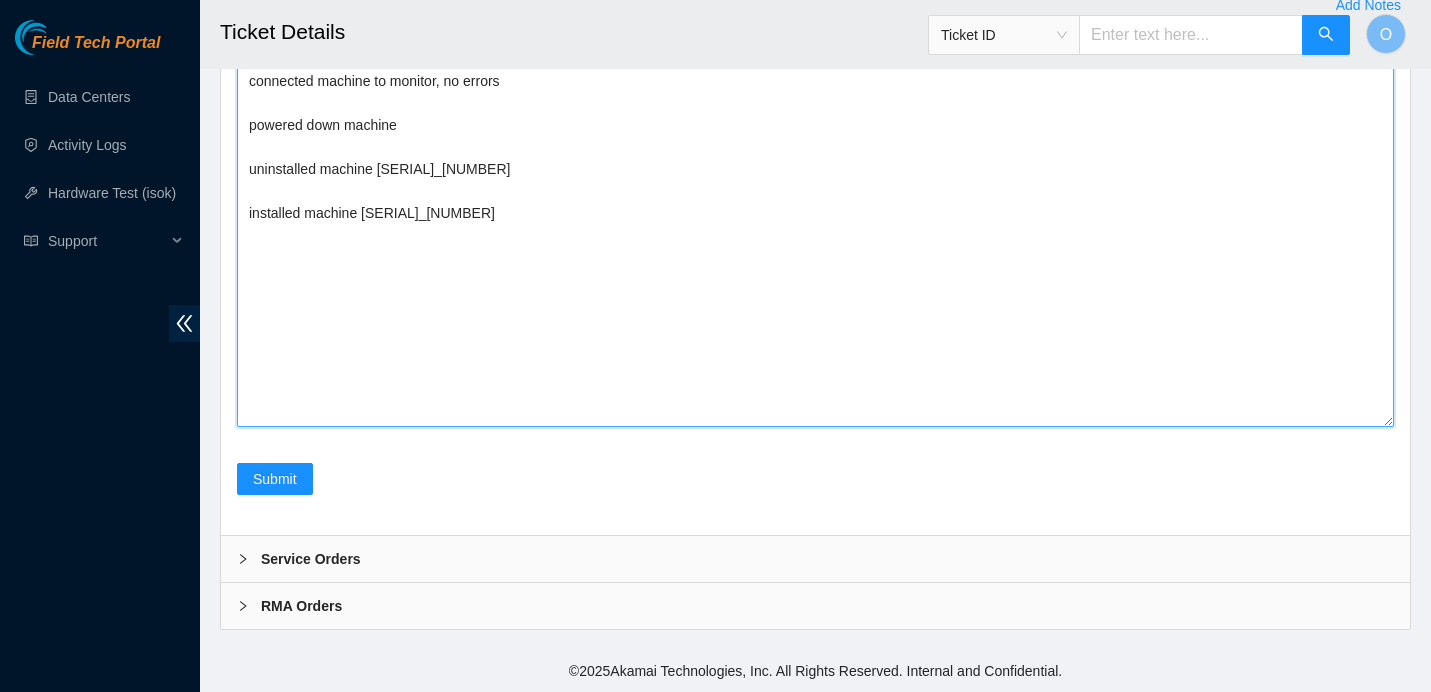 click on "Spoke to NOCC, safe to work on ticket
connected machine to monitor, no errors
powered down machine
uninstalled machine [SERIAL]_[NUMBER]
installed machine [SERIAL]_[NUMBER]" at bounding box center [815, 224] 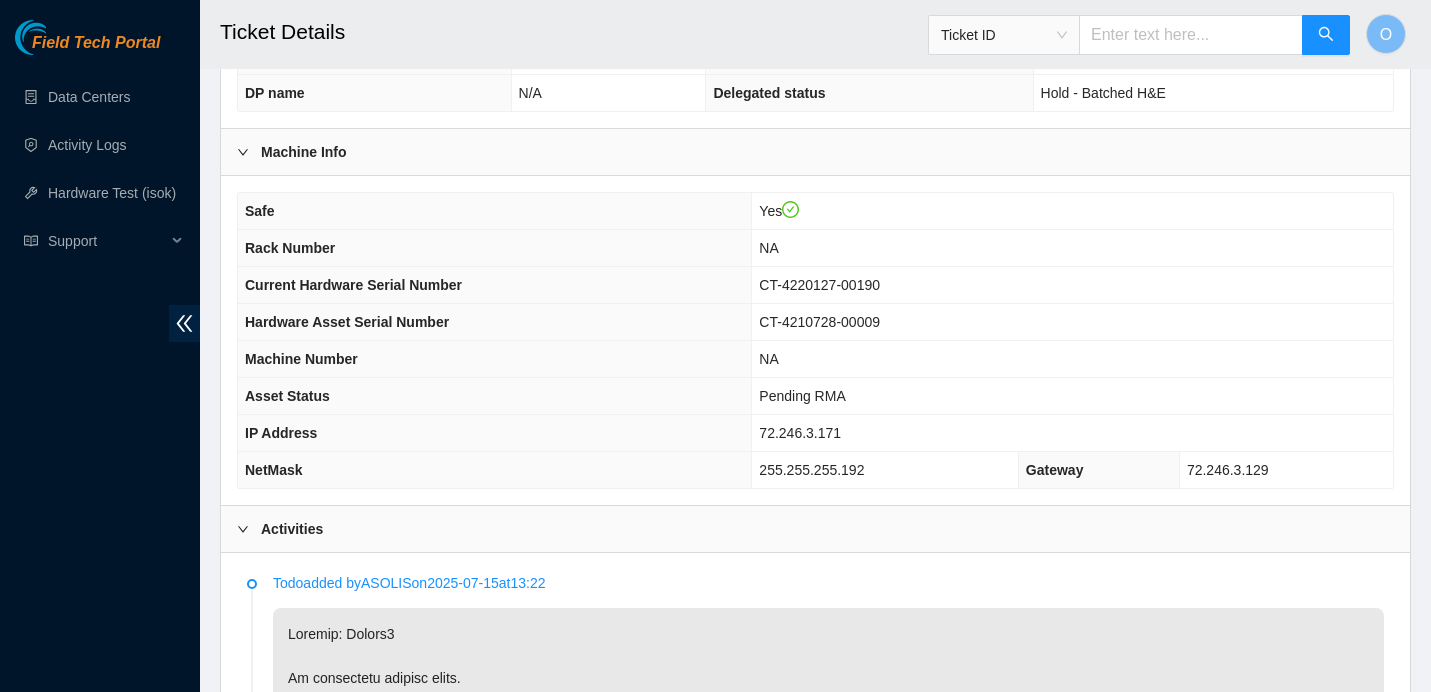 scroll, scrollTop: 591, scrollLeft: 0, axis: vertical 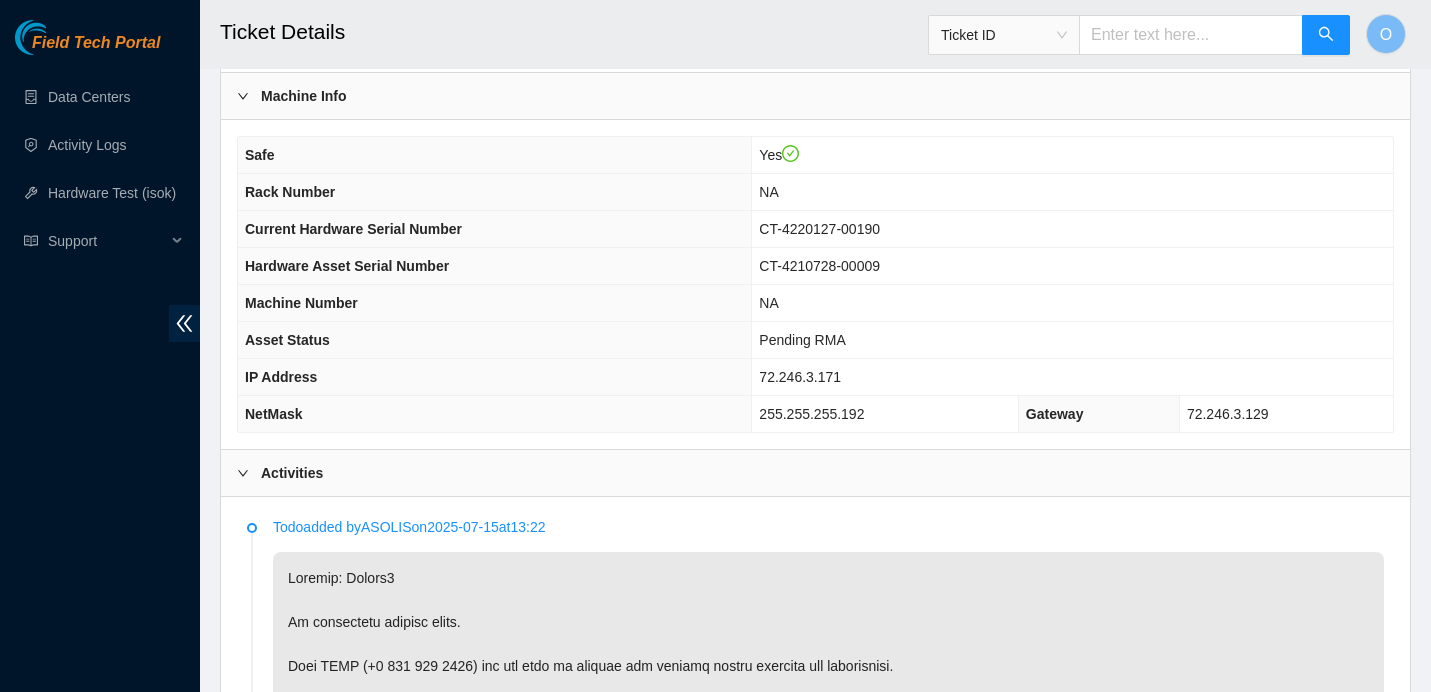 click on "CT-4210728-00009" at bounding box center [819, 266] 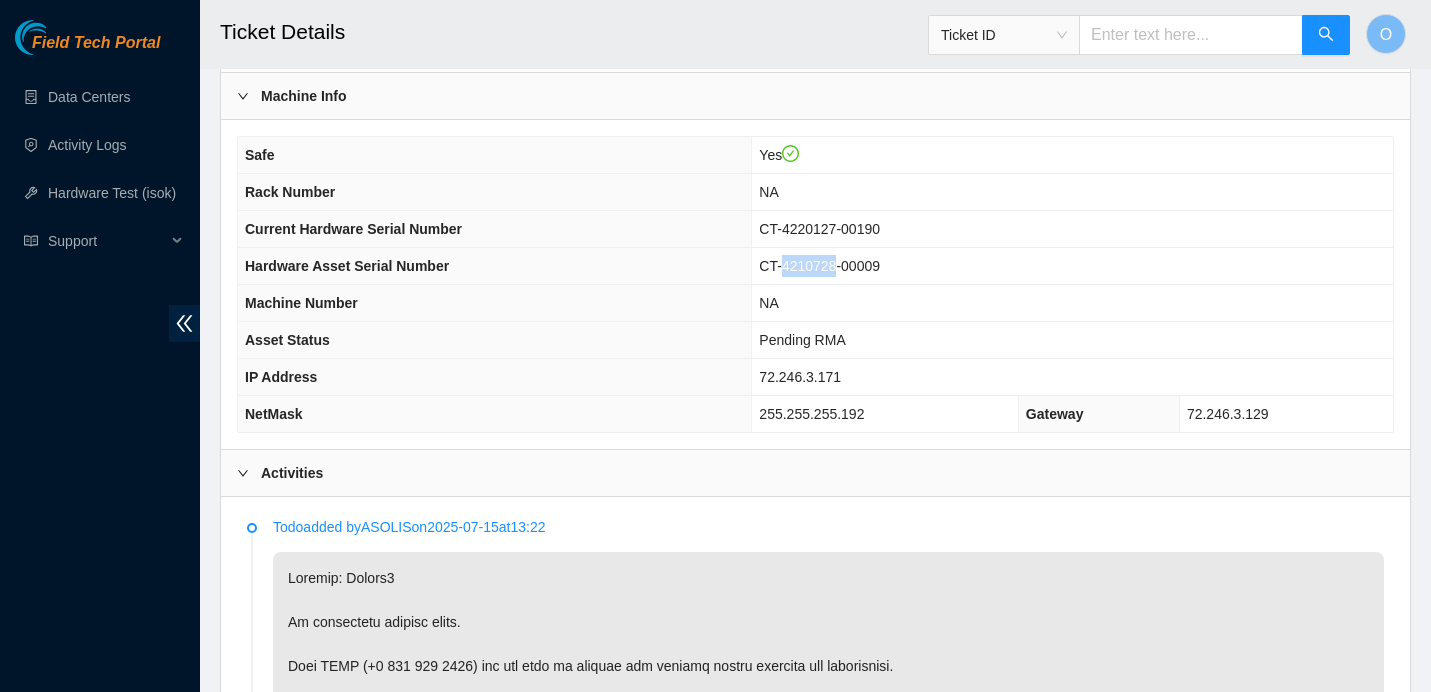 click on "CT-4210728-00009" at bounding box center [819, 266] 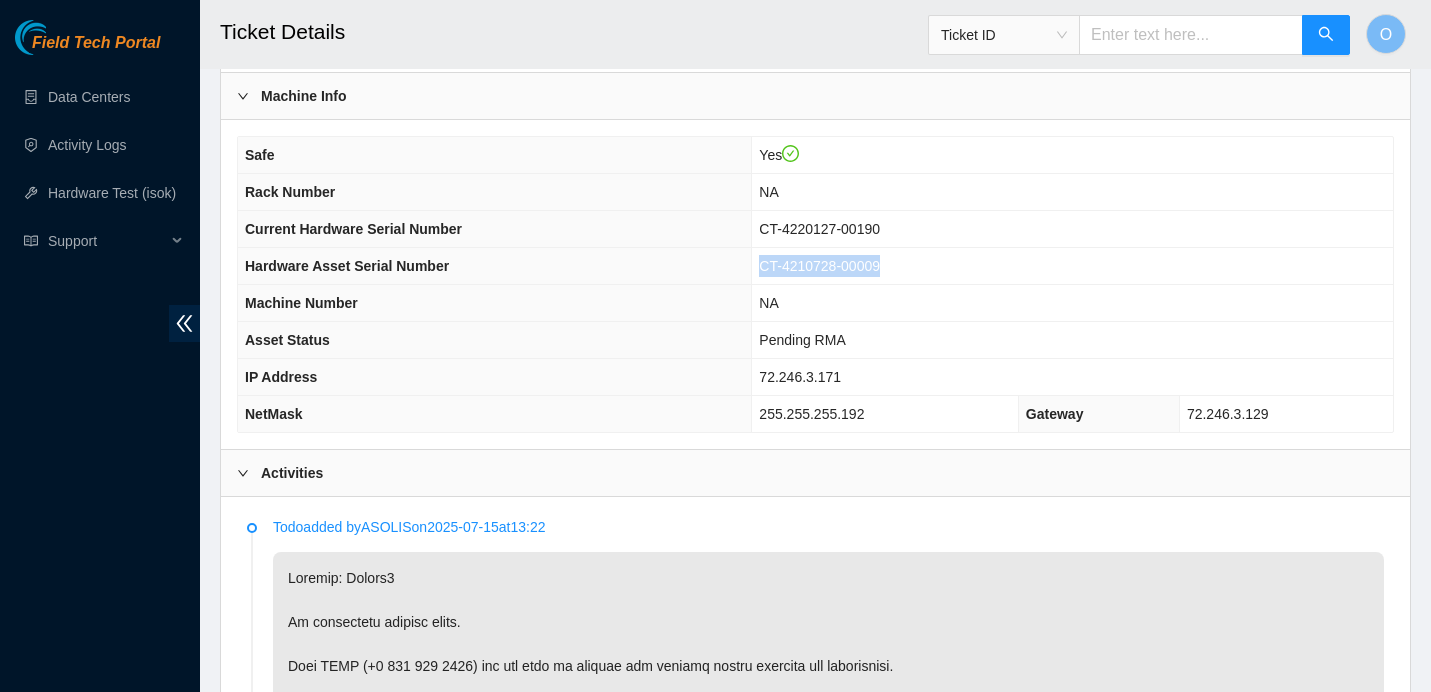 click on "CT-4210728-00009" at bounding box center [819, 266] 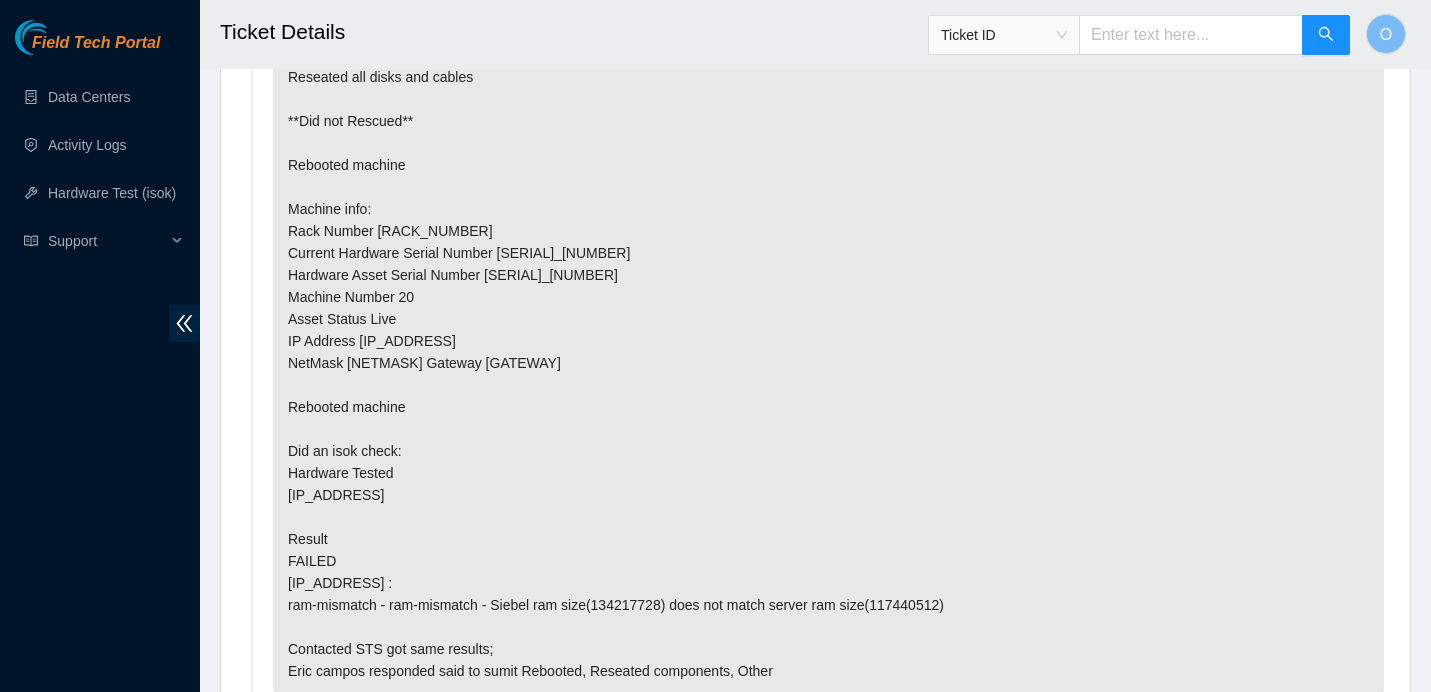 scroll, scrollTop: 4845, scrollLeft: 0, axis: vertical 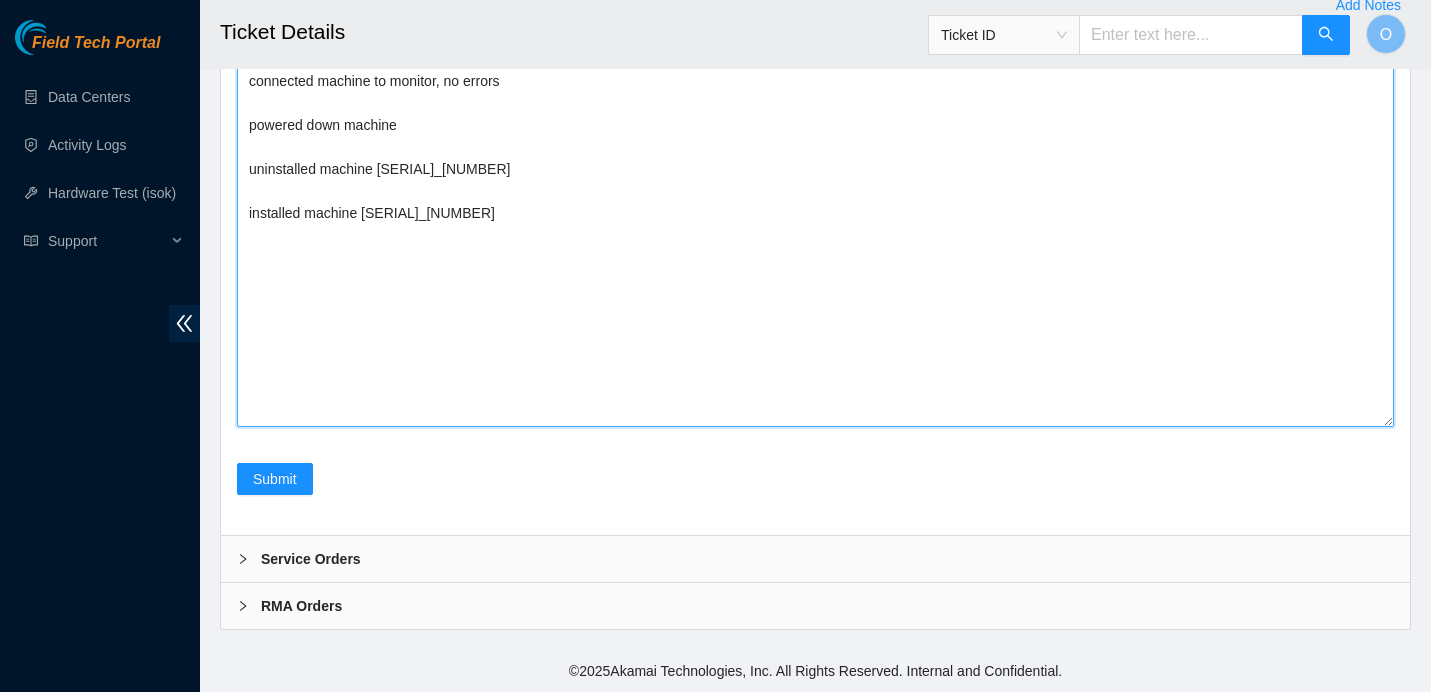 drag, startPoint x: 382, startPoint y: 164, endPoint x: 611, endPoint y: 163, distance: 229.00218 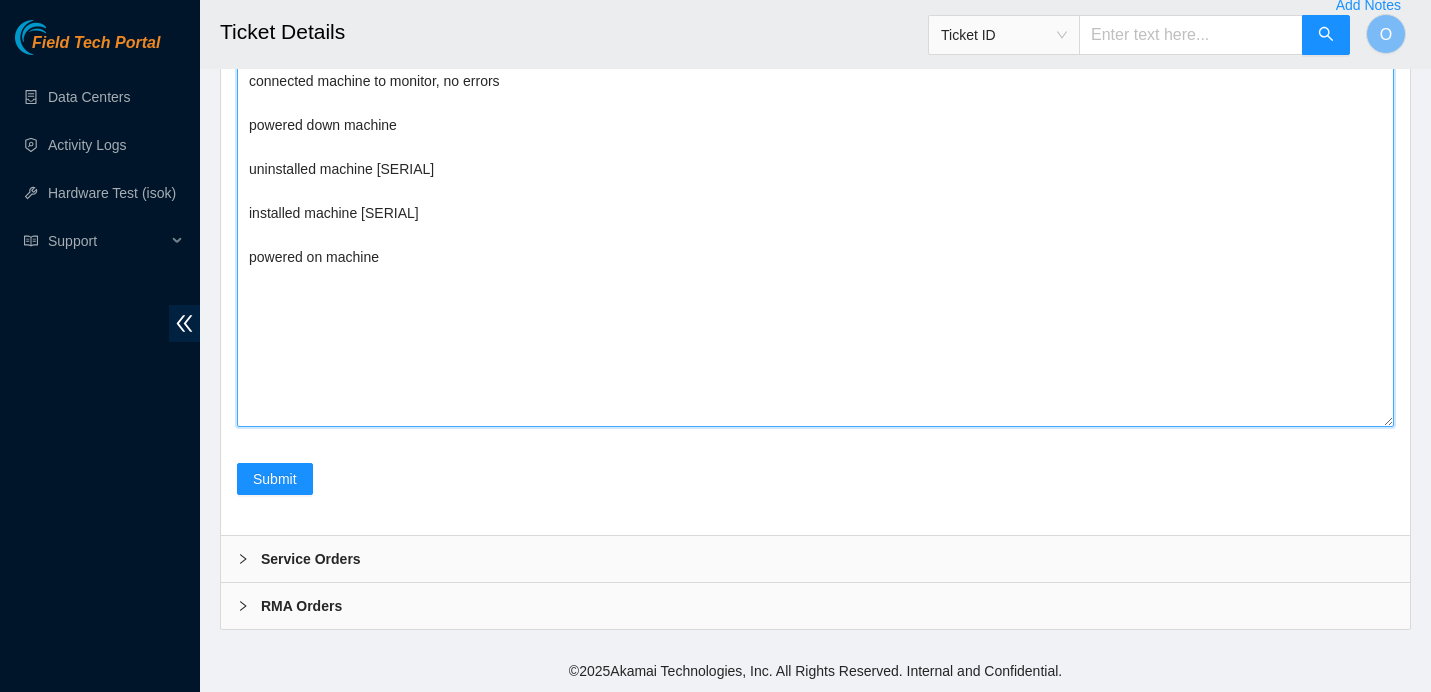 scroll, scrollTop: 4767, scrollLeft: 0, axis: vertical 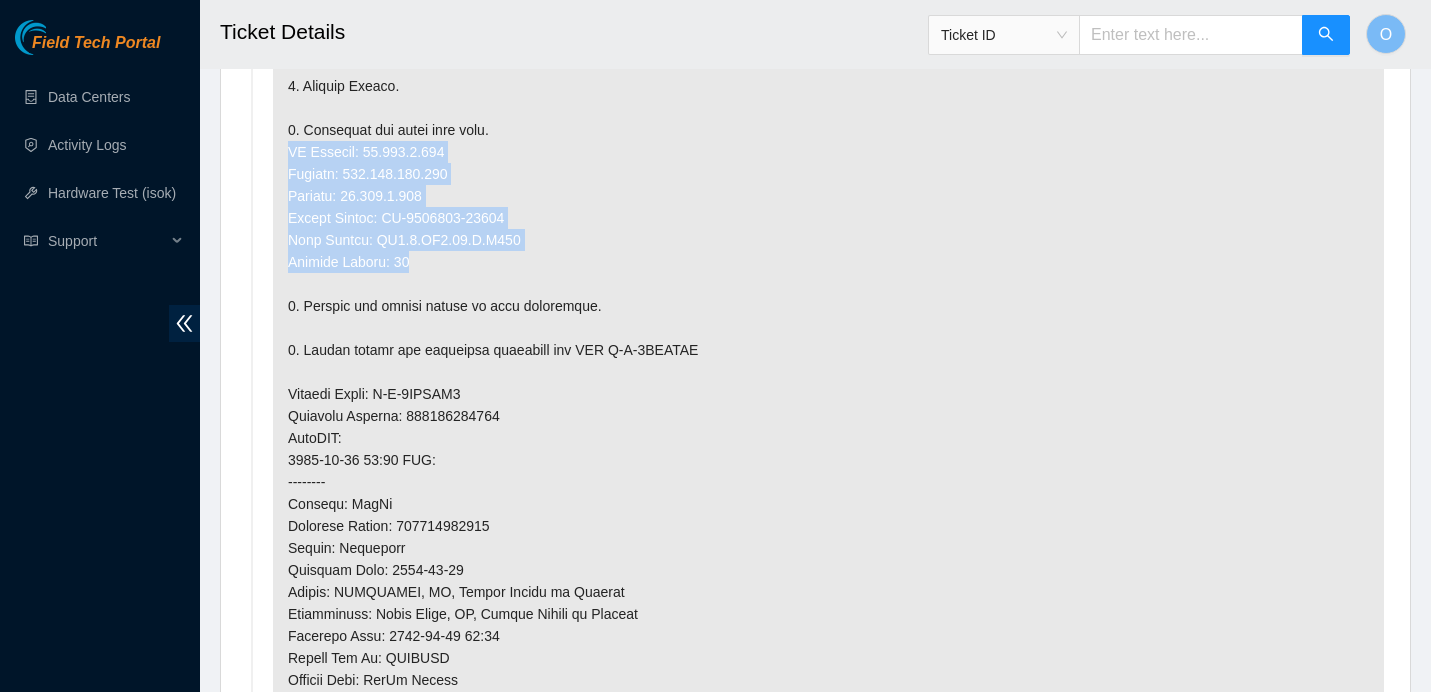 drag, startPoint x: 429, startPoint y: 302, endPoint x: 256, endPoint y: 199, distance: 201.34052 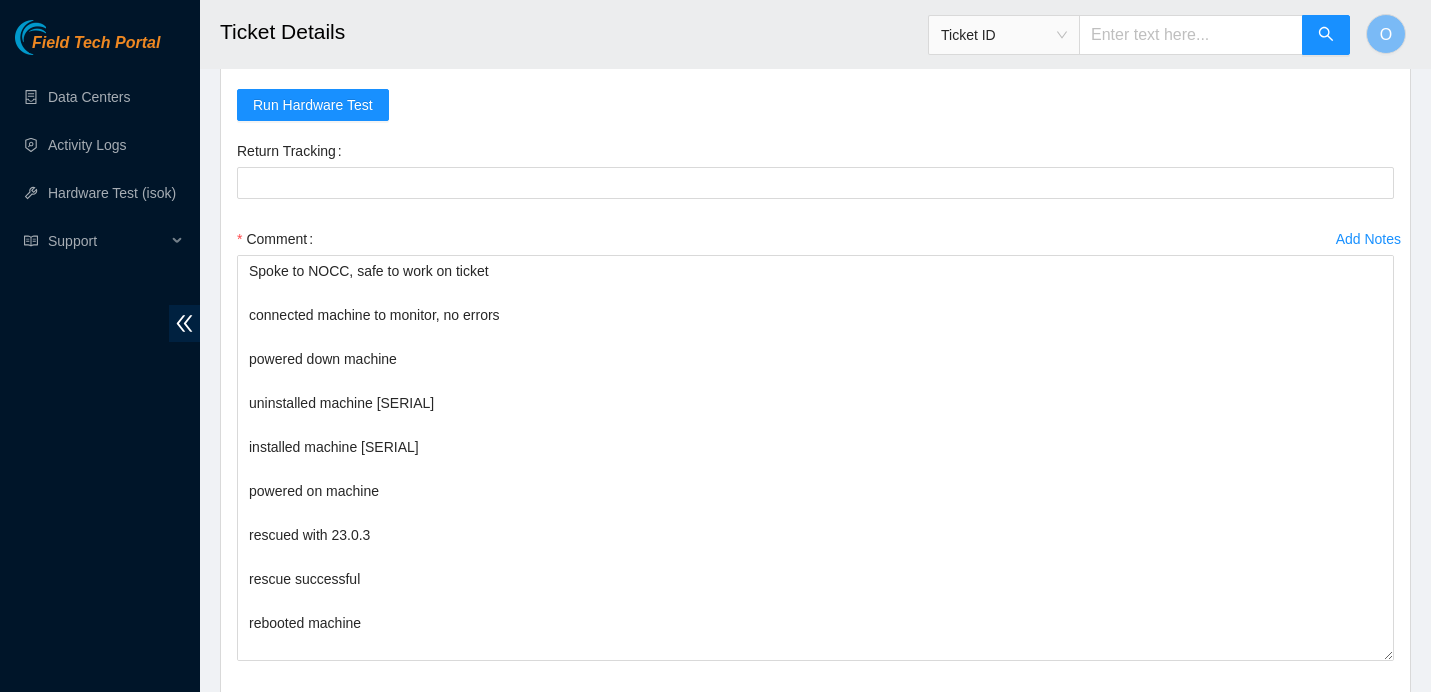 scroll, scrollTop: 4845, scrollLeft: 0, axis: vertical 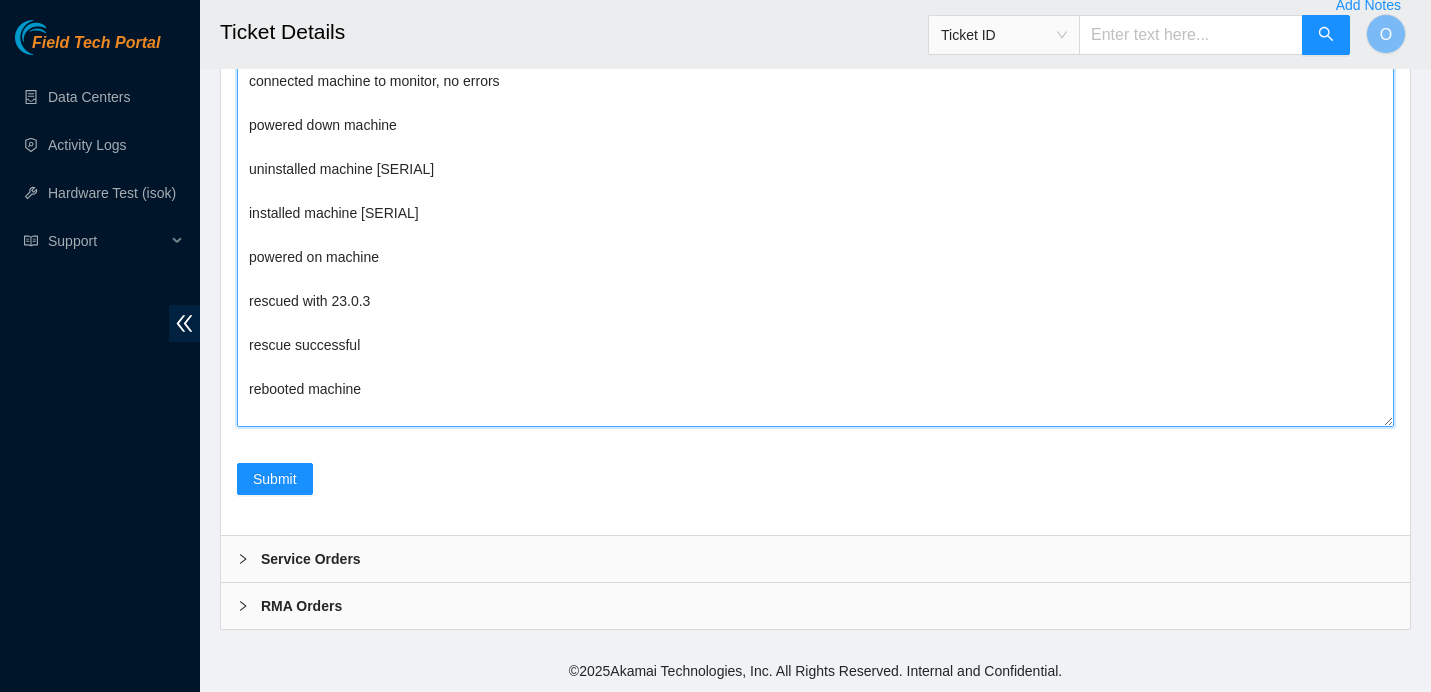 click on "Spoke to NOCC, safe to work on ticket
connected machine to monitor, no errors
powered down machine
uninstalled machine [SERIAL]
installed machine [SERIAL]
powered on machine
rescued with 23.0.3
rescue successful
rebooted machine
reconfigured machine info:" at bounding box center (815, 224) 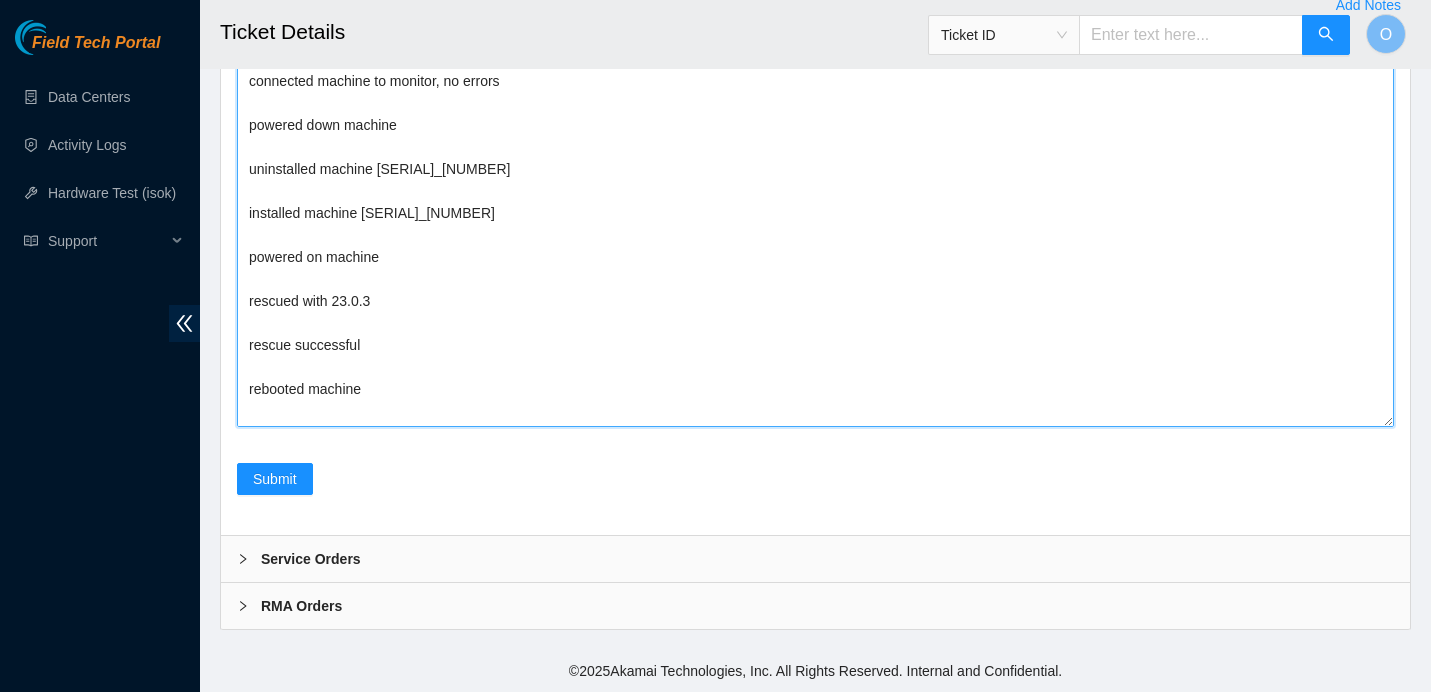 paste on "IP Address: [IP_ADDRESS]
Netmask: [NETMASK]
Gateway: [GATEWAY]
Serial Number: [SERIAL]_[NUMBER]
Rack Number: [RACK_NUMBER]
Machine Number: 20" 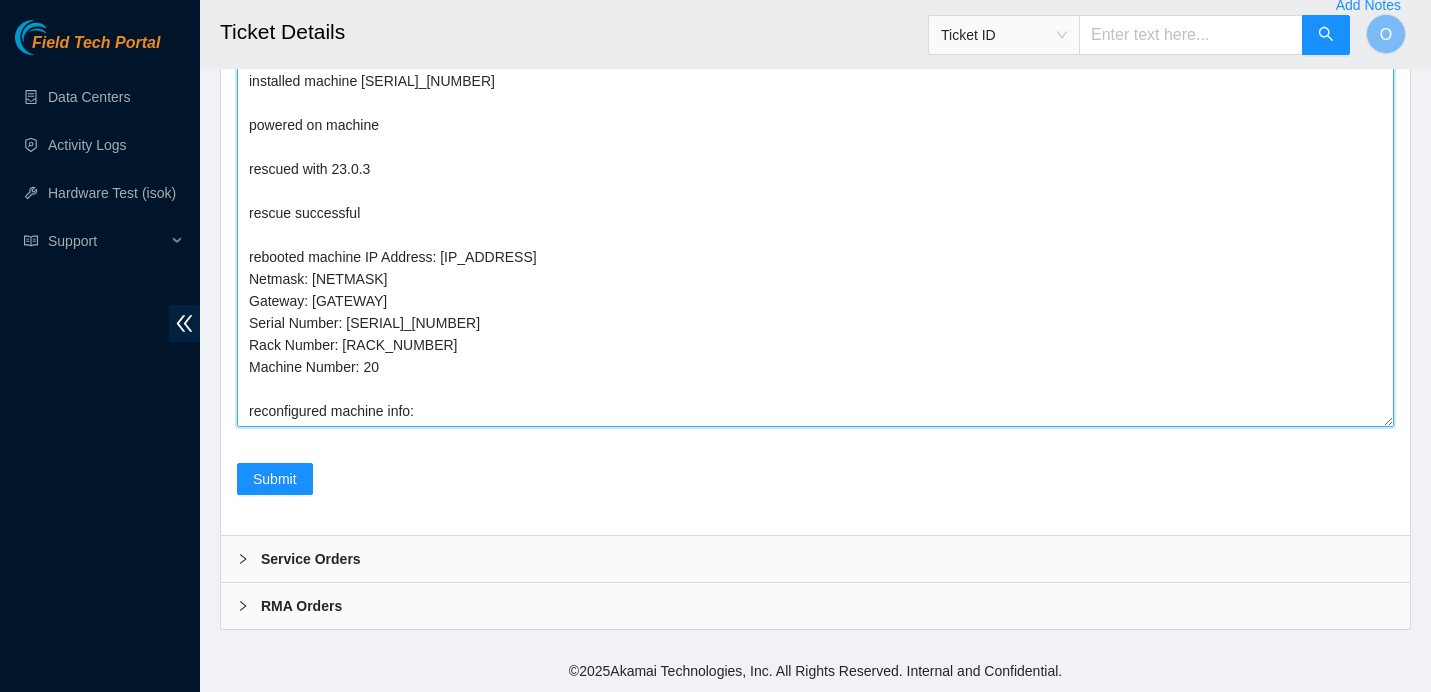 scroll, scrollTop: 154, scrollLeft: 0, axis: vertical 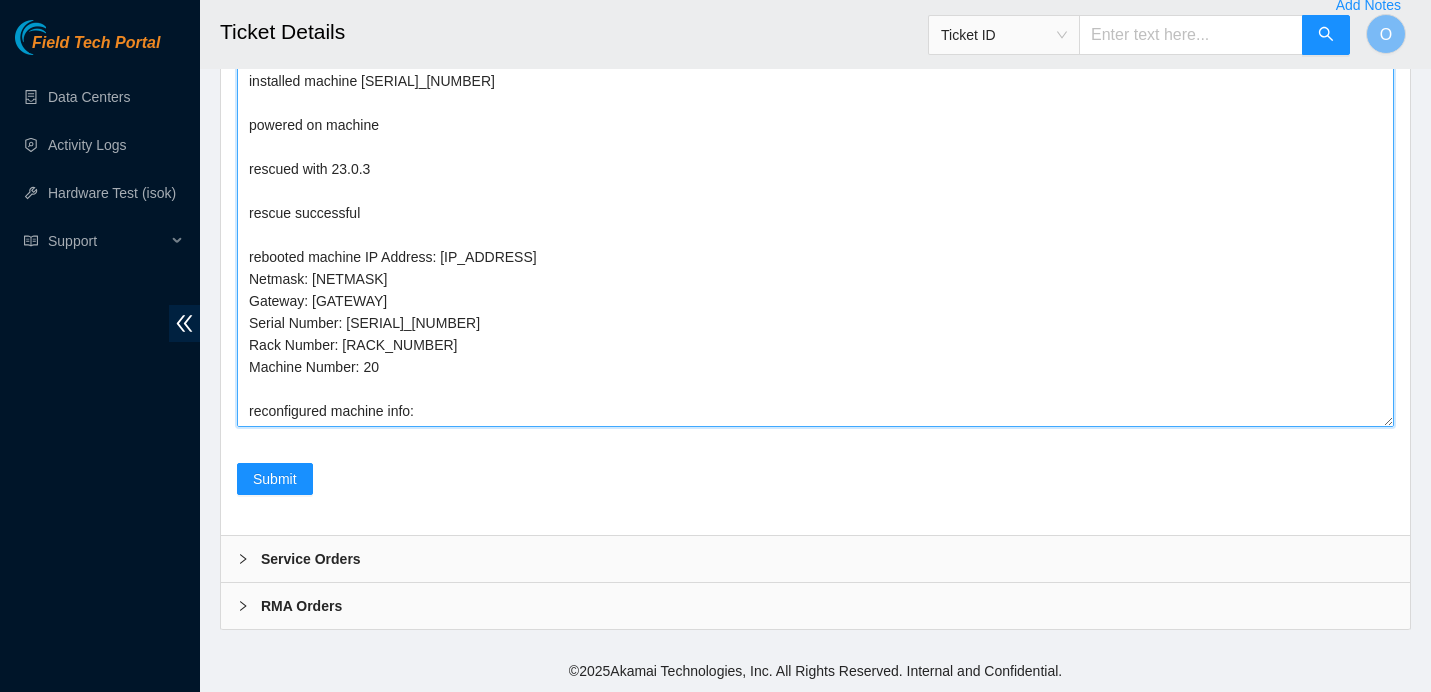 drag, startPoint x: 429, startPoint y: 389, endPoint x: 236, endPoint y: 392, distance: 193.02332 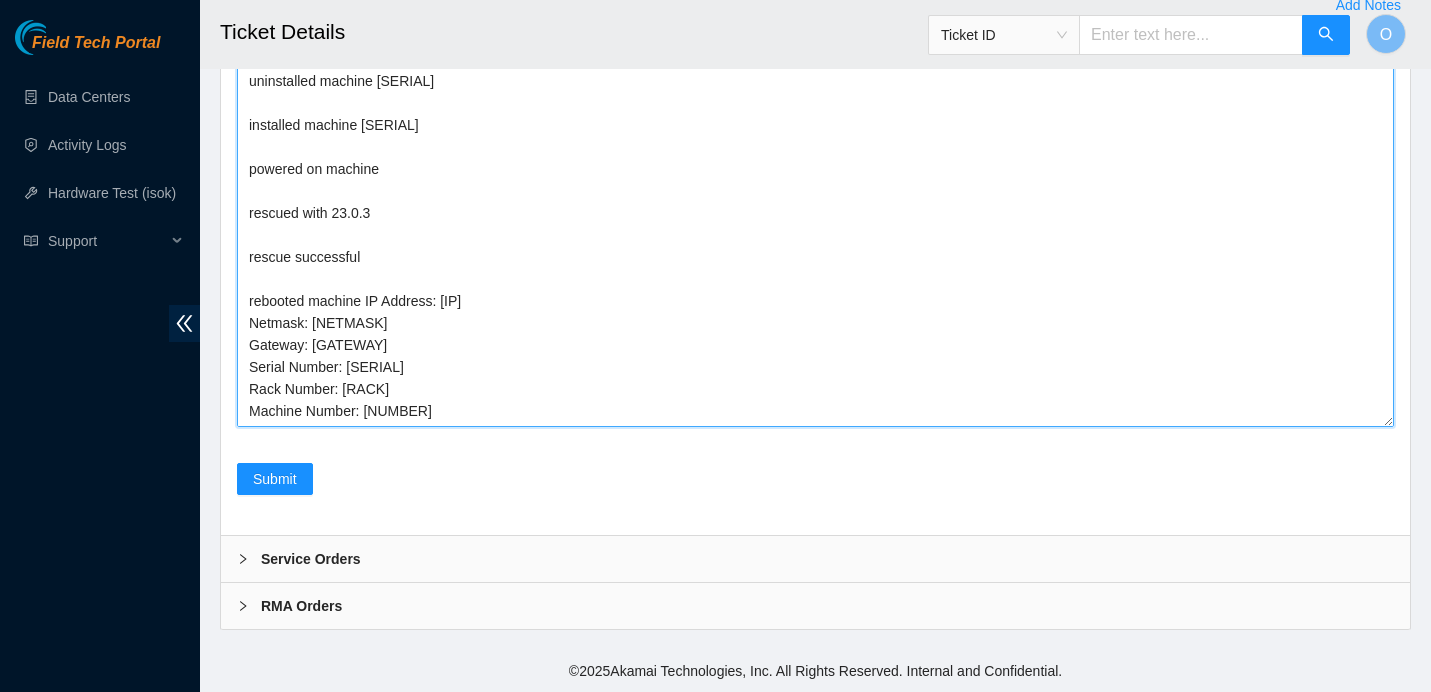 click on "Spoke to NOCC, safe to work on ticket
connected machine to monitor, no errors
powered down machine
uninstalled machine [SERIAL]
installed machine [SERIAL]
powered on machine
rescued with 23.0.3
rescue successful
rebooted machine IP Address: [IP]
Netmask: [NETMASK]
Gateway: [GATEWAY]
Serial Number: [SERIAL]
Rack Number: [RACK]
Machine Number: [NUMBER]" at bounding box center (815, 224) 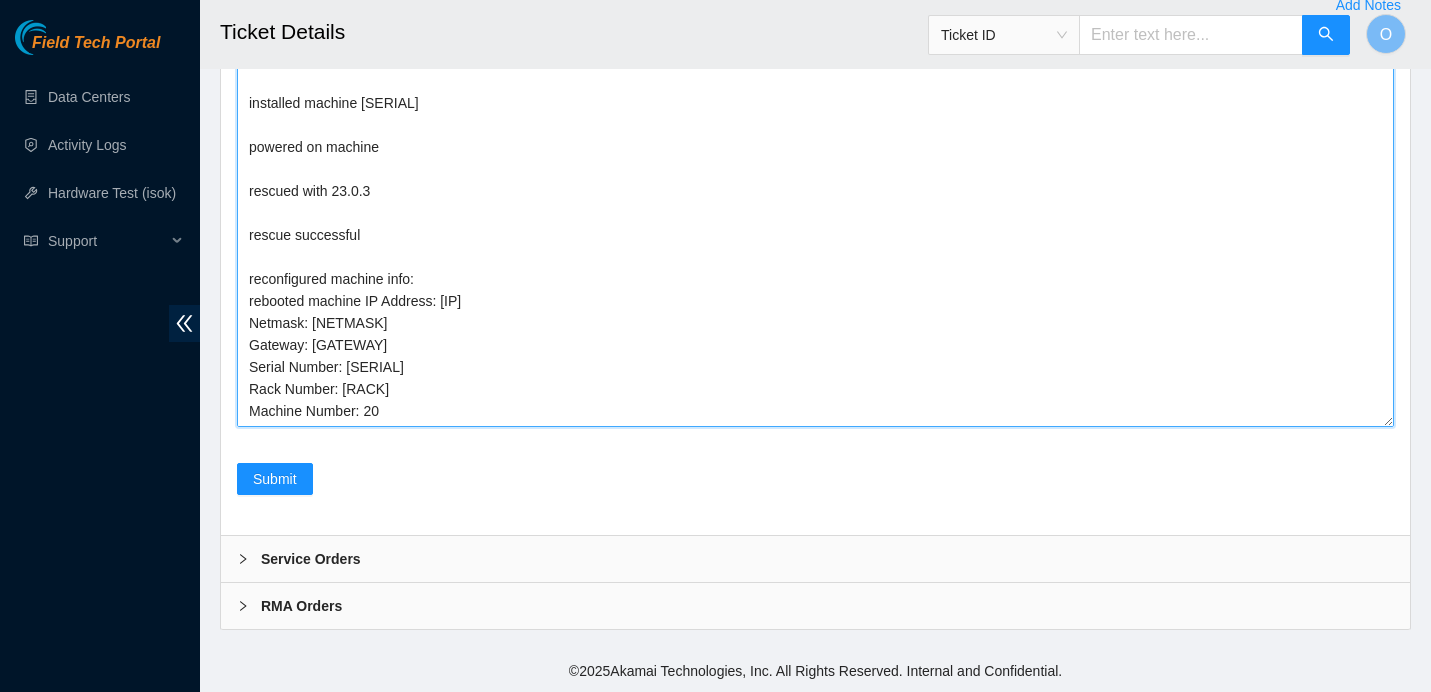 click on "Spoke to NOCC, safe to work on ticket
connected machine to monitor, no errors
powered down machine
uninstalled machine [SERIAL]
installed machine [SERIAL]
powered on machine
rescued with 23.0.3
rescue successful
reconfigured machine info:
rebooted machine IP Address: [IP]
Netmask: [NETMASK]
Gateway: [GATEWAY]
Serial Number: [SERIAL]
Rack Number: [RACK]
Machine Number: 20" at bounding box center (815, 224) 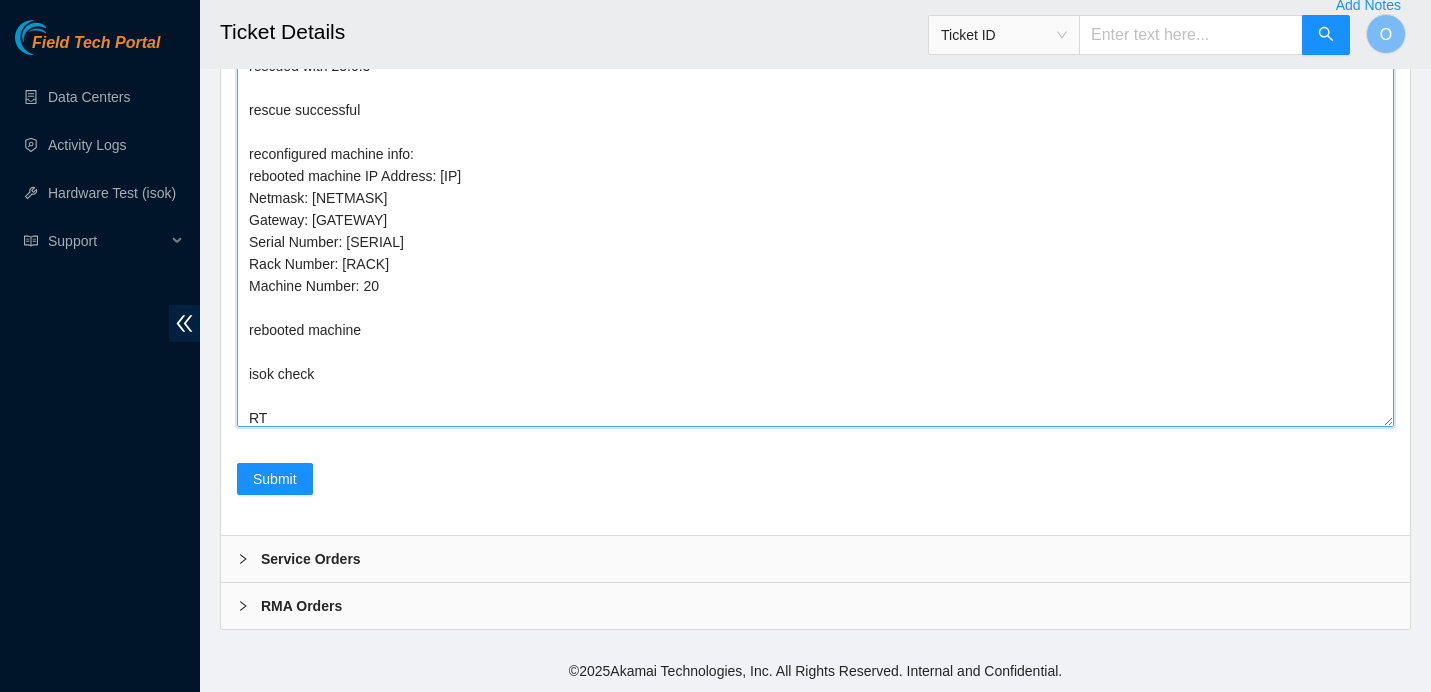 scroll, scrollTop: 0, scrollLeft: 0, axis: both 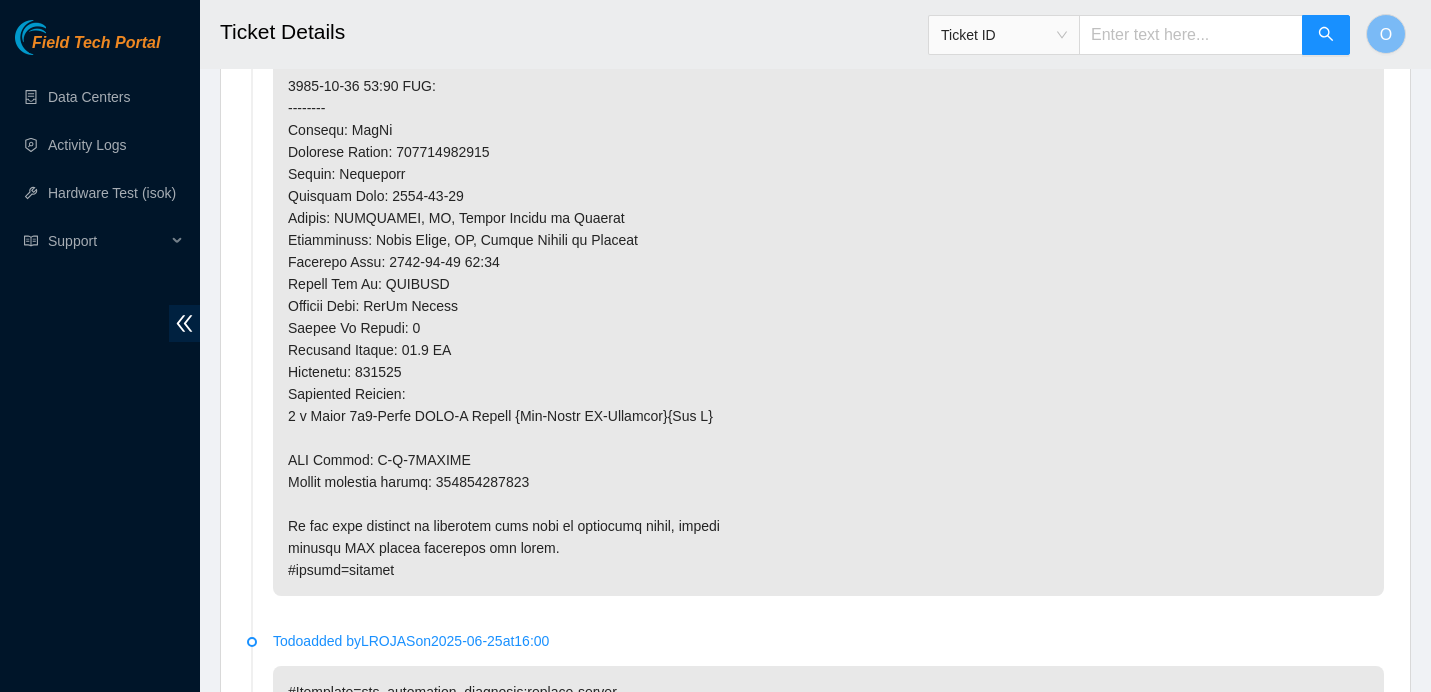 click at bounding box center (828, 53) 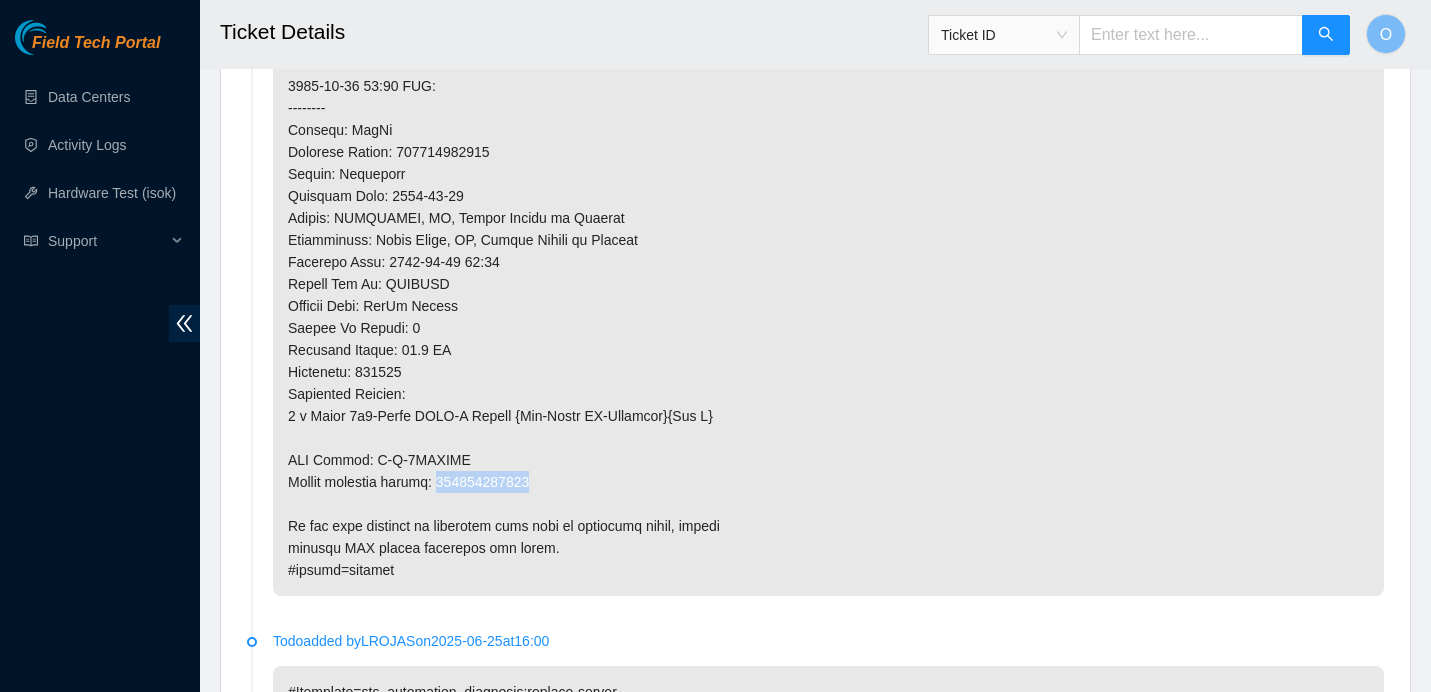 click at bounding box center [828, 53] 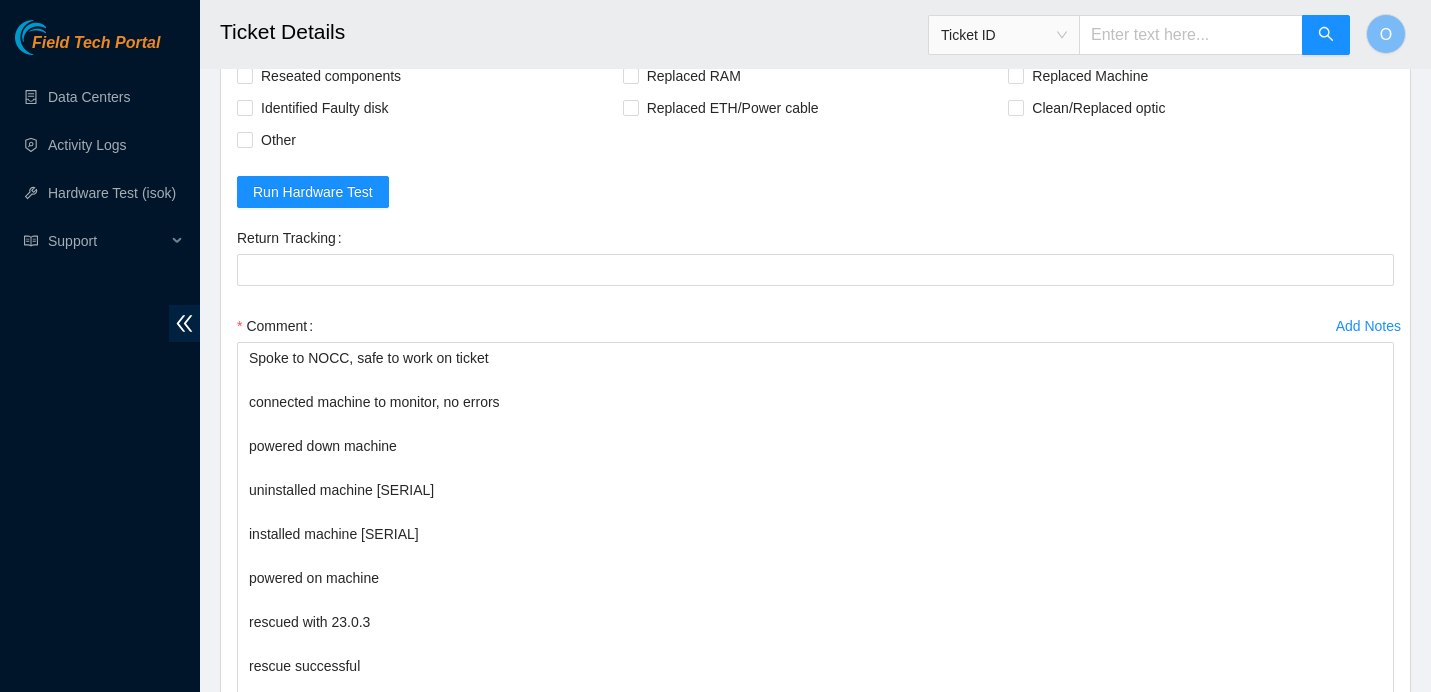scroll, scrollTop: 4845, scrollLeft: 0, axis: vertical 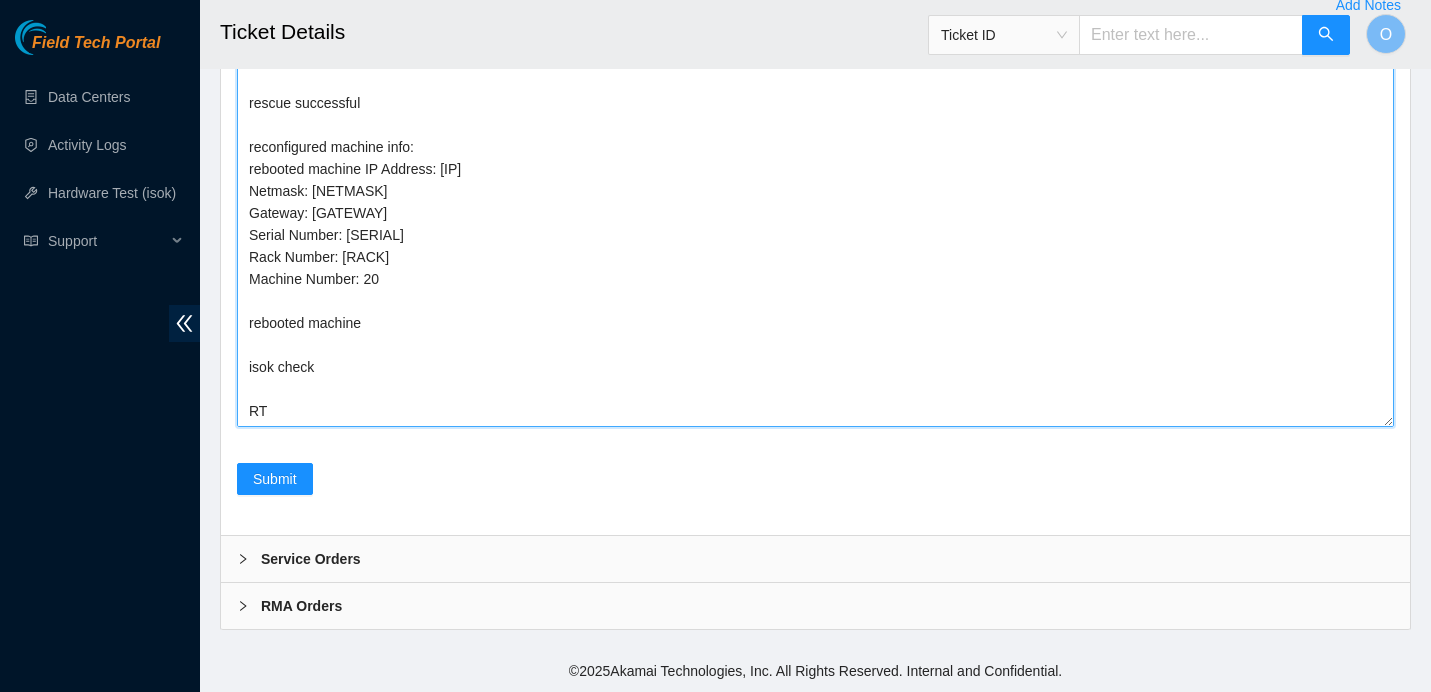 click on "Spoke to NOCC, safe to work on ticket
connected machine to monitor, no errors
powered down machine
uninstalled machine [SERIAL]
installed machine [SERIAL]
powered on machine
rescued with 23.0.3
rescue successful
reconfigured machine info:
rebooted machine IP Address: [IP]
Netmask: [NETMASK]
Gateway: [GATEWAY]
Serial Number: [SERIAL]
Rack Number: [RACK]
Machine Number: 20
rebooted machine
isok check
RT" at bounding box center (815, 224) 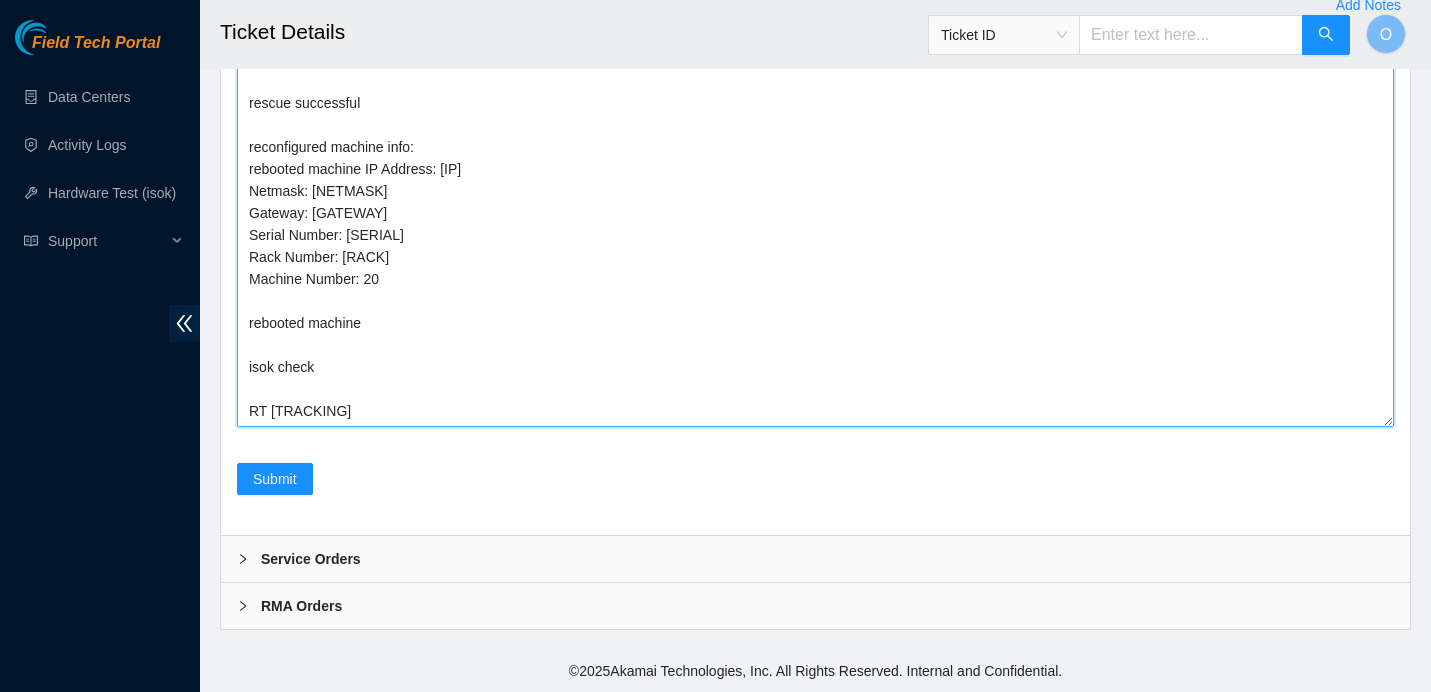 scroll, scrollTop: 0, scrollLeft: 0, axis: both 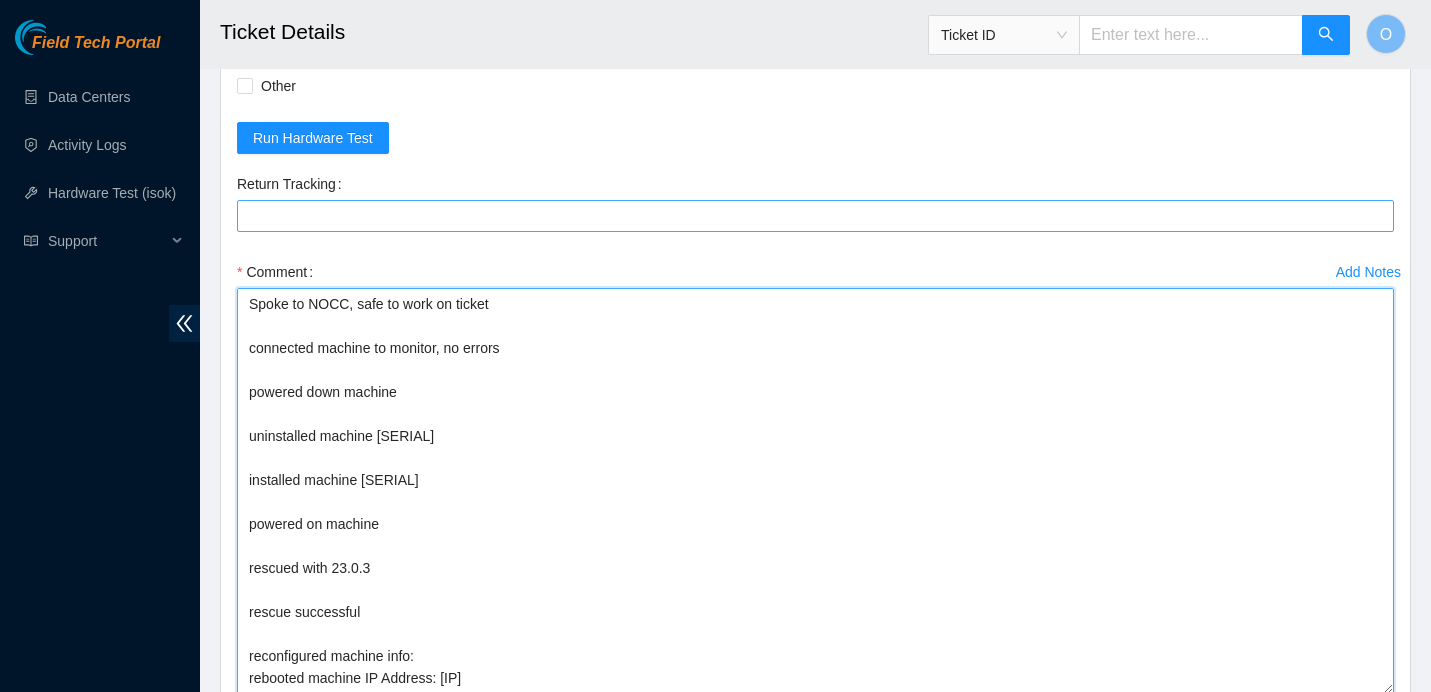 type on "Spoke to NOCC, safe to work on ticket
connected machine to monitor, no errors
powered down machine
uninstalled machine [SERIAL]
installed machine [SERIAL]
powered on machine
rescued with 23.0.3
rescue successful
reconfigured machine info:
rebooted machine IP Address: [IP]
Netmask: [NETMASK]
Gateway: [GATEWAY]
Serial Number: [SERIAL]
Rack Number: [RACK]
Machine Number: 20
rebooted machine
isok check
RT [TRACKING]" 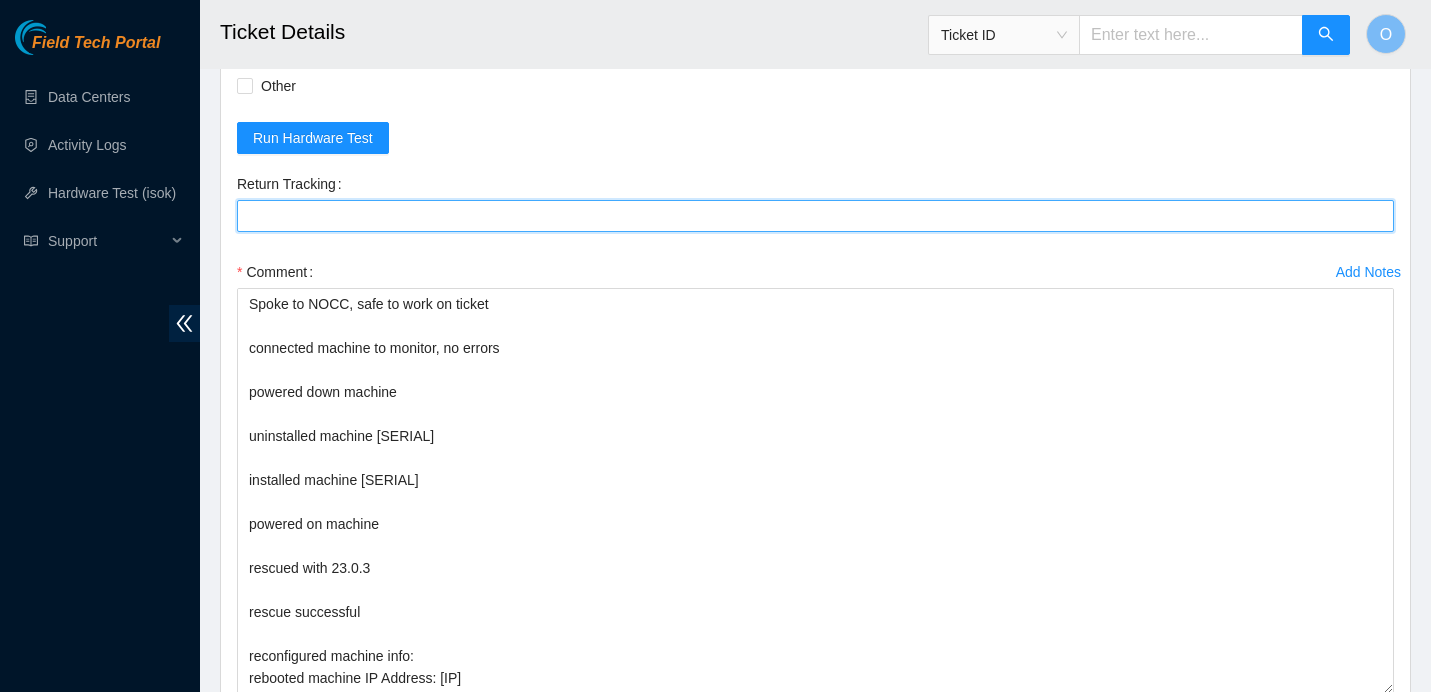 click on "Return Tracking" at bounding box center [815, 216] 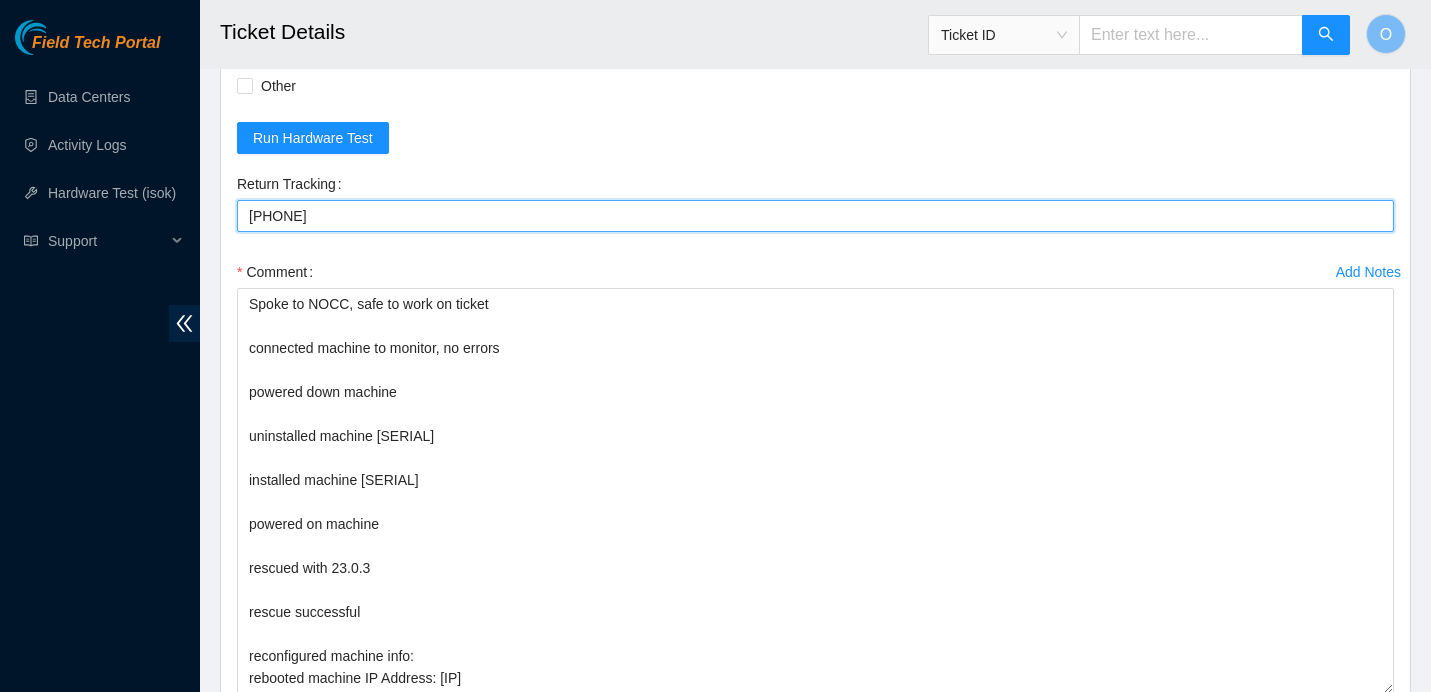 type on "[PHONE]" 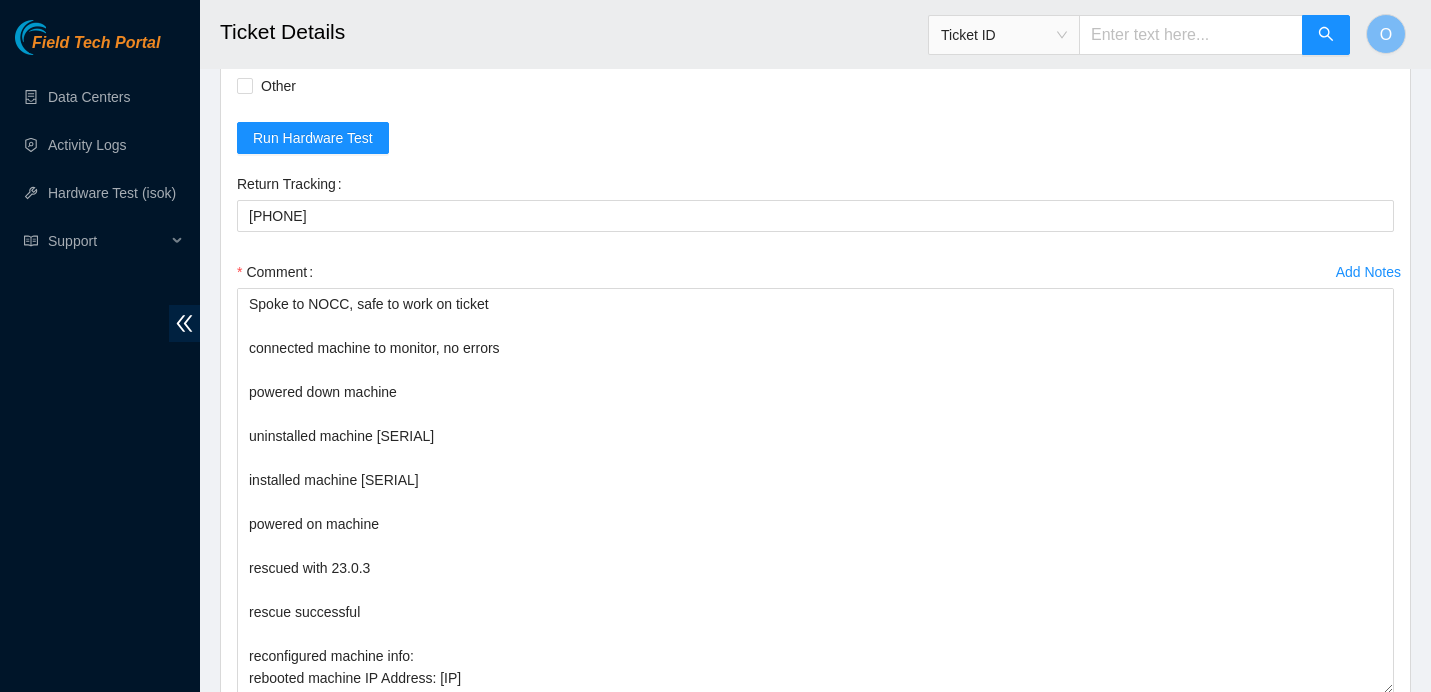 click on "Rebooted" at bounding box center [291, -10] 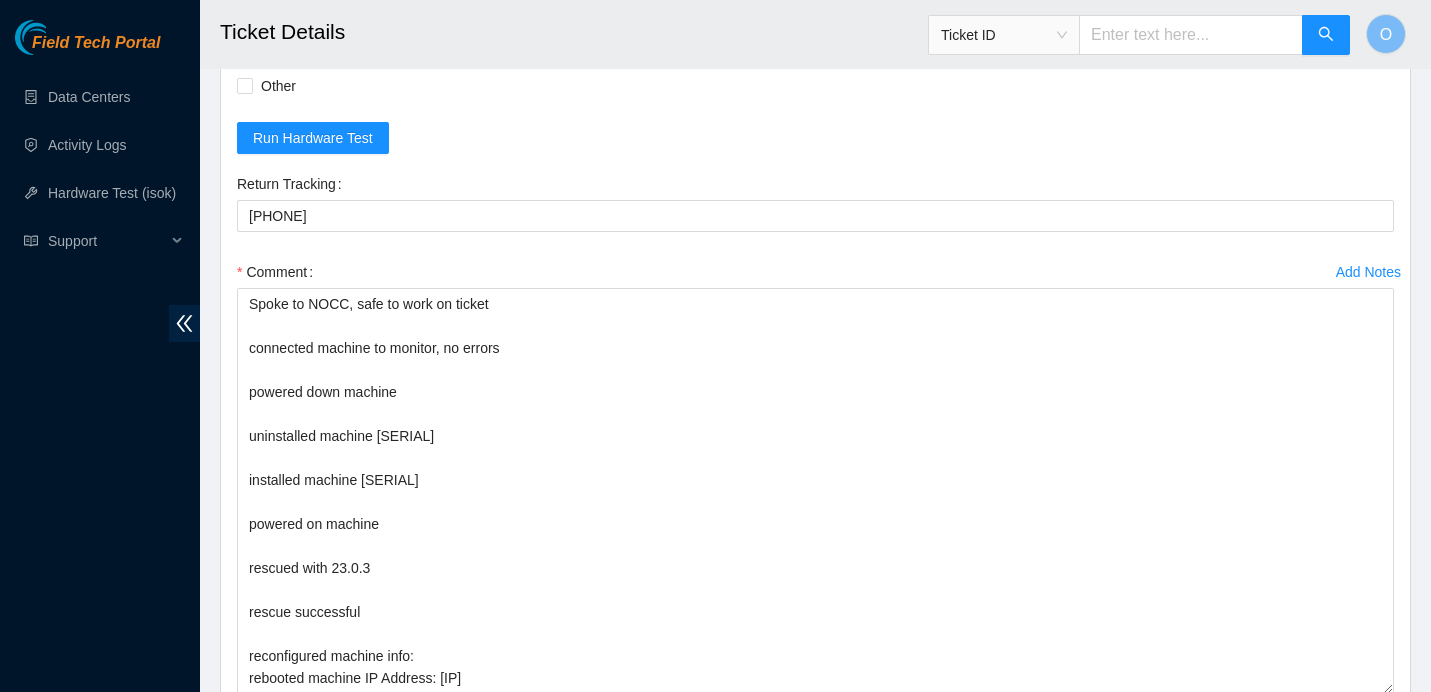 click on "Replaced Machine" at bounding box center [1090, 22] 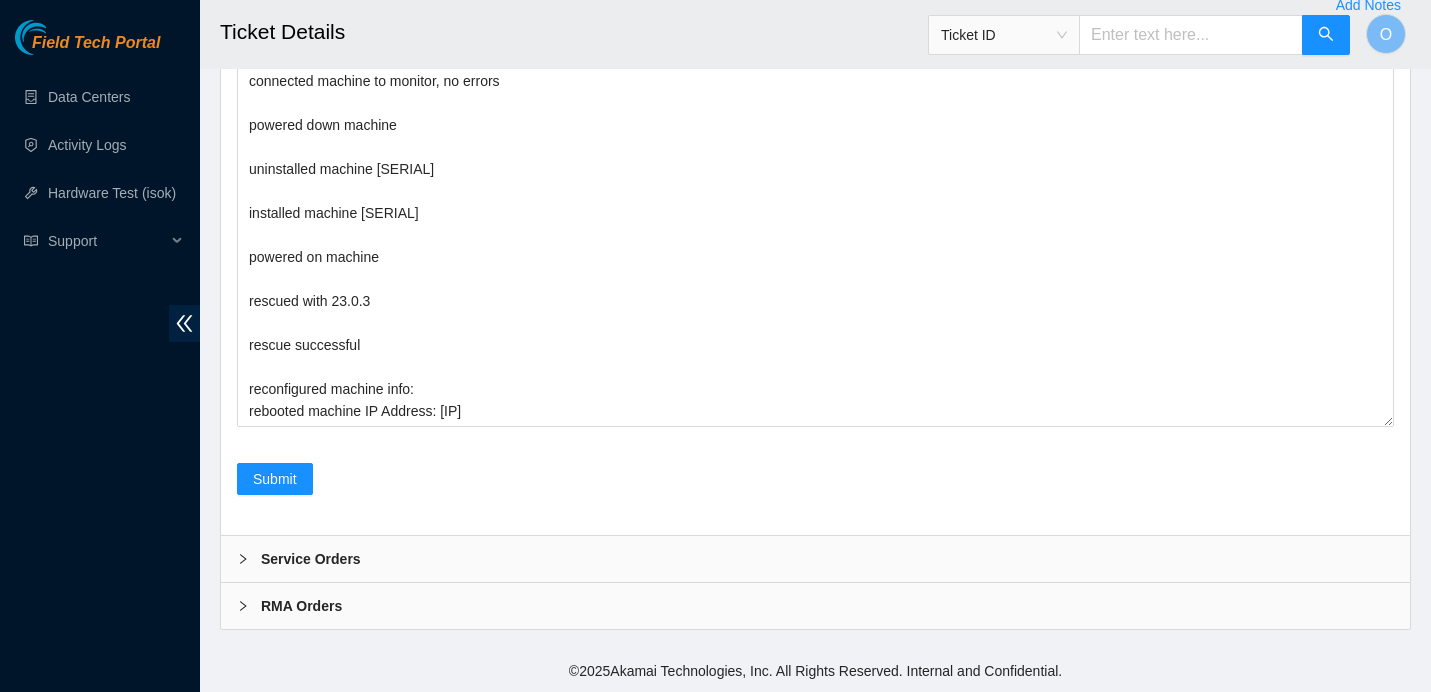 scroll, scrollTop: 4825, scrollLeft: 0, axis: vertical 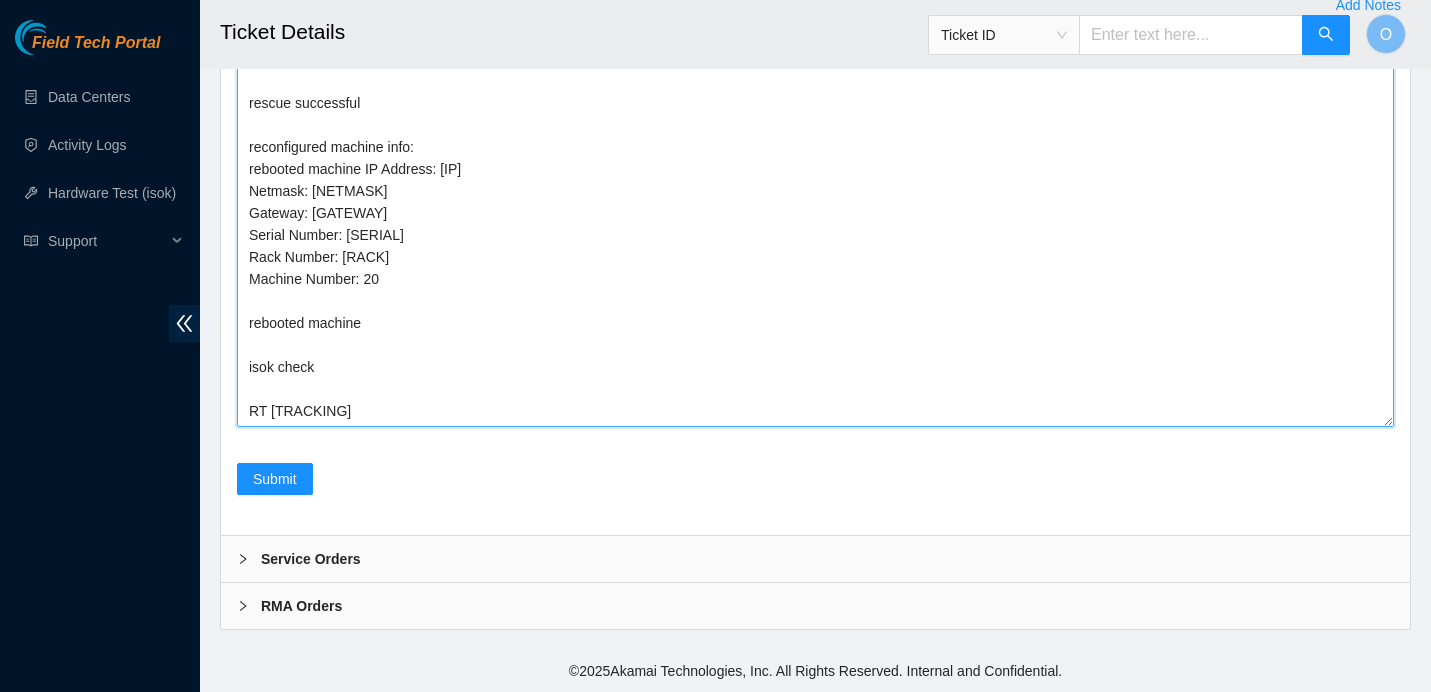 click on "Spoke to NOCC, safe to work on ticket
connected machine to monitor, no errors
powered down machine
uninstalled machine [SERIAL]
installed machine [SERIAL]
powered on machine
rescued with 23.0.3
rescue successful
reconfigured machine info:
rebooted machine IP Address: [IP]
Netmask: [NETMASK]
Gateway: [GATEWAY]
Serial Number: [SERIAL]
Rack Number: [RACK]
Machine Number: 20
rebooted machine
isok check
RT [TRACKING]" at bounding box center (815, 224) 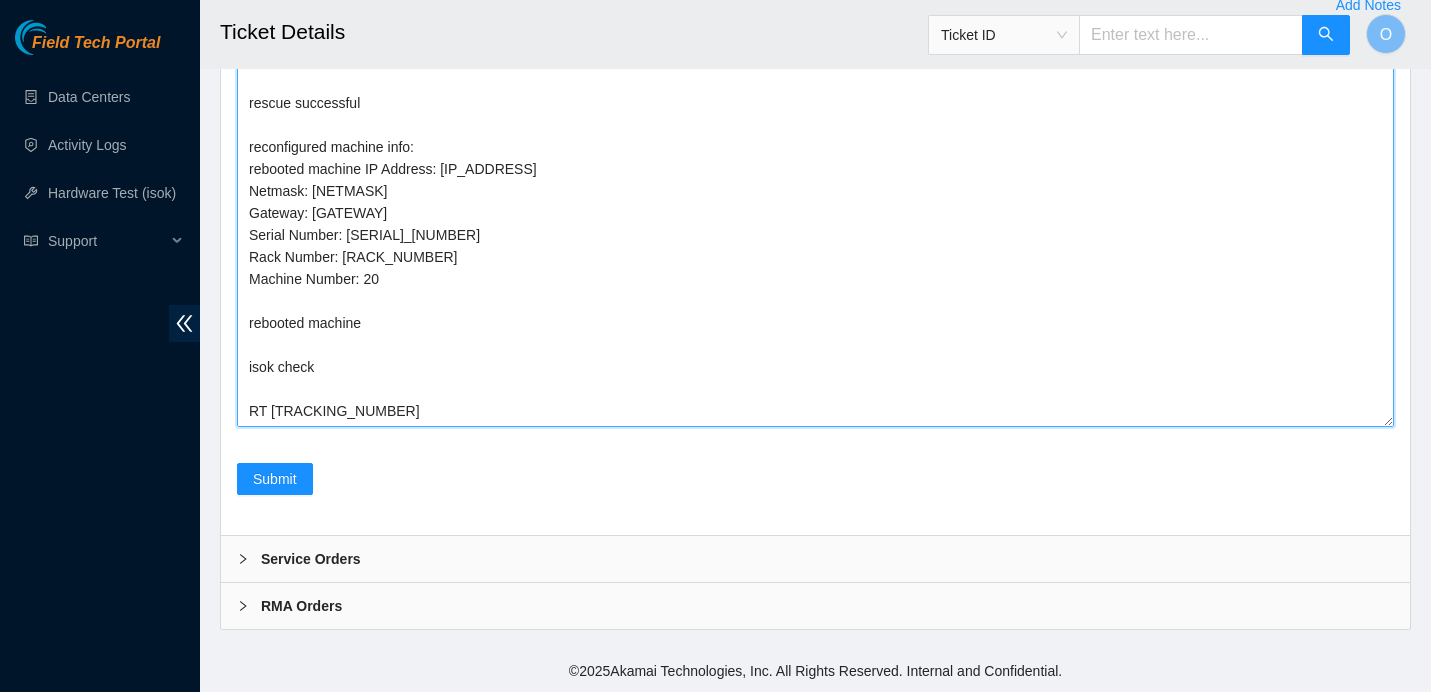 paste on "[IP_ADDRESS] :   passed: ok" 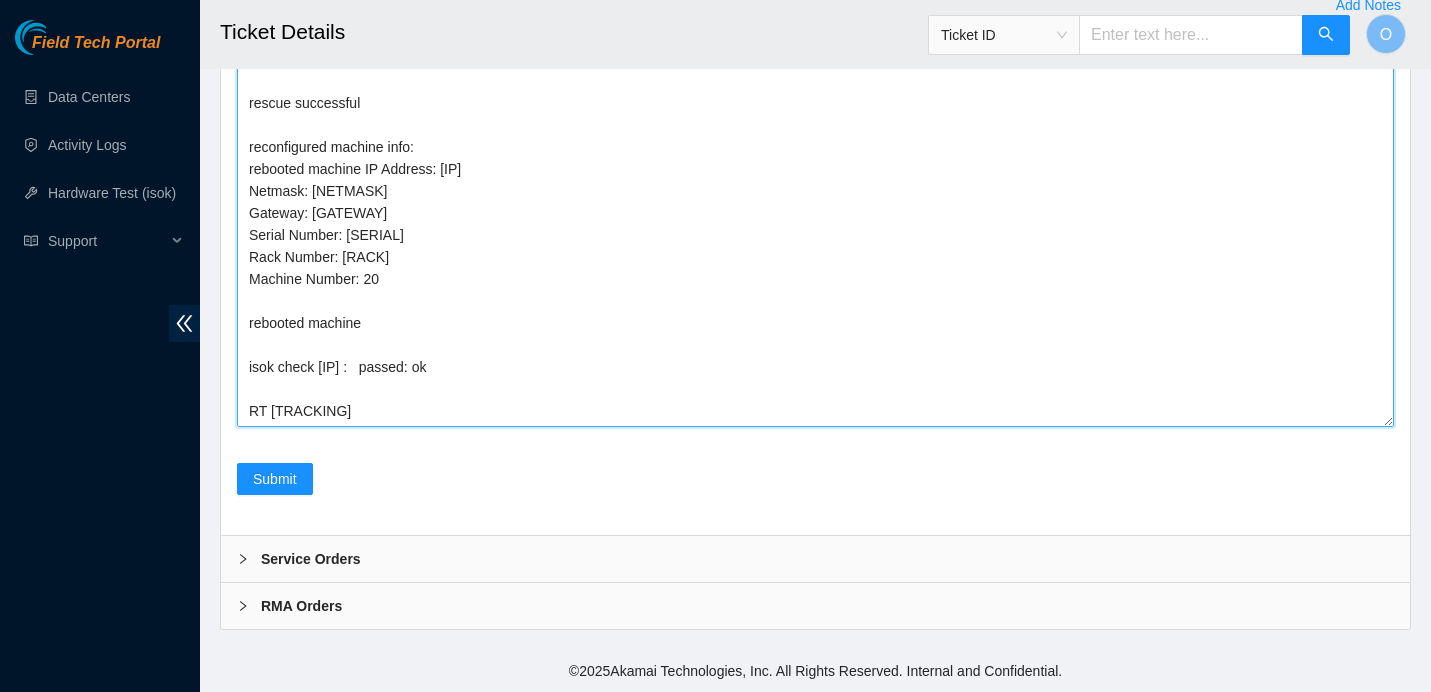 scroll, scrollTop: 0, scrollLeft: 0, axis: both 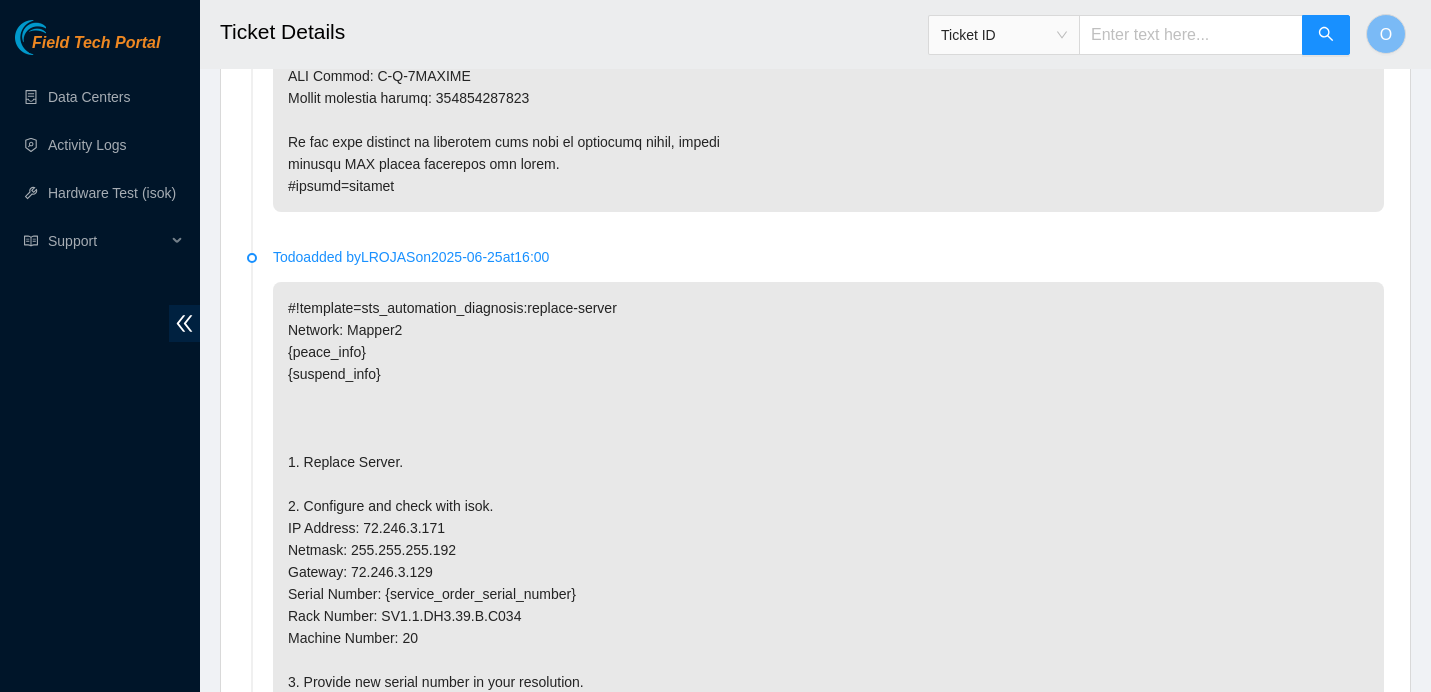 drag, startPoint x: 394, startPoint y: 383, endPoint x: 160, endPoint y: -146, distance: 578.4436 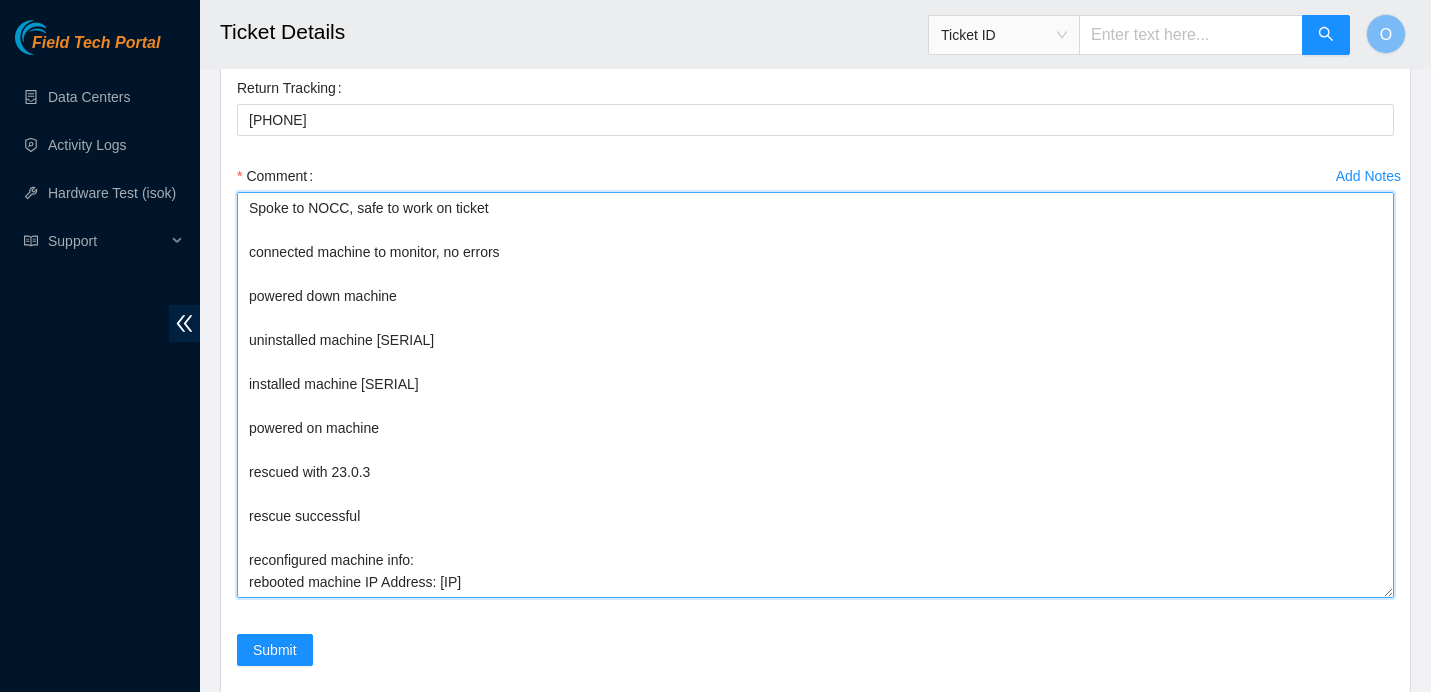 scroll, scrollTop: 4845, scrollLeft: 0, axis: vertical 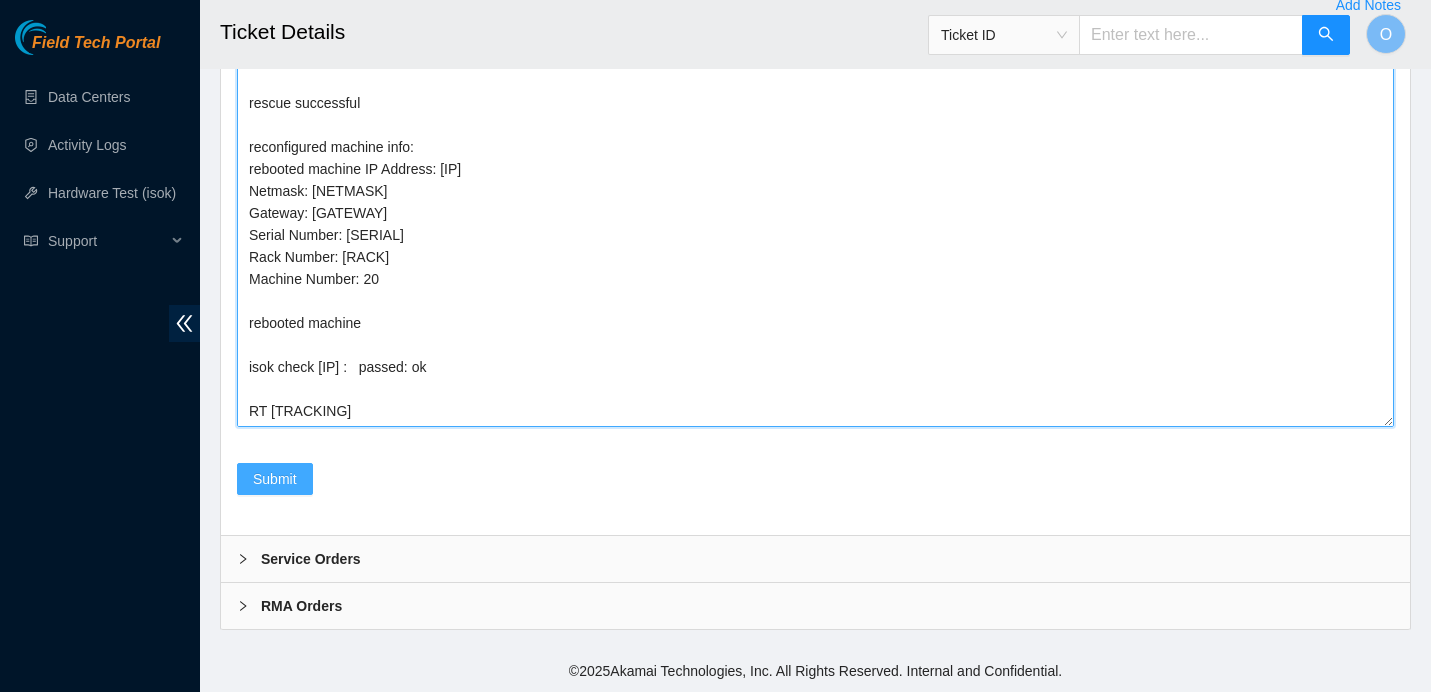 type on "Spoke to NOCC, safe to work on ticket
connected machine to monitor, no errors
powered down machine
uninstalled machine [SERIAL]
installed machine [SERIAL]
powered on machine
rescued with 23.0.3
rescue successful
reconfigured machine info:
rebooted machine IP Address: [IP]
Netmask: [NETMASK]
Gateway: [GATEWAY]
Serial Number: [SERIAL]
Rack Number: [RACK]
Machine Number: 20
rebooted machine
isok check [IP] :   passed: ok
RT [TRACKING]" 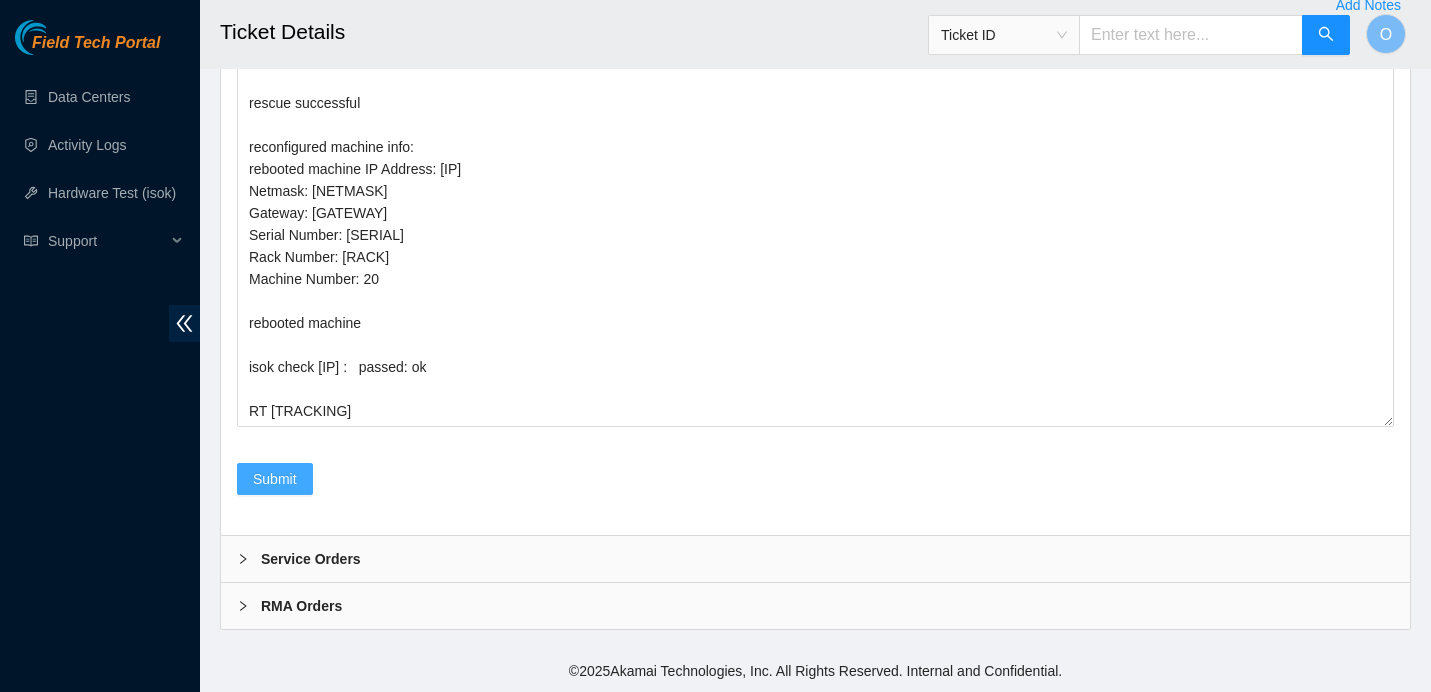 click on "Submit" at bounding box center (275, 479) 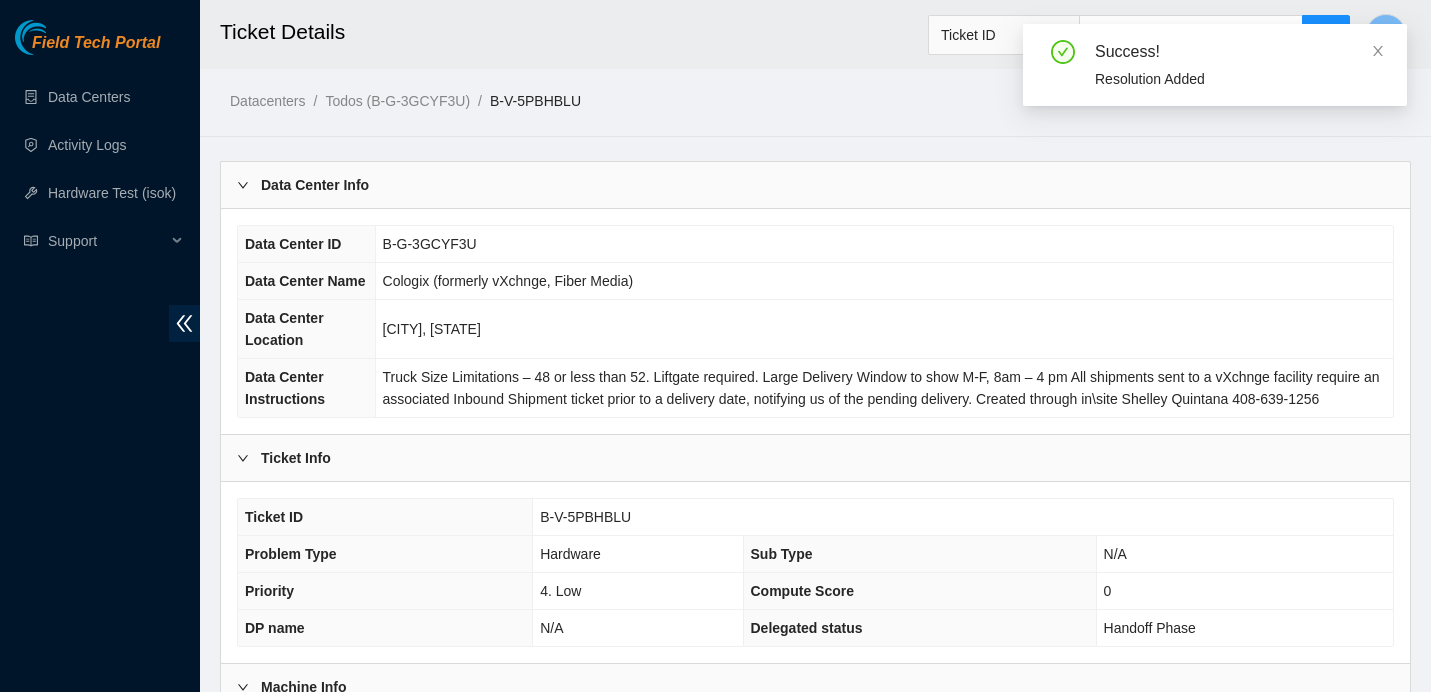scroll, scrollTop: 643, scrollLeft: 0, axis: vertical 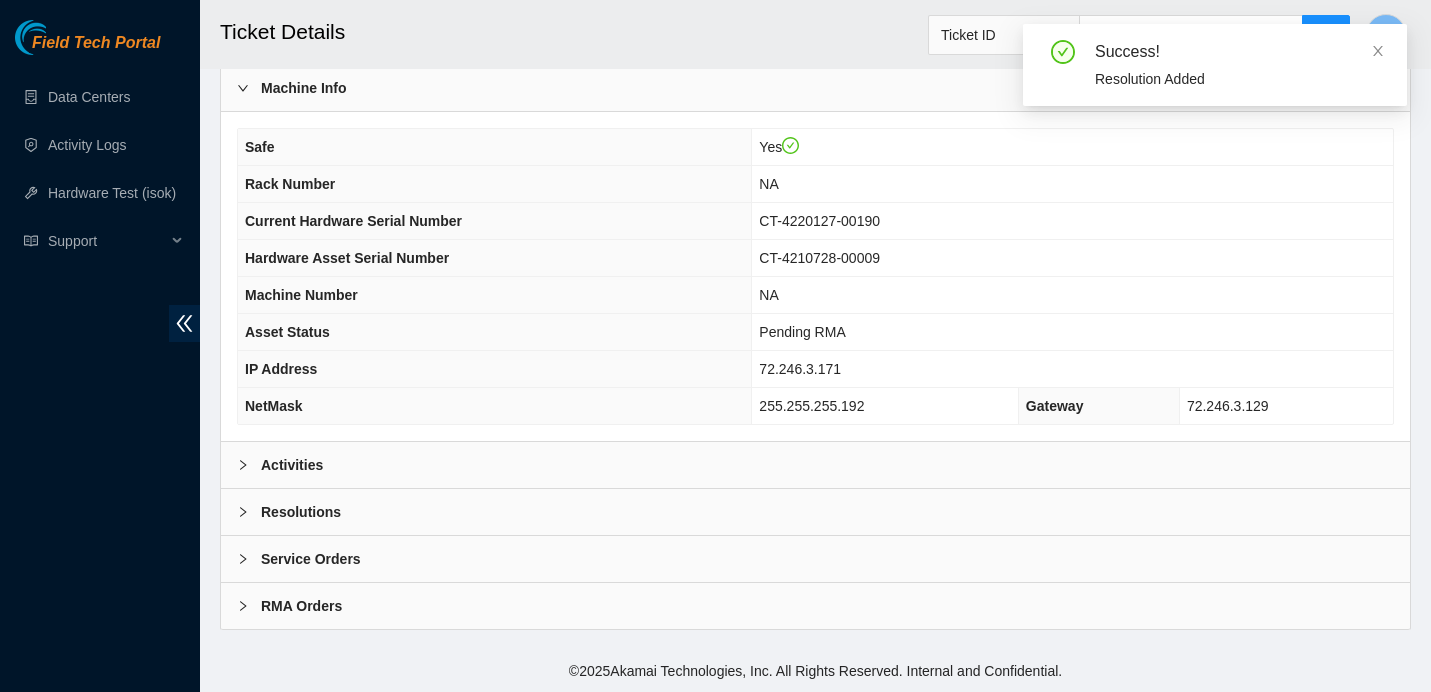 click on "Activities" at bounding box center (815, 465) 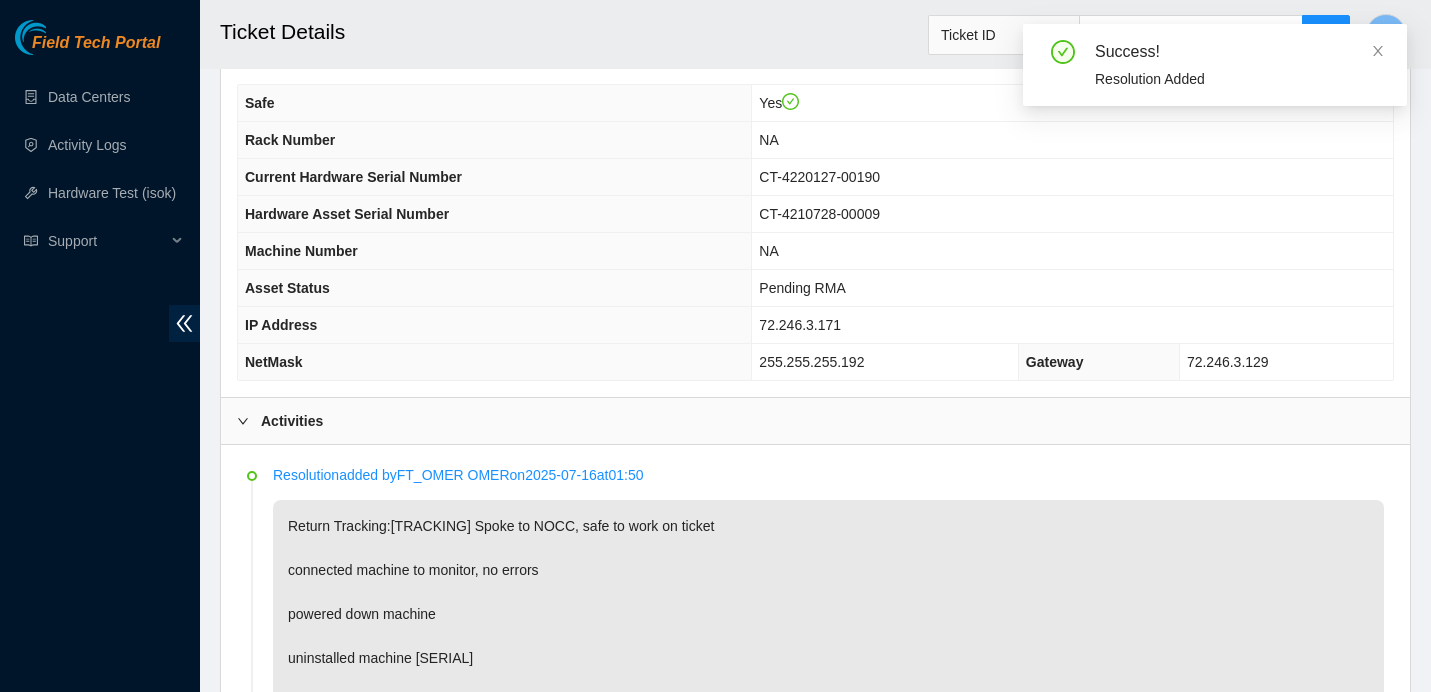 click on "Activities" at bounding box center (815, 421) 